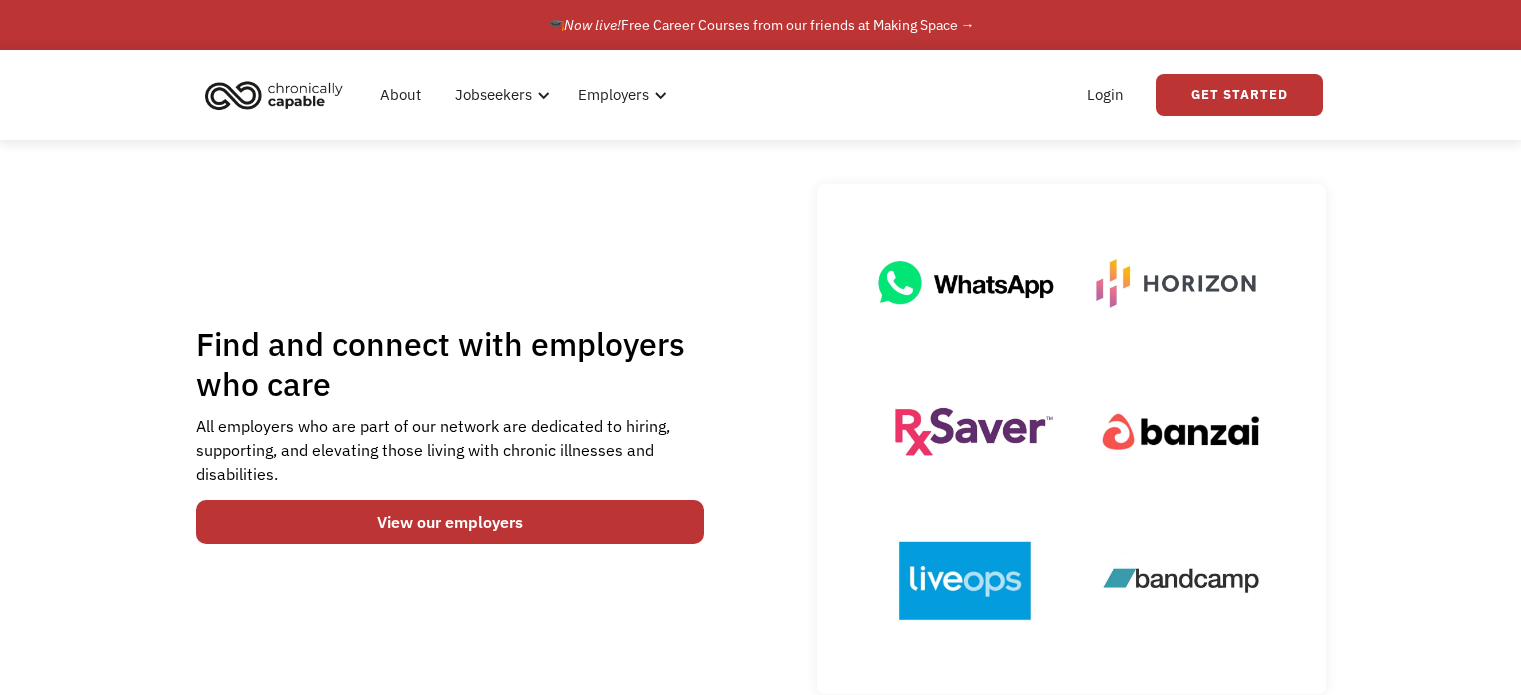 scroll, scrollTop: 120, scrollLeft: 0, axis: vertical 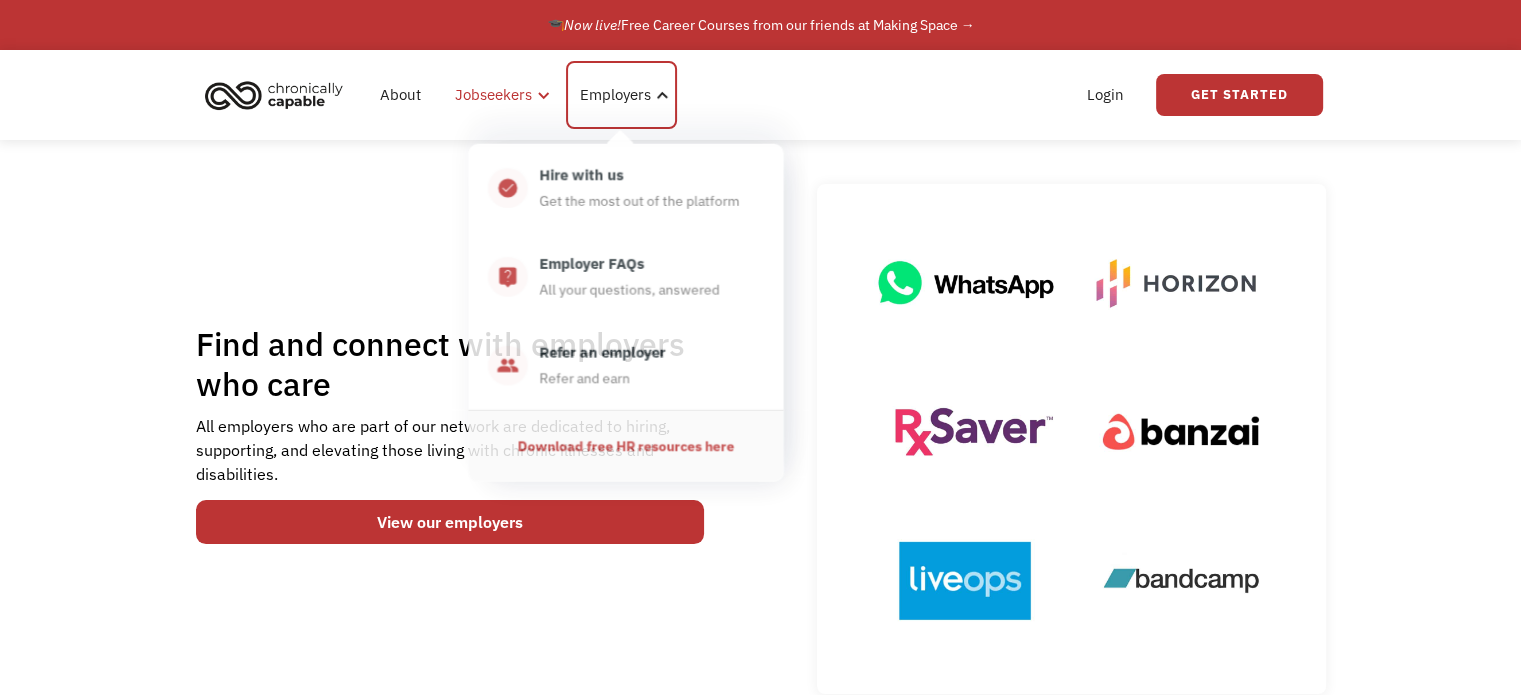 drag, startPoint x: 585, startPoint y: 123, endPoint x: 532, endPoint y: 103, distance: 56.648037 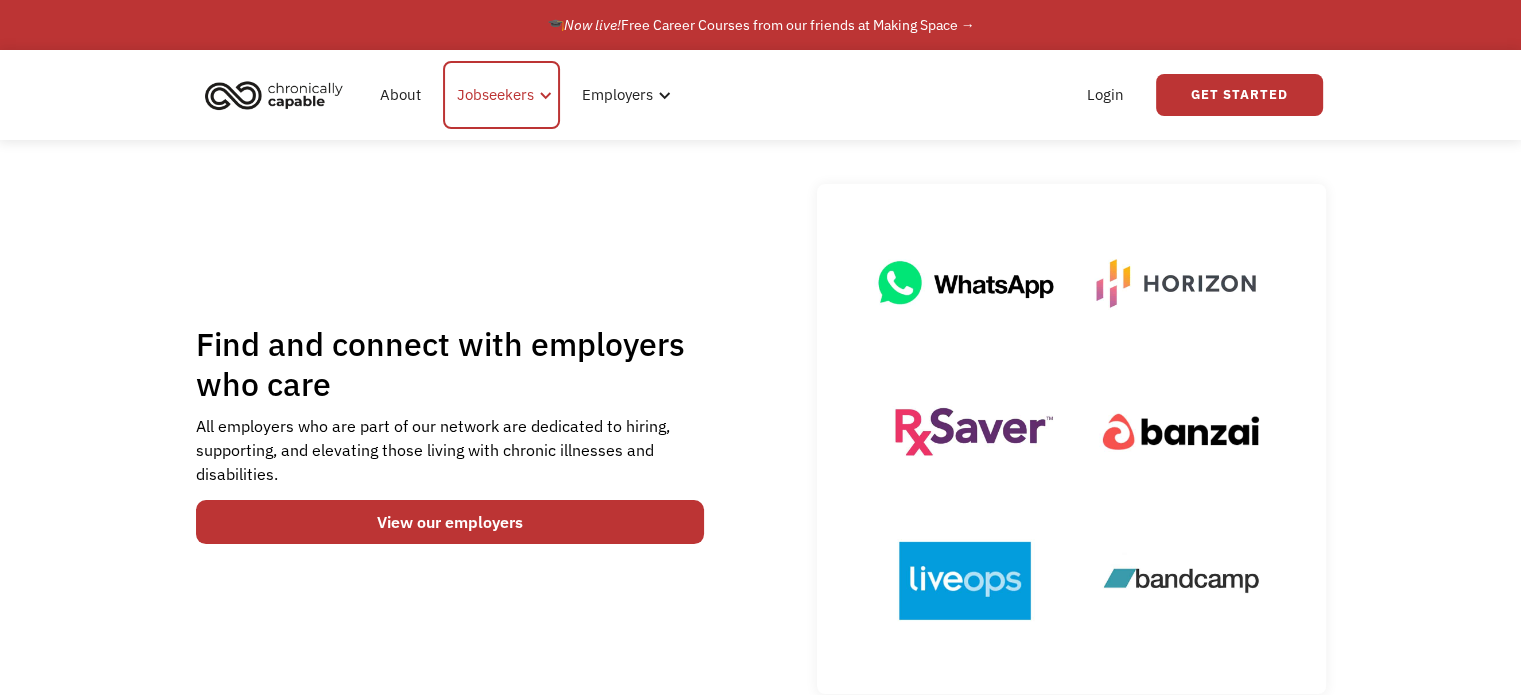 click on "Jobseekers" at bounding box center [501, 95] 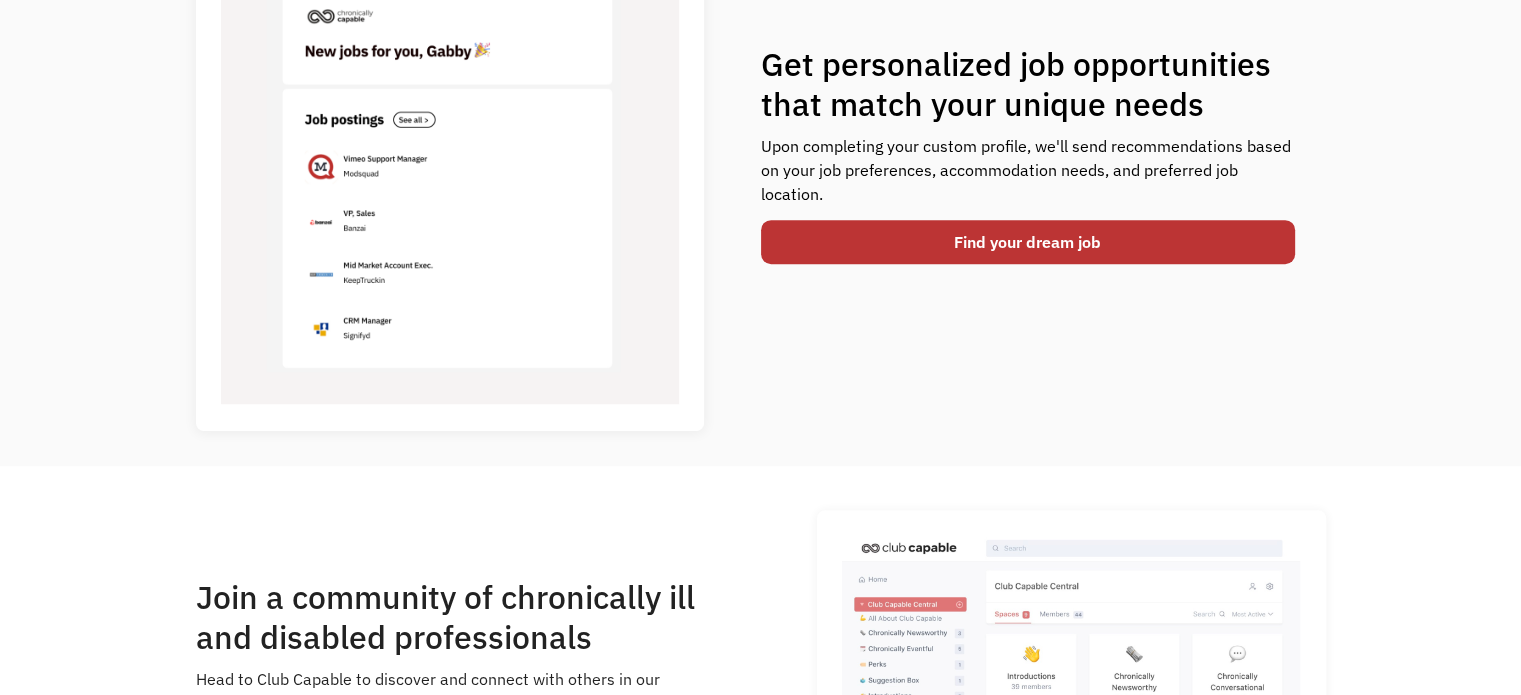 scroll, scrollTop: 812, scrollLeft: 0, axis: vertical 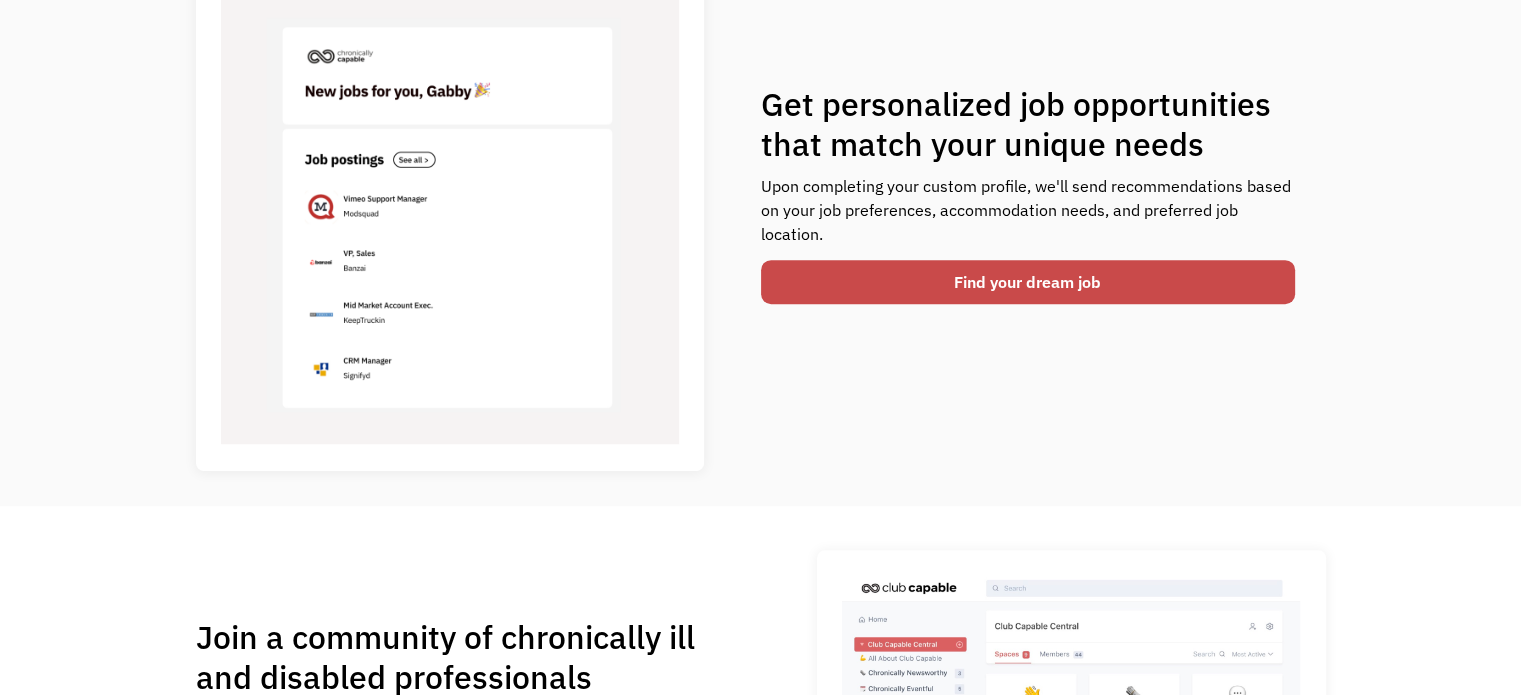click on "Find your dream job" at bounding box center (1028, 282) 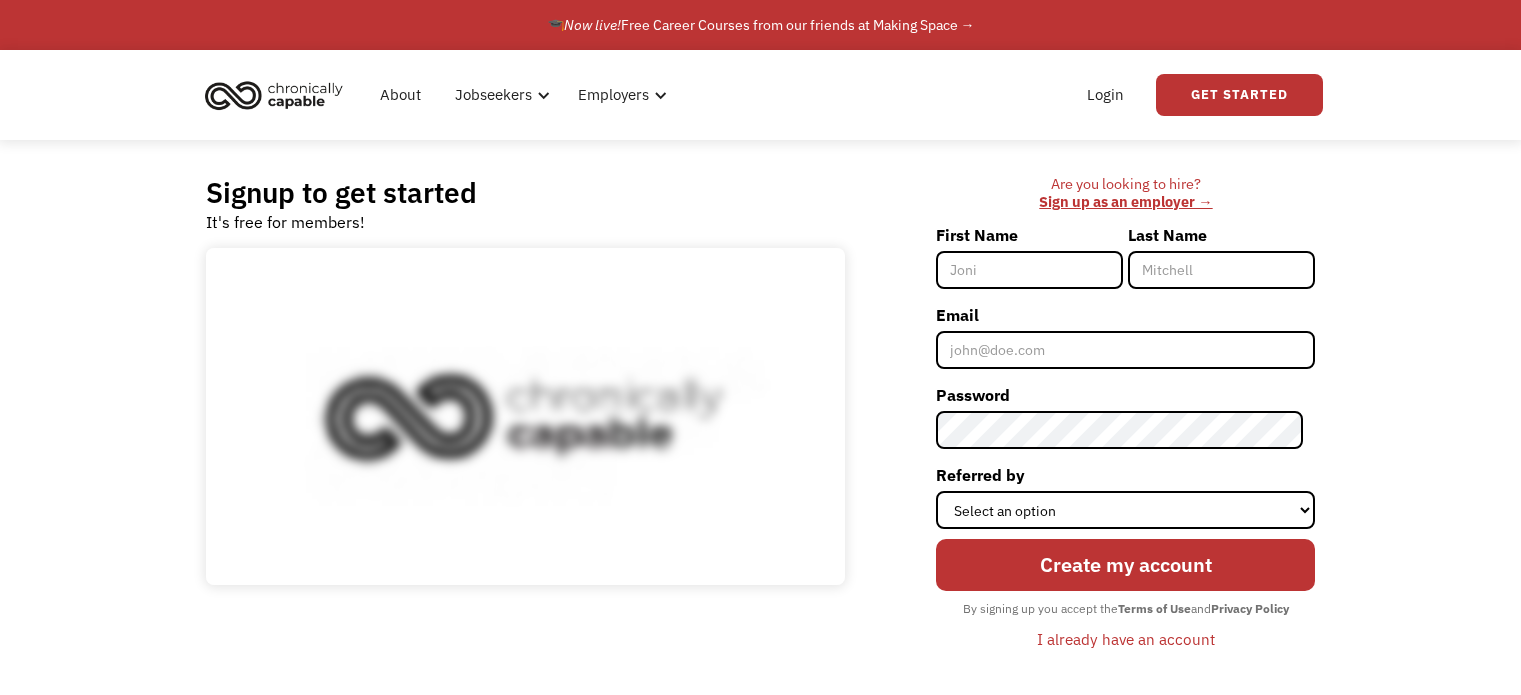 scroll, scrollTop: 0, scrollLeft: 0, axis: both 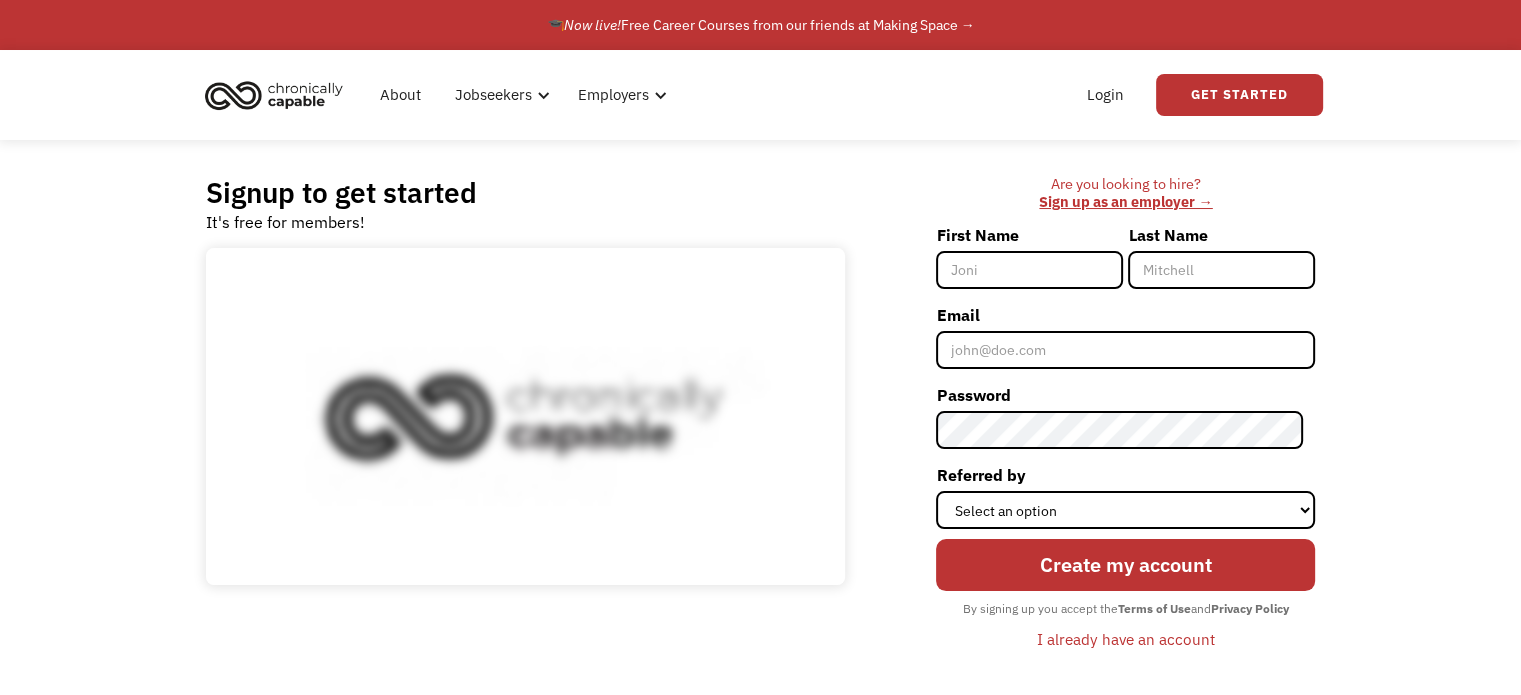 click on "First Name" at bounding box center (1029, 270) 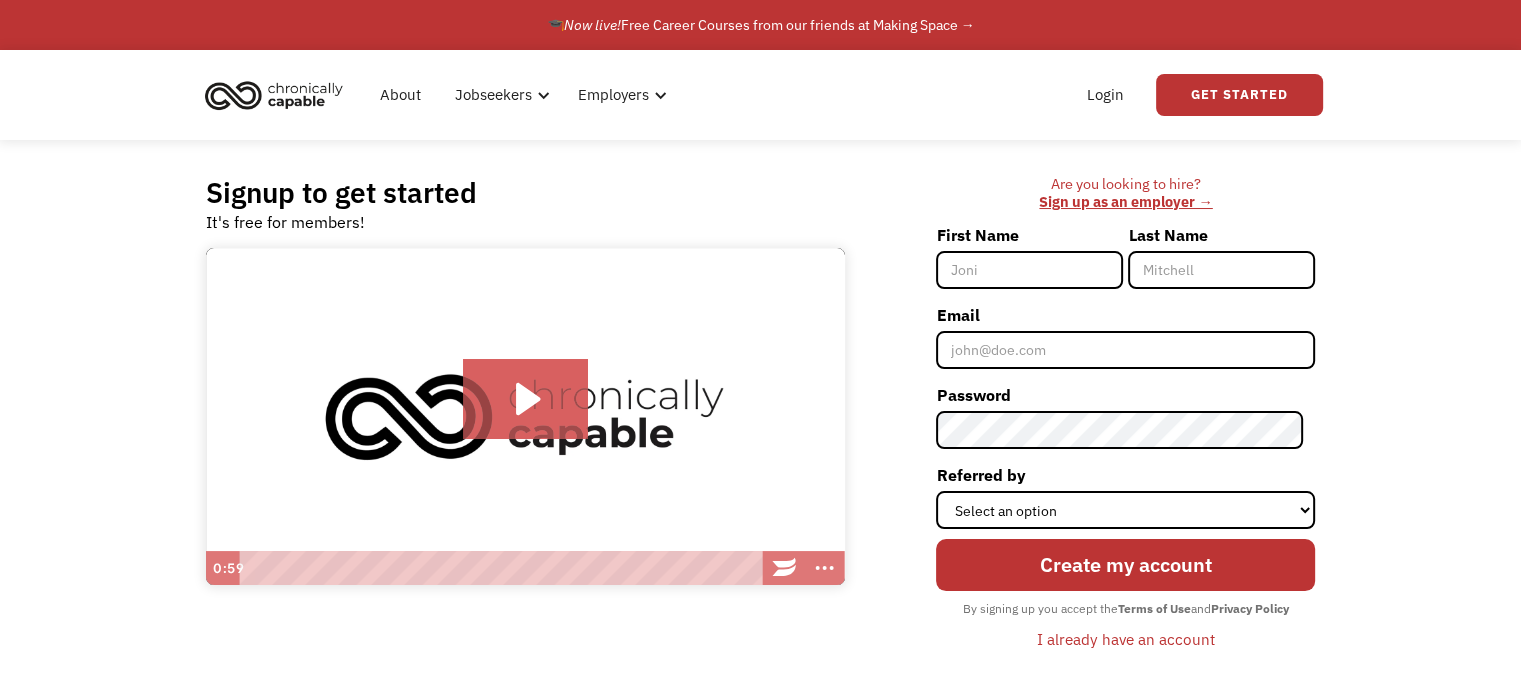 click at bounding box center [274, 95] 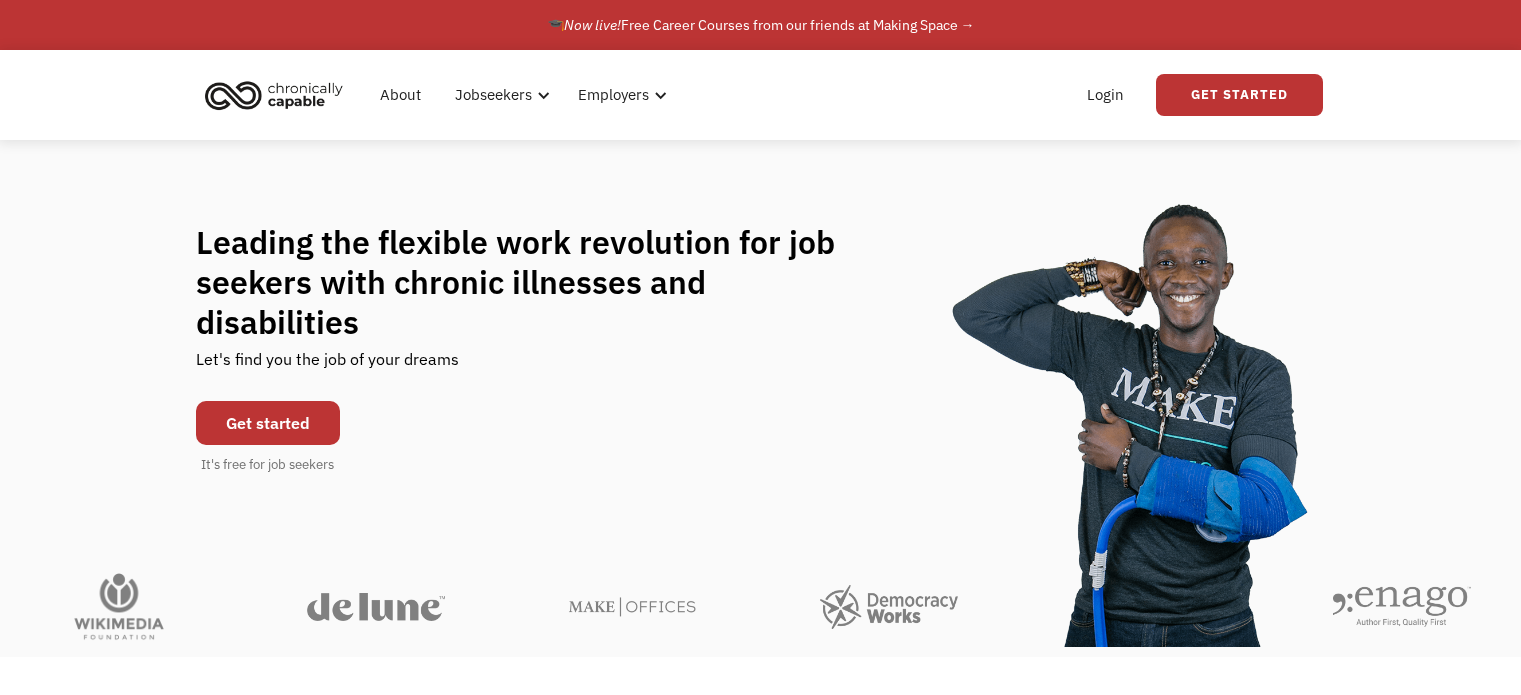 scroll, scrollTop: 0, scrollLeft: 0, axis: both 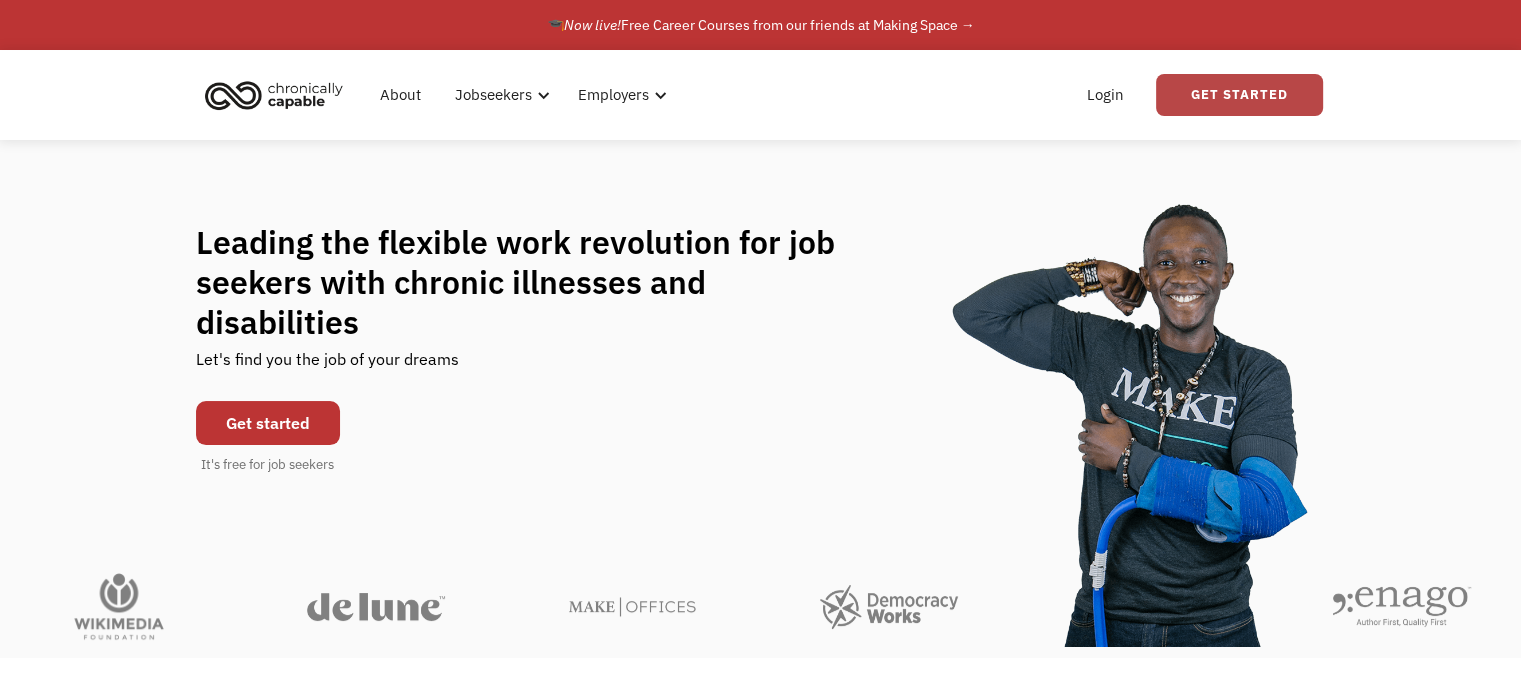 click on "Get Started" at bounding box center (1239, 95) 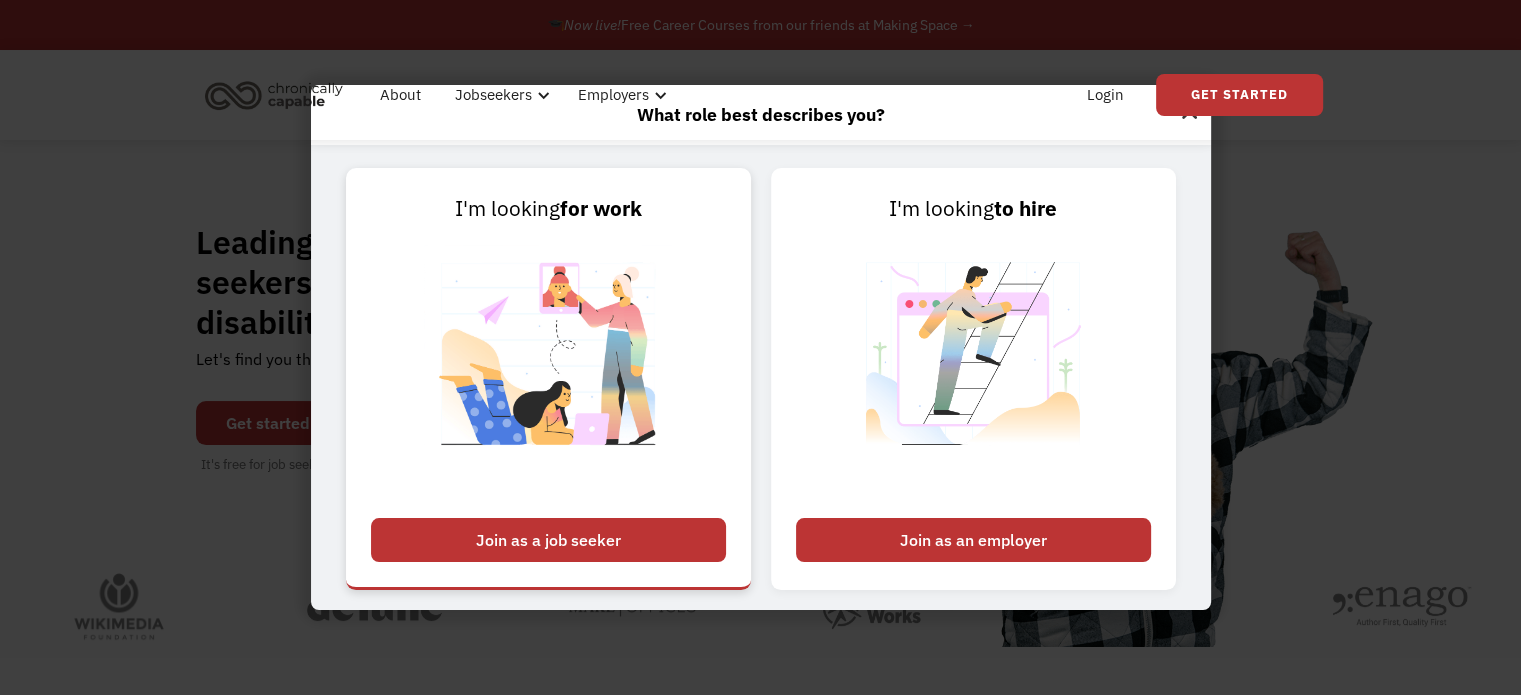 click at bounding box center (548, 366) 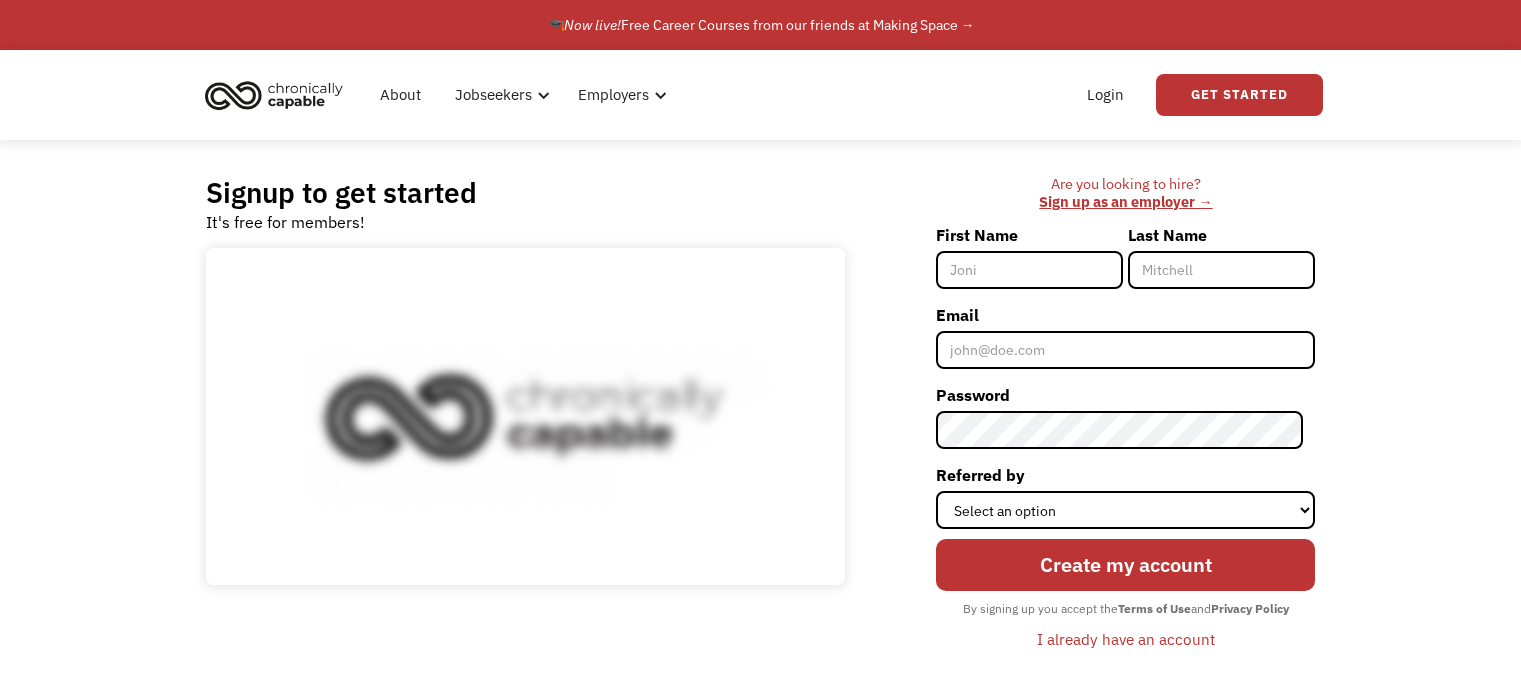 scroll, scrollTop: 0, scrollLeft: 0, axis: both 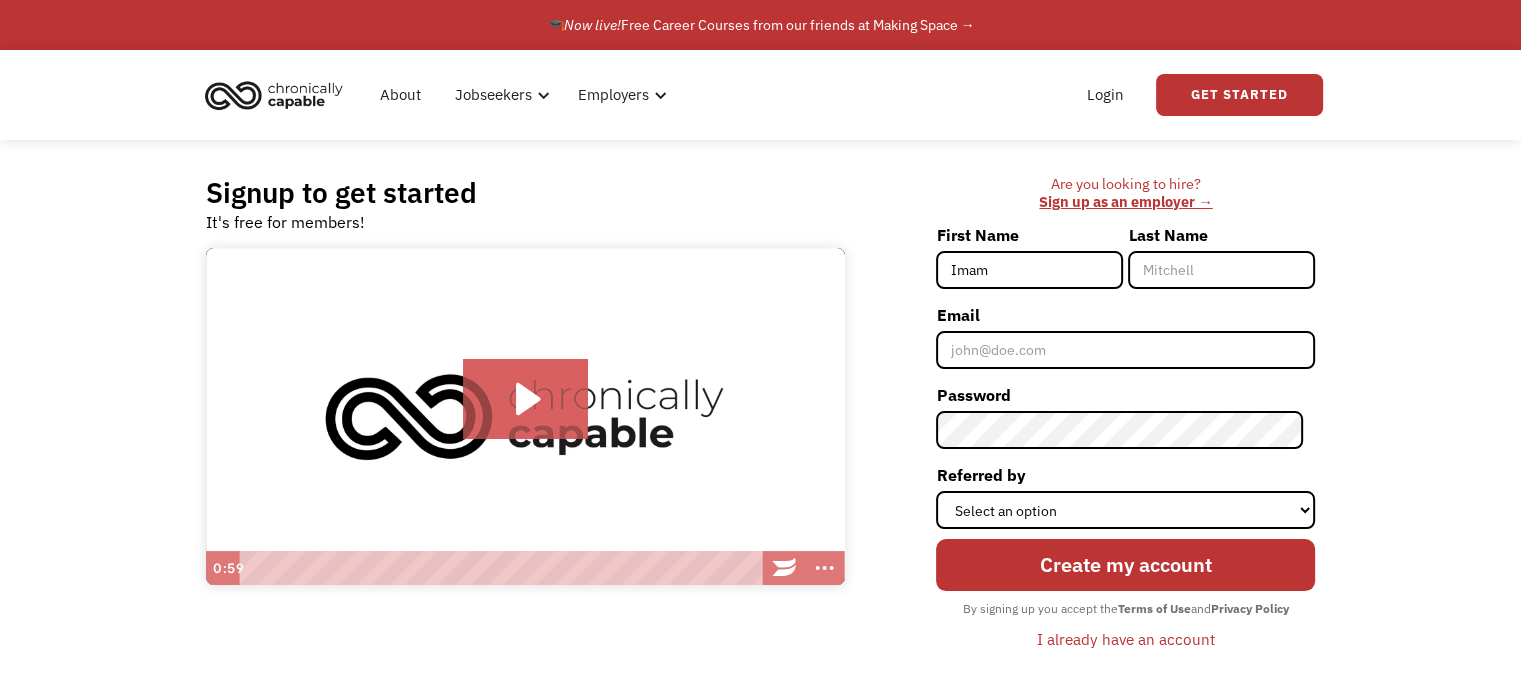 type on "Imam" 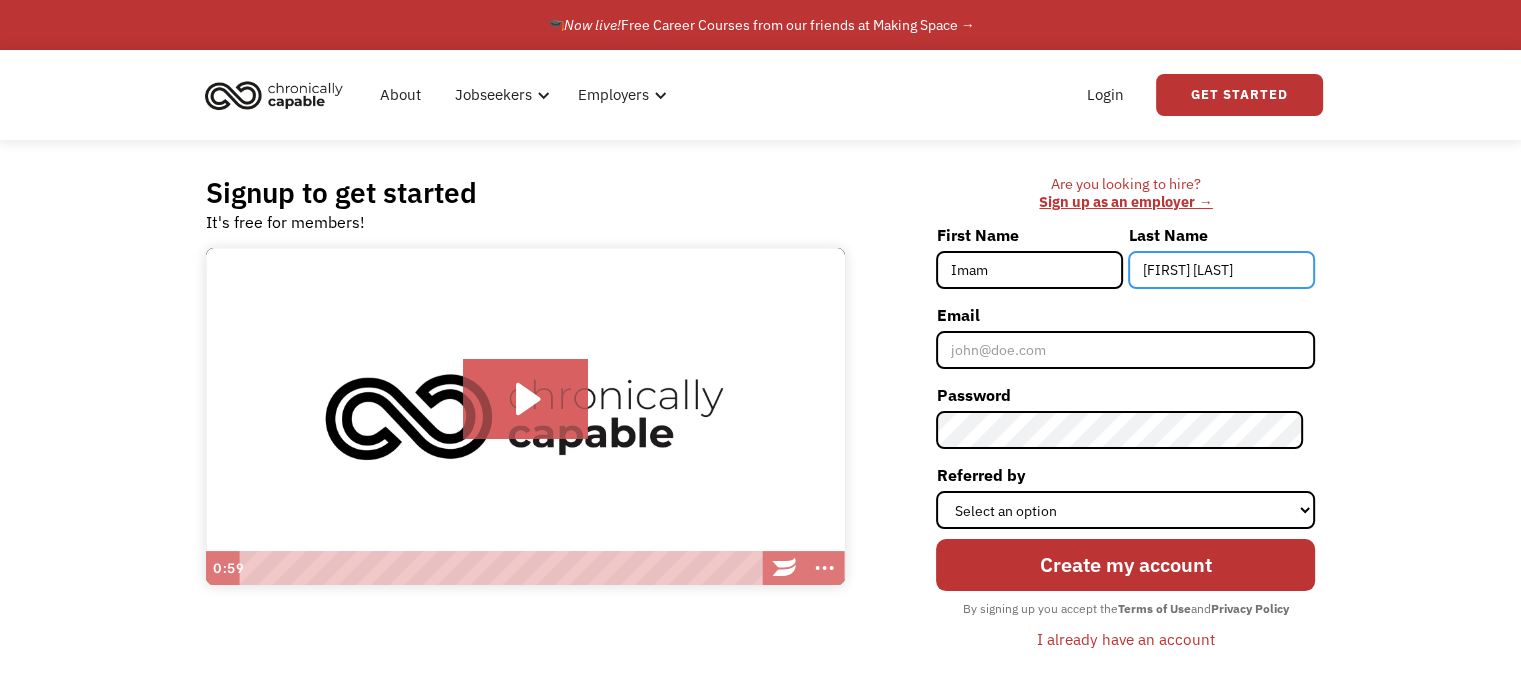type on "Daniel Sihombing" 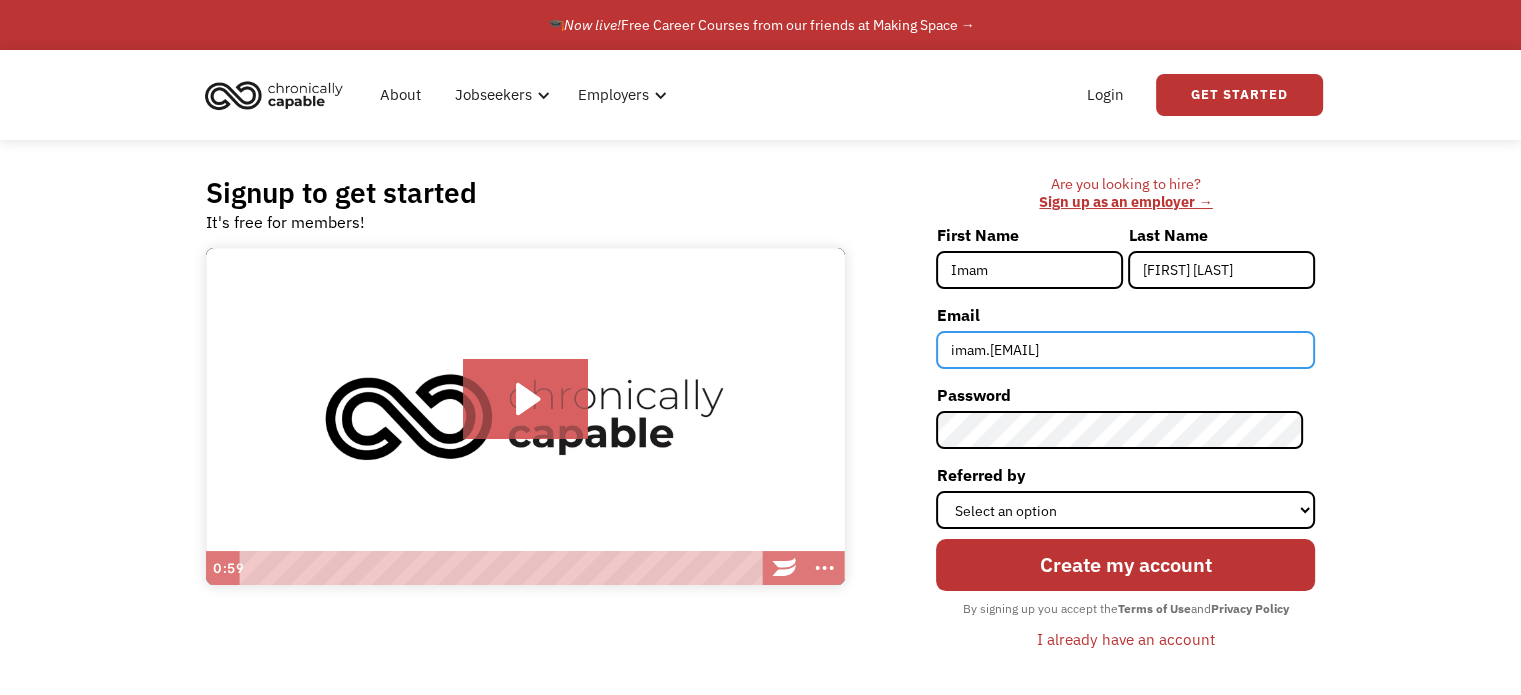 type on "[EMAIL]" 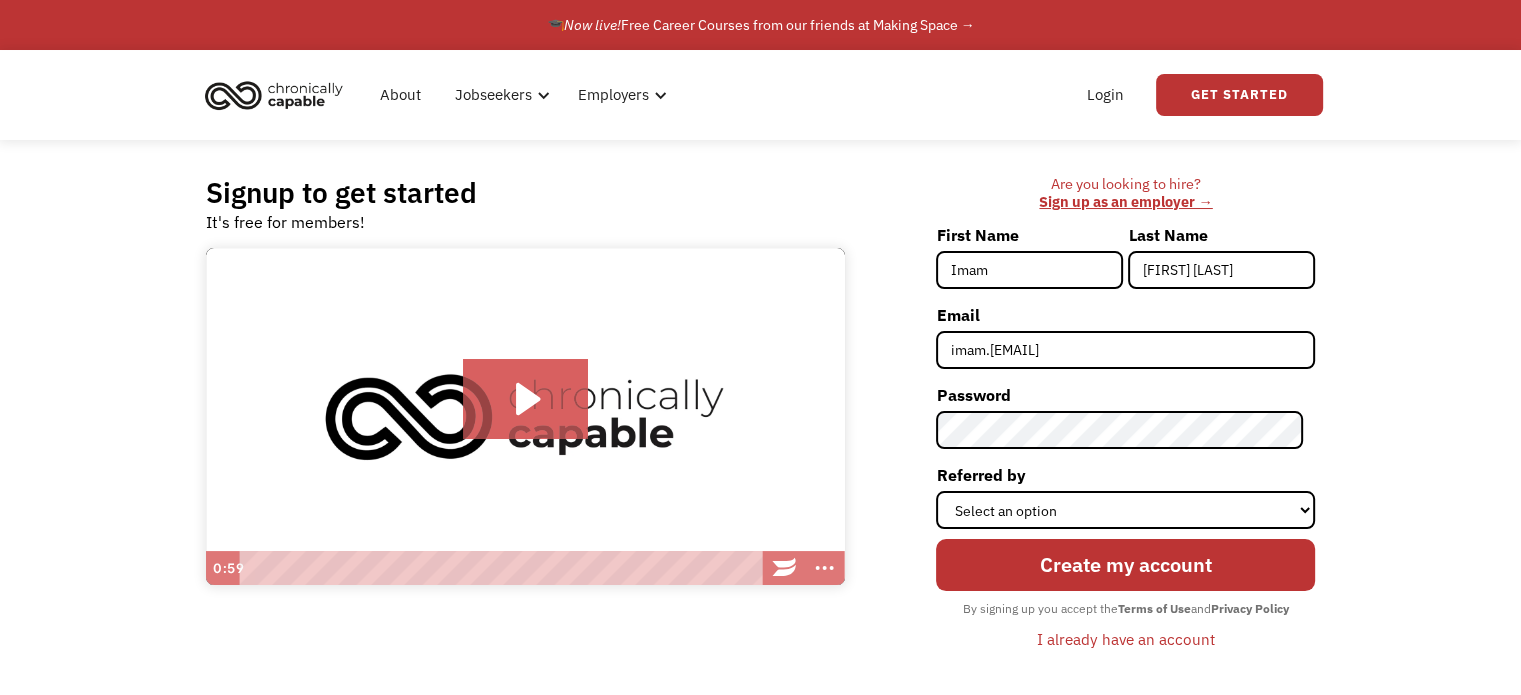 click on "Create my account By signing up you accept the  Terms of Use  and  Privacy Policy I already have an account" at bounding box center [1125, 592] 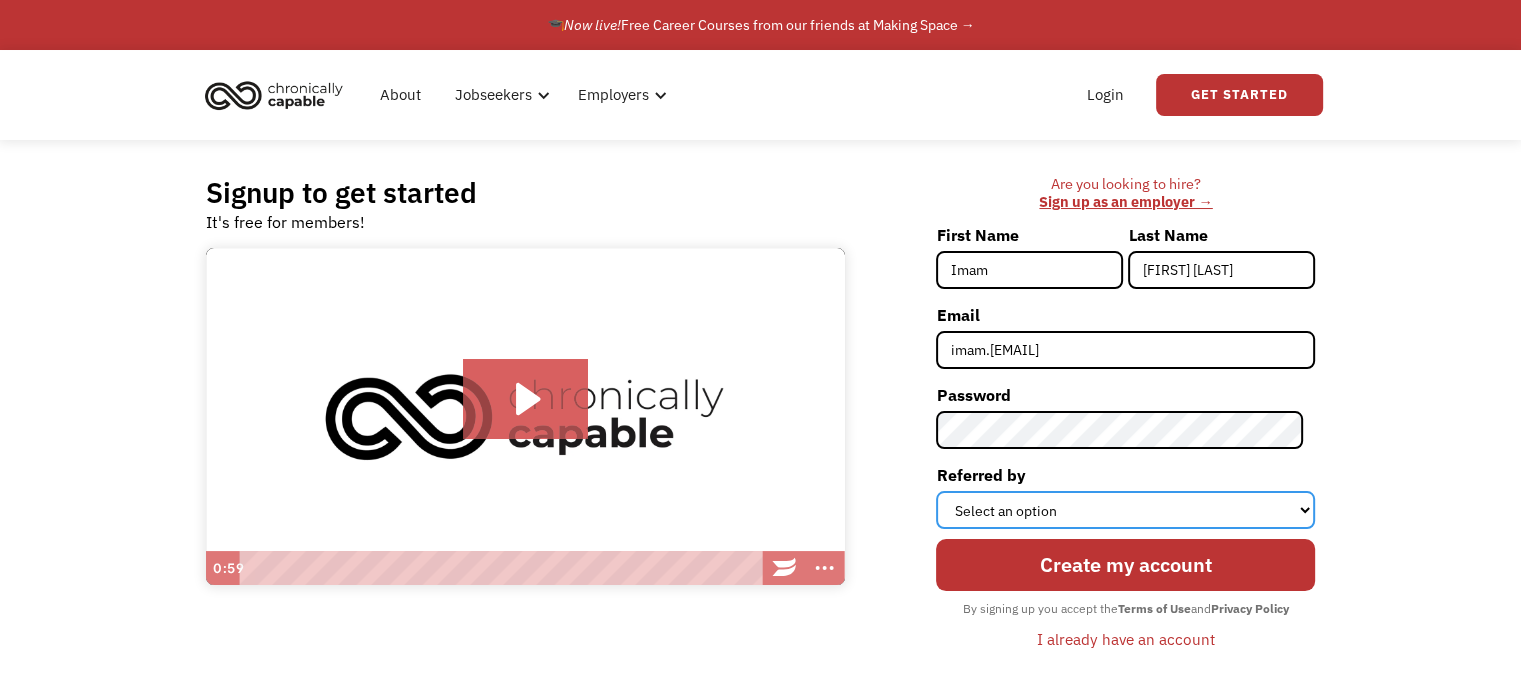 click on "Select an option Instagram Facebook Twitter Search Engine News Article Word of Mouth Employer Other" at bounding box center [1125, 510] 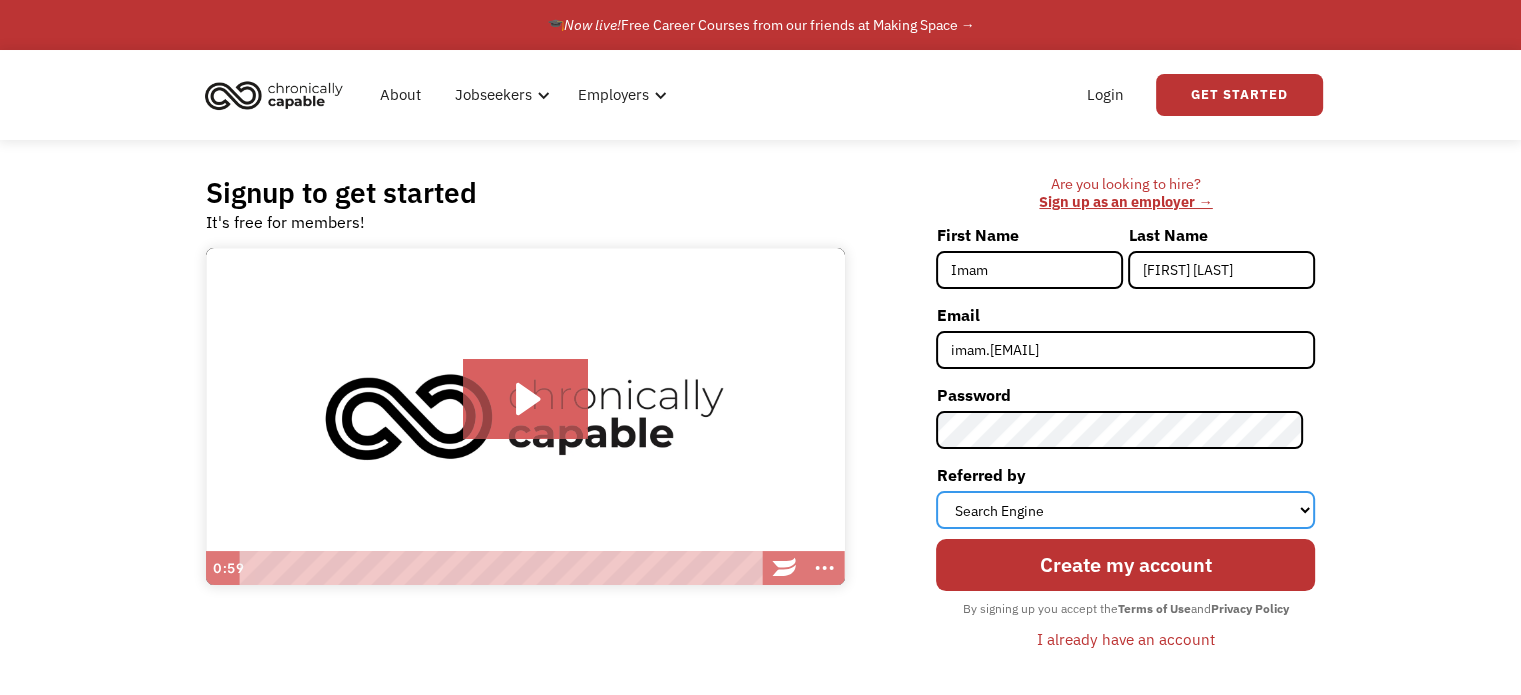 click on "Select an option Instagram Facebook Twitter Search Engine News Article Word of Mouth Employer Other" at bounding box center [1125, 510] 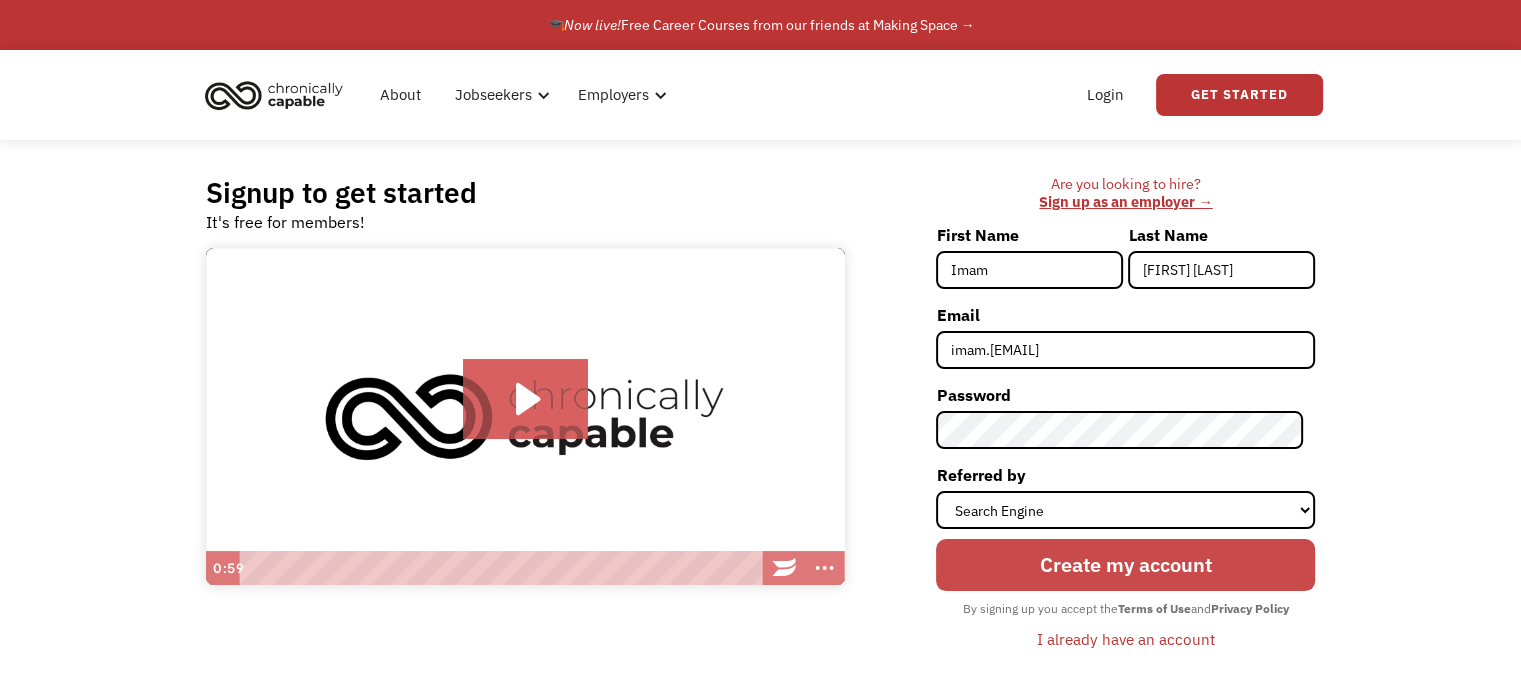 click on "Create my account" at bounding box center [1125, 565] 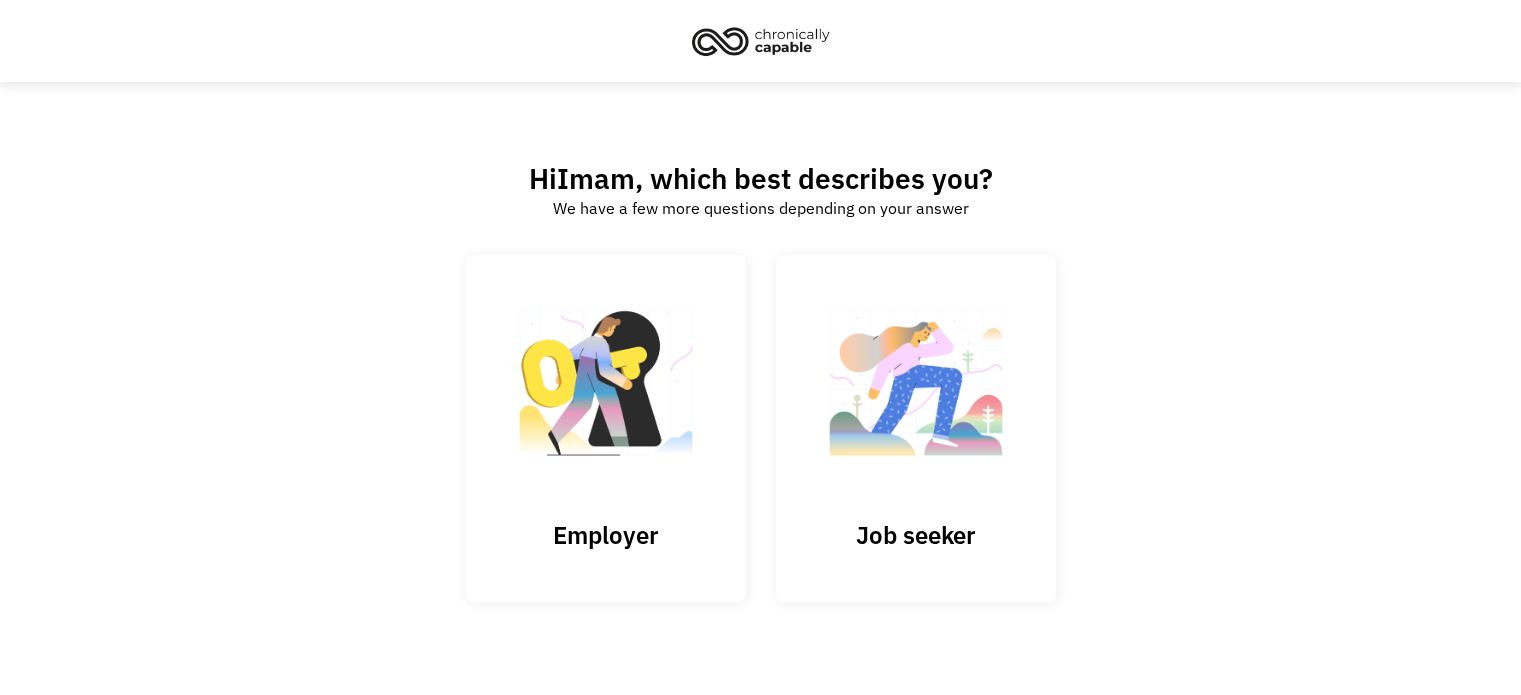 scroll, scrollTop: 0, scrollLeft: 0, axis: both 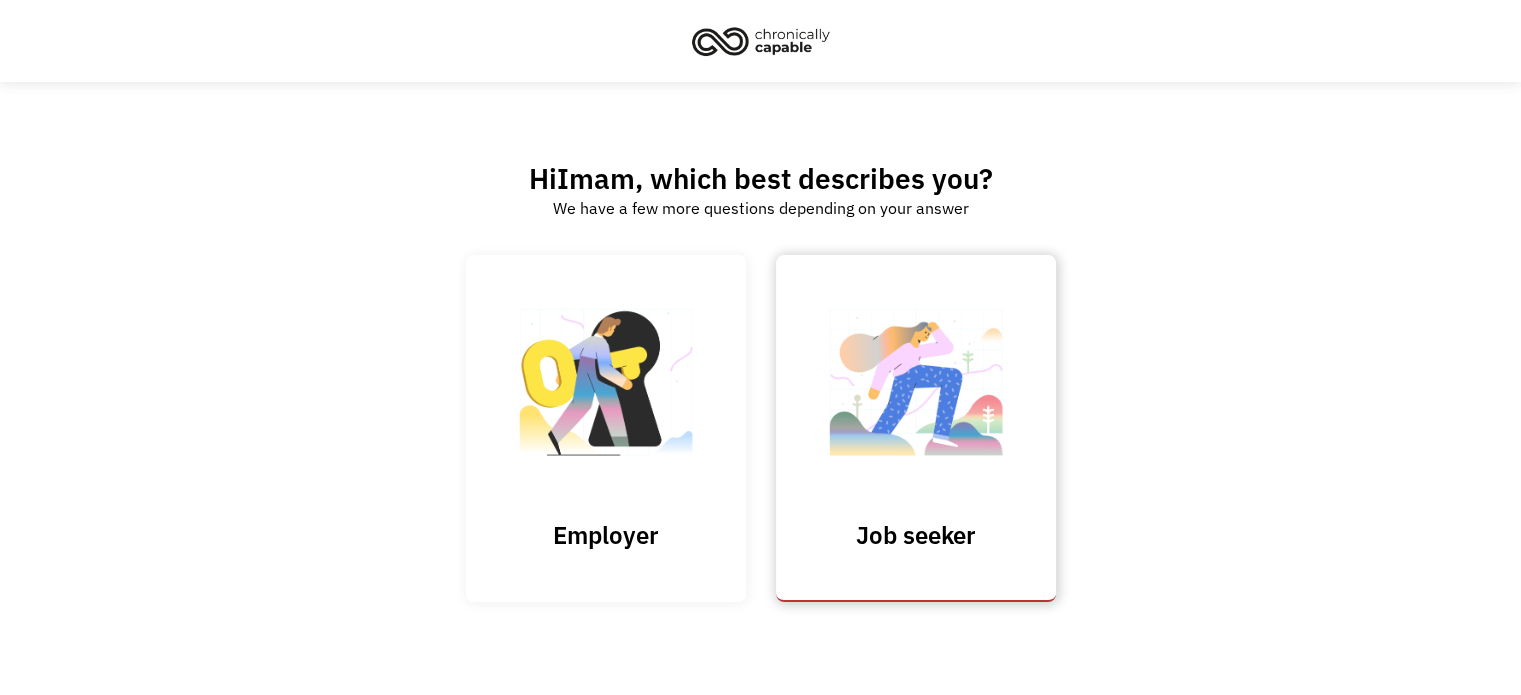click at bounding box center (916, 392) 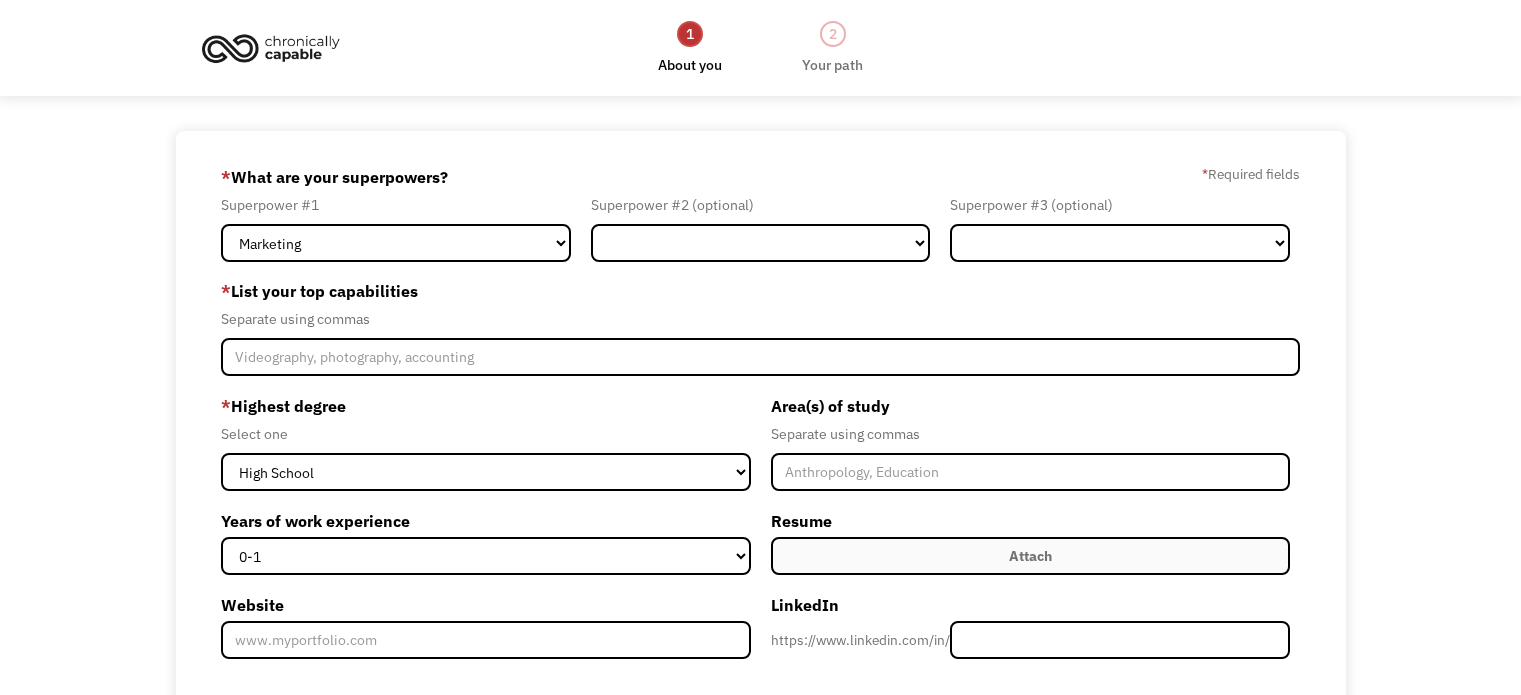 scroll, scrollTop: 0, scrollLeft: 0, axis: both 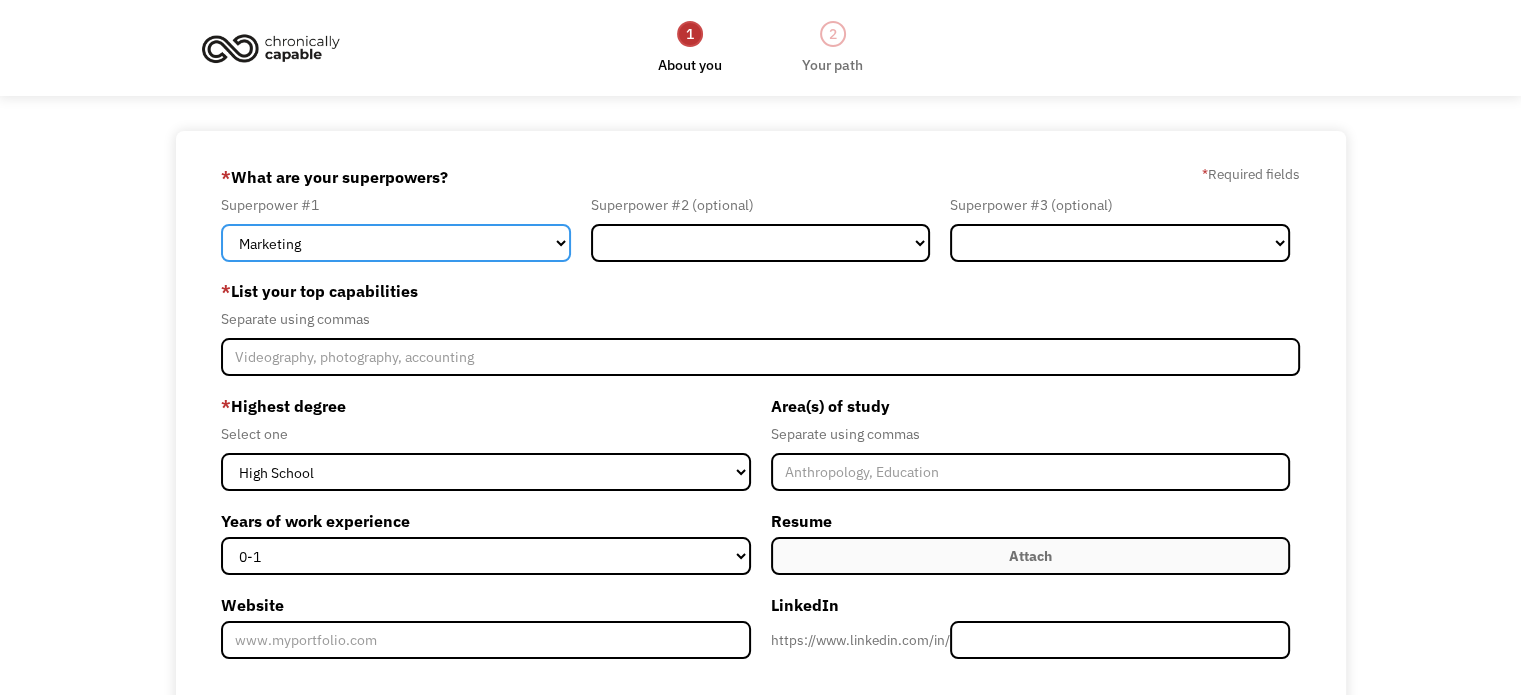click on "Marketing Human Resources Finance Technology Operations Sales Industrial & Manufacturing Administration Legal Communications & Public Relations Customer Service Design Healthcare Science & Education Engineering & Construction Other" at bounding box center [396, 243] 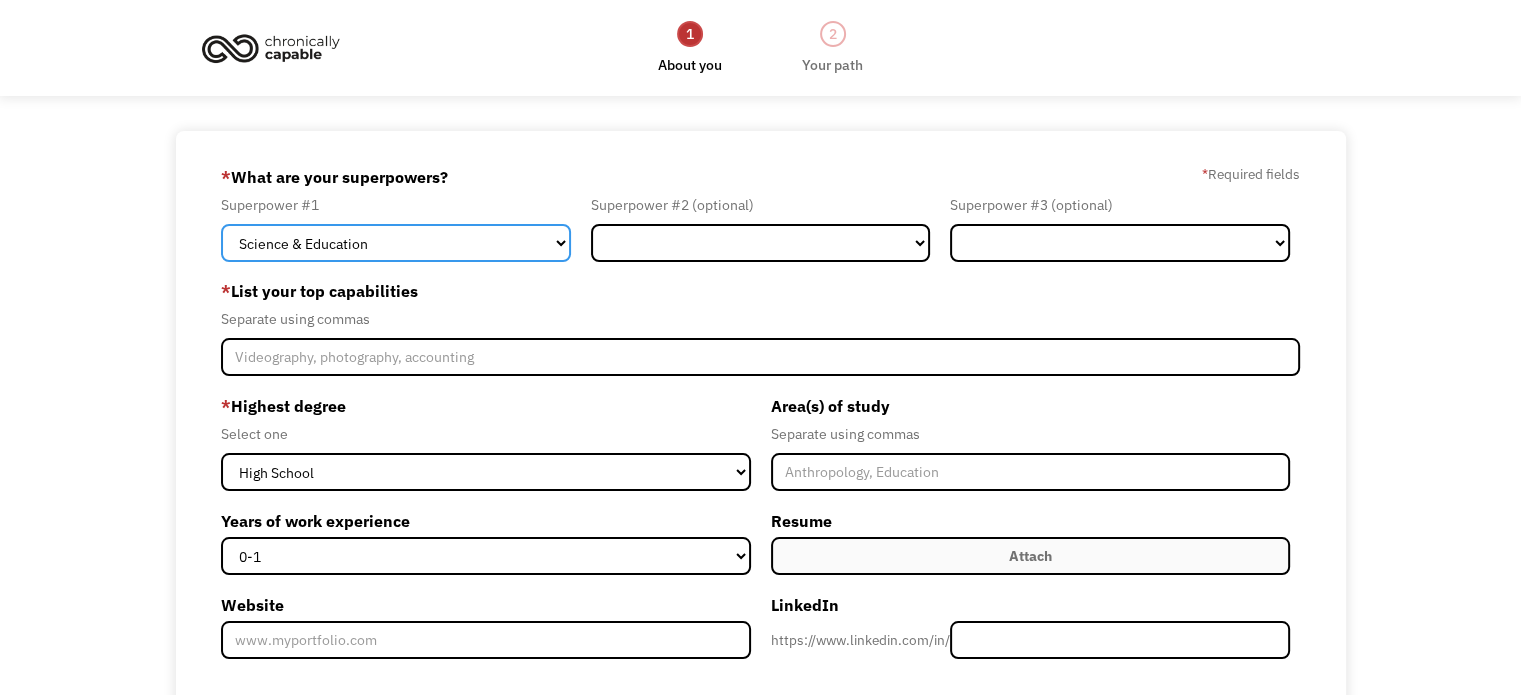 click on "Marketing Human Resources Finance Technology Operations Sales Industrial & Manufacturing Administration Legal Communications & Public Relations Customer Service Design Healthcare Science & Education Engineering & Construction Other" at bounding box center [396, 243] 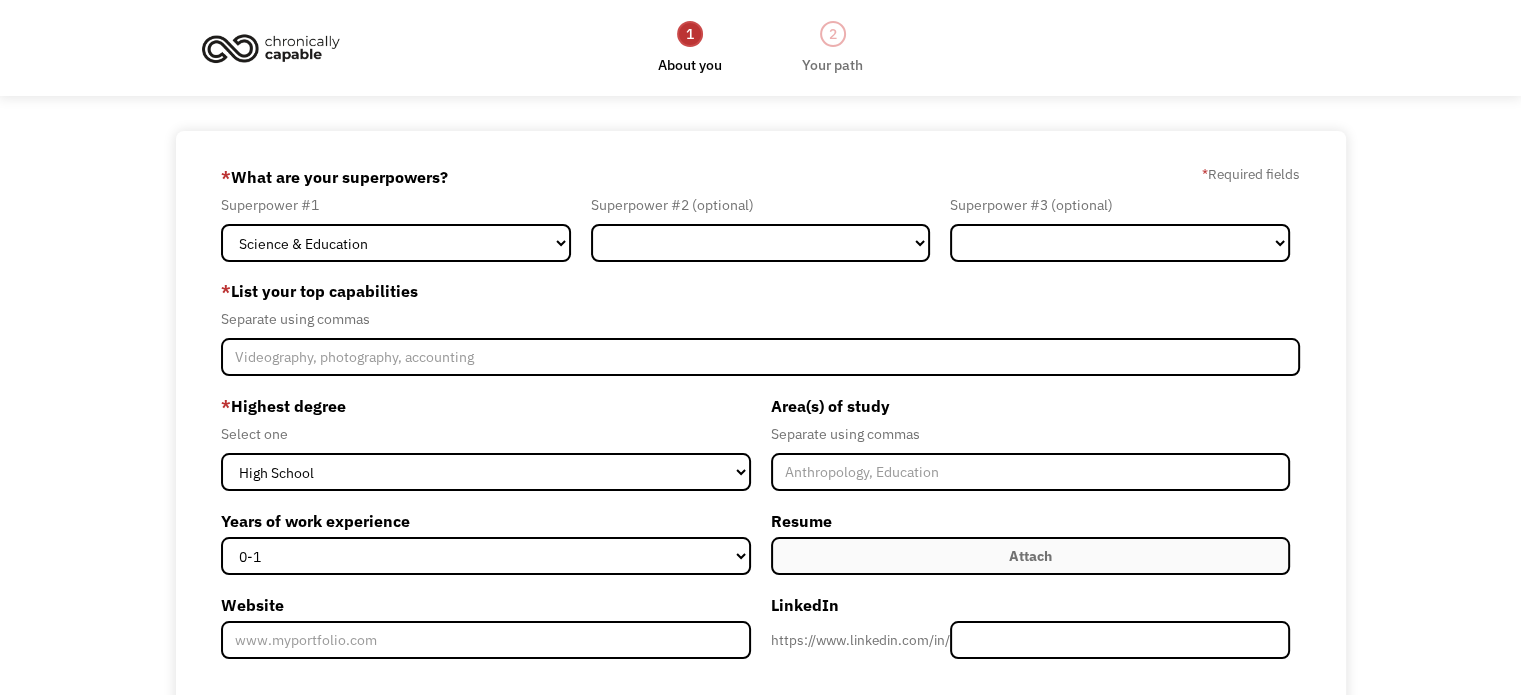 click on "[HASH] [EMAIL] [FIRST] [LAST] Search Engine * What are your superpowers? * Required fields Superpower #1 Marketing Human Resources Finance Technology Operations Sales Industrial & Manufacturing Administration Legal Communications & Public Relations Customer Service Design Healthcare Science & Education Engineering & Construction Other Superpower #2 (optional) Marketing Human Resources Finance Technology Operations Sales Industrial & Manufacturing Administration Legal Communications & Public Relations Customer Service Design Healthcare Science & Education Engineering & Construction Other Superpower #3 (optional) Marketing Human Resources Finance Technology Operations Sales Industrial & Manufacturing Administration Legal Communications & Public Relations Customer Service Design Healthcare Science & Education Engineering & Construction Other * List your top capabilities Separate using commas * Highest degree Select one High School Associates Bachelors Masters PhD 0-1 2-4" at bounding box center (760, 550) 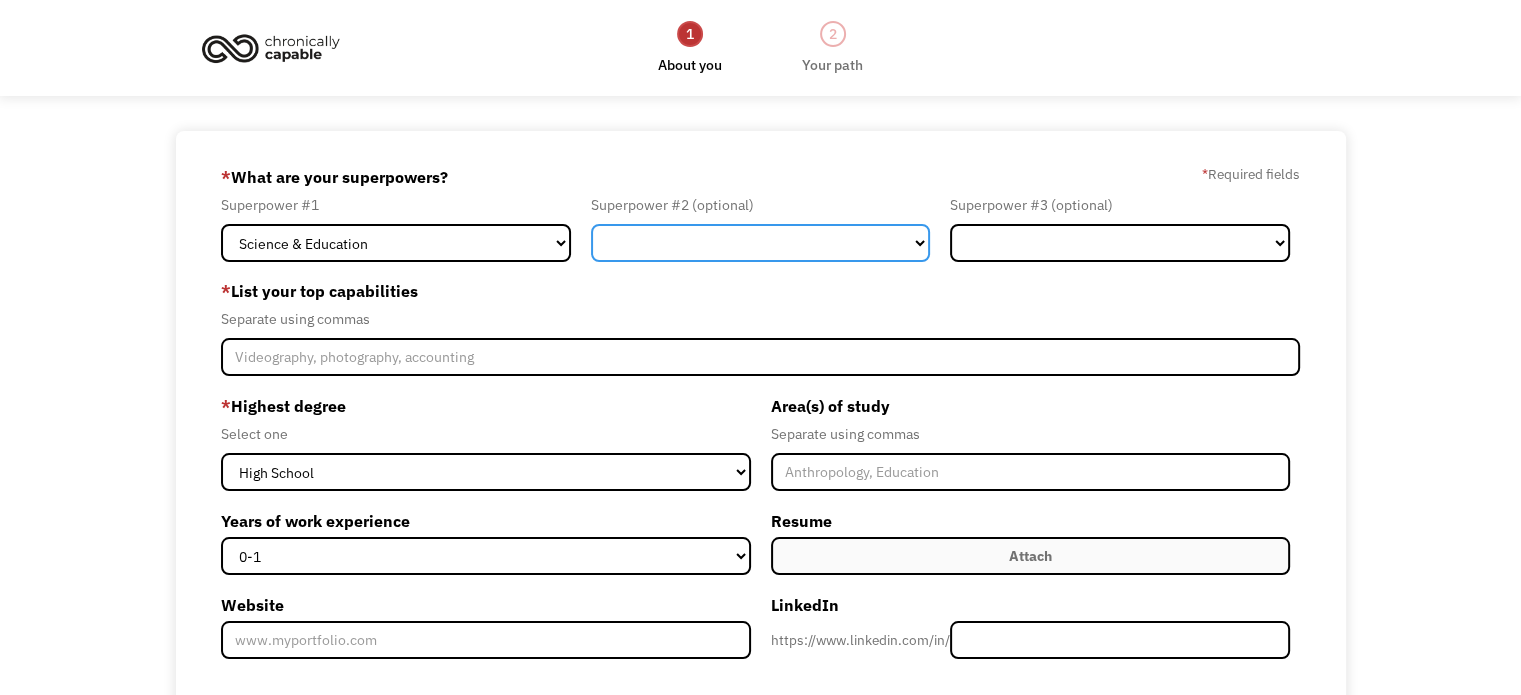 click on "Marketing Human Resources Finance Technology Operations Sales Industrial & Manufacturing Administration Legal Communications & Public Relations Customer Service Design Healthcare Science & Education Engineering & Construction Other" at bounding box center [761, 243] 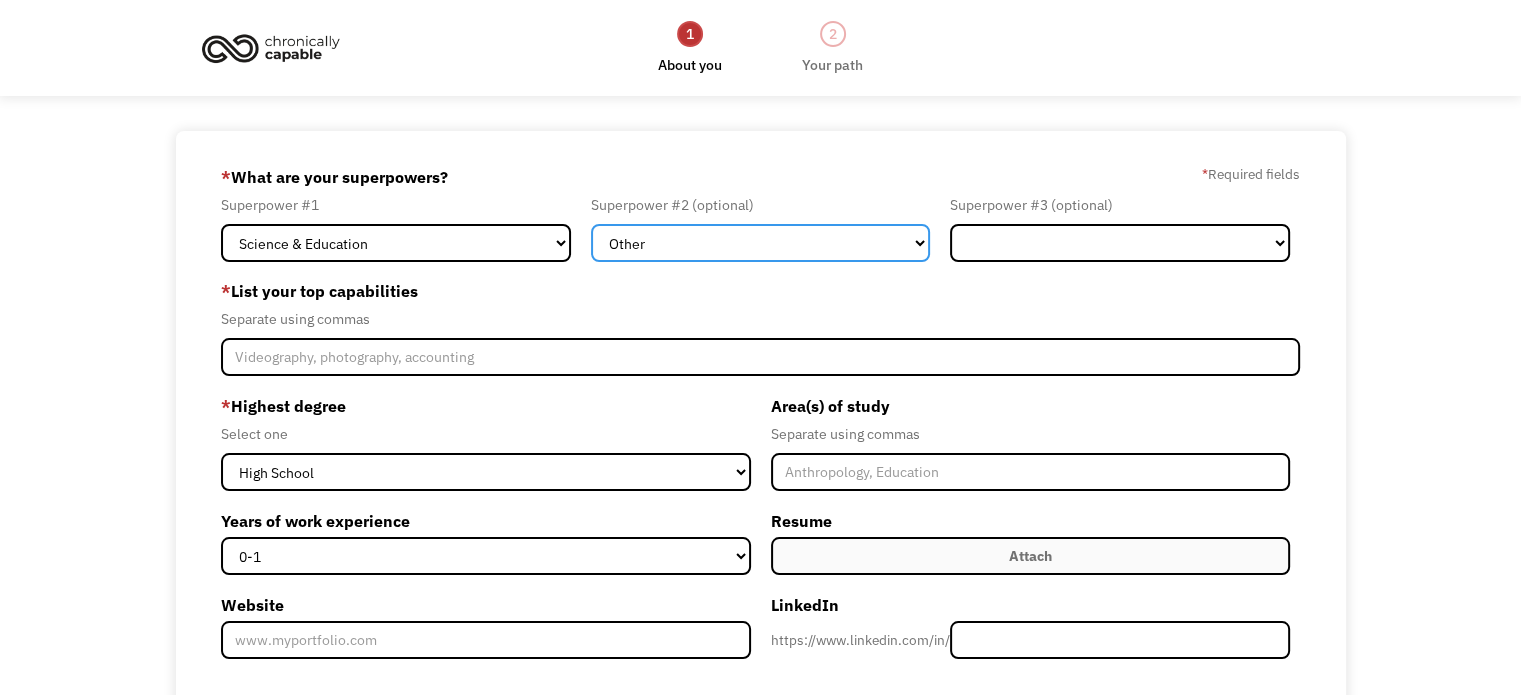 click on "Marketing Human Resources Finance Technology Operations Sales Industrial & Manufacturing Administration Legal Communications & Public Relations Customer Service Design Healthcare Science & Education Engineering & Construction Other" at bounding box center (761, 243) 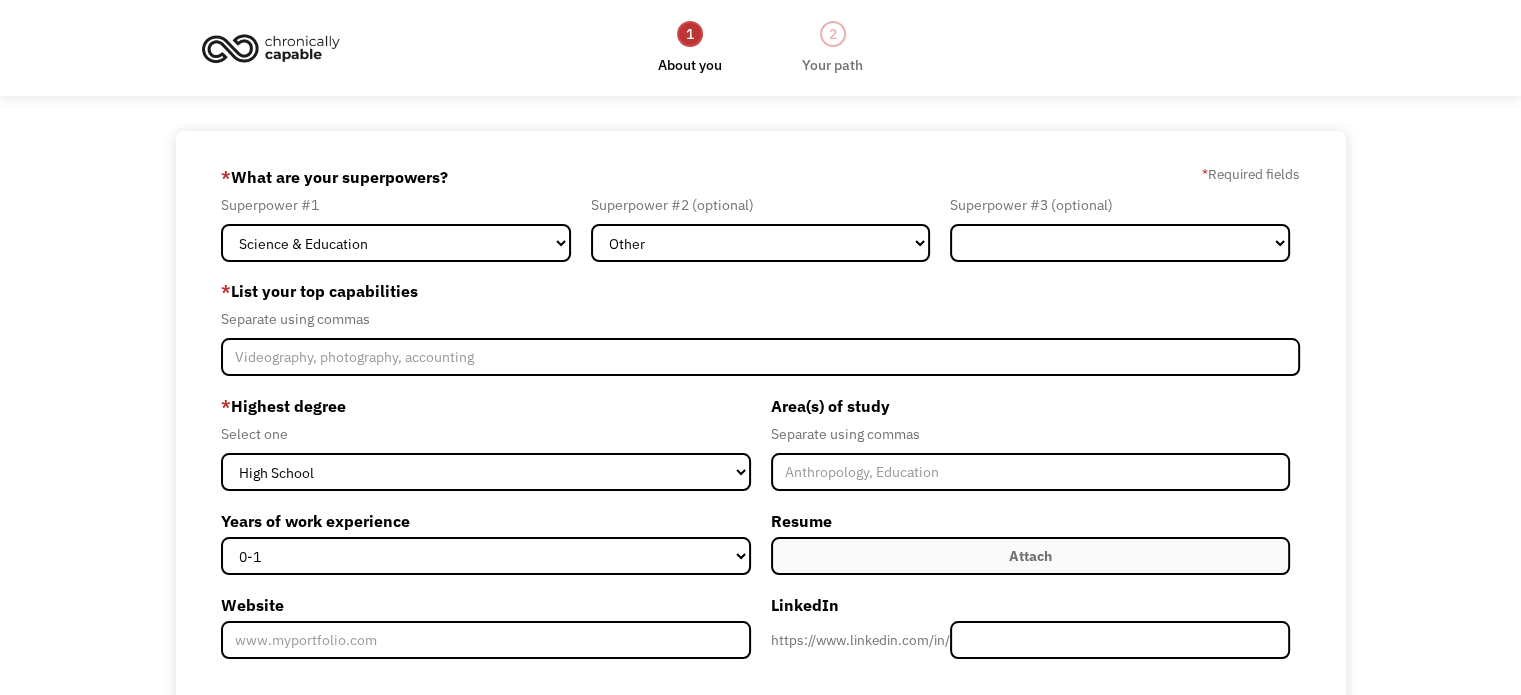click on "[HASH] [EMAIL] [FIRST] [LAST] Search Engine * What are your superpowers? * Required fields Superpower #1 Marketing Human Resources Finance Technology Operations Sales Industrial & Manufacturing Administration Legal Communications & Public Relations Customer Service Design Healthcare Science & Education Engineering & Construction Other Superpower #2 (optional) Marketing Human Resources Finance Technology Operations Sales Industrial & Manufacturing Administration Legal Communications & Public Relations Customer Service Design Healthcare Science & Education Engineering & Construction Other Superpower #3 (optional) Marketing Human Resources Finance Technology Operations Sales Industrial & Manufacturing Administration Legal Communications & Public Relations Customer Service Design Healthcare Science & Education Engineering & Construction Other * List your top capabilities Separate using commas * Highest degree Select one High School Associates Bachelors Masters PhD 0-1 2-4" at bounding box center (760, 550) 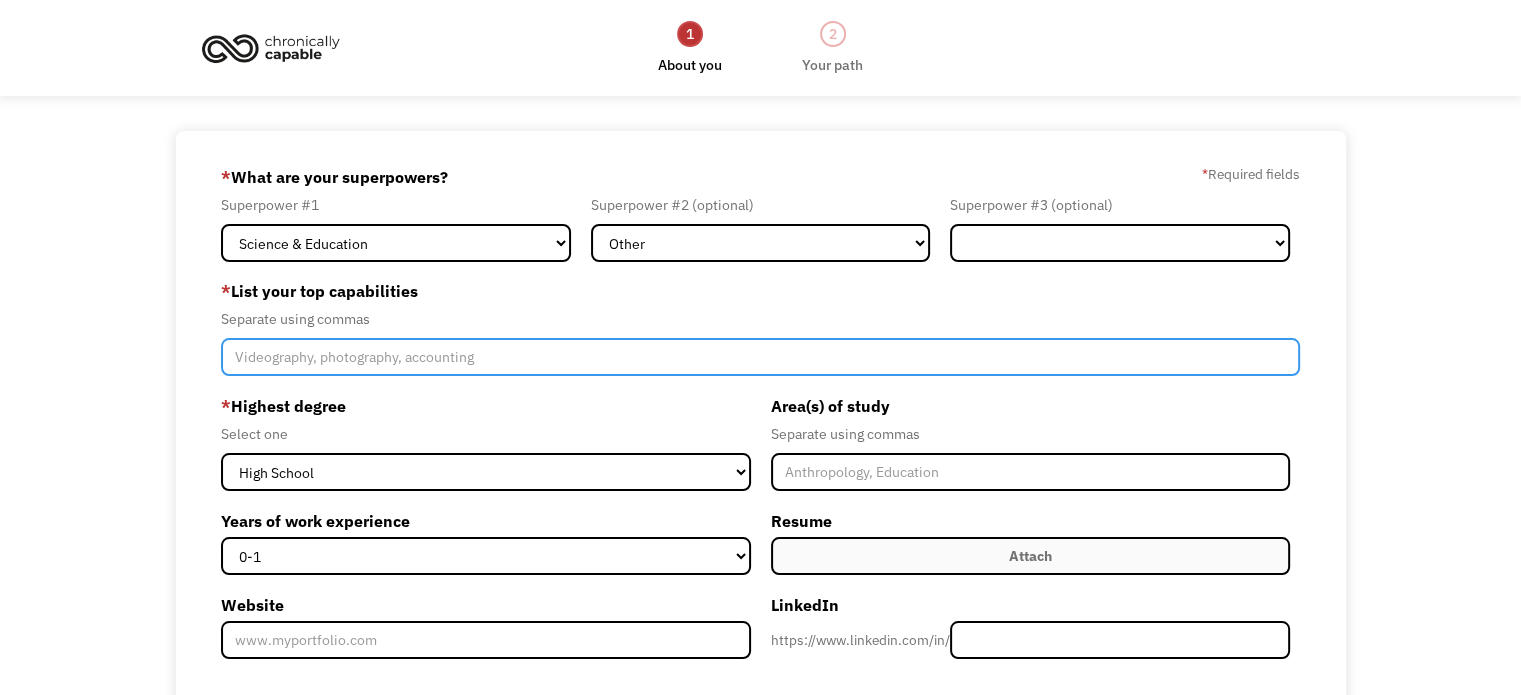 click at bounding box center (760, 357) 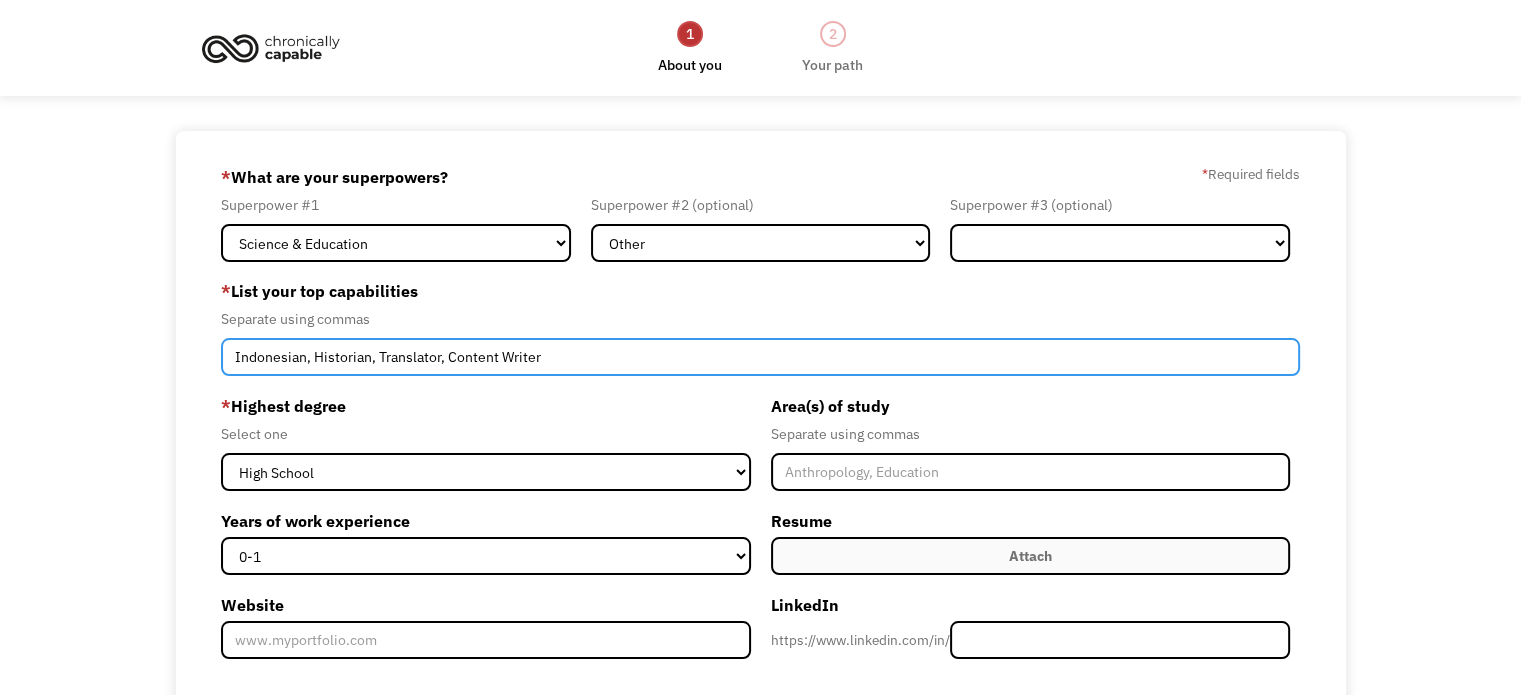 type on "Indonesian, Historian, Translator, Content Writer" 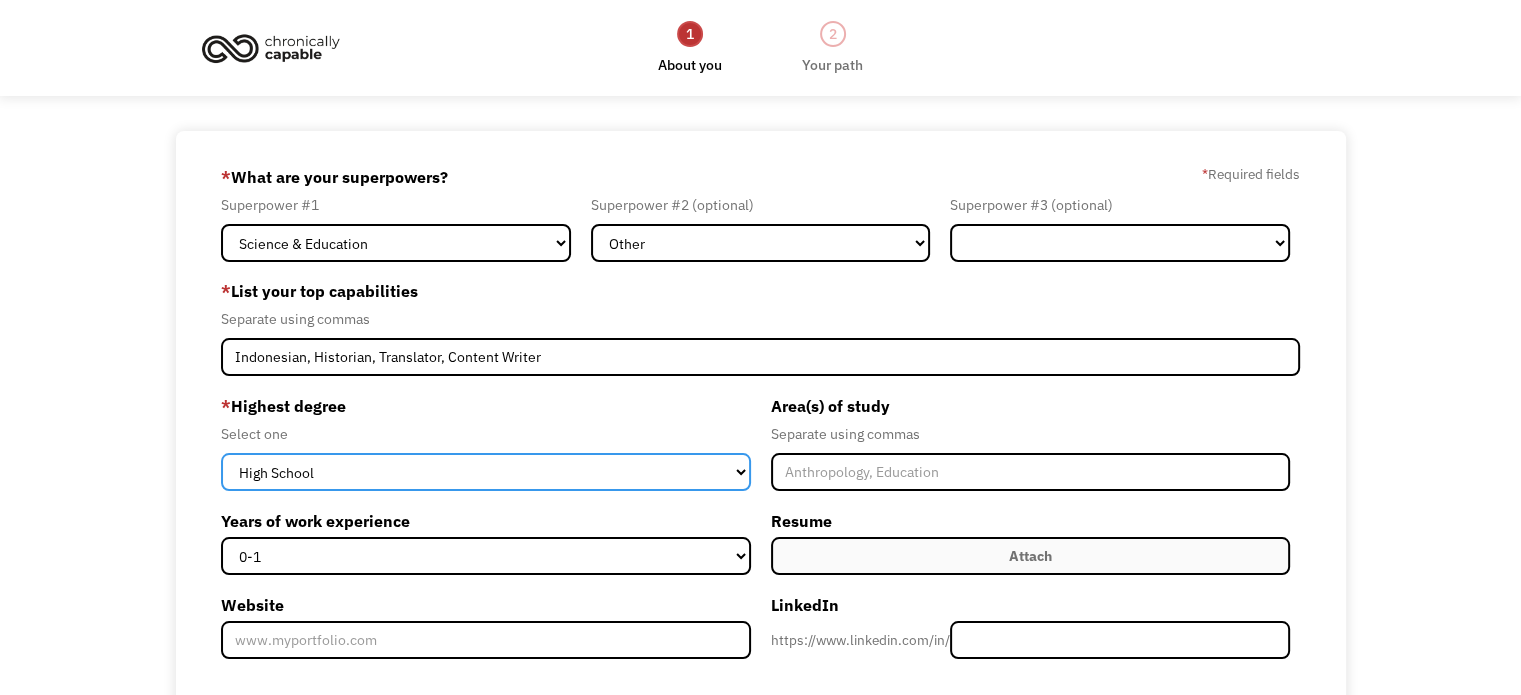 click on "High School Associates Bachelors Master's PhD" at bounding box center [485, 472] 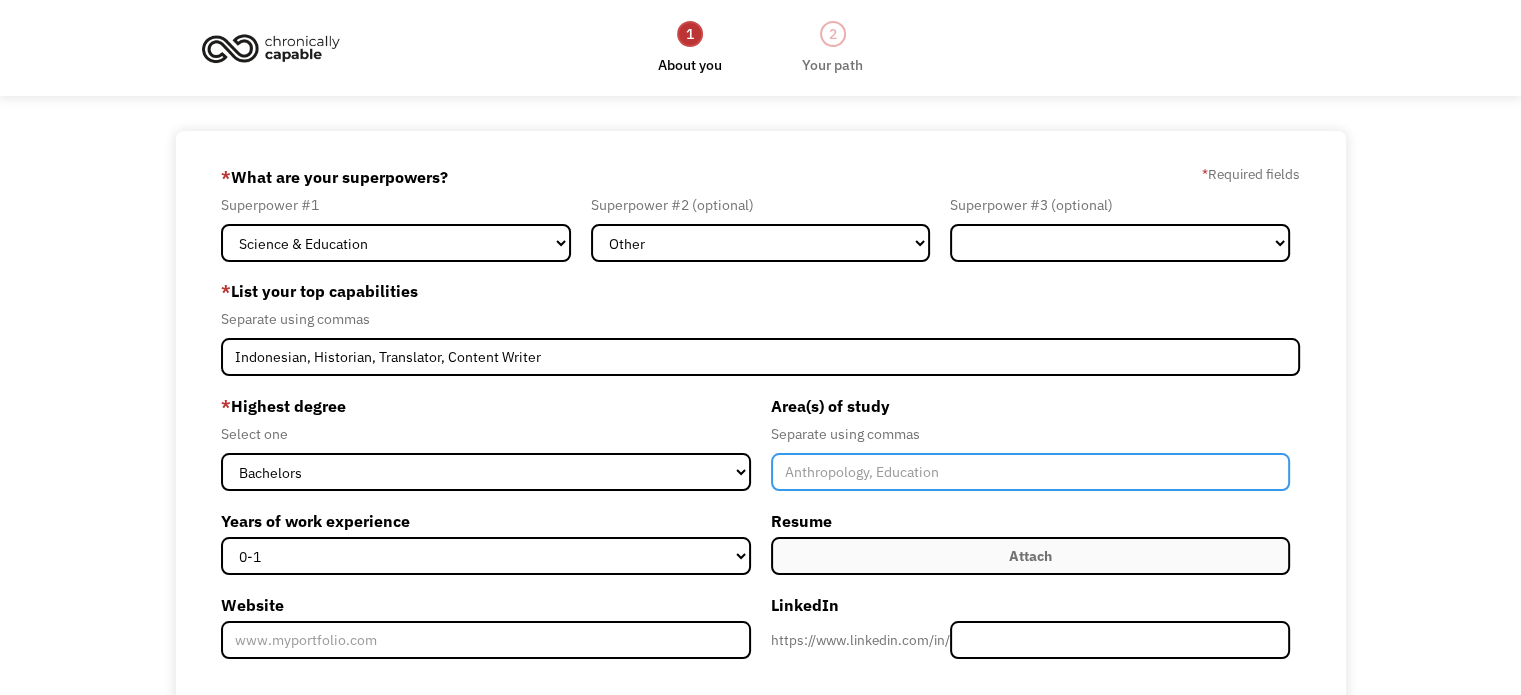 click at bounding box center (1030, 472) 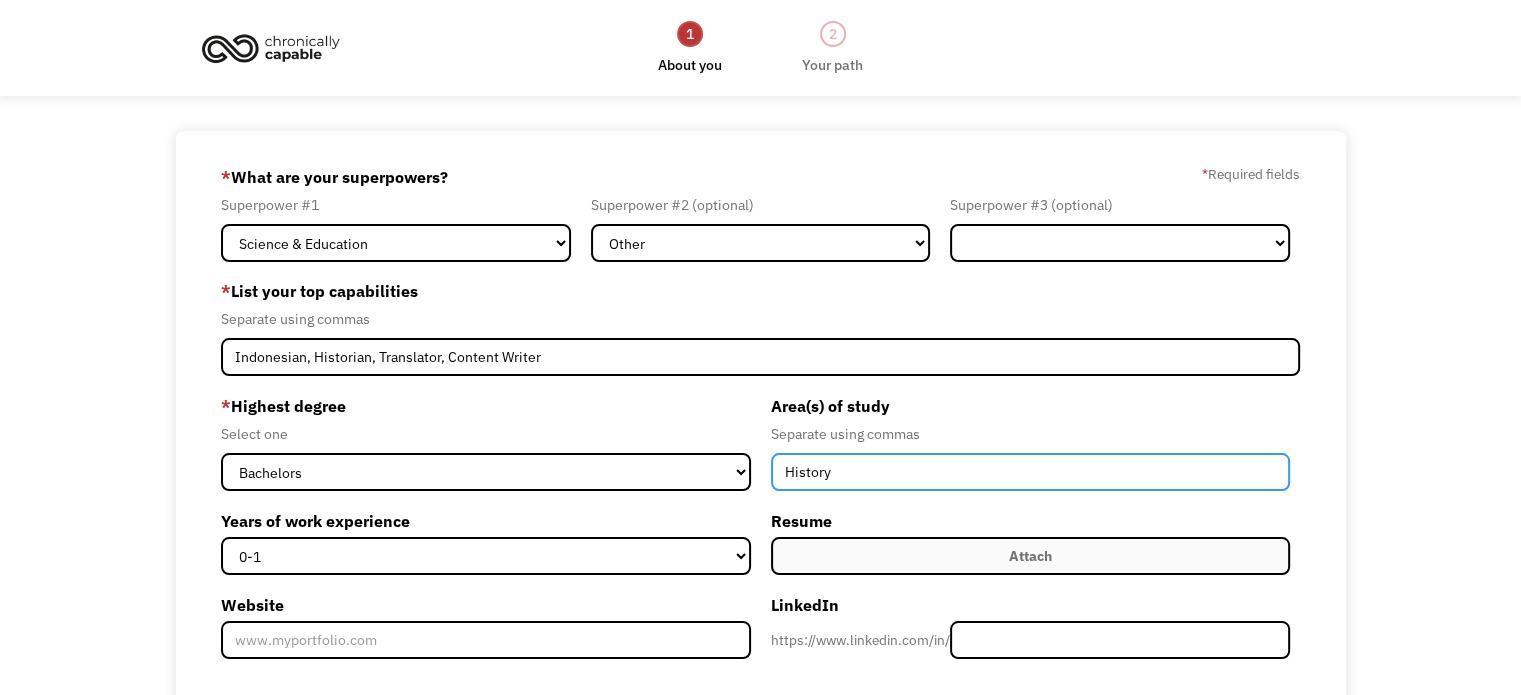 type on "History" 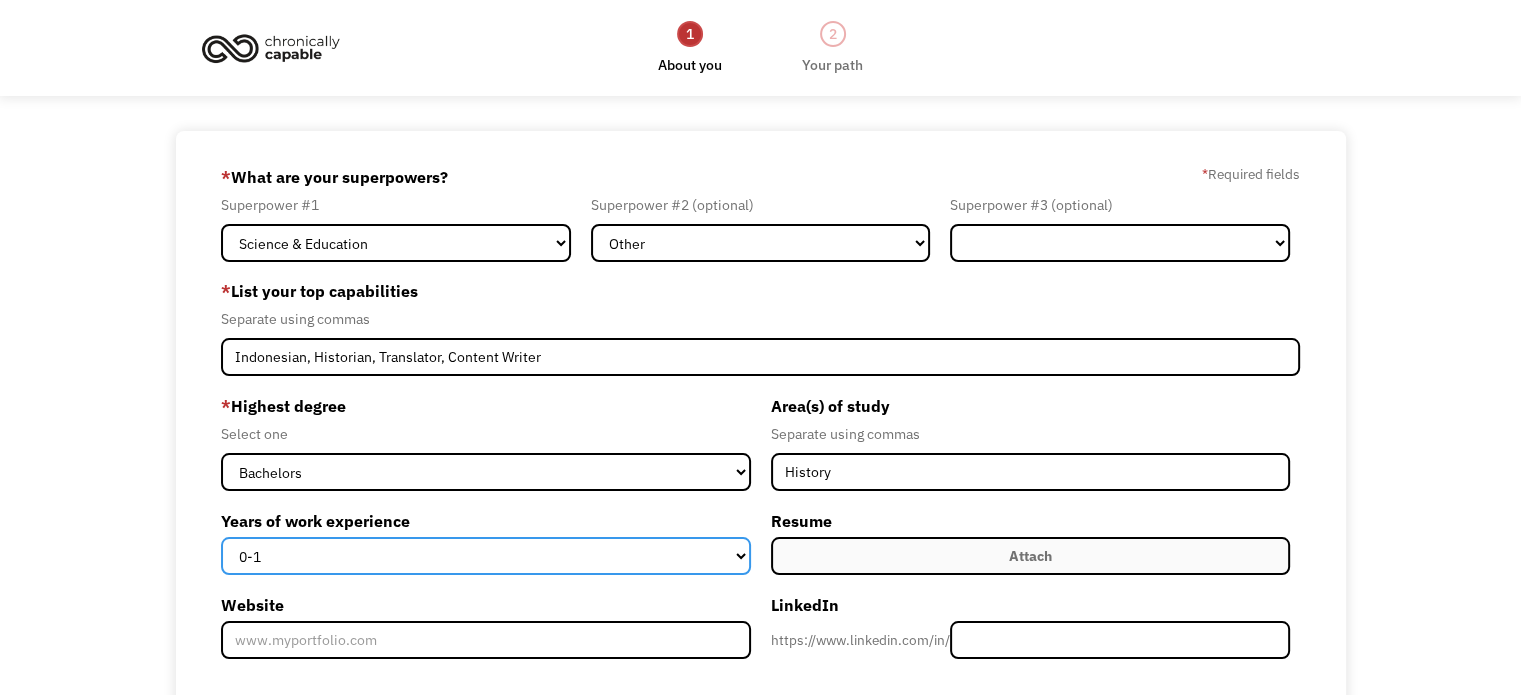 click on "0-1 2-4 5-10 11-15 15+" at bounding box center [485, 556] 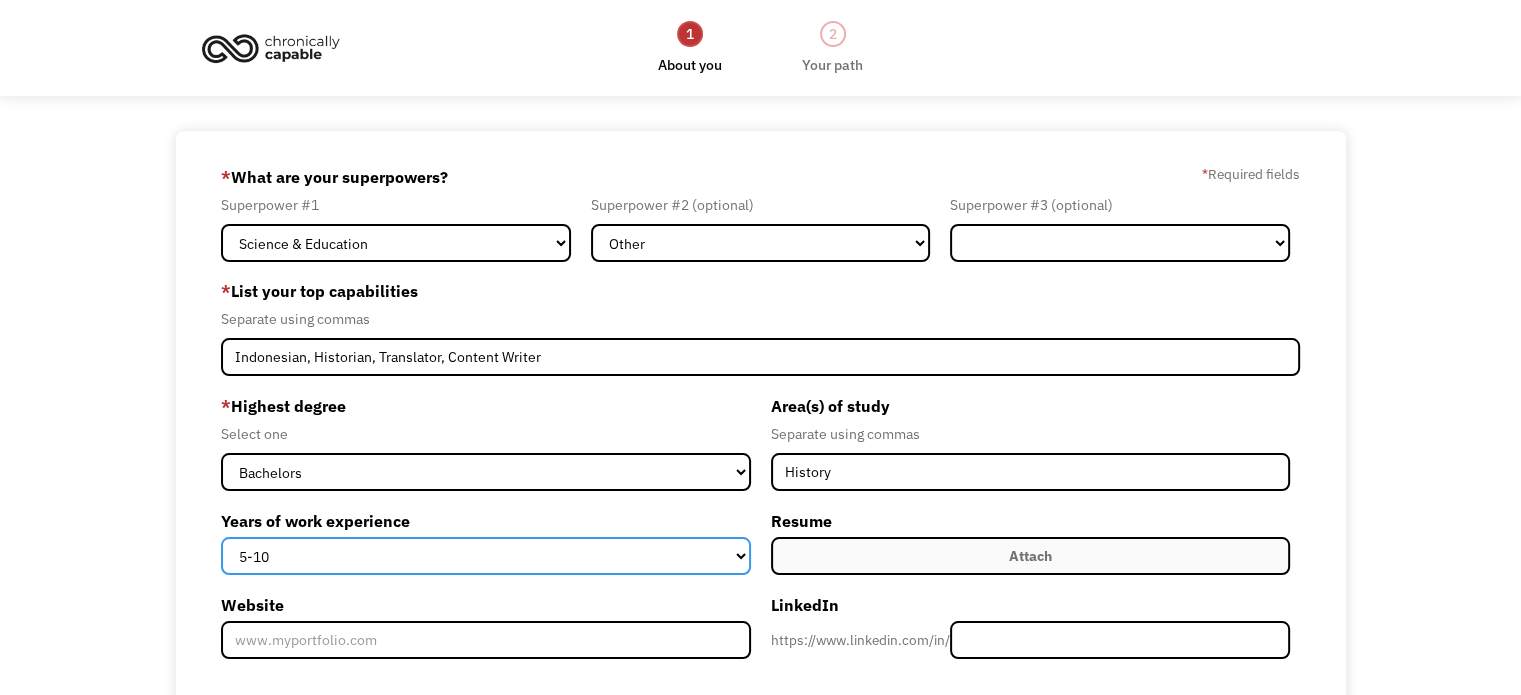click on "0-1 2-4 5-10 11-15 15+" at bounding box center [485, 556] 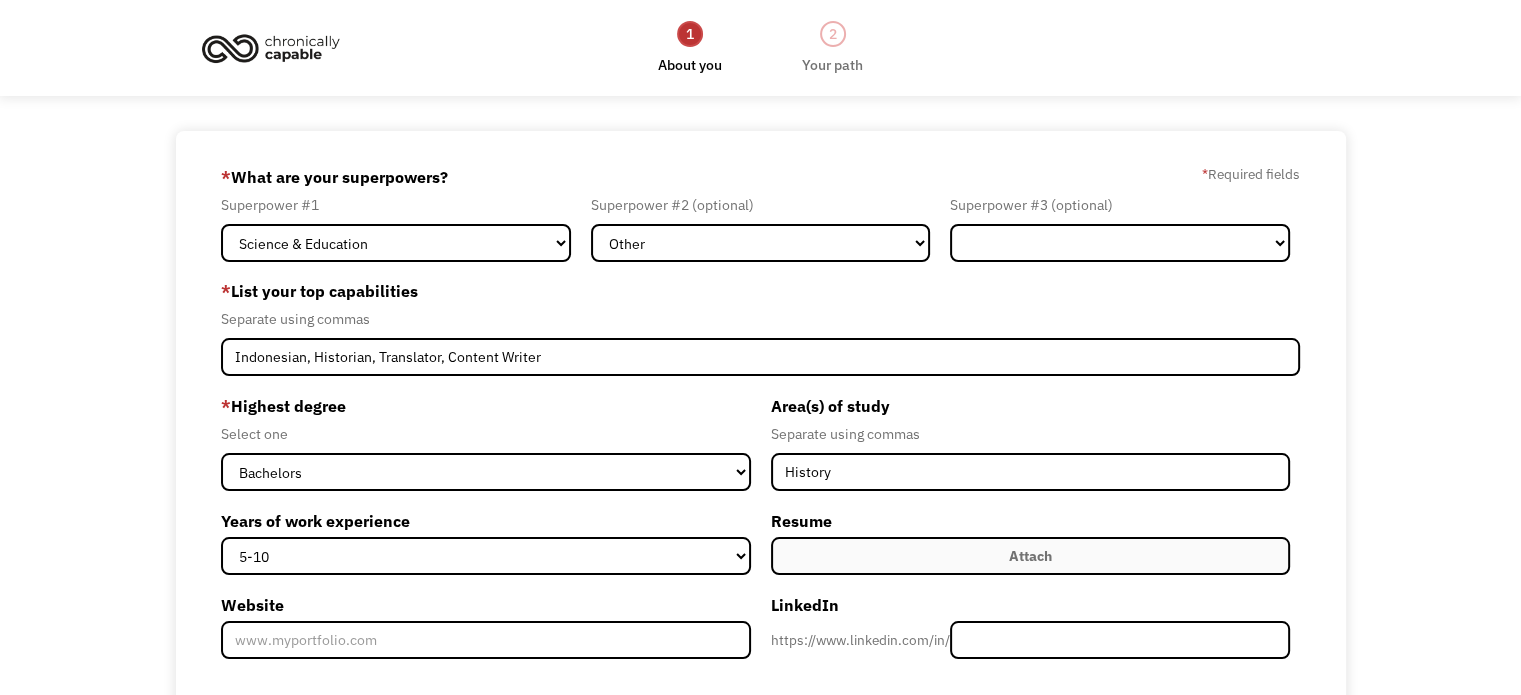 click on "Attach" at bounding box center [1030, 556] 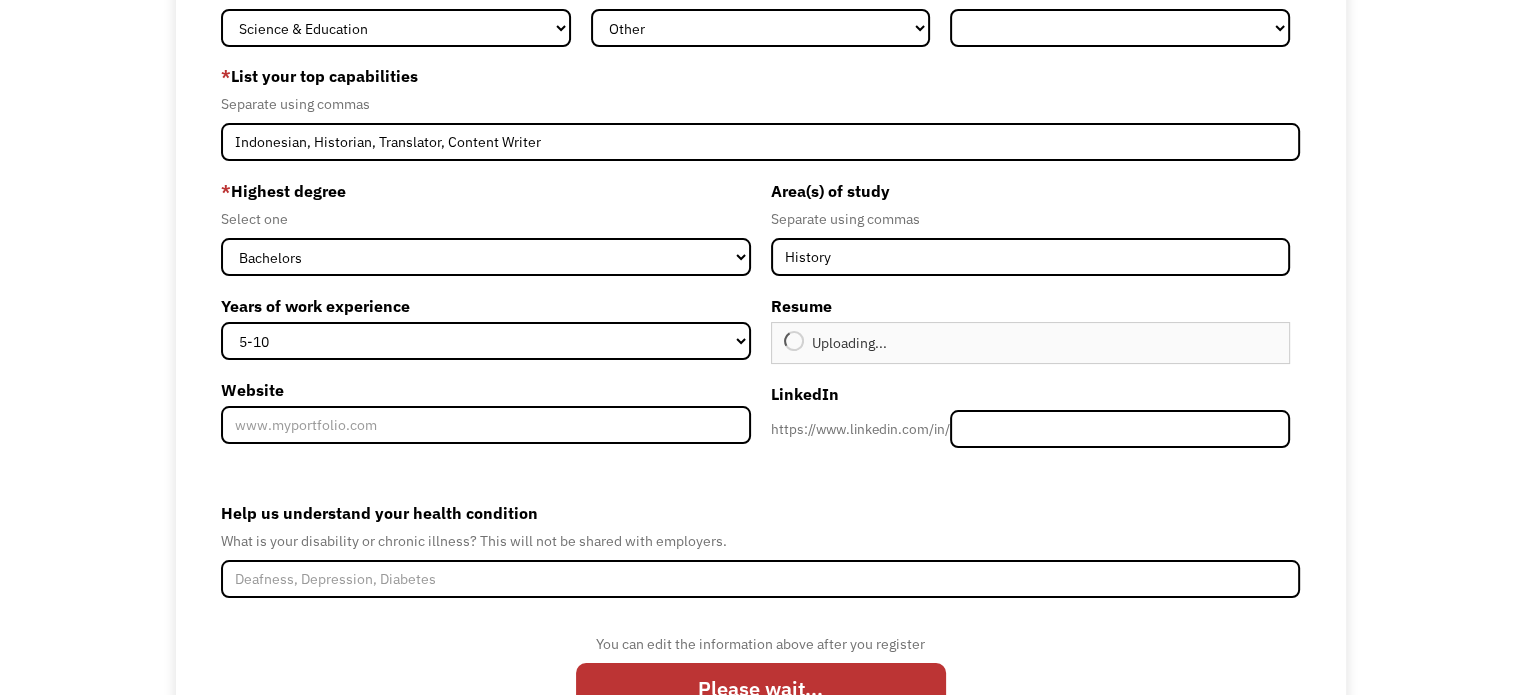 scroll, scrollTop: 294, scrollLeft: 0, axis: vertical 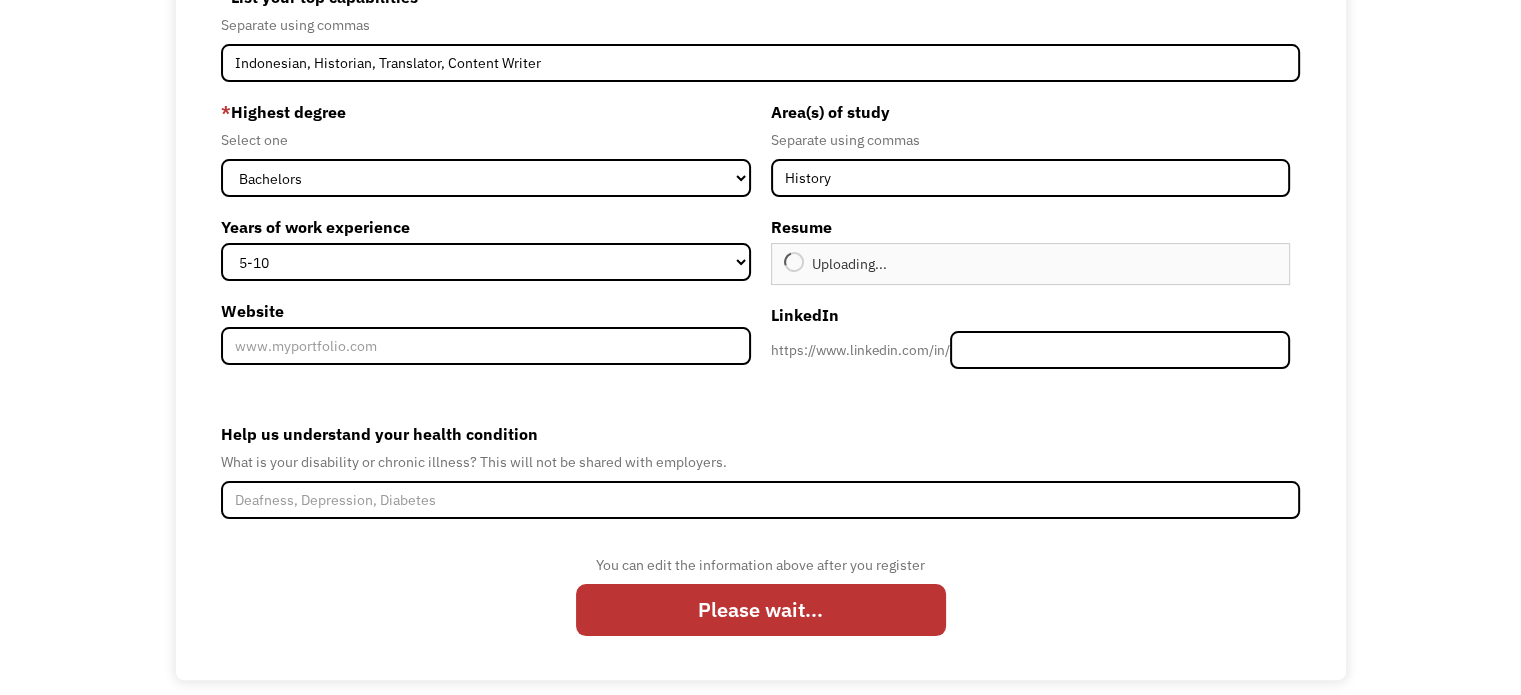 click on "Website" at bounding box center (485, 346) 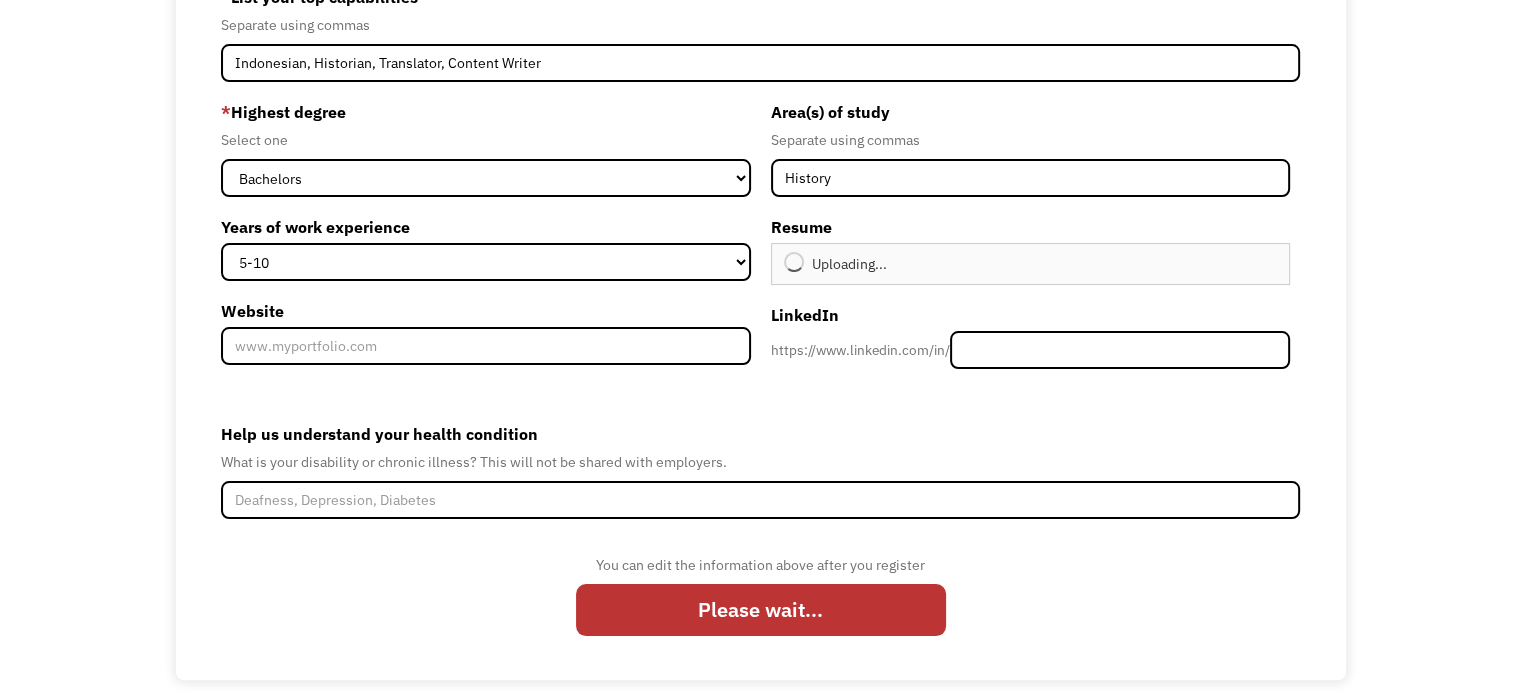 type on "Continue" 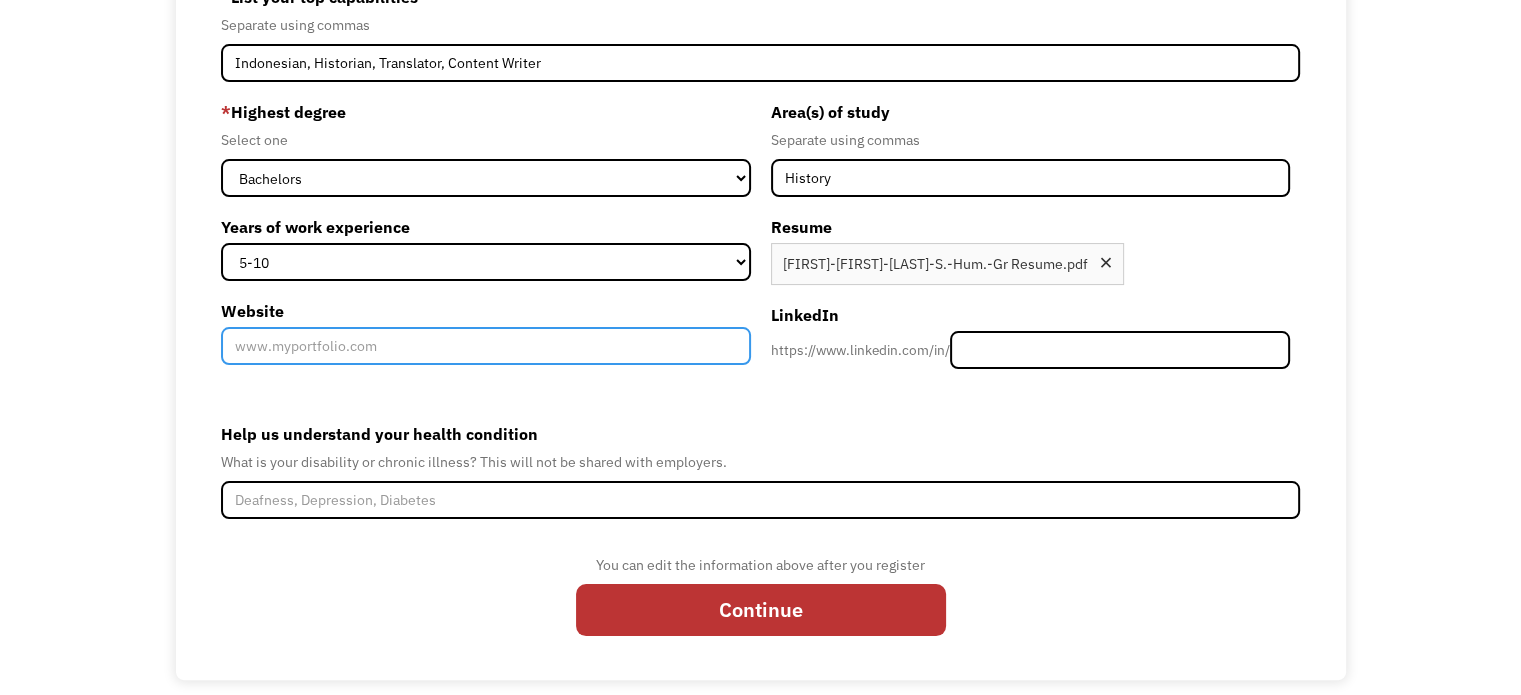 click on "Website" at bounding box center [485, 346] 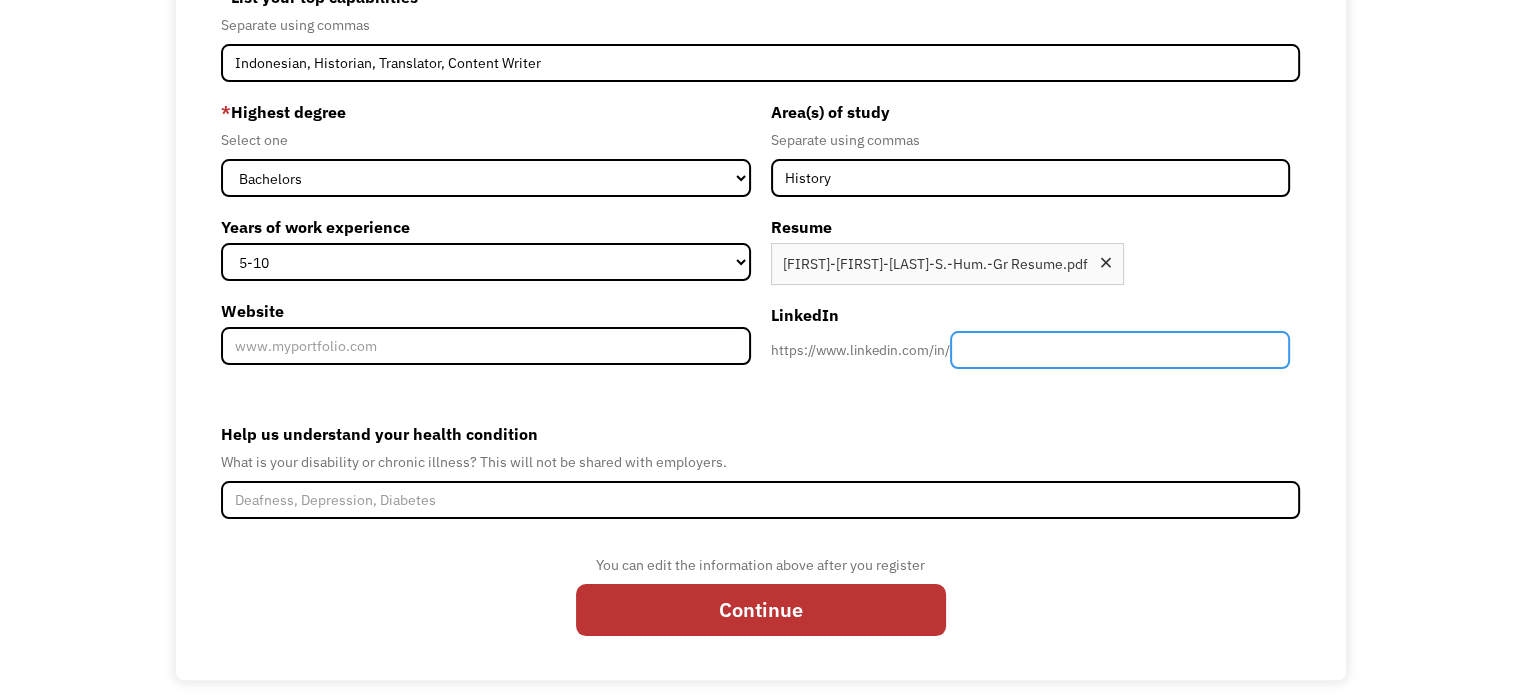 click at bounding box center [1120, 350] 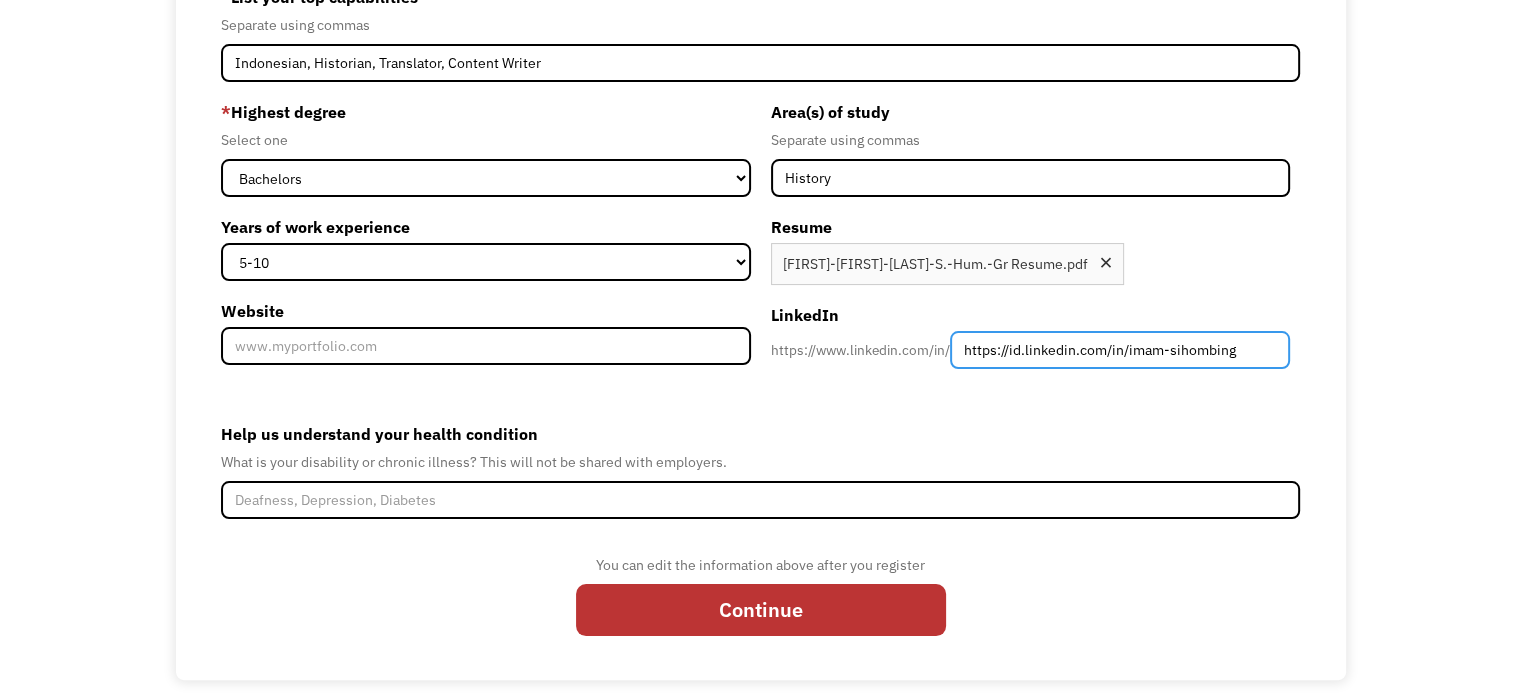 type on "https://id.linkedin.com/in/imam-sihombing" 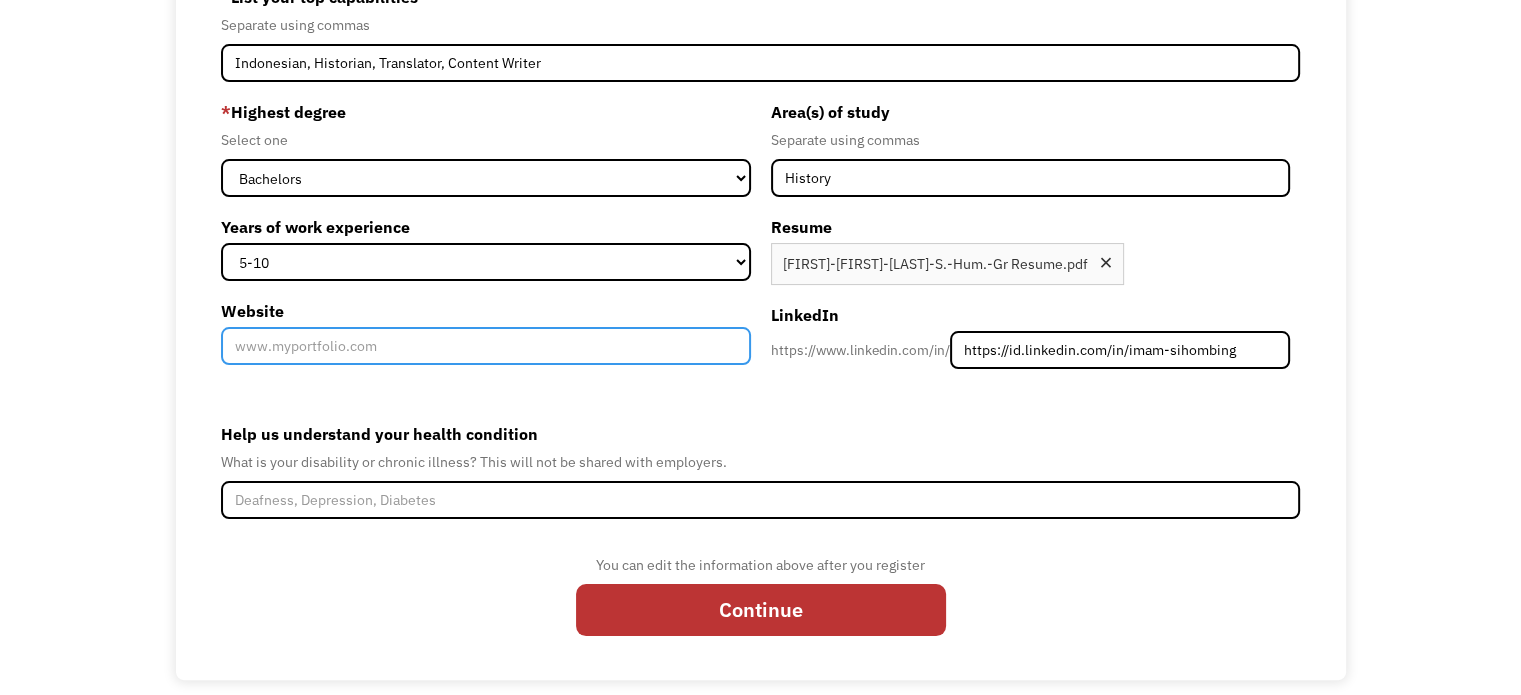 click on "Website" at bounding box center (485, 346) 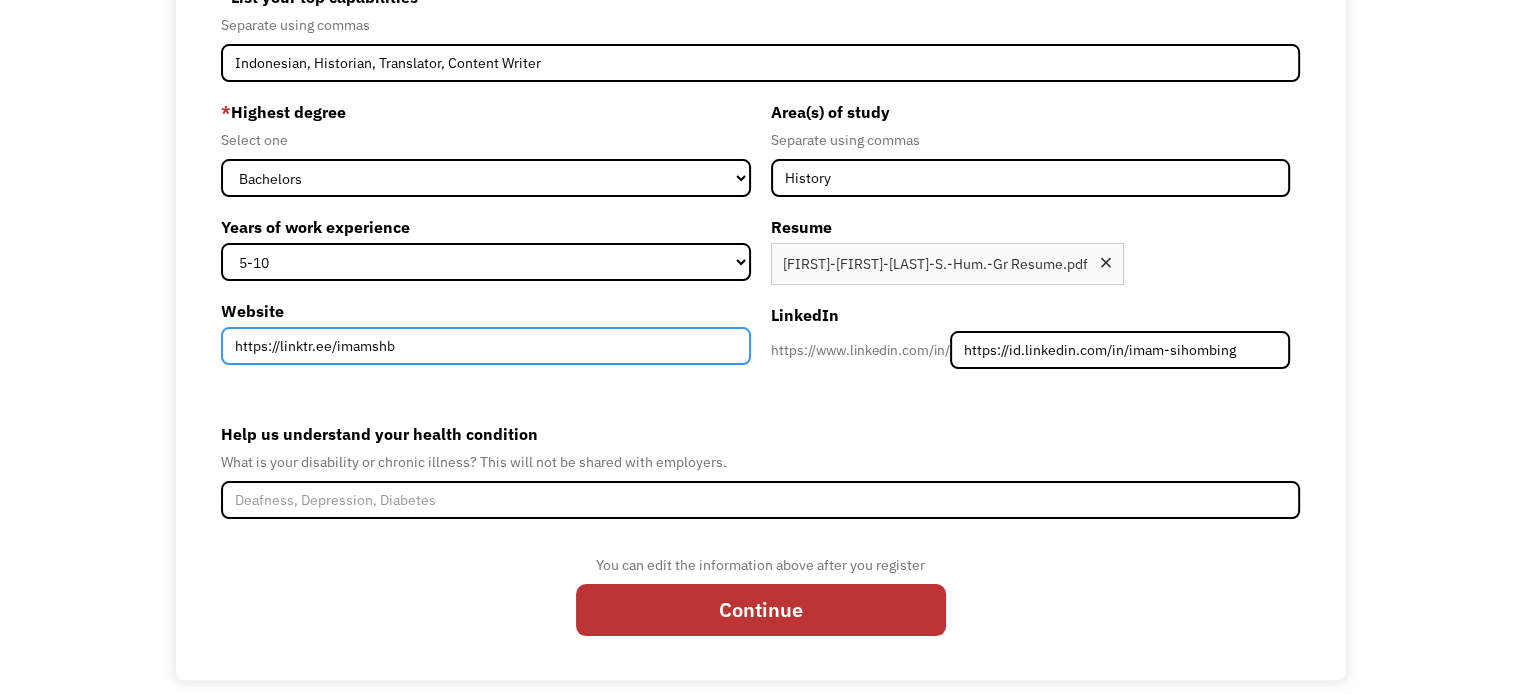 type on "https://linktr.ee/imamshb" 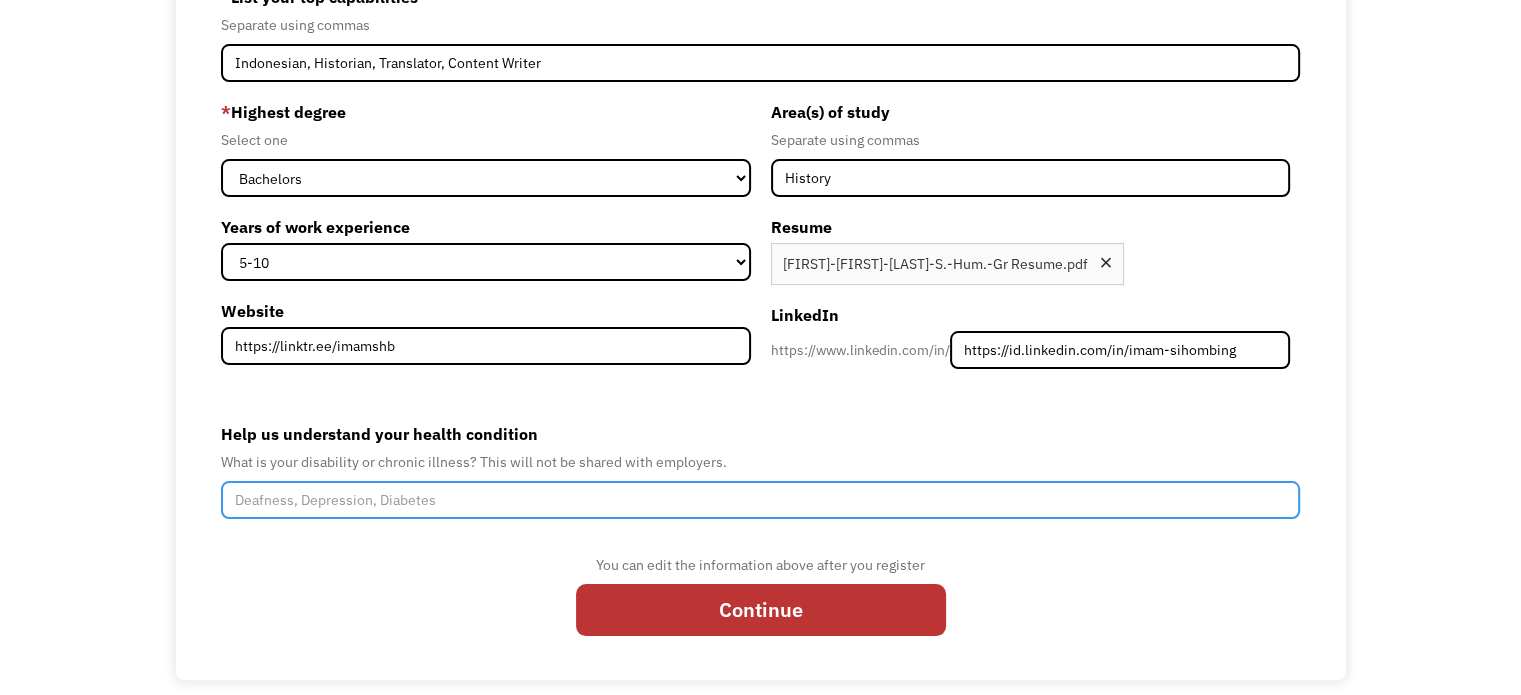 click on "Help us understand your health condition" at bounding box center (760, 500) 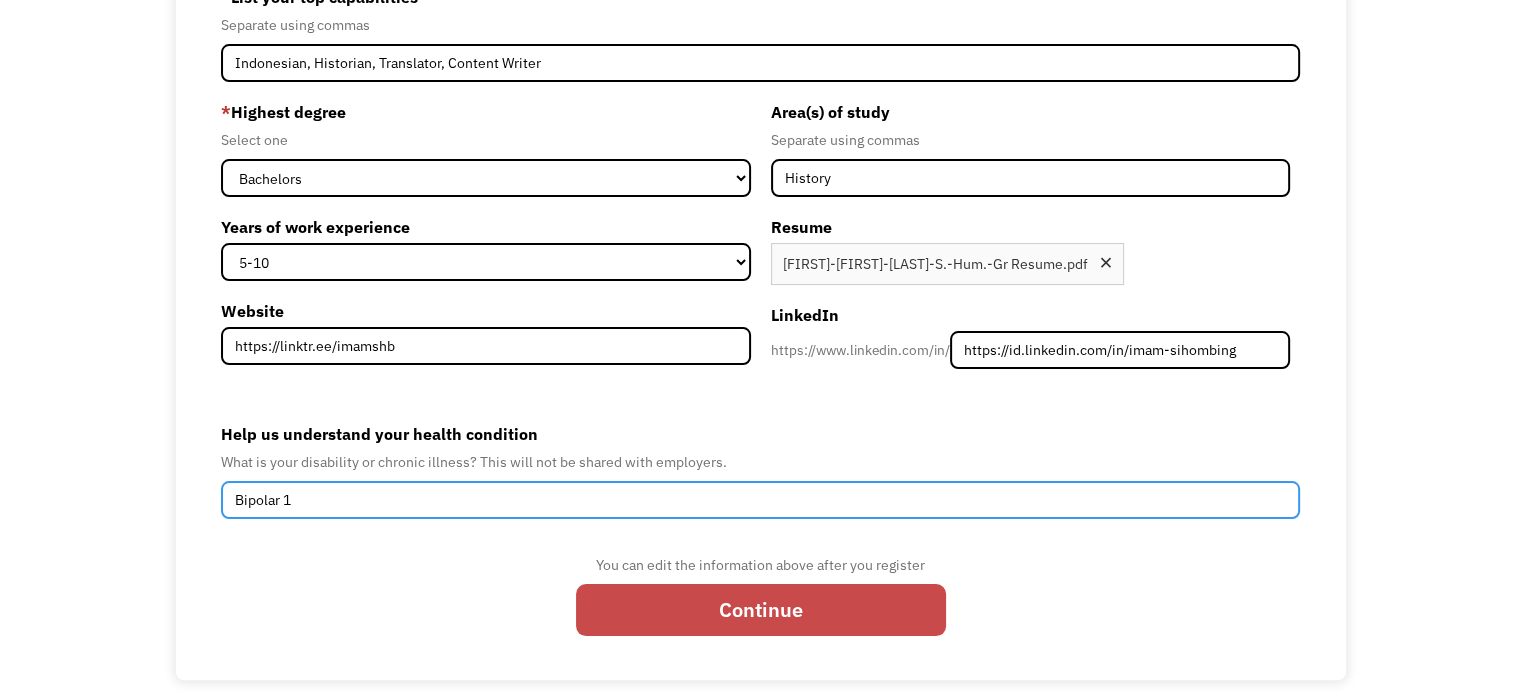 type on "Bipolar 1" 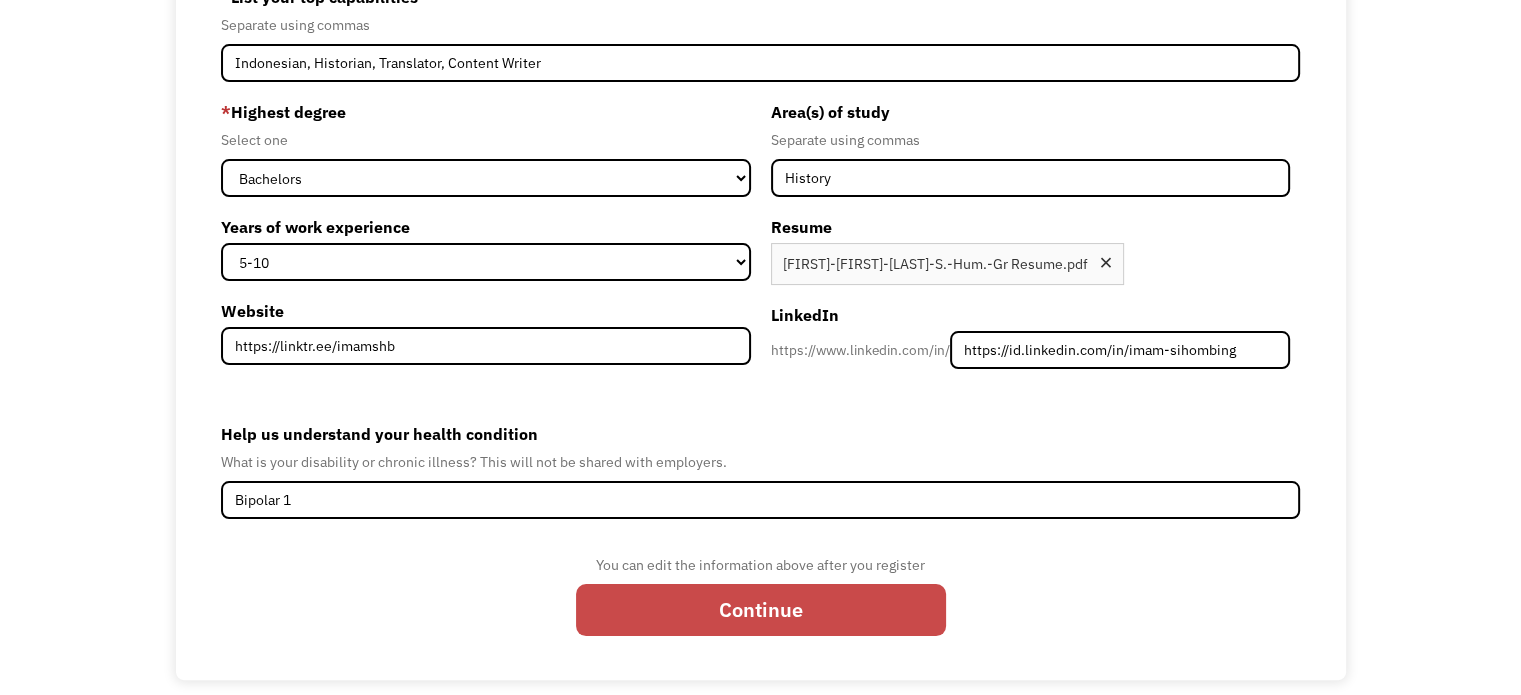 click on "Continue" at bounding box center (761, 610) 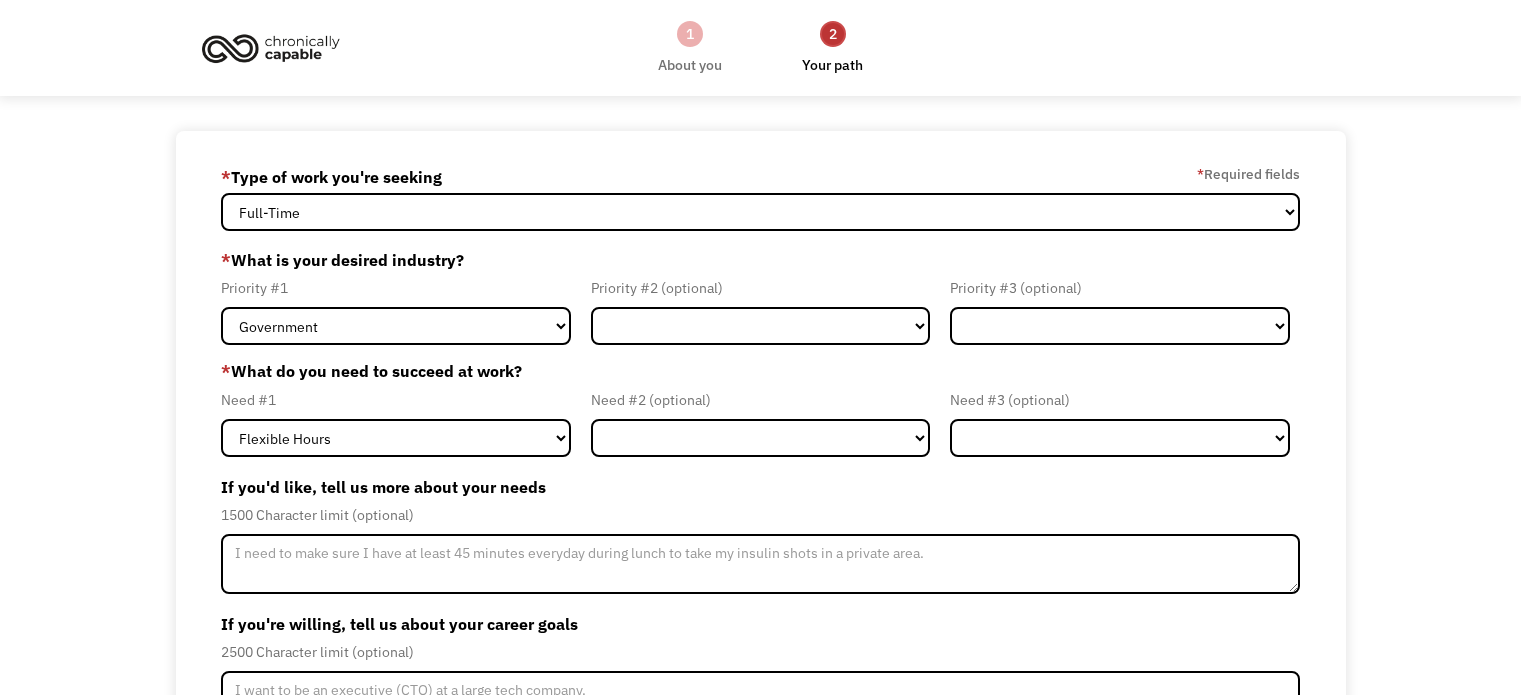 scroll, scrollTop: 0, scrollLeft: 0, axis: both 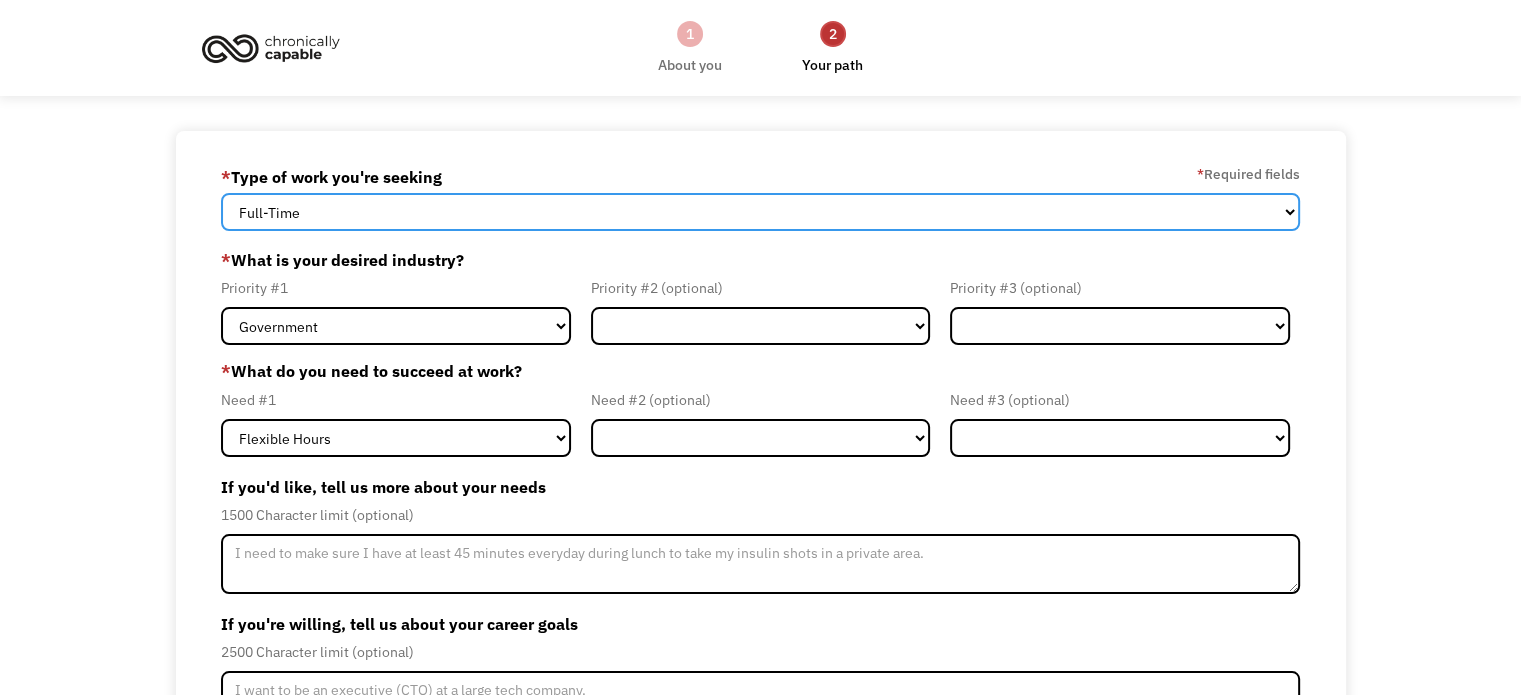 click on "Full-Time  Part-Time Both Full-Time and Part-Time" at bounding box center [760, 212] 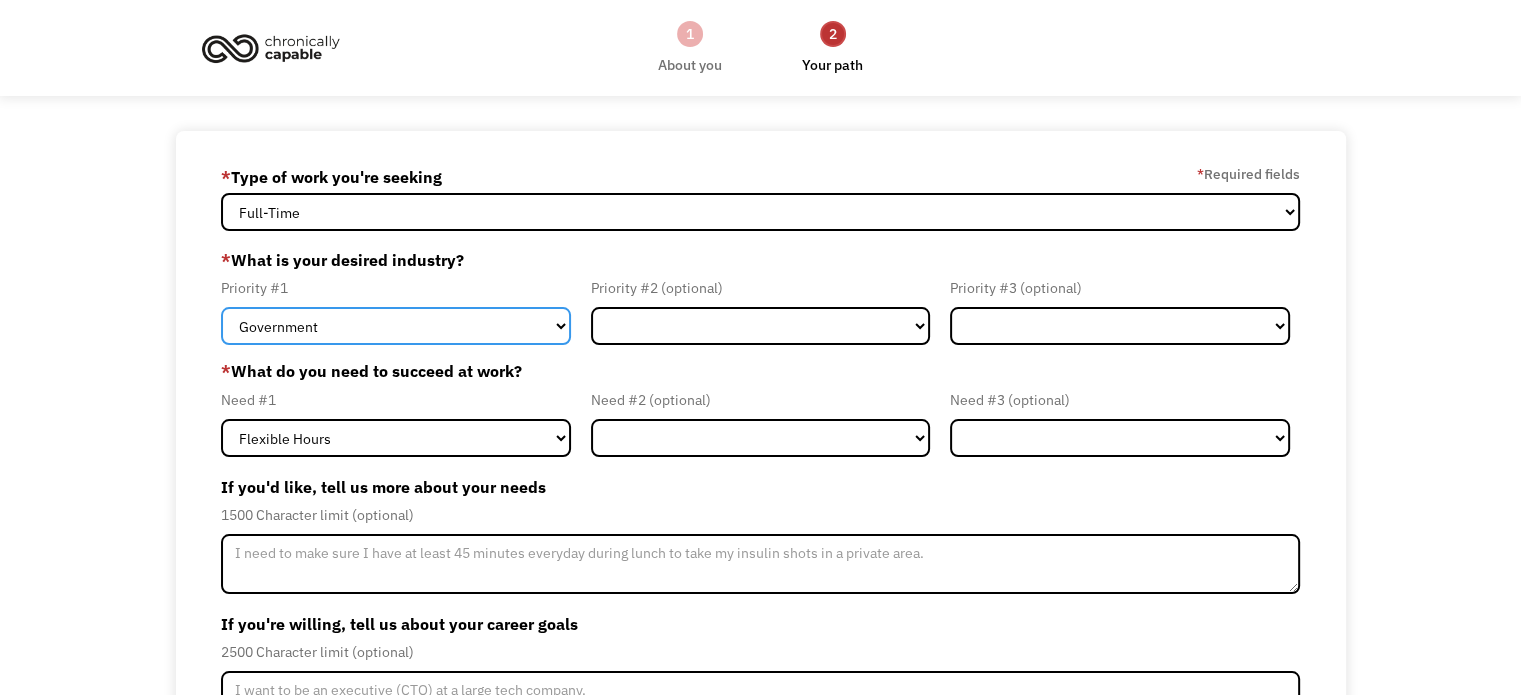 click on "Government Finance & Insurance Health & Social Care Tech & Engineering Creative & Design Administrative Education Other" at bounding box center [396, 326] 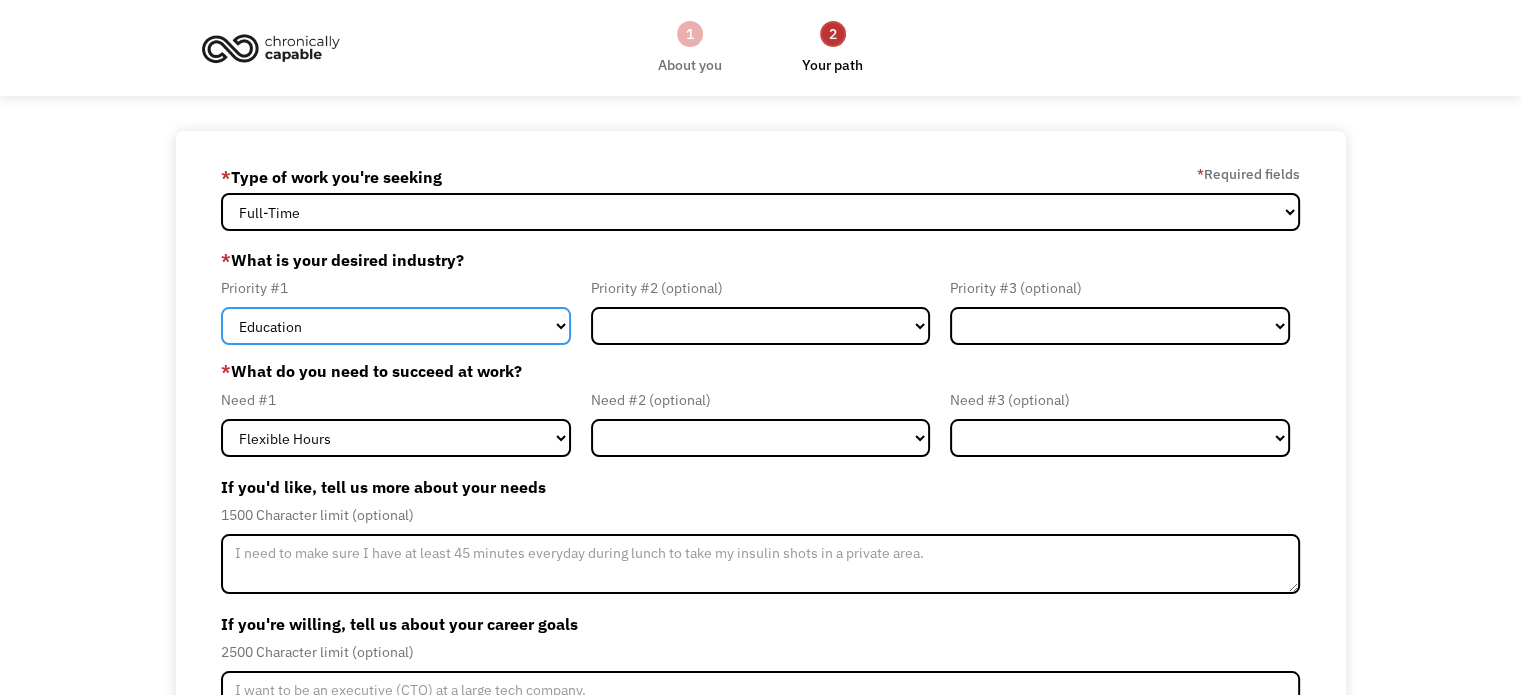 click on "Government Finance & Insurance Health & Social Care Tech & Engineering Creative & Design Administrative Education Other" at bounding box center (396, 326) 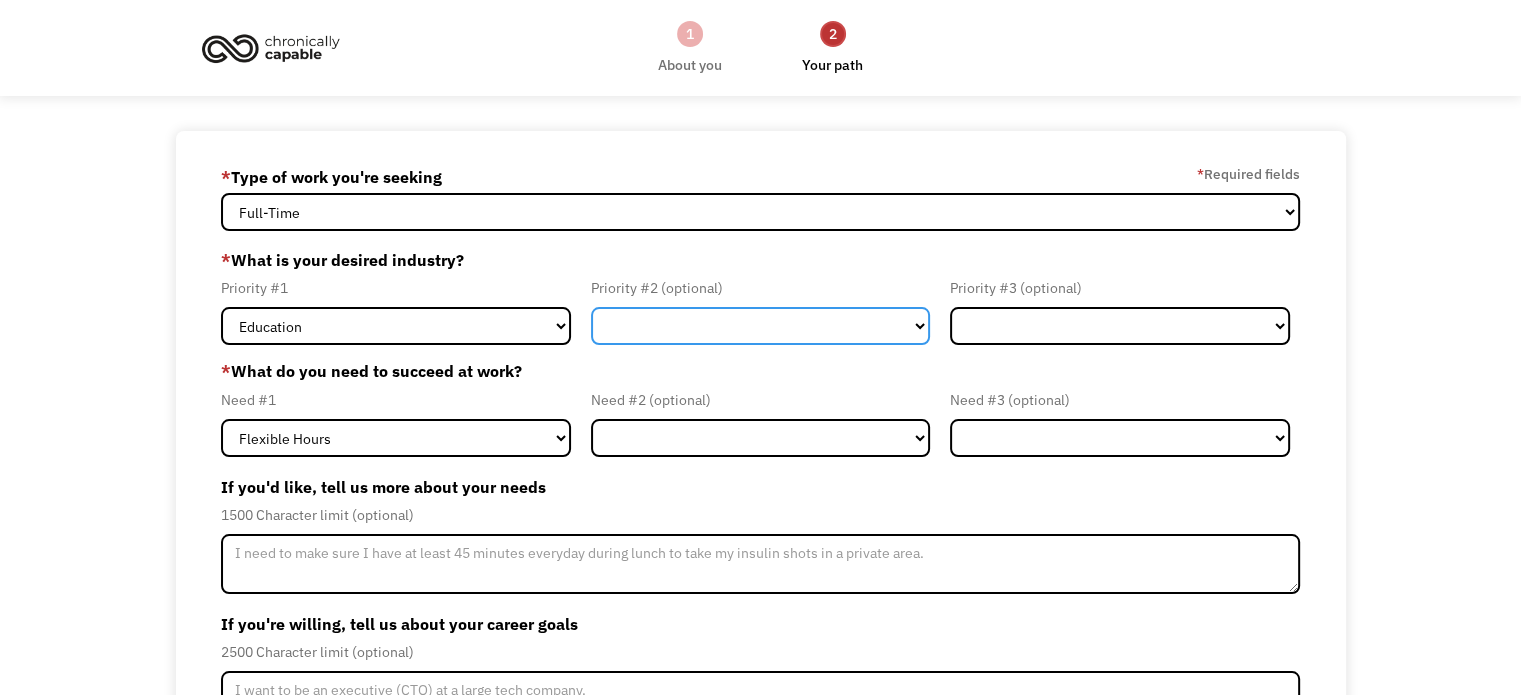 click on "Government Finance & Insurance Health & Social Care Tech & Engineering Creative & Design Administrative Education Other" at bounding box center (761, 326) 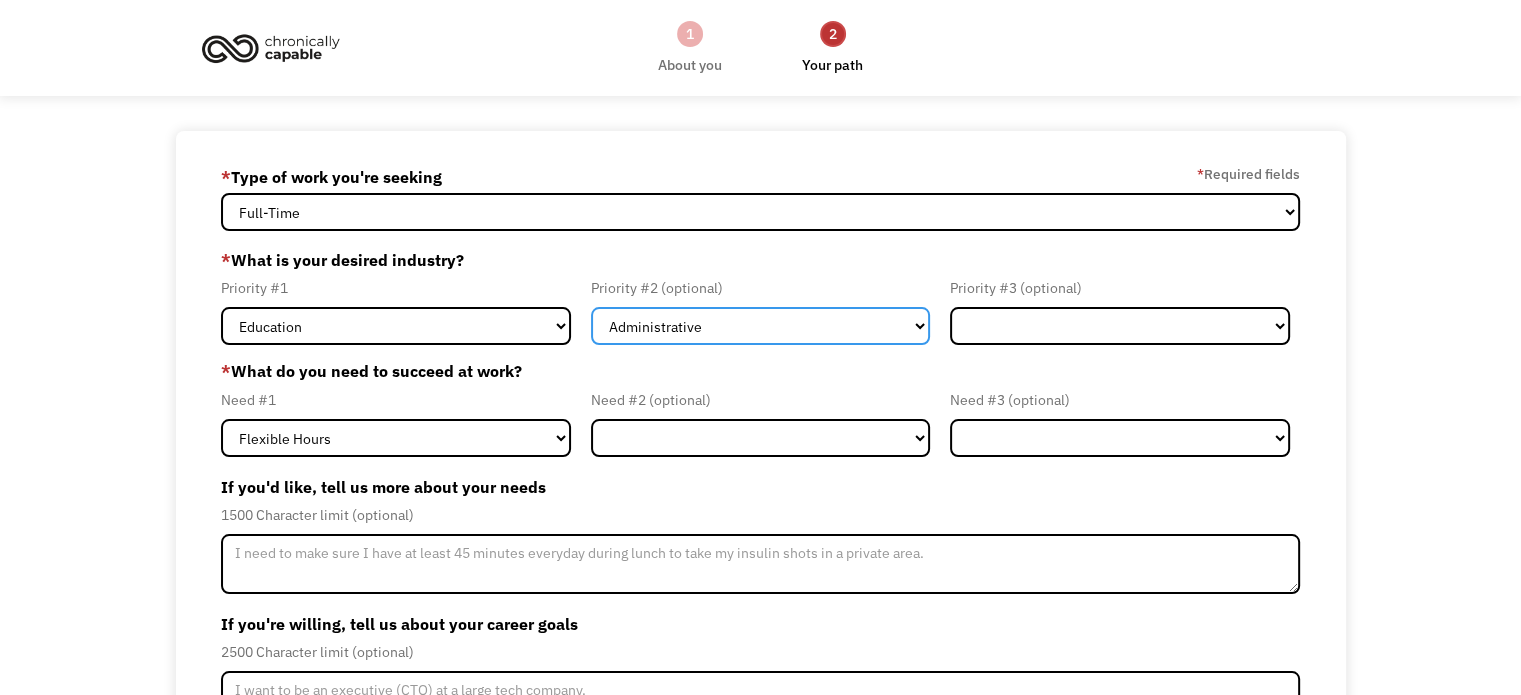 click on "Government Finance & Insurance Health & Social Care Tech & Engineering Creative & Design Administrative Education Other" at bounding box center (761, 326) 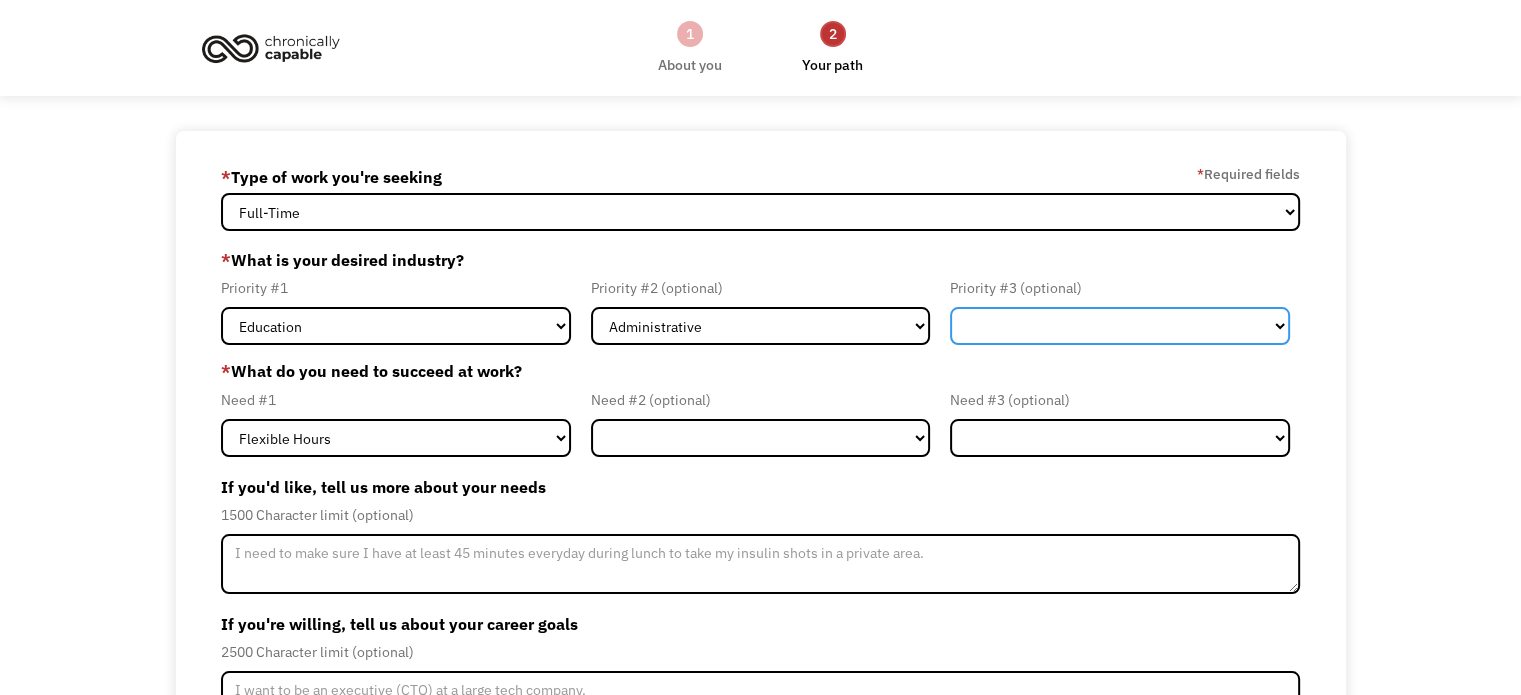 click on "Government Finance & Insurance Health & Social Care Tech & Engineering Creative & Design Administrative Education Other" at bounding box center [1120, 326] 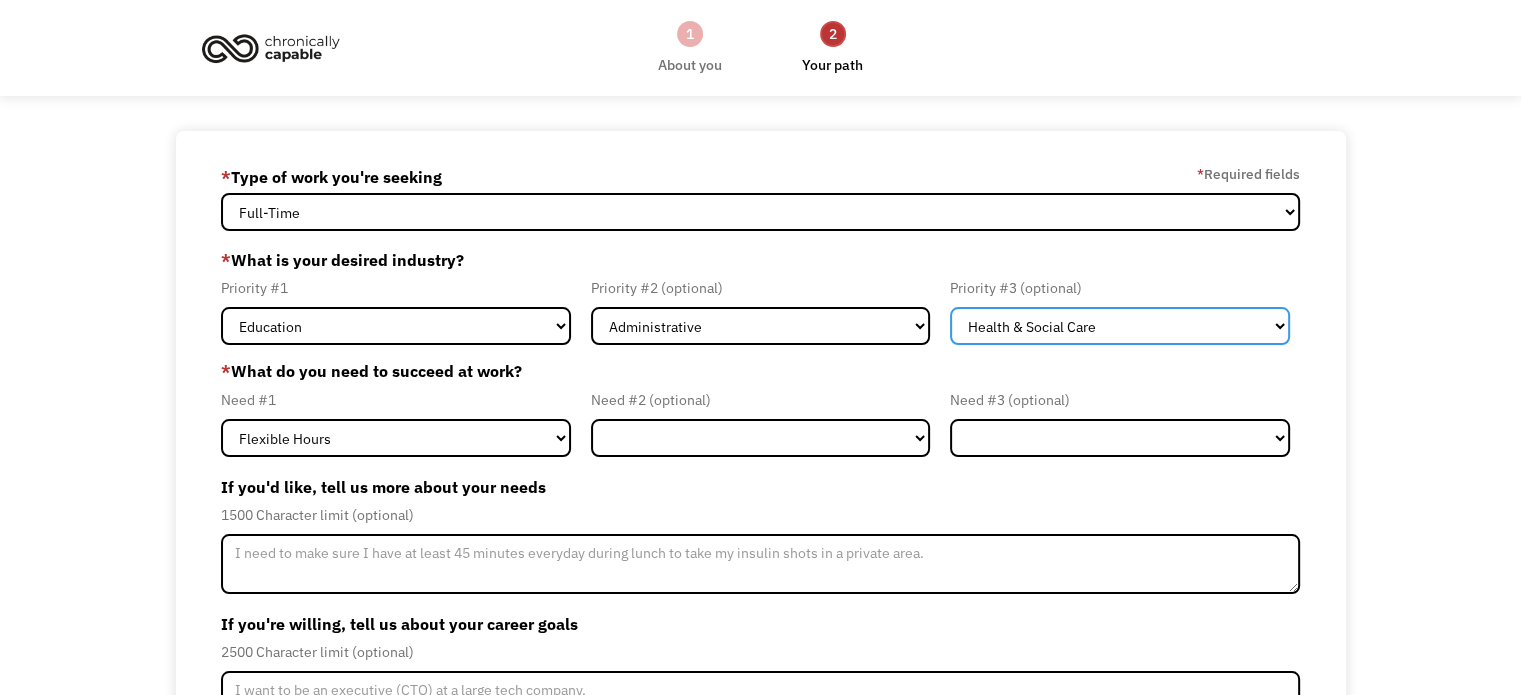 click on "Government Finance & Insurance Health & Social Care Tech & Engineering Creative & Design Administrative Education Other" at bounding box center (1120, 326) 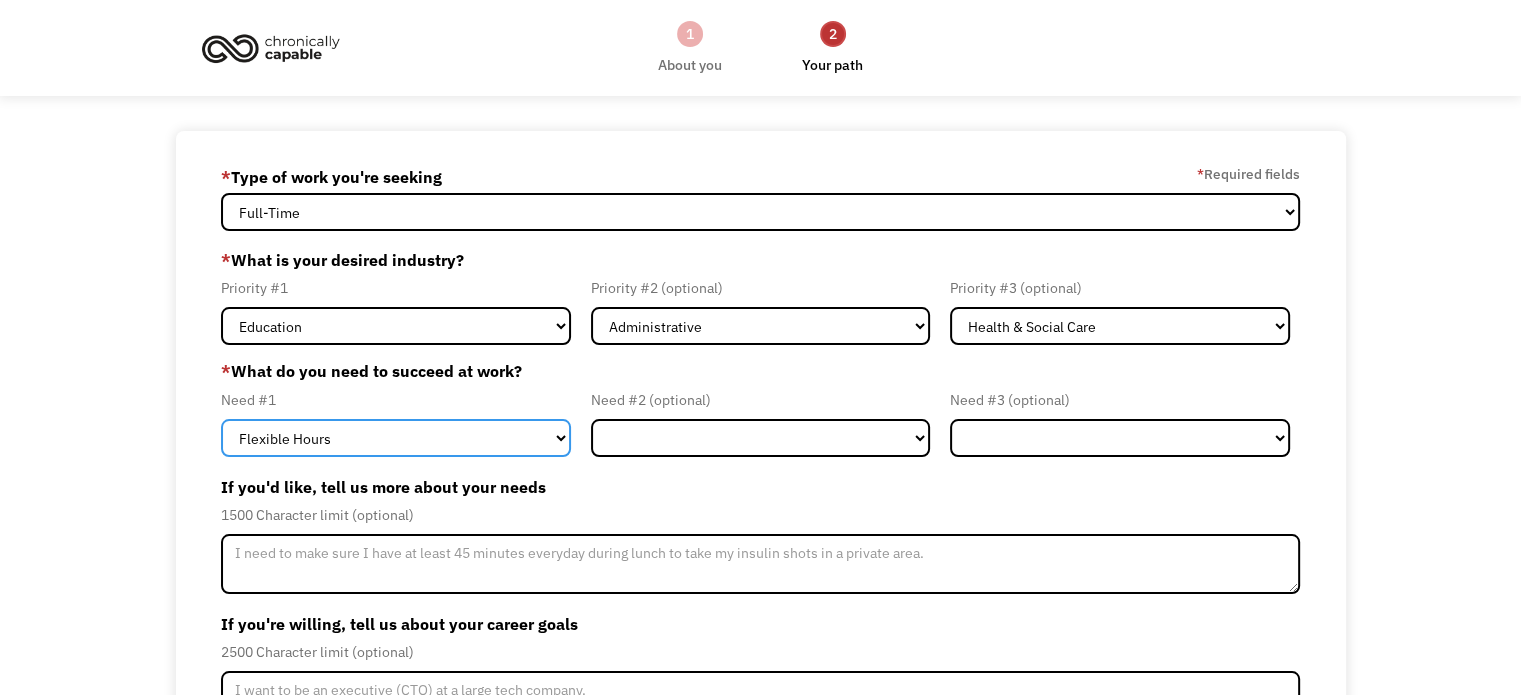 click on "Flexible Hours Remote Work Service Animal On-site Accommodations Visual Support Hearing Support Other" at bounding box center (396, 438) 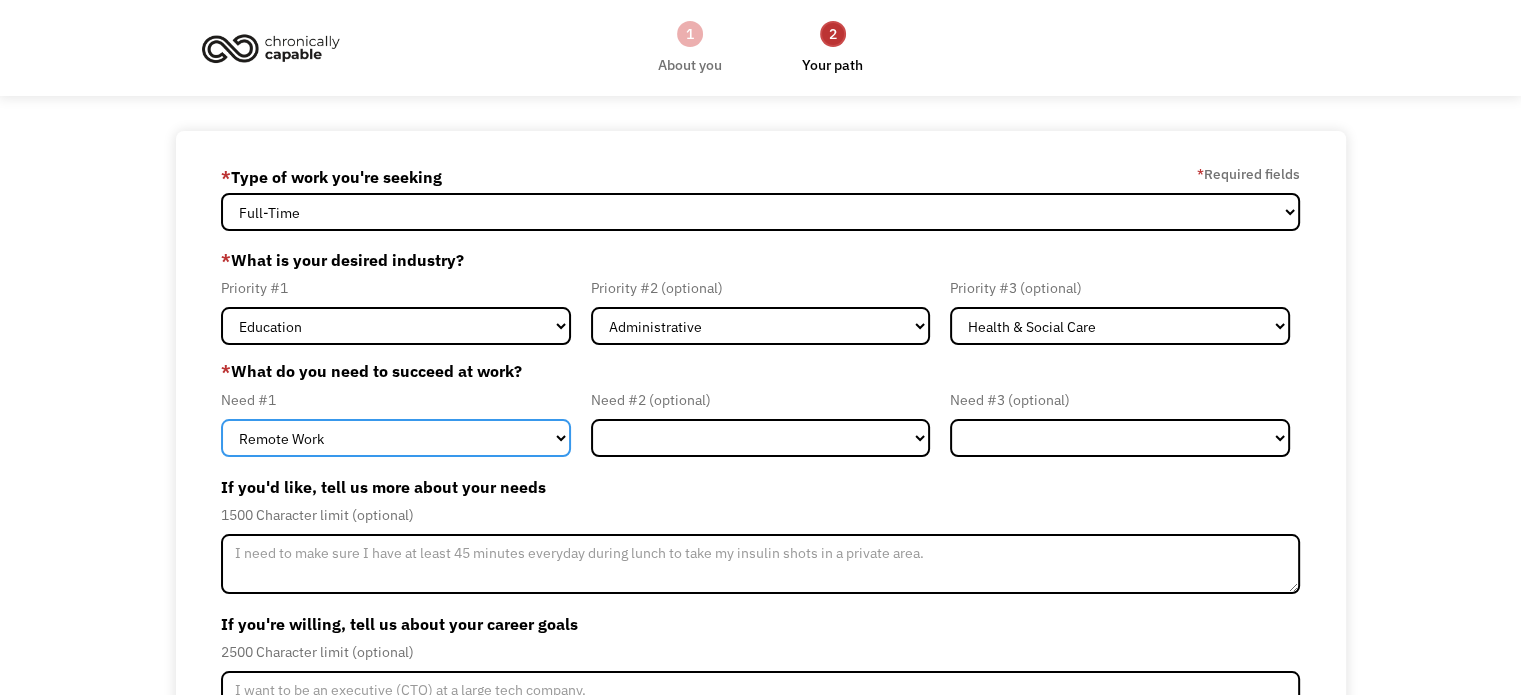 click on "Flexible Hours Remote Work Service Animal On-site Accommodations Visual Support Hearing Support Other" at bounding box center (396, 438) 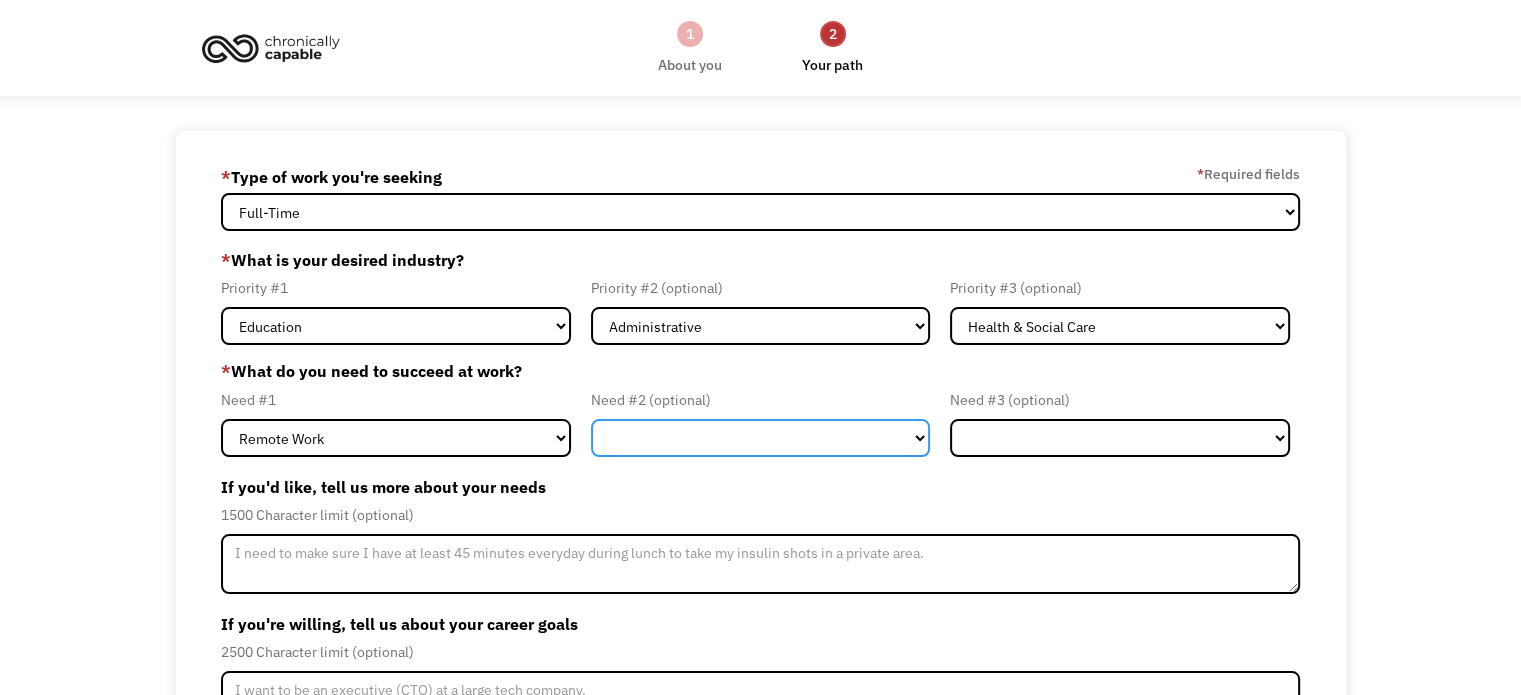 click on "Flexible Hours Remote Work Service Animal On-site Accommodations Visual Support Hearing Support Other" at bounding box center [761, 438] 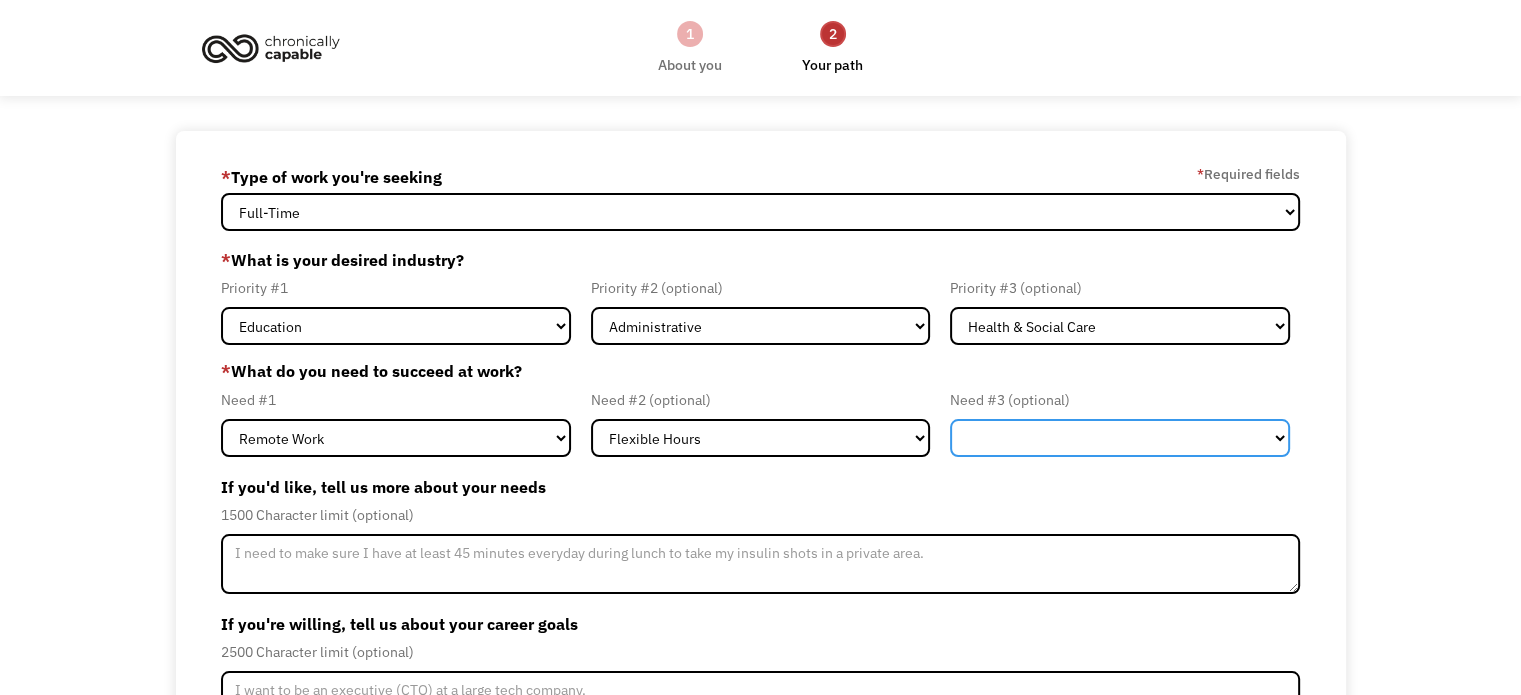 click on "Flexible Hours Remote Work Service Animal On-site Accommodations Visual Support Hearing Support Other" at bounding box center [1120, 438] 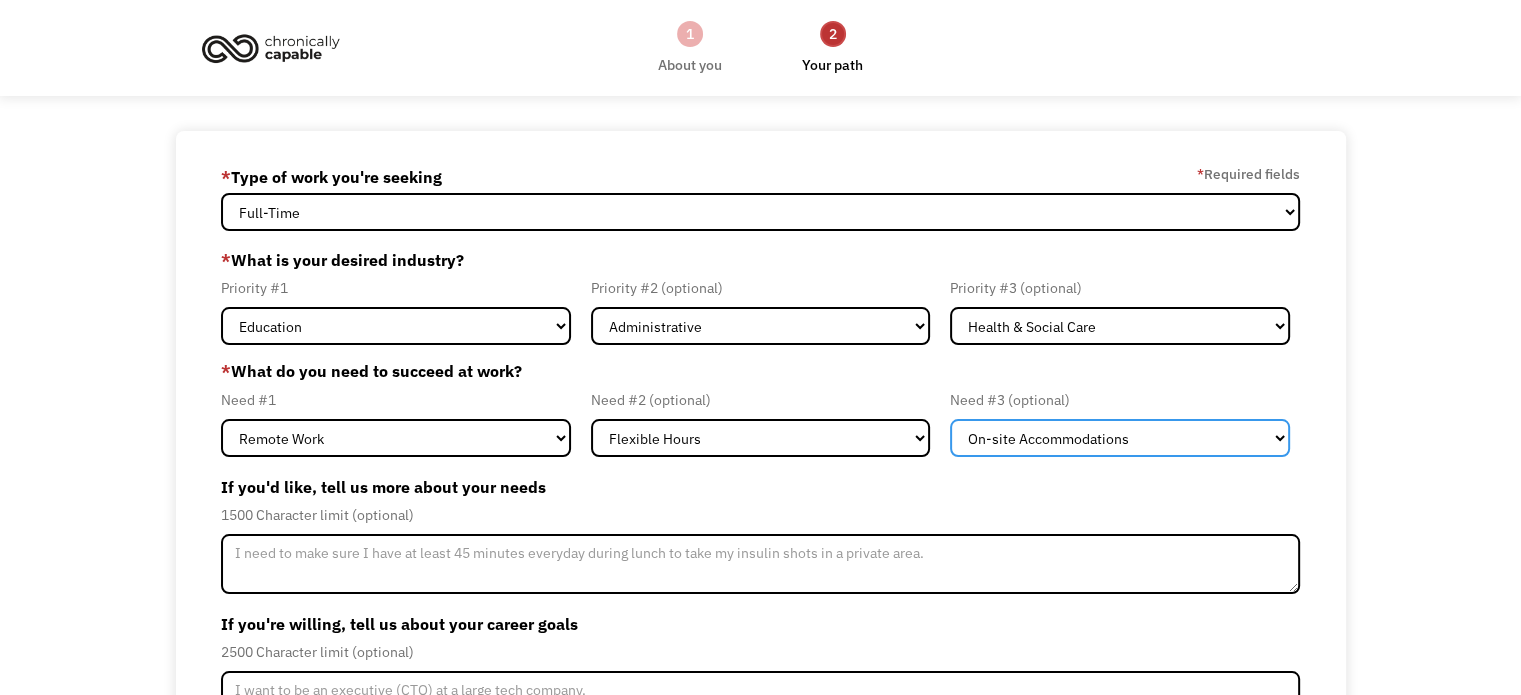 click on "Flexible Hours Remote Work Service Animal On-site Accommodations Visual Support Hearing Support Other" at bounding box center (1120, 438) 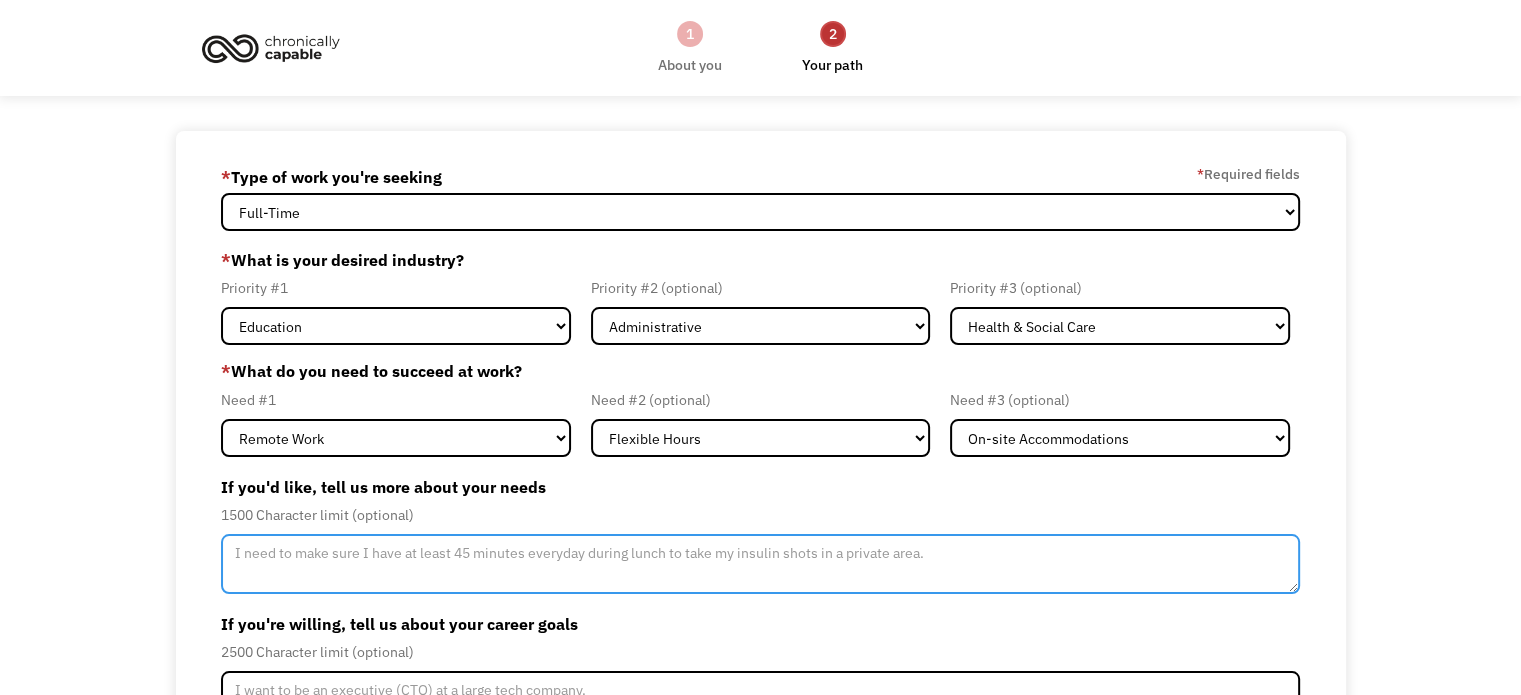 click at bounding box center (760, 564) 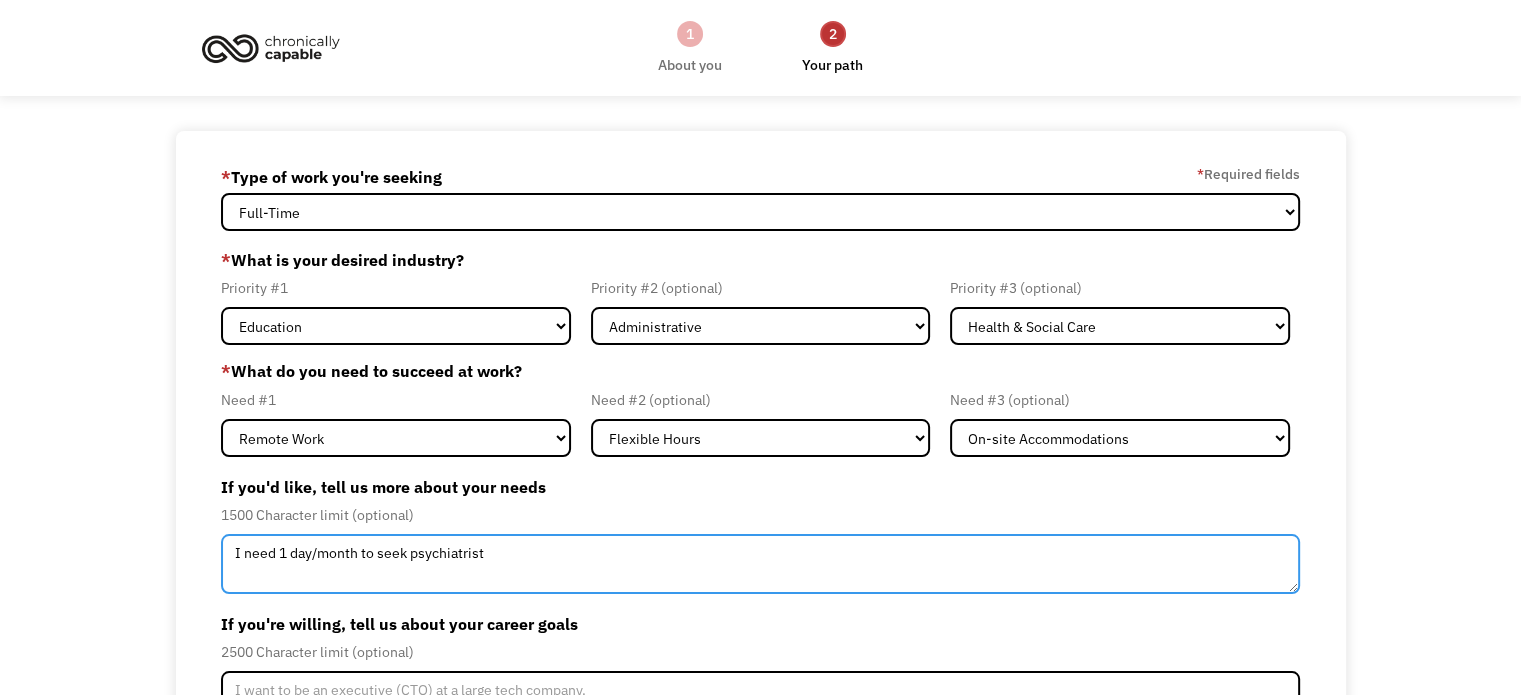 type on "I need 1 day/month to seek psychiatrist" 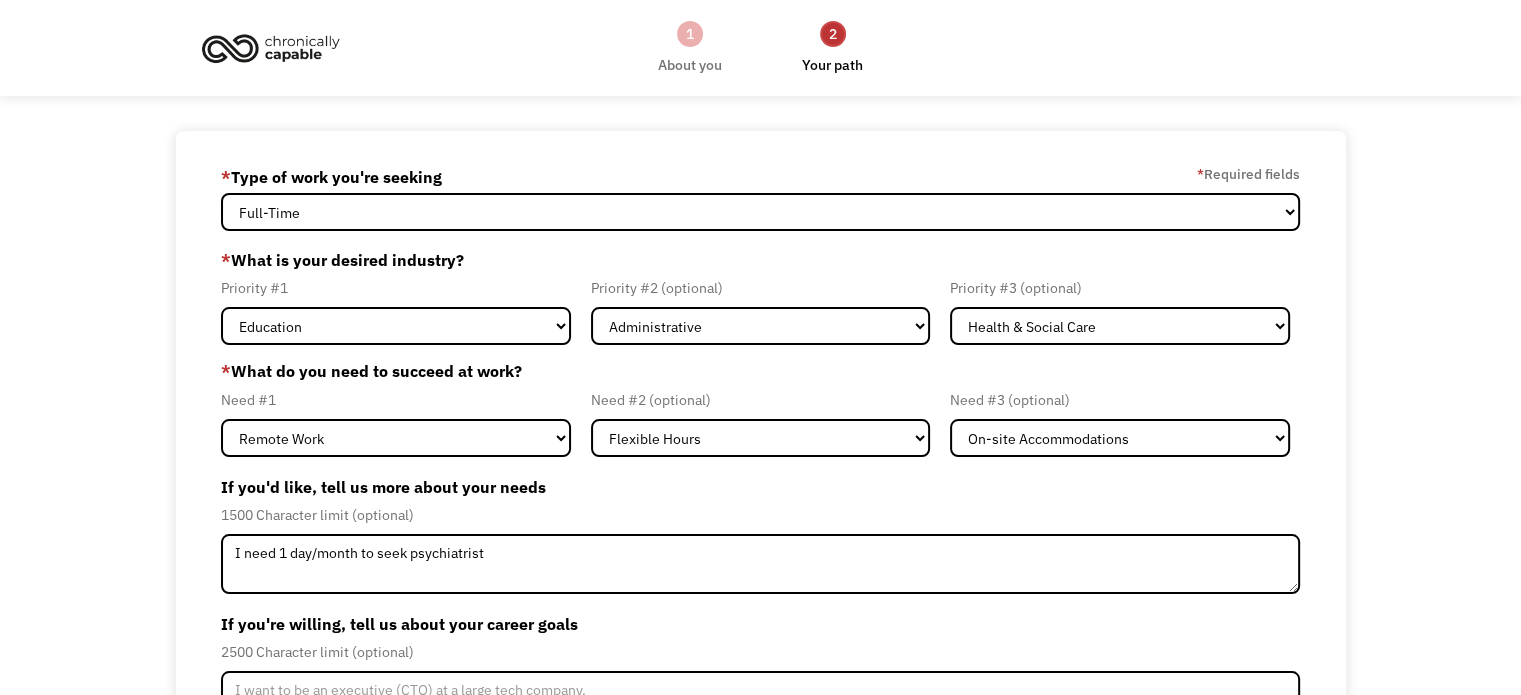 click on "6894fbbcece186752dcefb25 imam.danielle@gmail.com Imam Daniel Sihombing * Type of work you're seeking * Required fields Full-Time  Part-Time Both Full-Time and Part-Time * What is your desired industry? Priority #1 Government Finance & Insurance Health & Social Care Tech & Engineering Creative & Design Administrative Education Other Priority #2 (optional)  Government Finance & Insurance Health & Social Care Tech & Engineering Creative & Design Administrative Education Other Priority #3 (optional)  Government Finance & Insurance Health & Social Care Tech & Engineering Creative & Design Administrative Education Other * What do you need to succeed at work? Need #1 Flexible Hours Remote Work Service Animal On-site Accommodations Visual Support Hearing Support Other Need #2 (optional)  Flexible Hours Remote Work Service Animal On-site Accommodations Visual Support Hearing Support Other Need #3 (optional)  Flexible Hours Remote Work Service Animal On-site Accommodations Visual Support Hearing Support Other Submit" at bounding box center (760, 511) 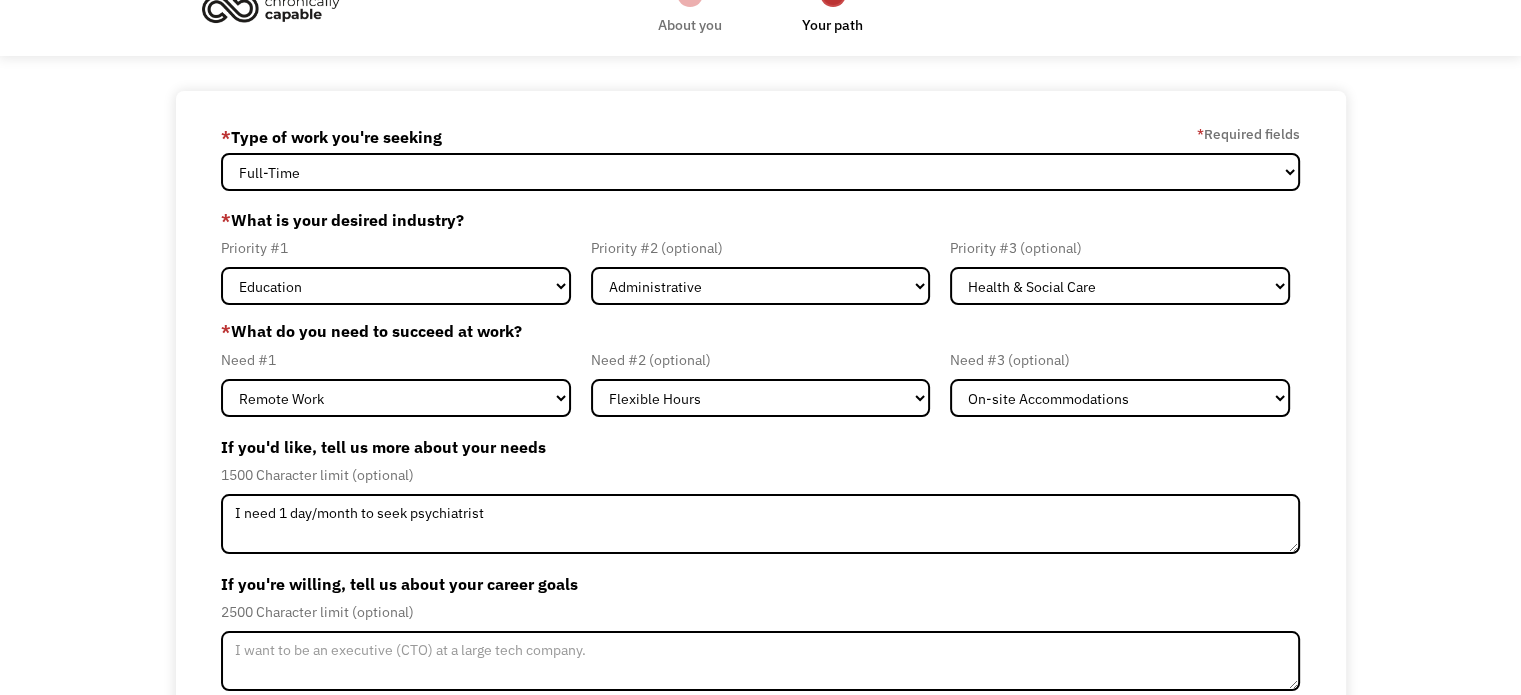 scroll, scrollTop: 195, scrollLeft: 0, axis: vertical 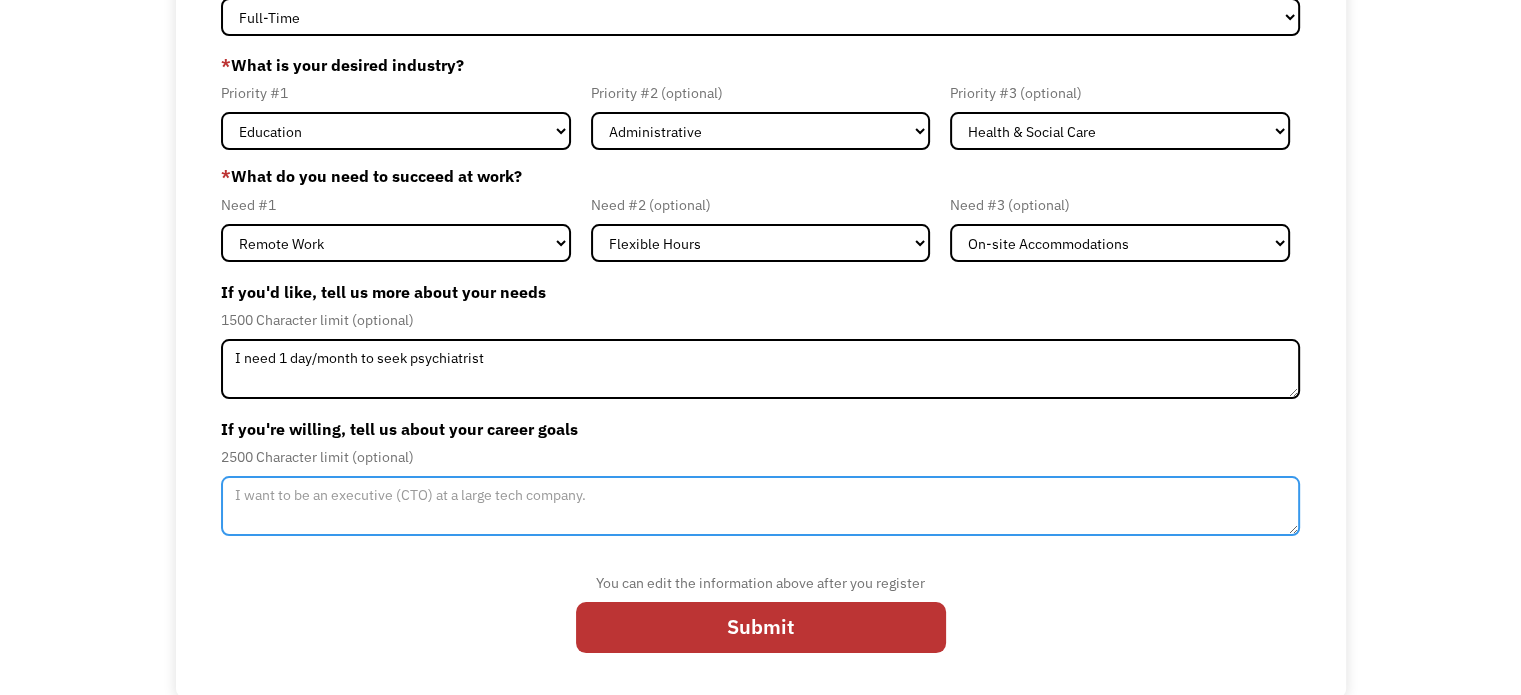 click at bounding box center (760, 506) 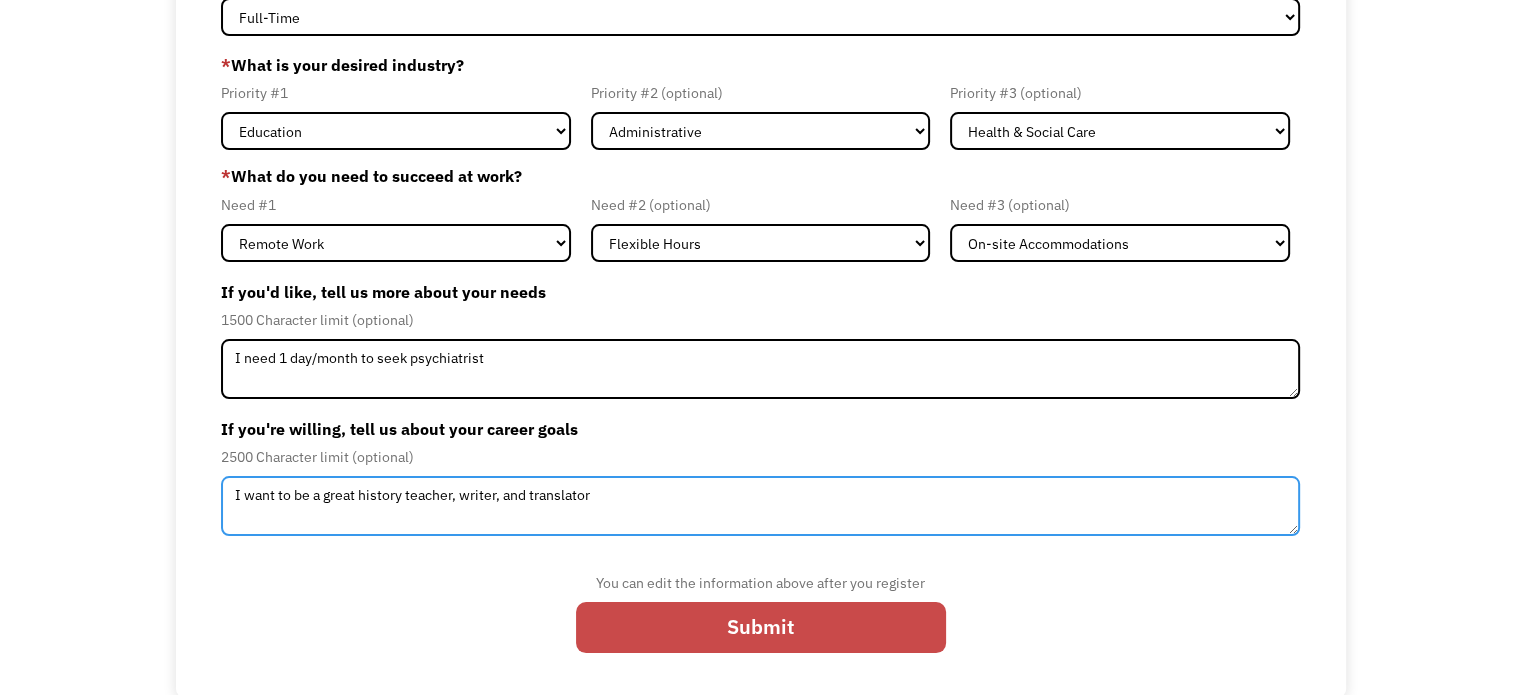 type on "I want to be a great history teacher, writer, and translator" 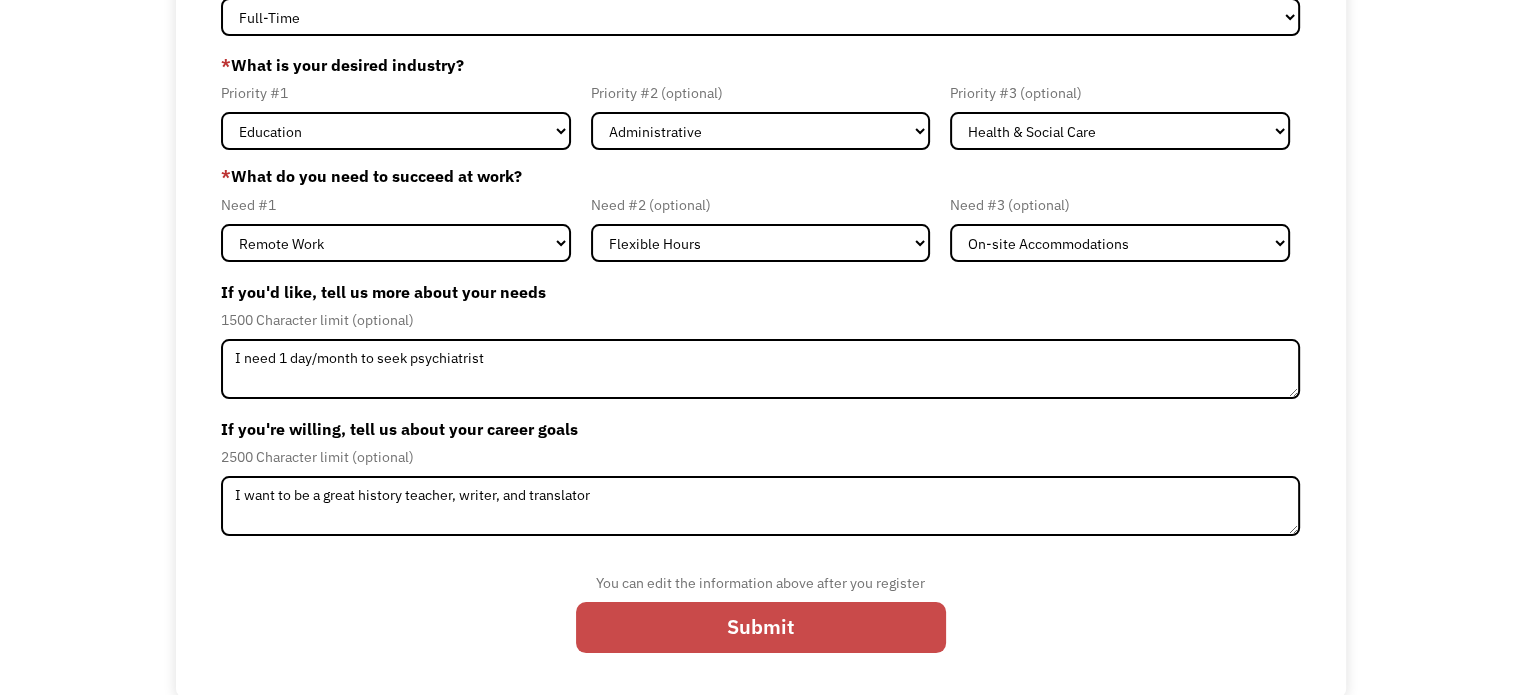 click on "Submit" at bounding box center (761, 628) 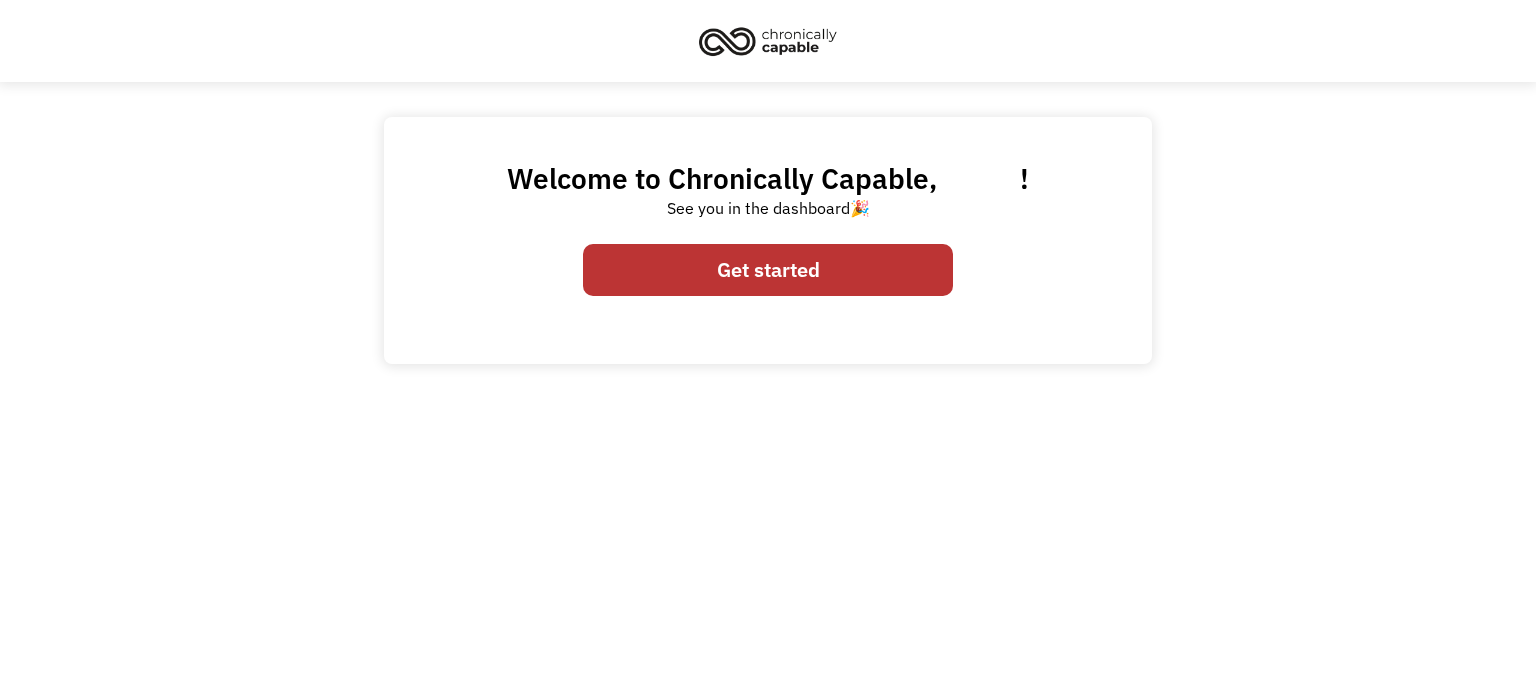 scroll, scrollTop: 0, scrollLeft: 0, axis: both 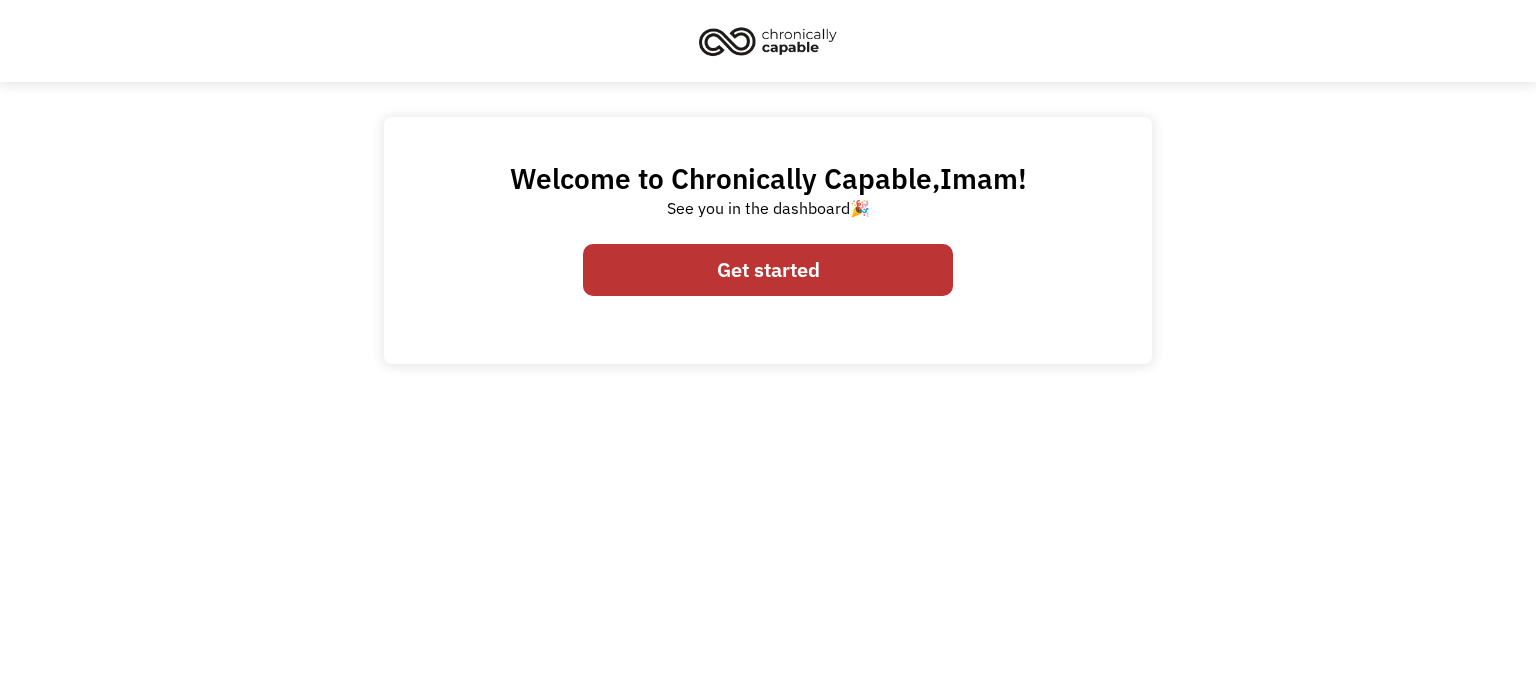 click on "Get started" at bounding box center (768, 270) 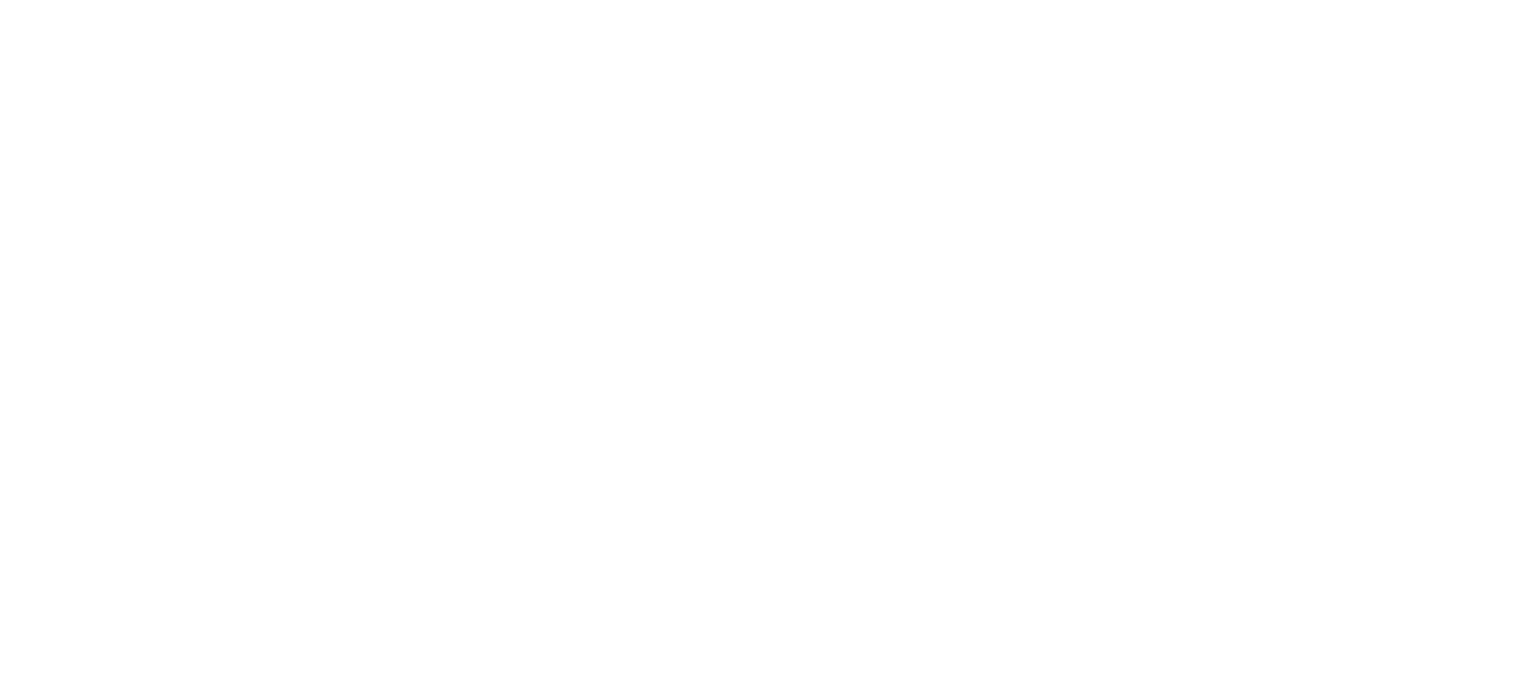 scroll, scrollTop: 0, scrollLeft: 0, axis: both 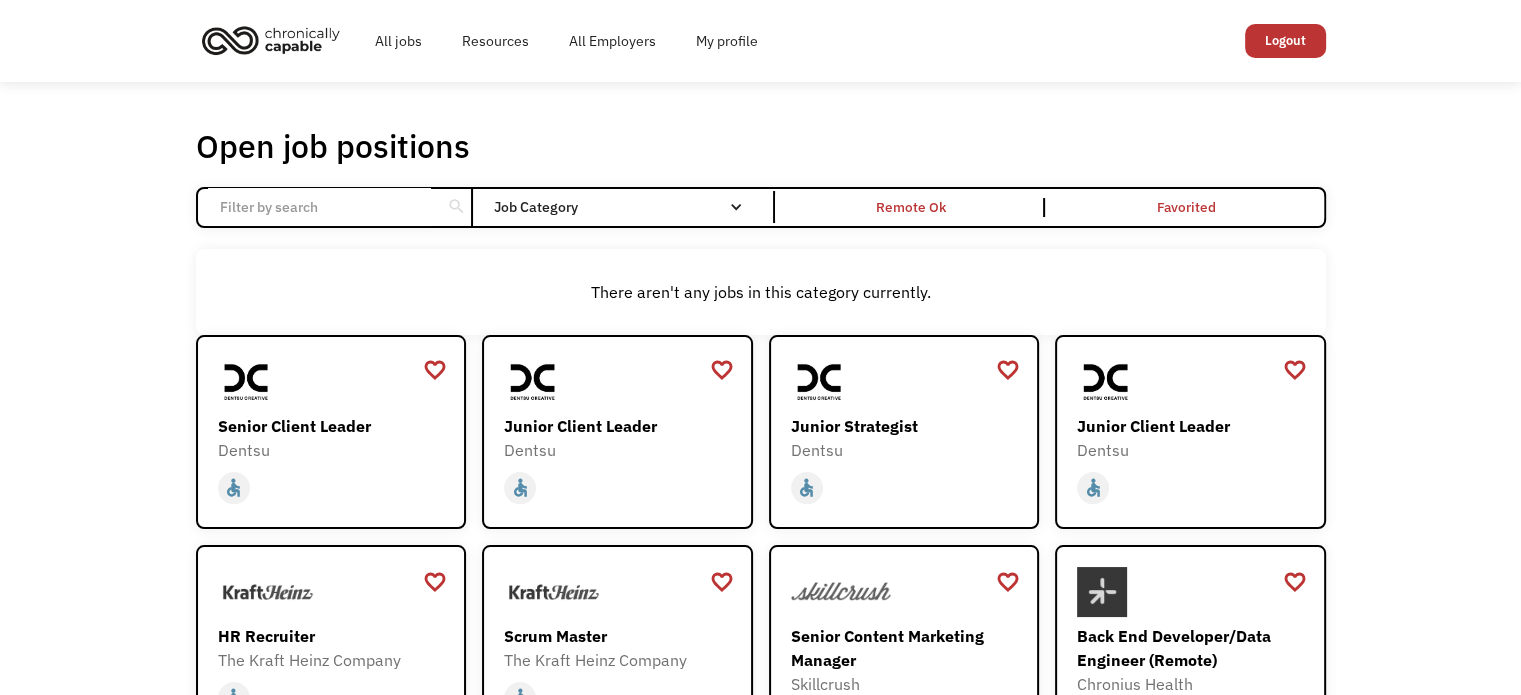 click at bounding box center (319, 207) 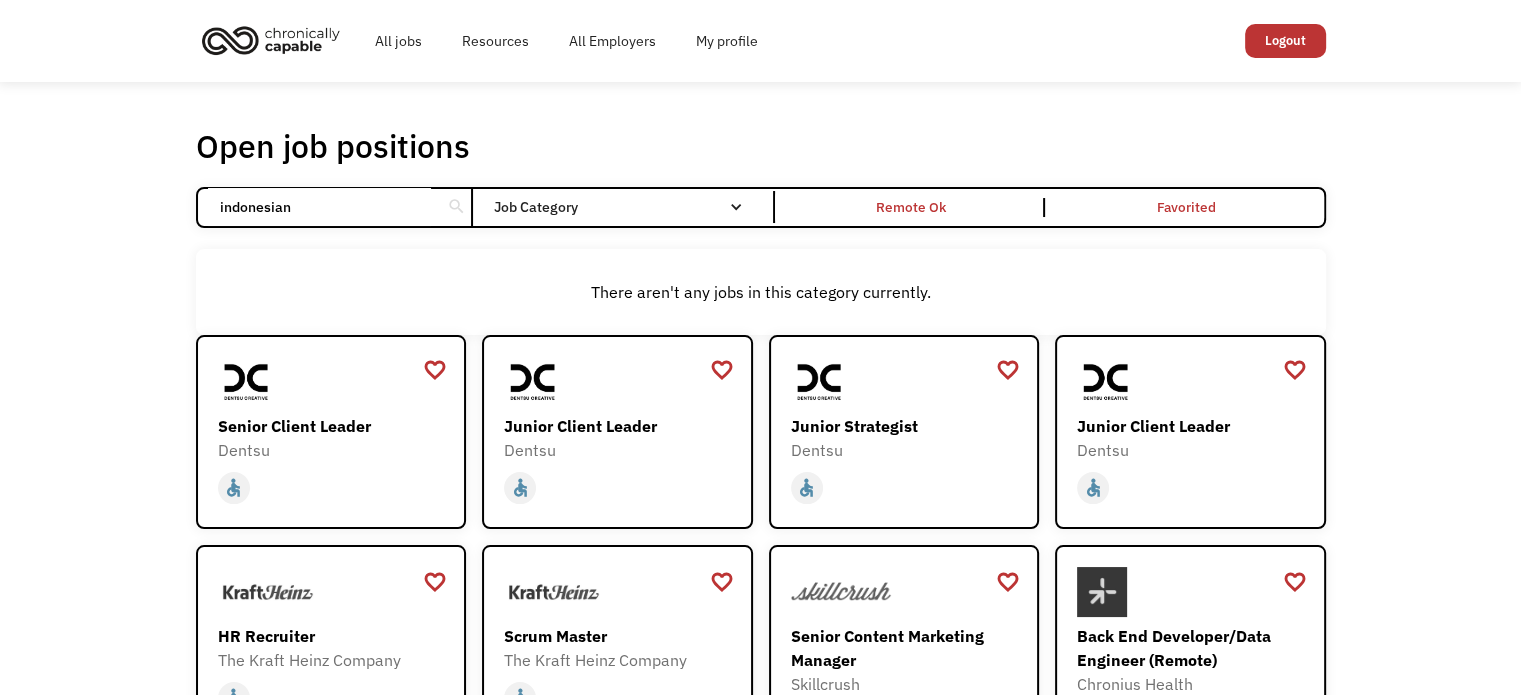 type on "indonesian" 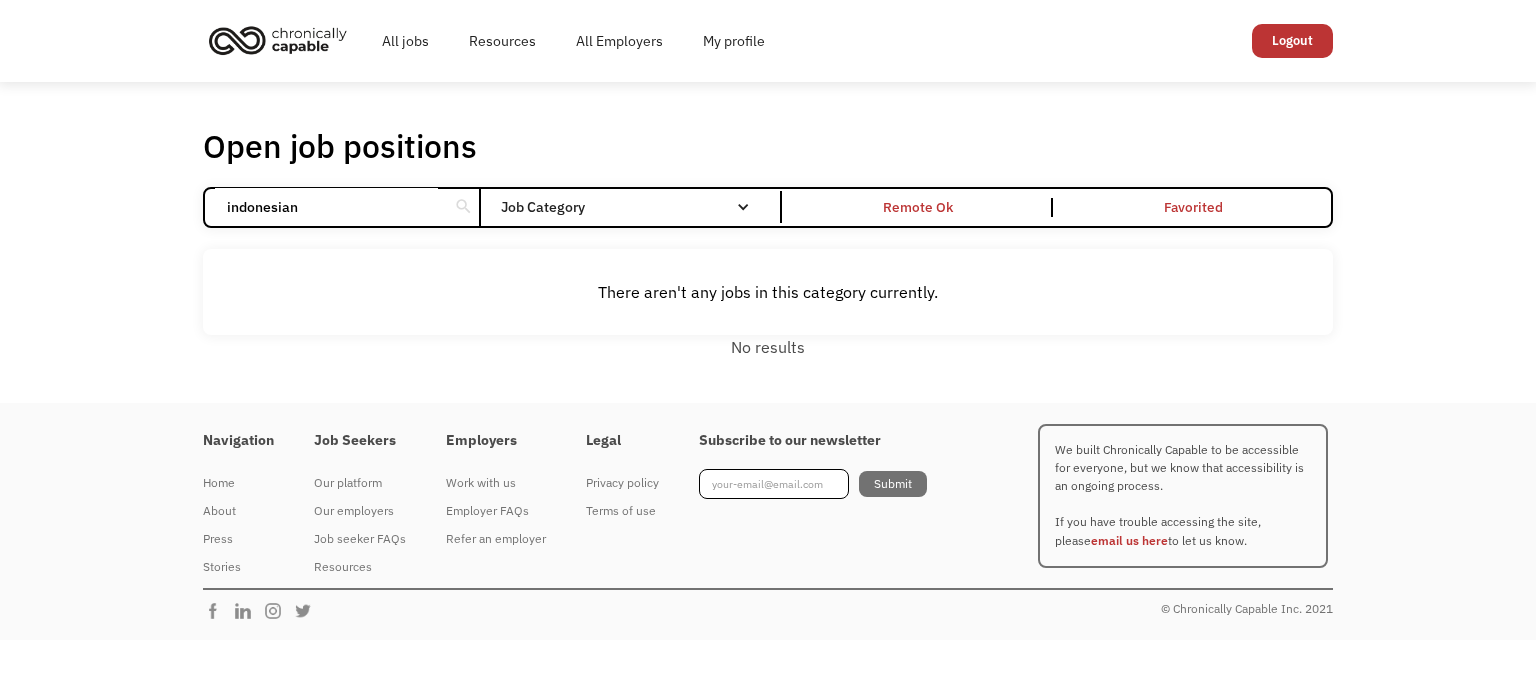 click on "indonesian" at bounding box center (326, 207) 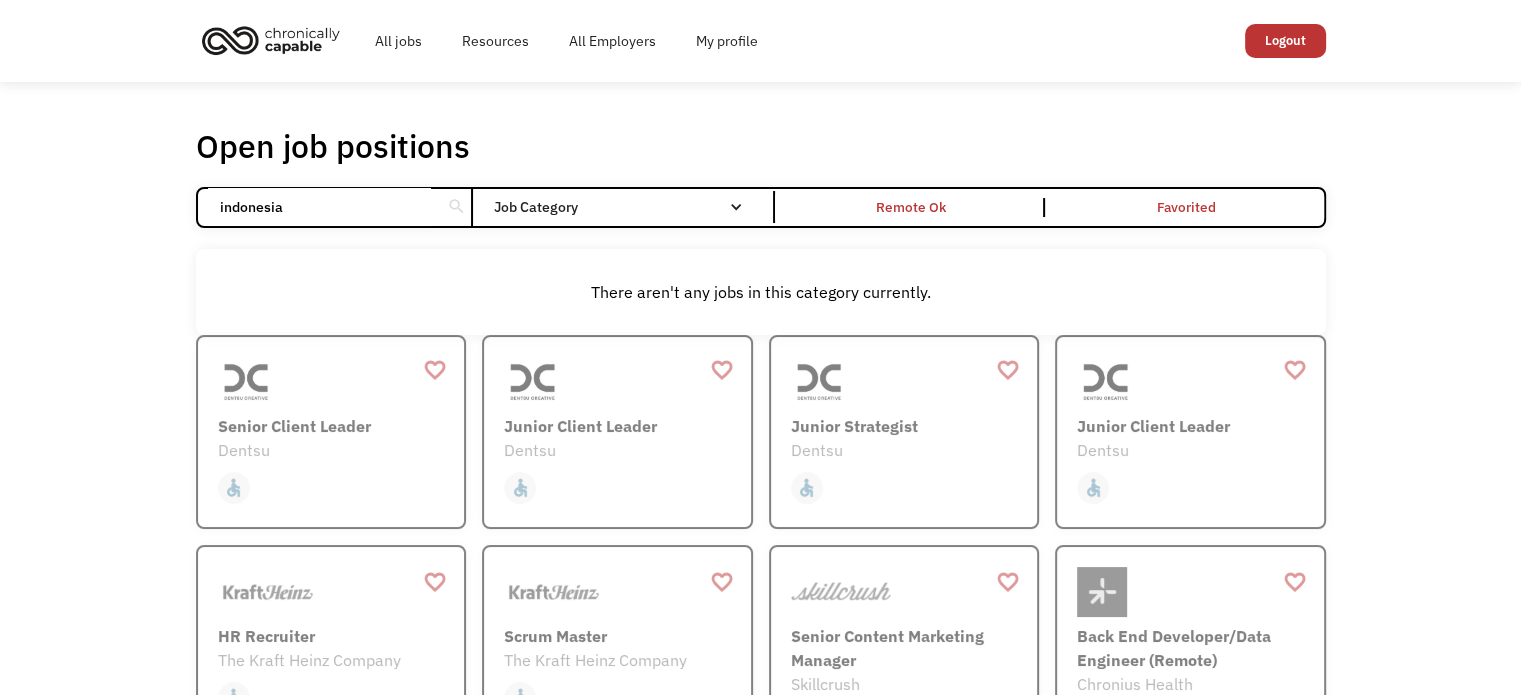 click at bounding box center (0, 0) 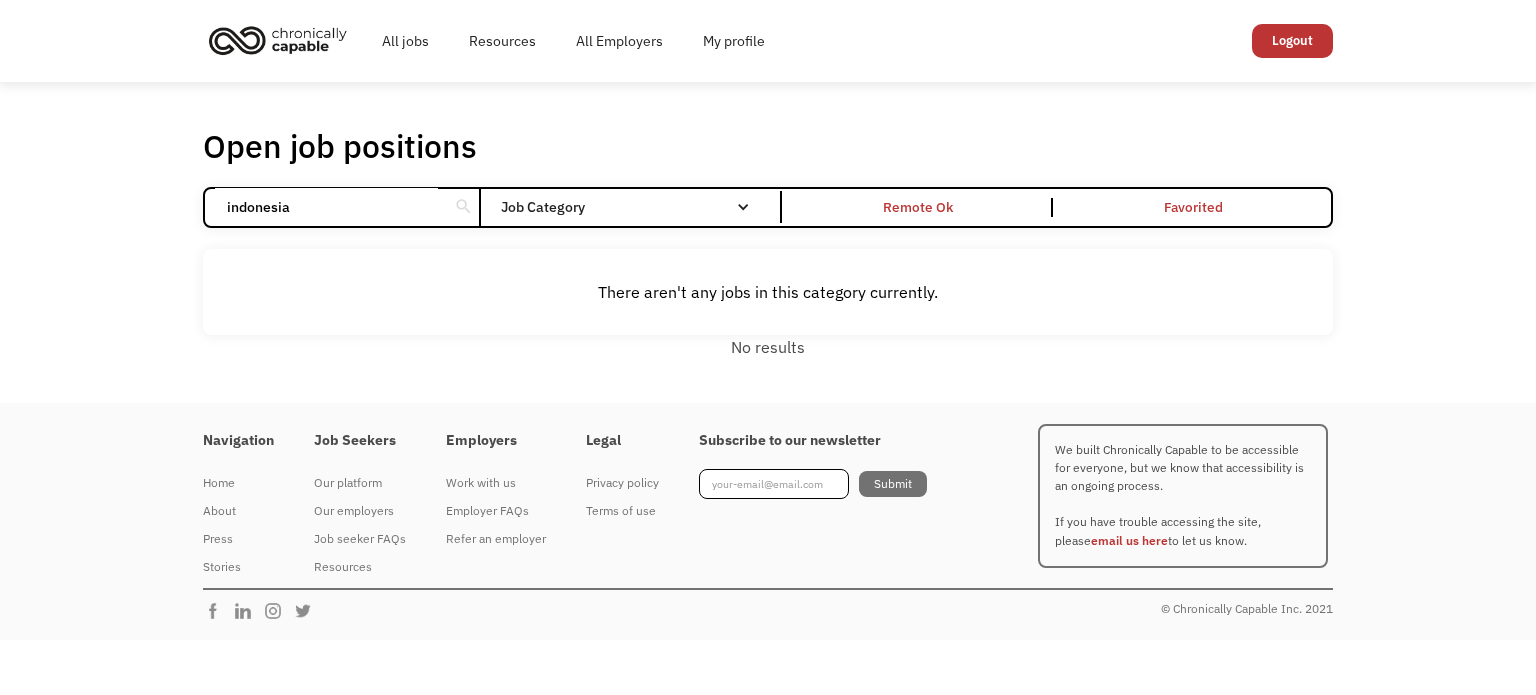 click on "indonesia" at bounding box center [326, 207] 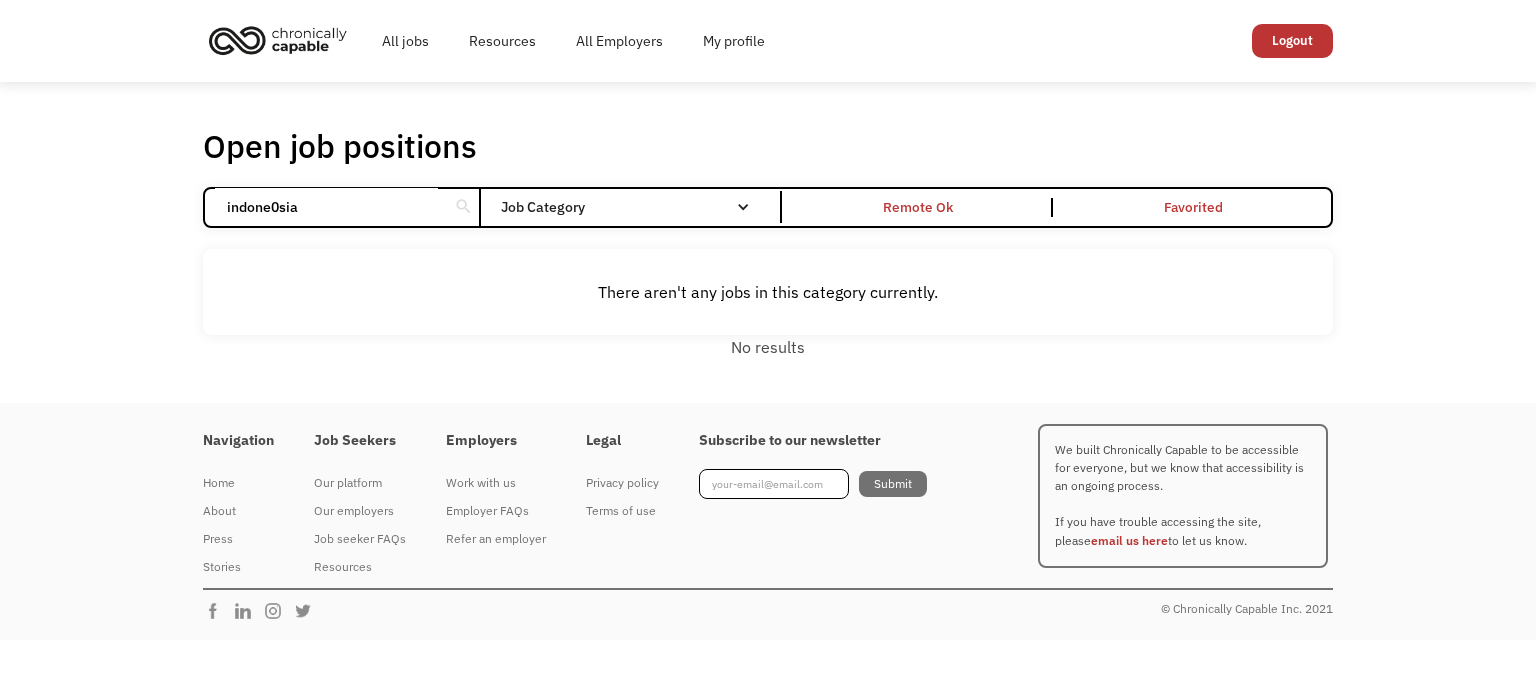 click on "indone0sia" at bounding box center (326, 207) 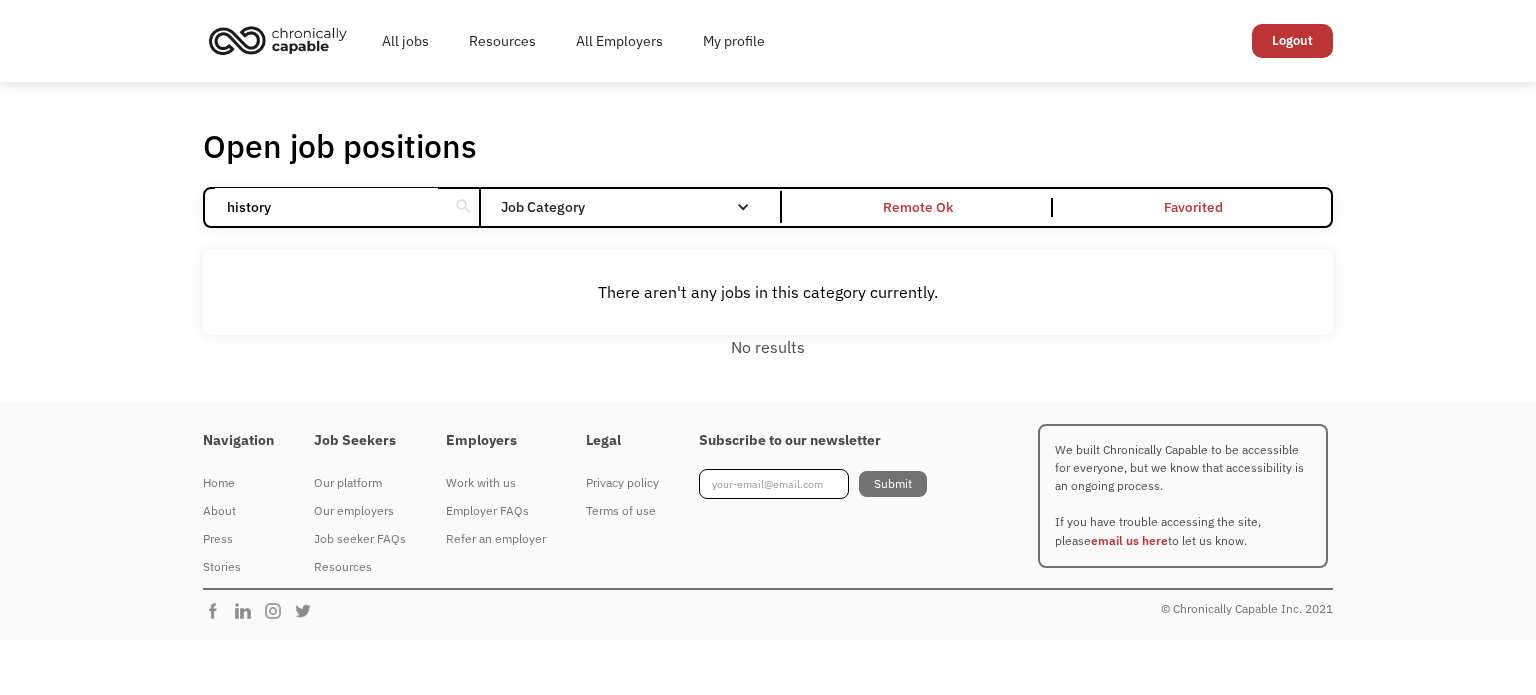 click at bounding box center (0, 0) 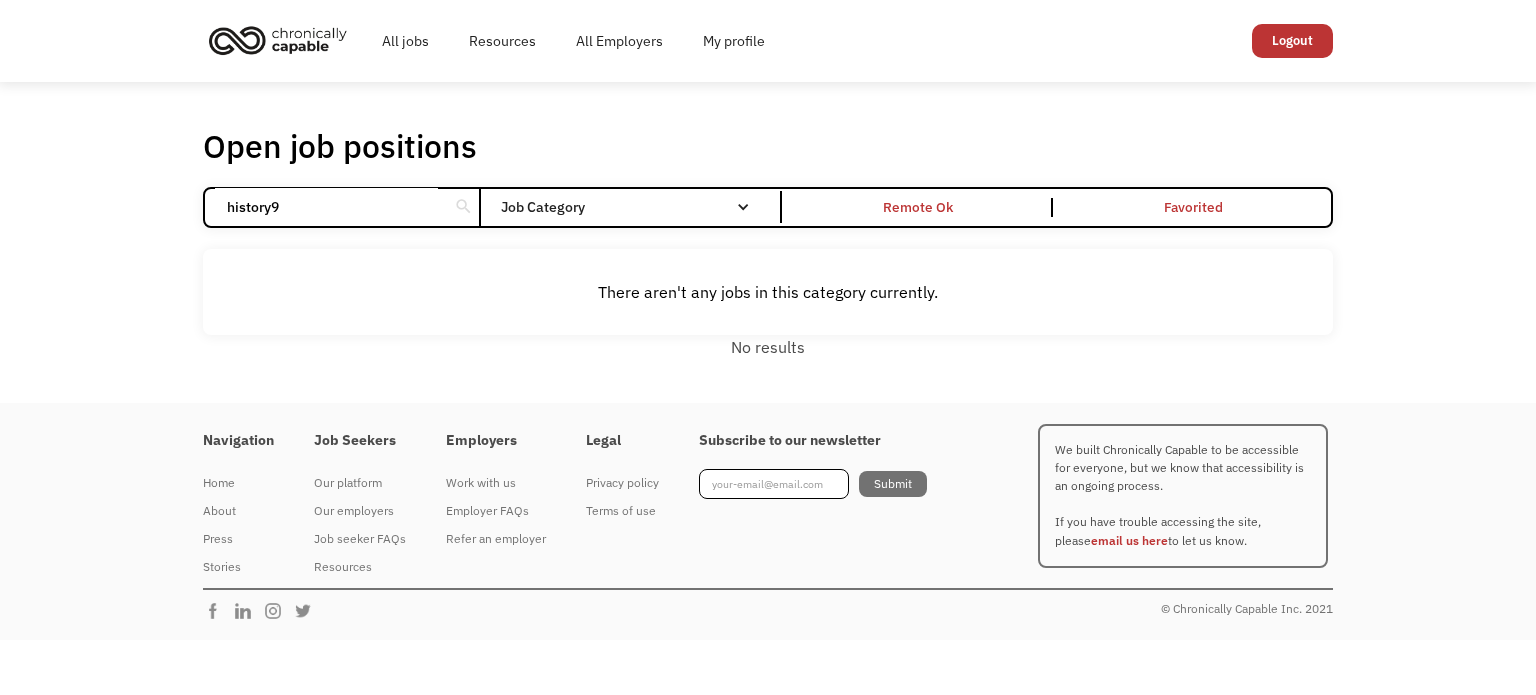type on "history" 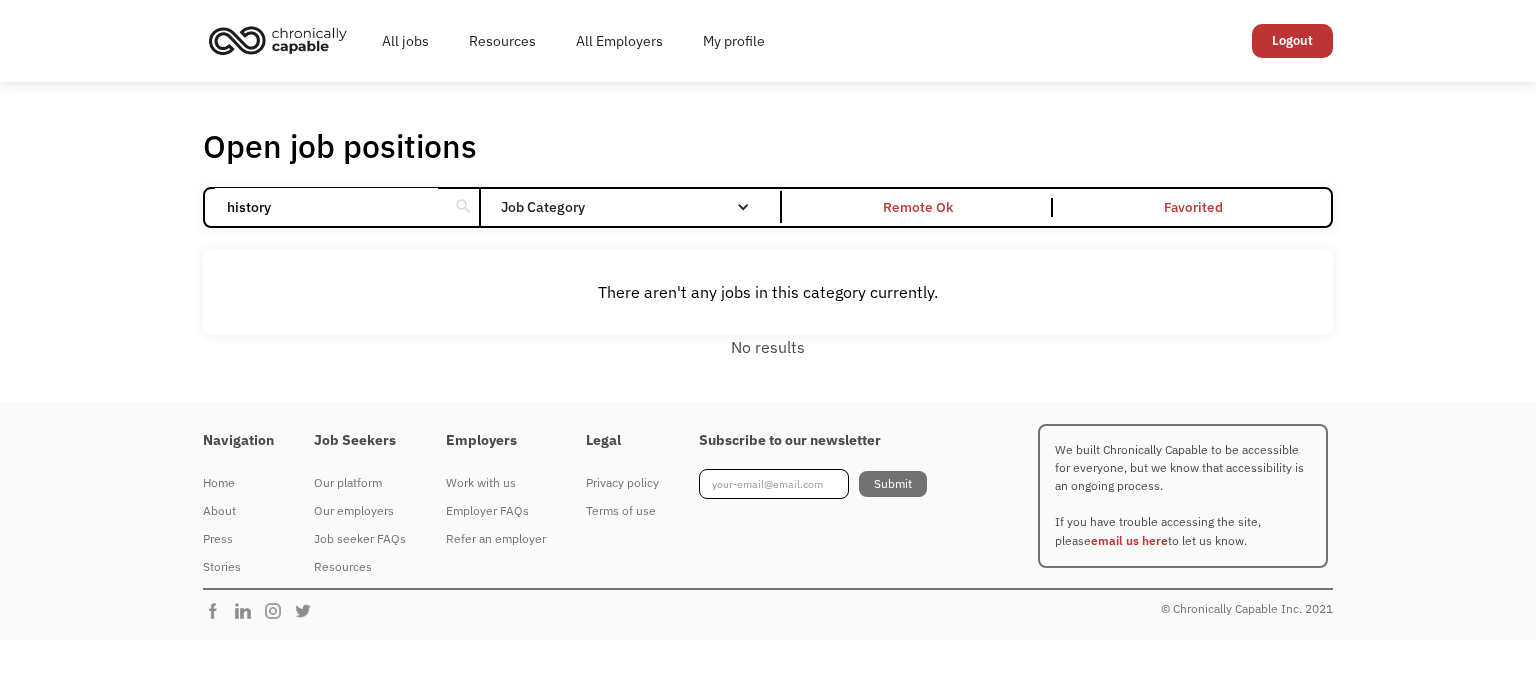 click at bounding box center [0, 0] 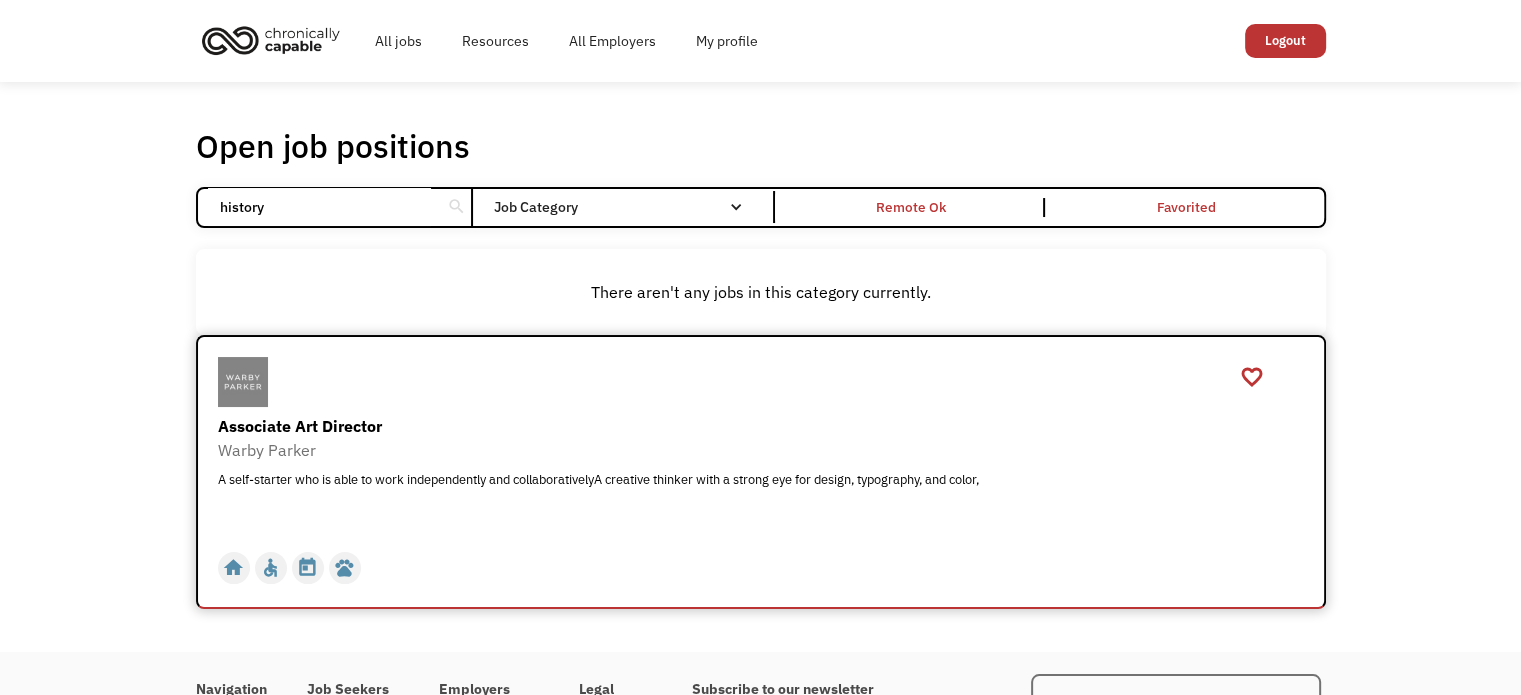 click on "Associate Art Director" at bounding box center [763, 426] 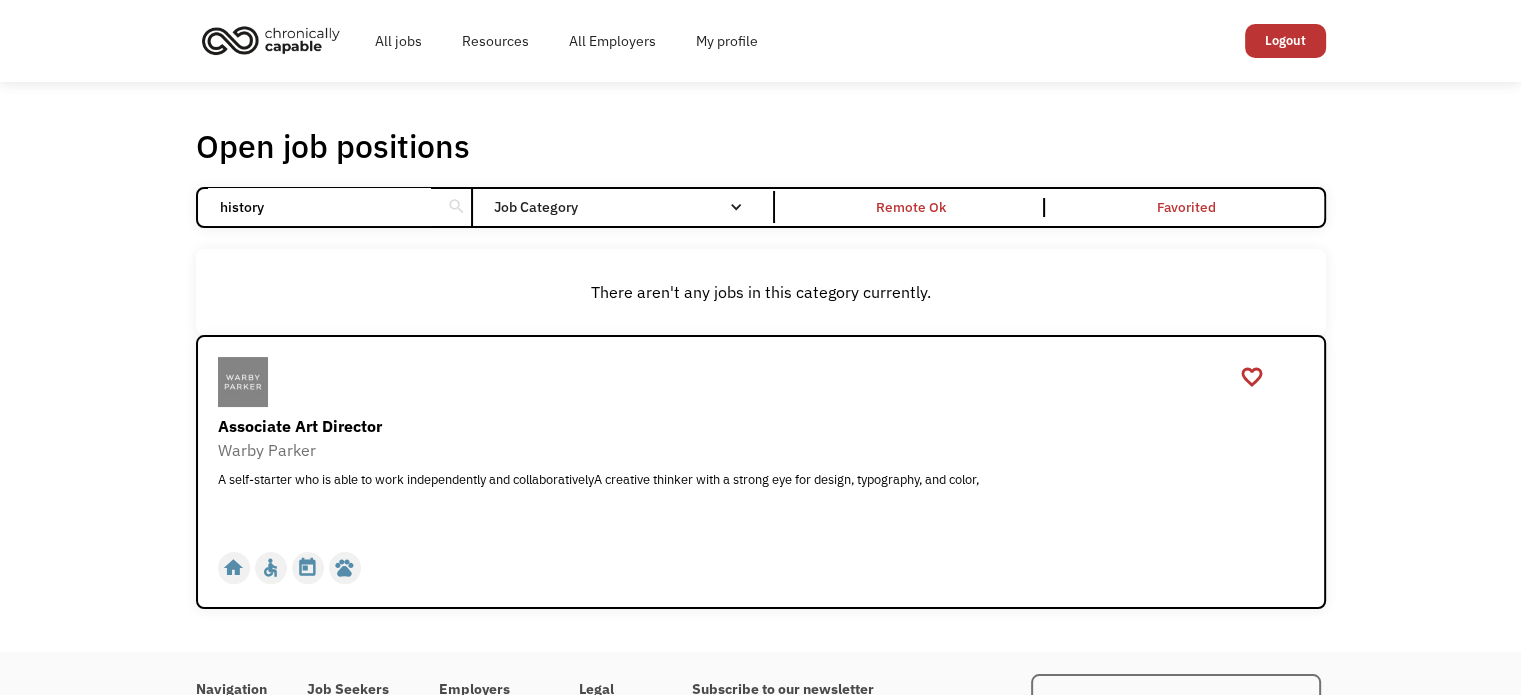 click on "history" at bounding box center (319, 207) 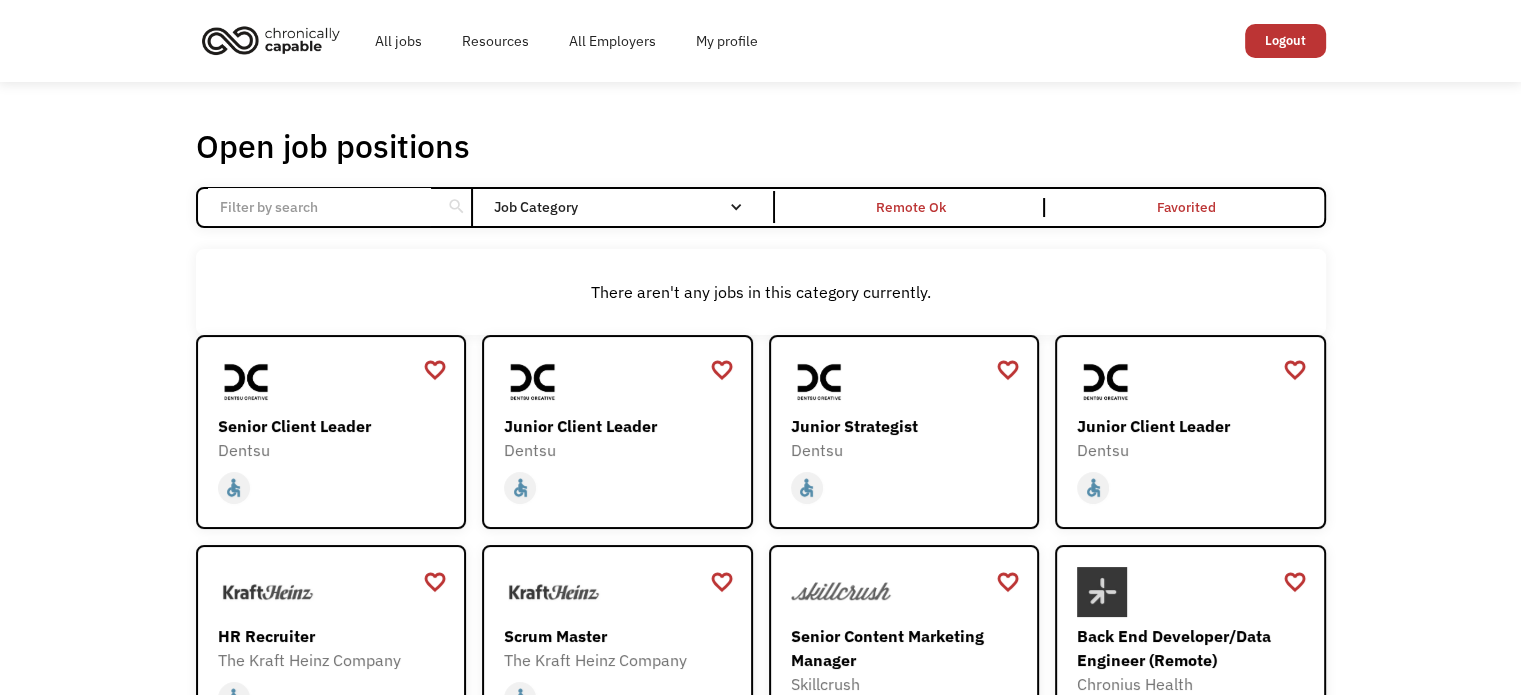 type 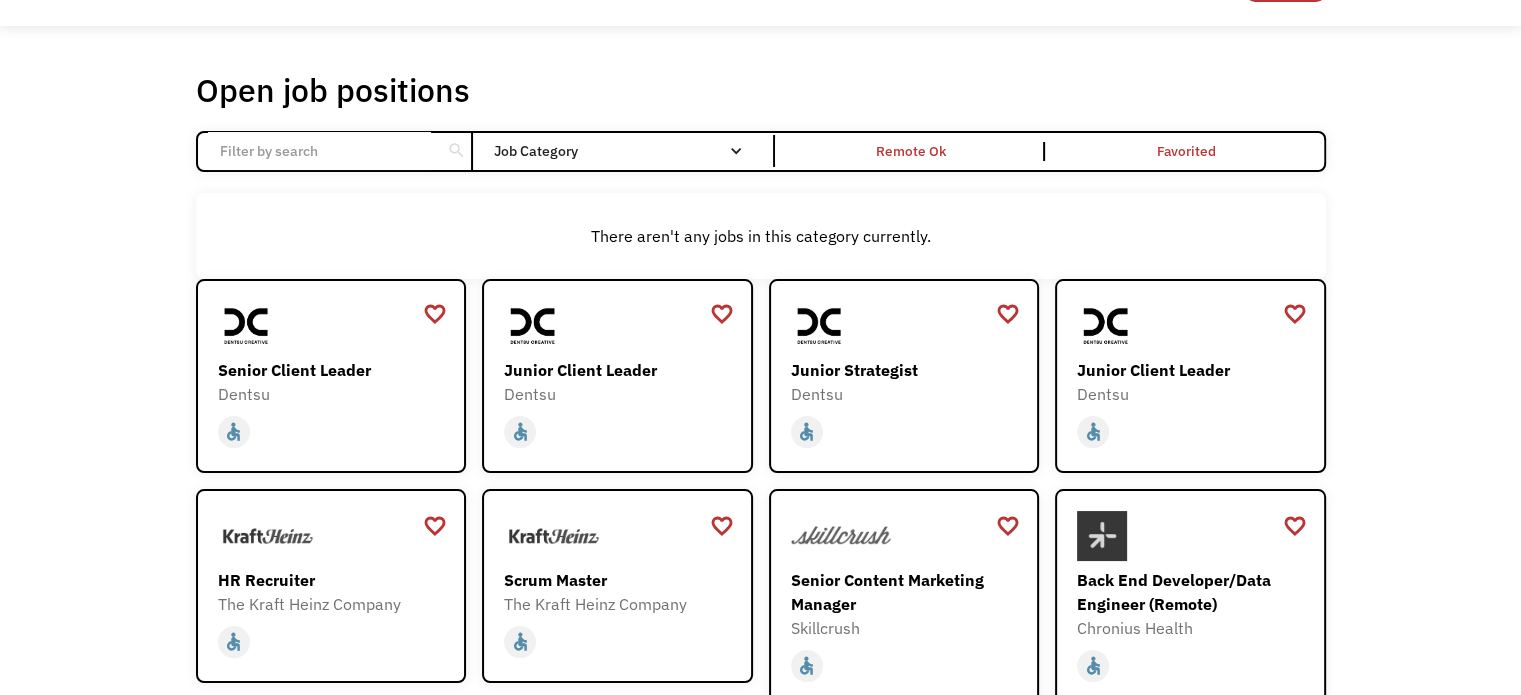 scroll, scrollTop: 0, scrollLeft: 0, axis: both 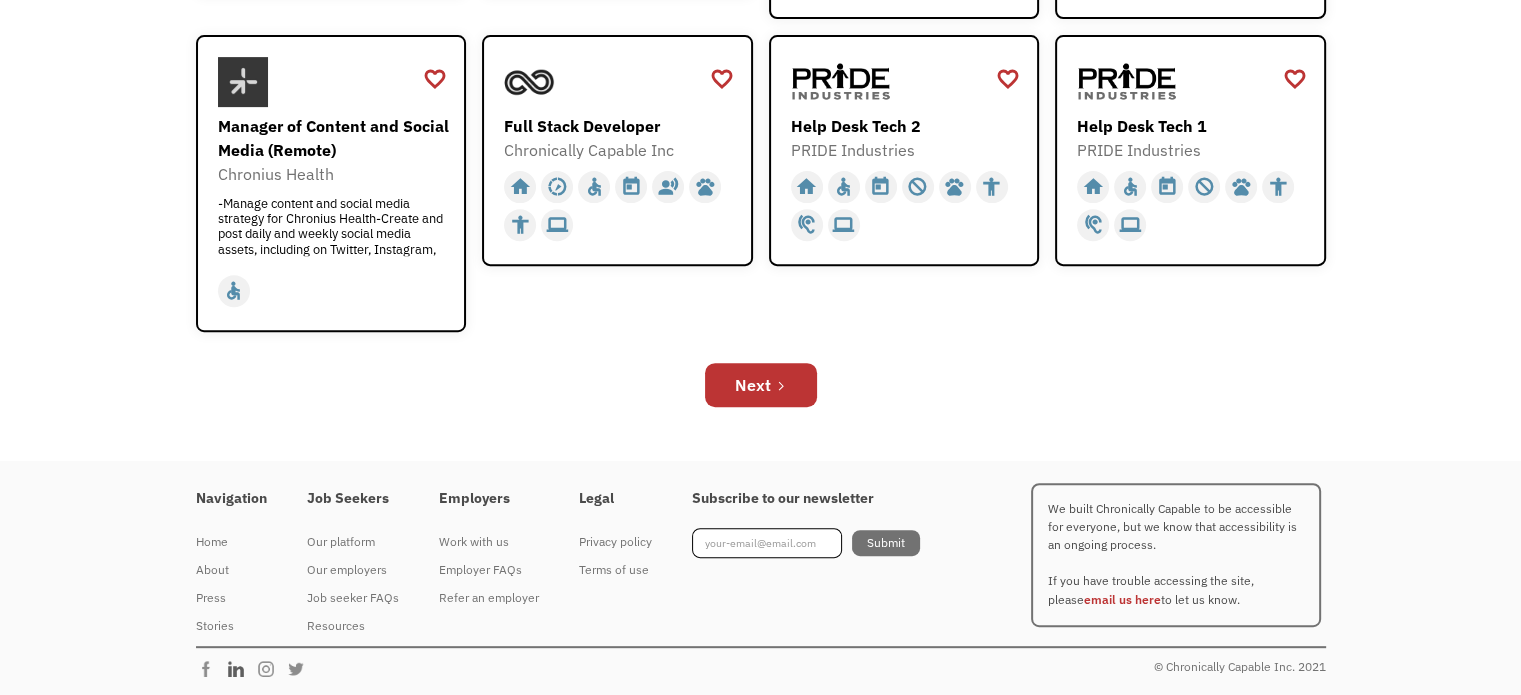 click at bounding box center [241, 669] 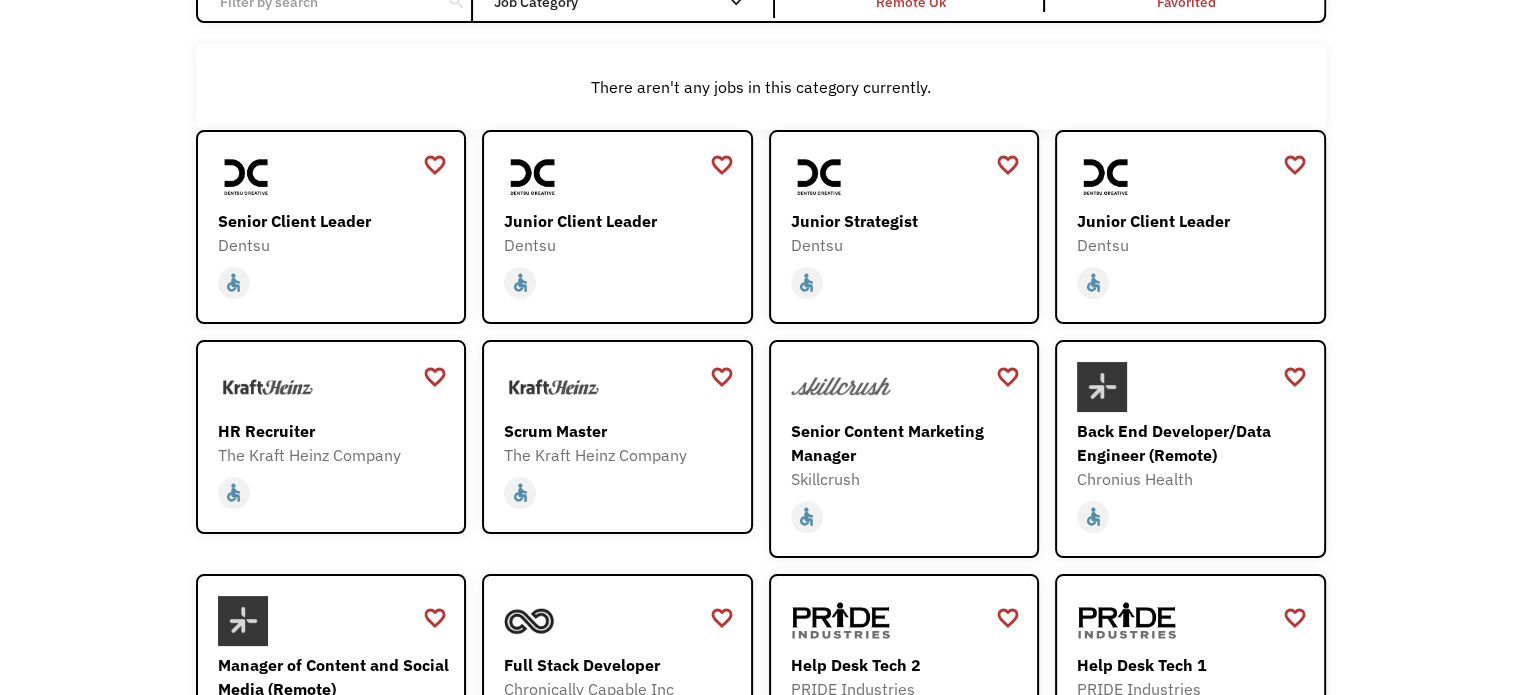 scroll, scrollTop: 207, scrollLeft: 0, axis: vertical 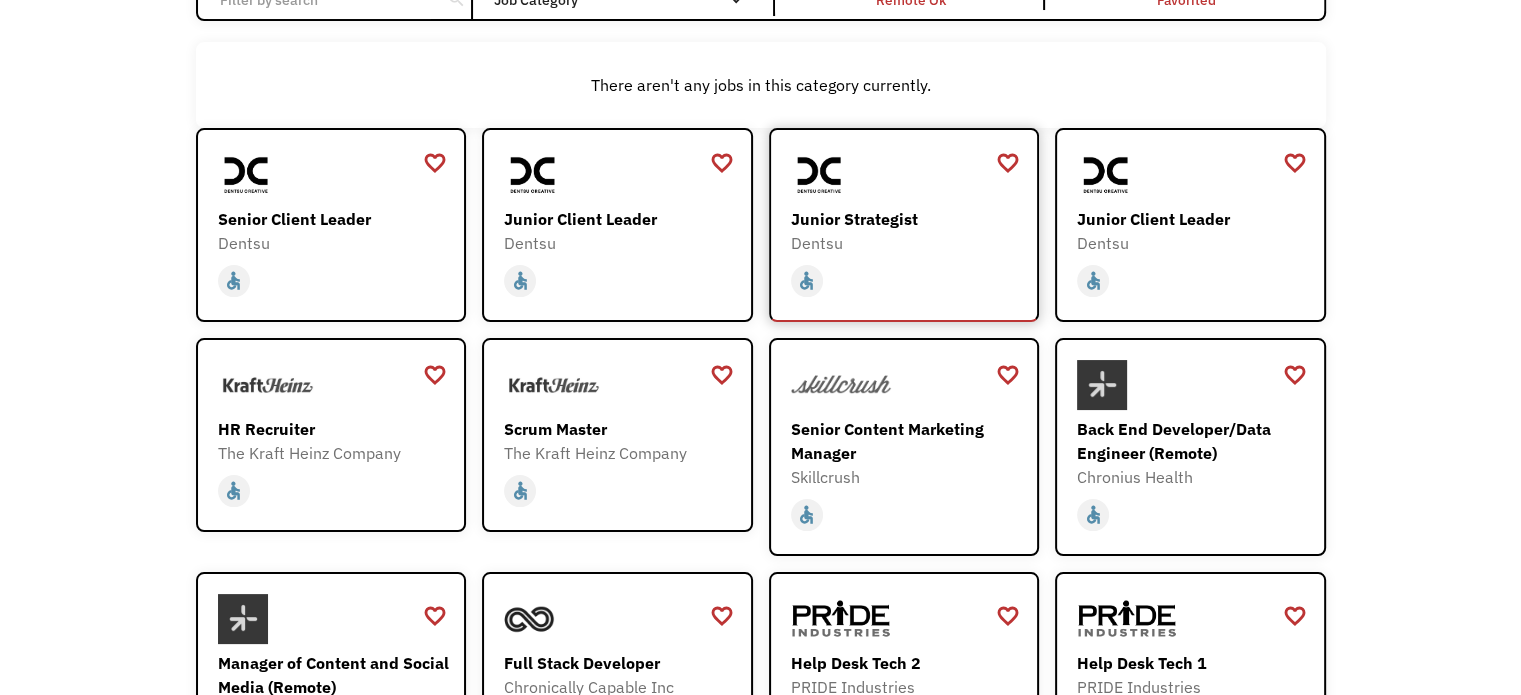 click on "home slow_motion_video accessible today not_interested supervisor_account record_voice_over pets accessibility hearing computer" at bounding box center [907, 281] 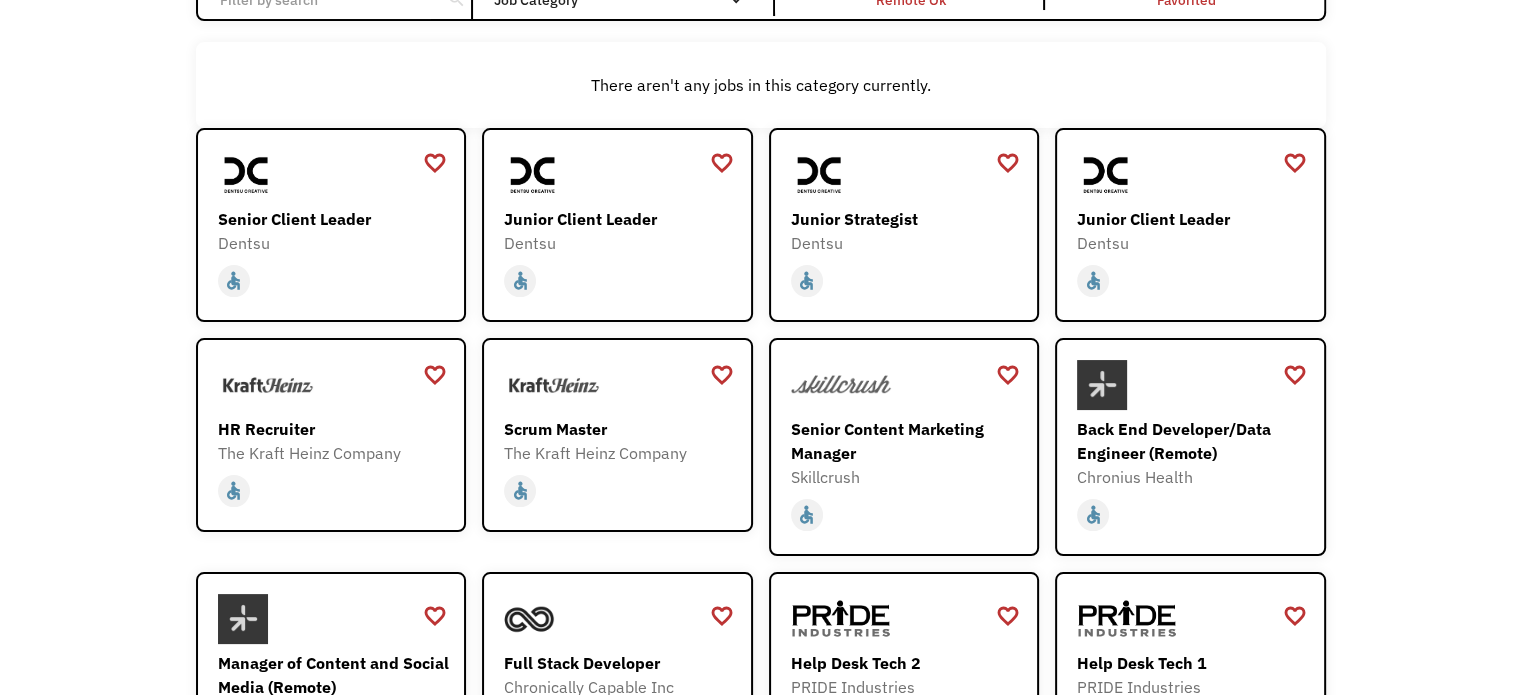 click on "Open job positions You have  X  liked items Search search Filter by category Administration Communications & Public Relations Customer Service Design Education Engineering Finance Healthcare Hospitality Human Resources Industrial & Manufacturing Legal Marketing Operations Sales Science Technology Transportation Other Job Category All None Administrative Communications & Public Relations Customer Service Design Education Engineering Finance Healthcare Hospitality Human Resources Industrial & Manufacturing Legal Marketing Non-profit/Philanthropy Operations Other Sales Science Technology Transportation Filter by type Full-time Part-time Remote Ok Favorited Favorited Thank you! Your submission has been received! Oops! Something went wrong while submitting the form. Non-profit/Philanthropy Other Transportation Technology Science Sales Operations Marketing Legal Industrial & Manufacturing Human Resources Hospitality Healthcare Finance Engineering Education Design Customer Service Communications & Public Relations" at bounding box center (760, 436) 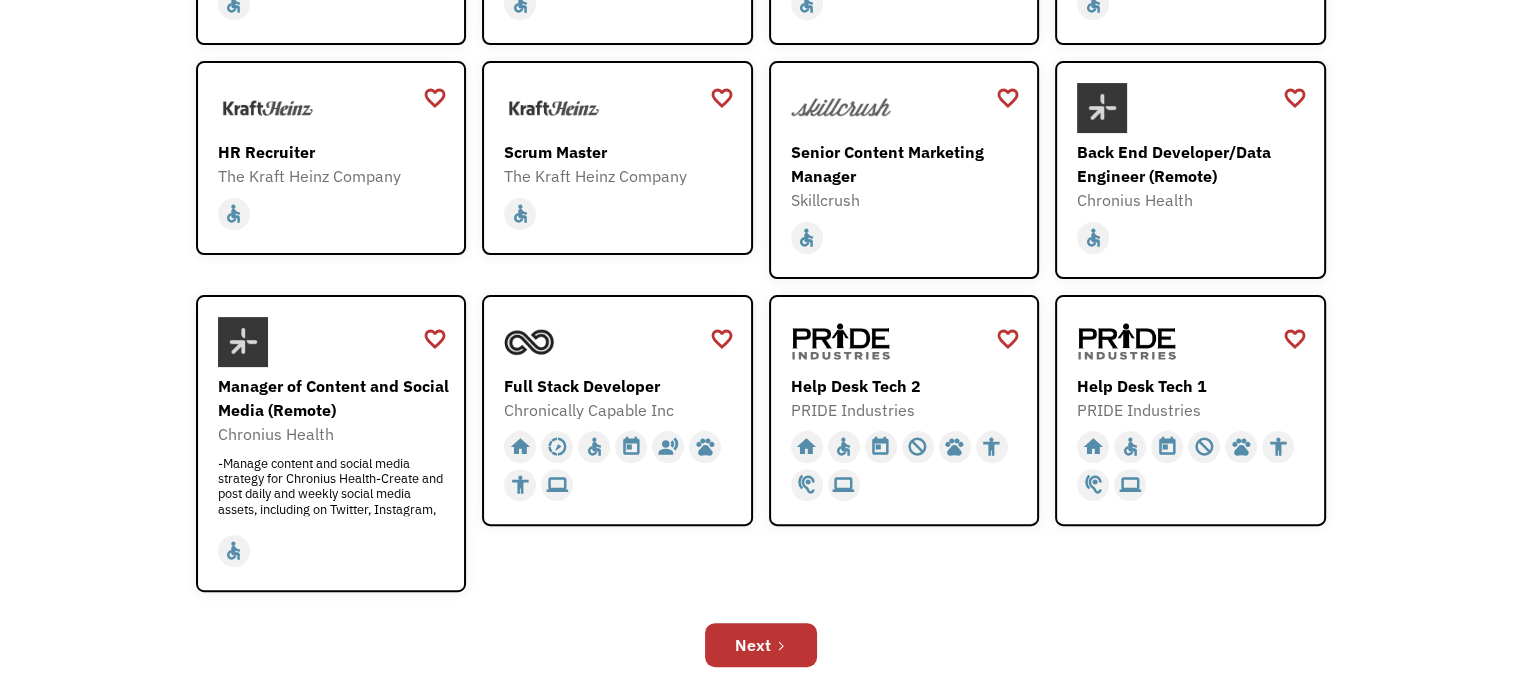 scroll, scrollTop: 487, scrollLeft: 0, axis: vertical 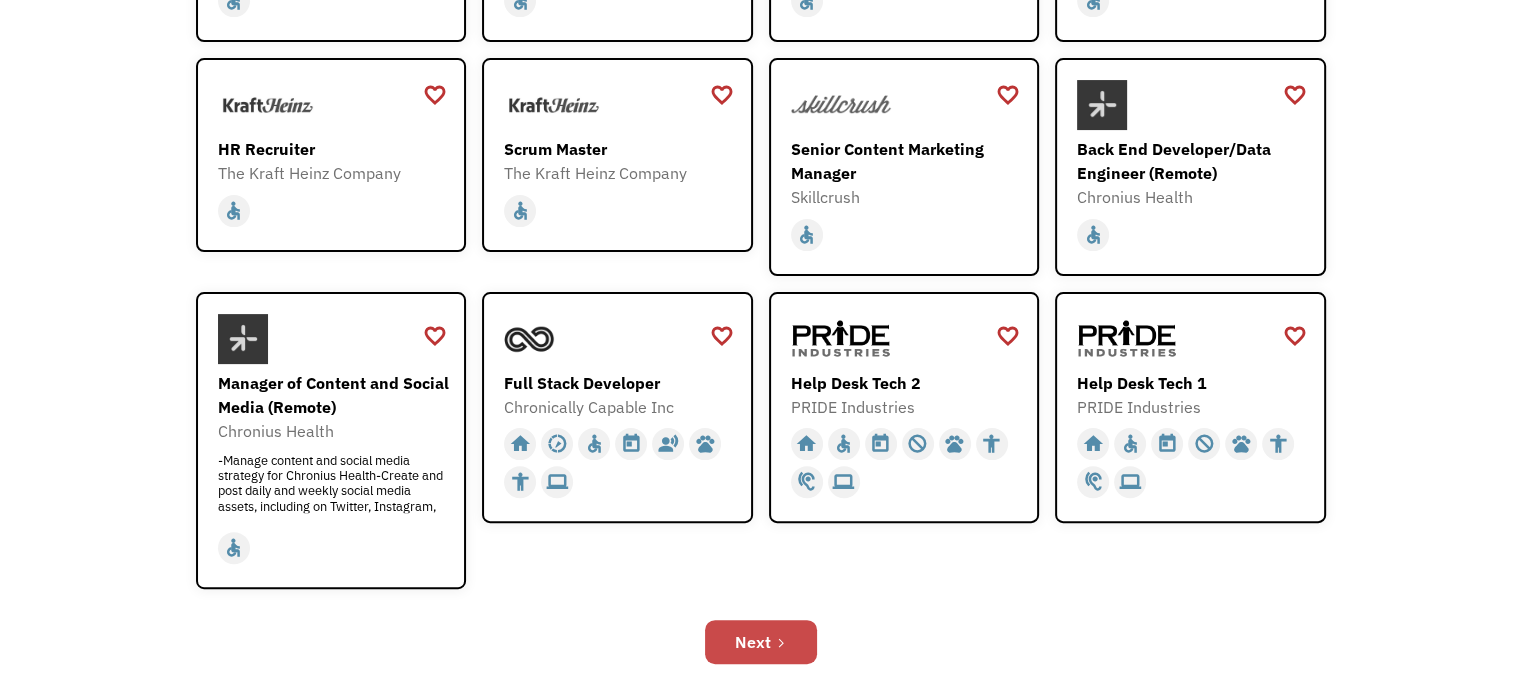 click on "Next" at bounding box center (761, 642) 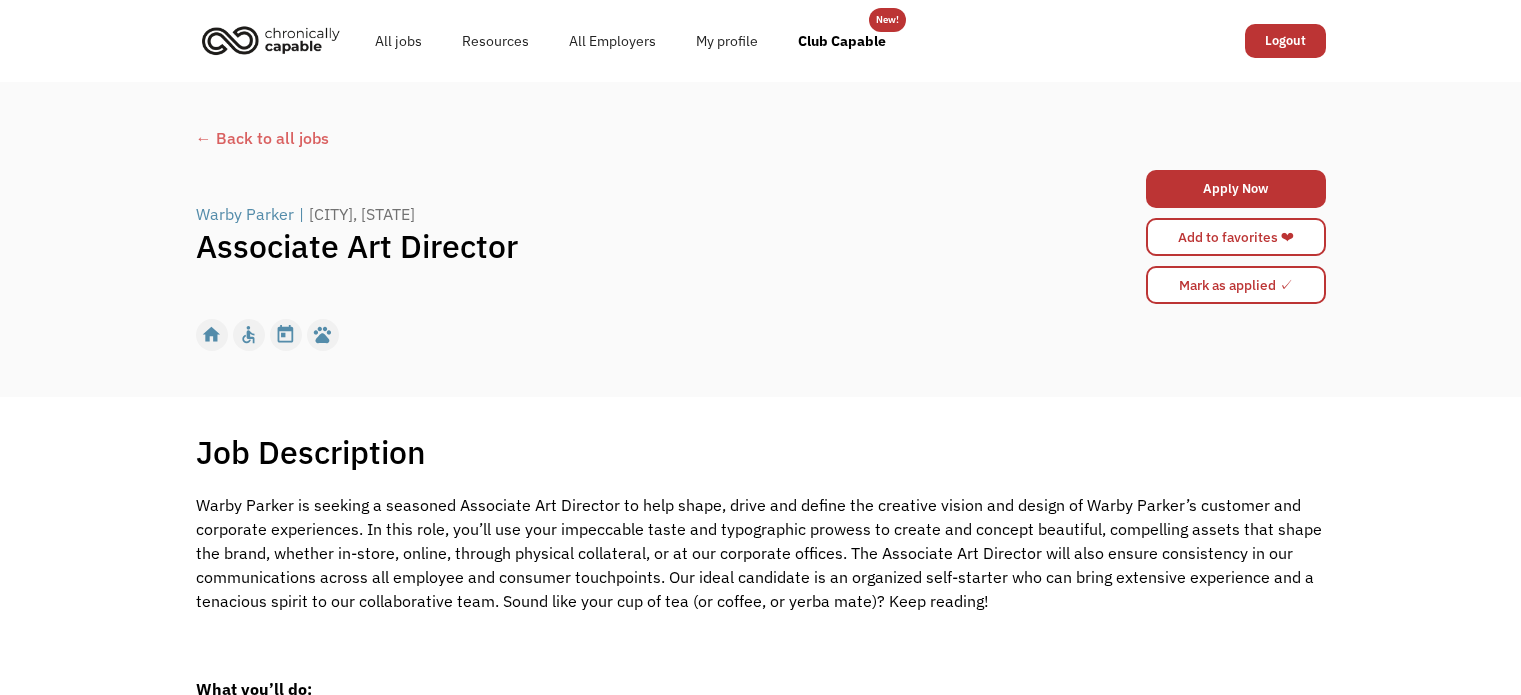 scroll, scrollTop: 0, scrollLeft: 0, axis: both 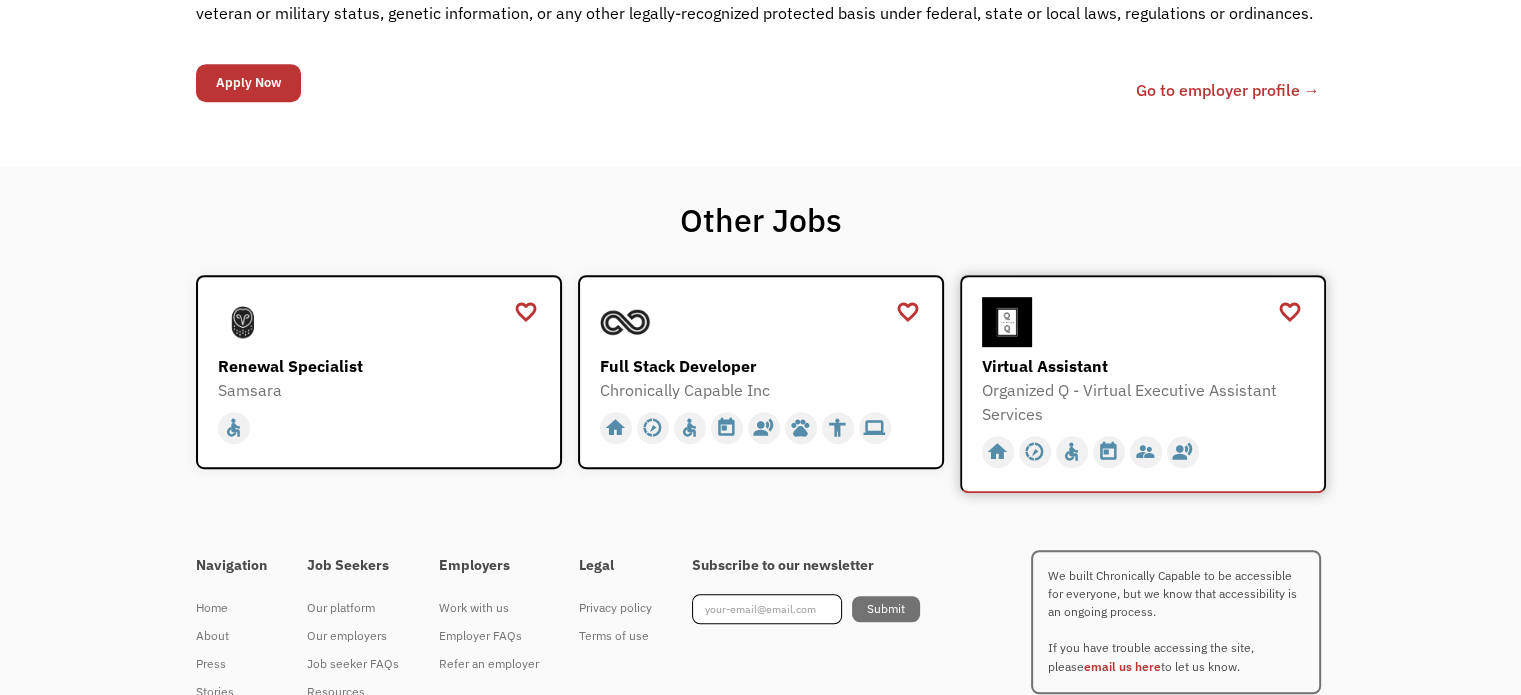 click on "Organized Q - Virtual Executive Assistant Services" at bounding box center (1145, 402) 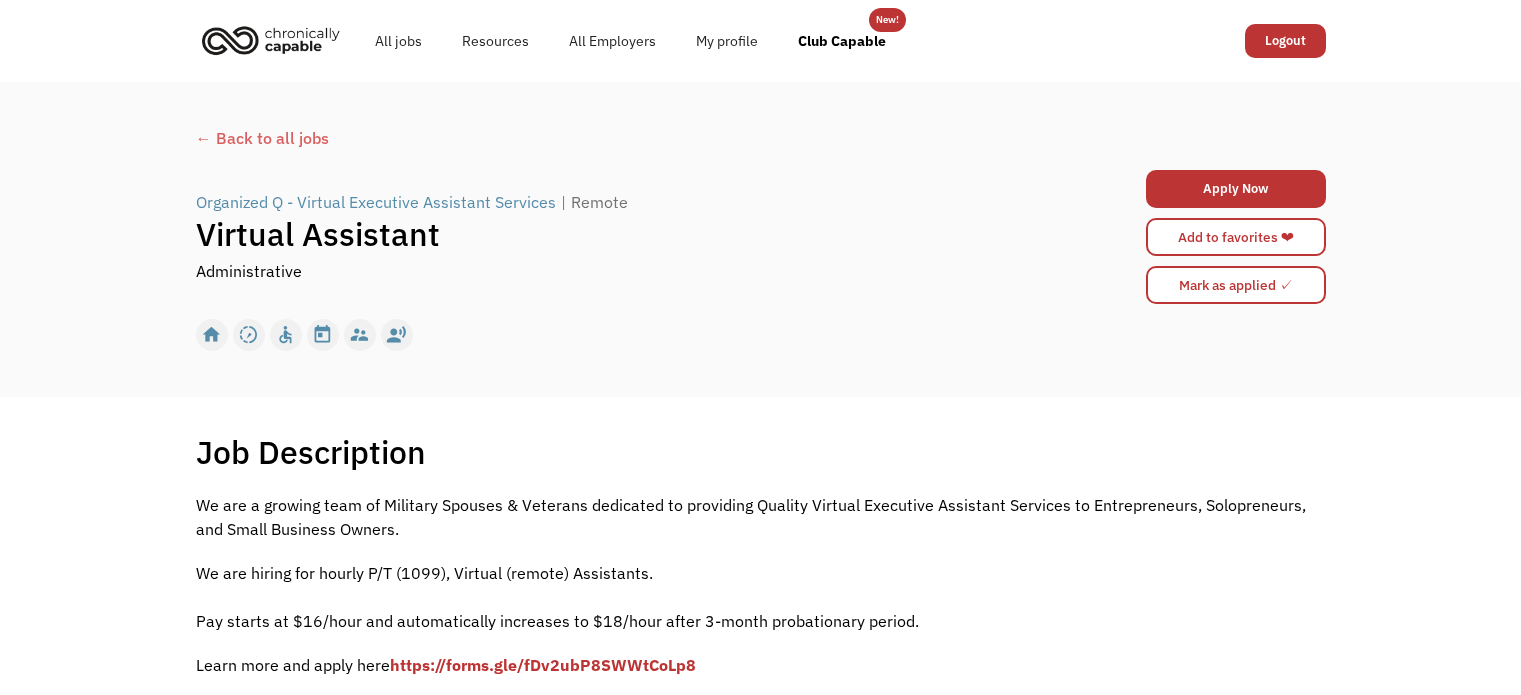 scroll, scrollTop: 40, scrollLeft: 0, axis: vertical 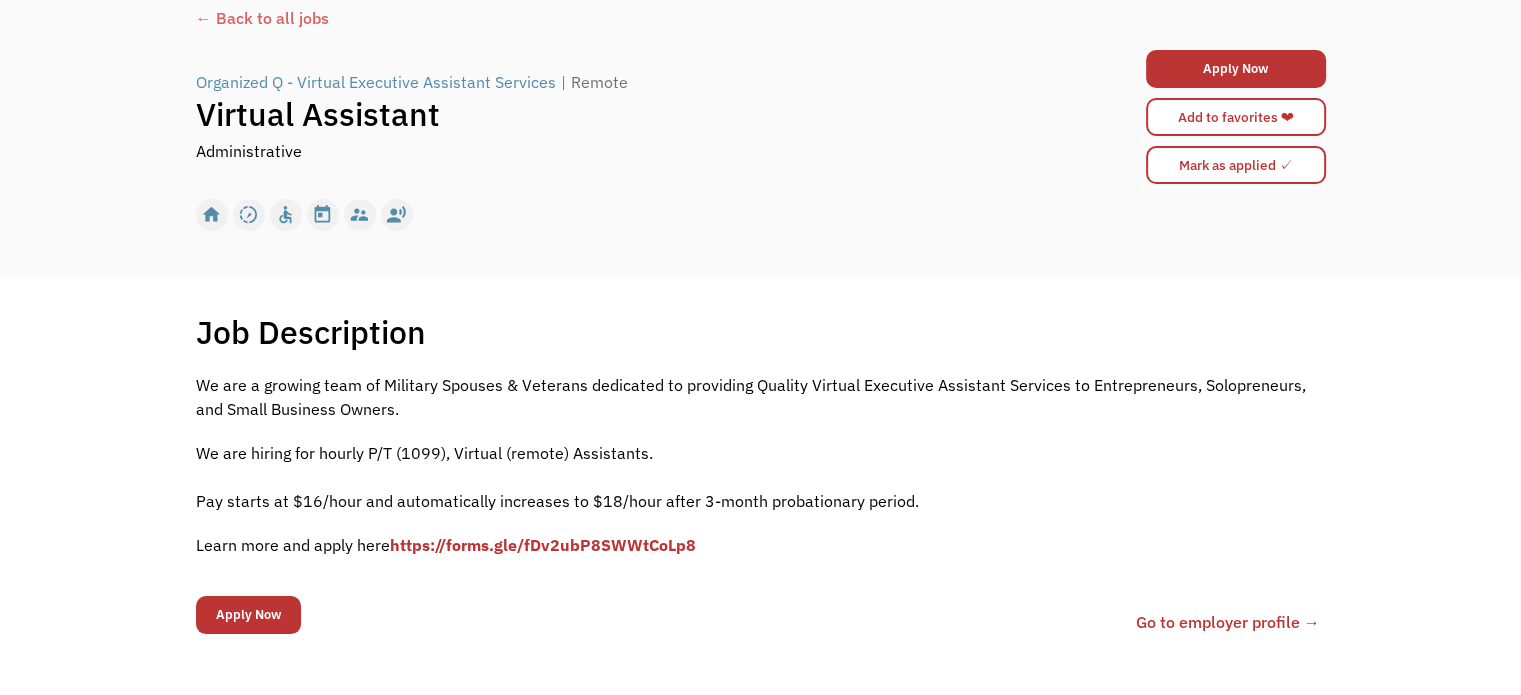 click on "https://forms.gle/fDv2ubP8SWWtCoLp8" at bounding box center (543, 545) 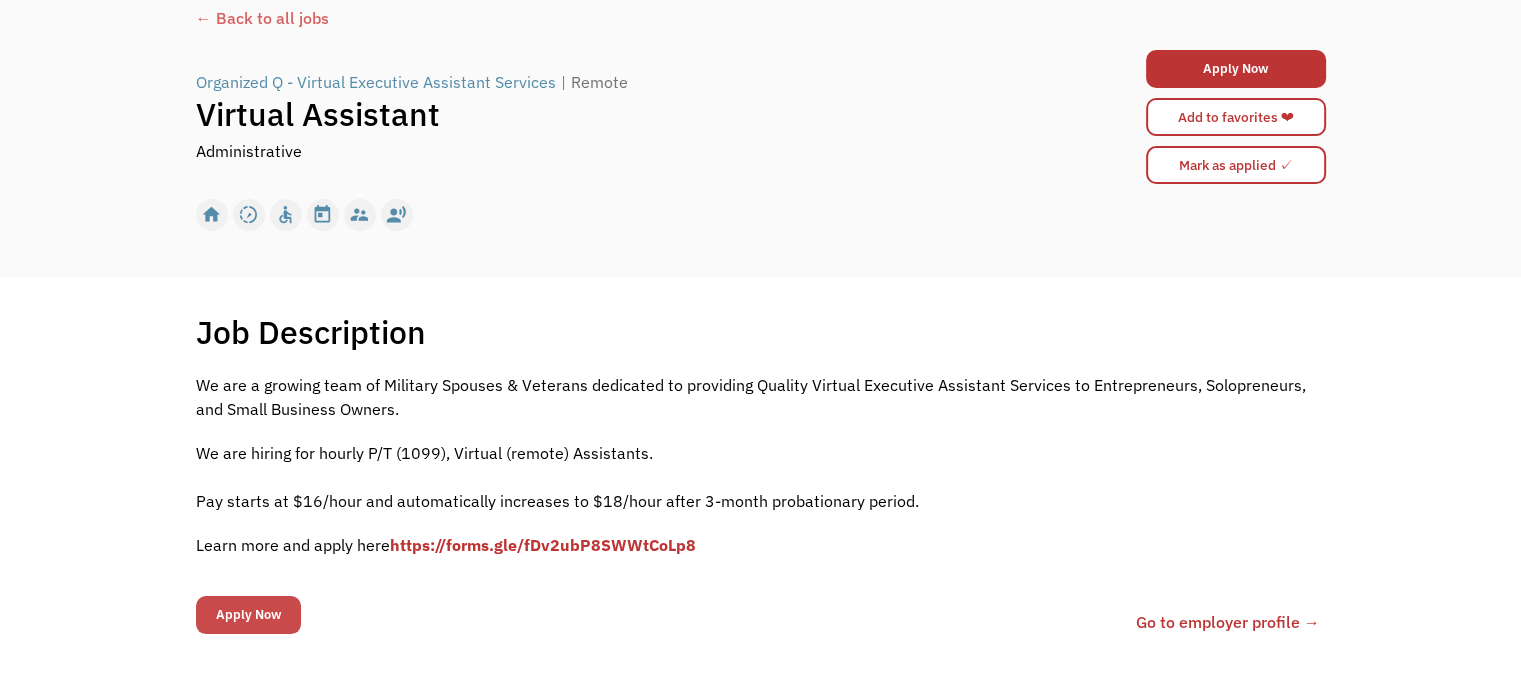 click on "Apply Now" at bounding box center (248, 615) 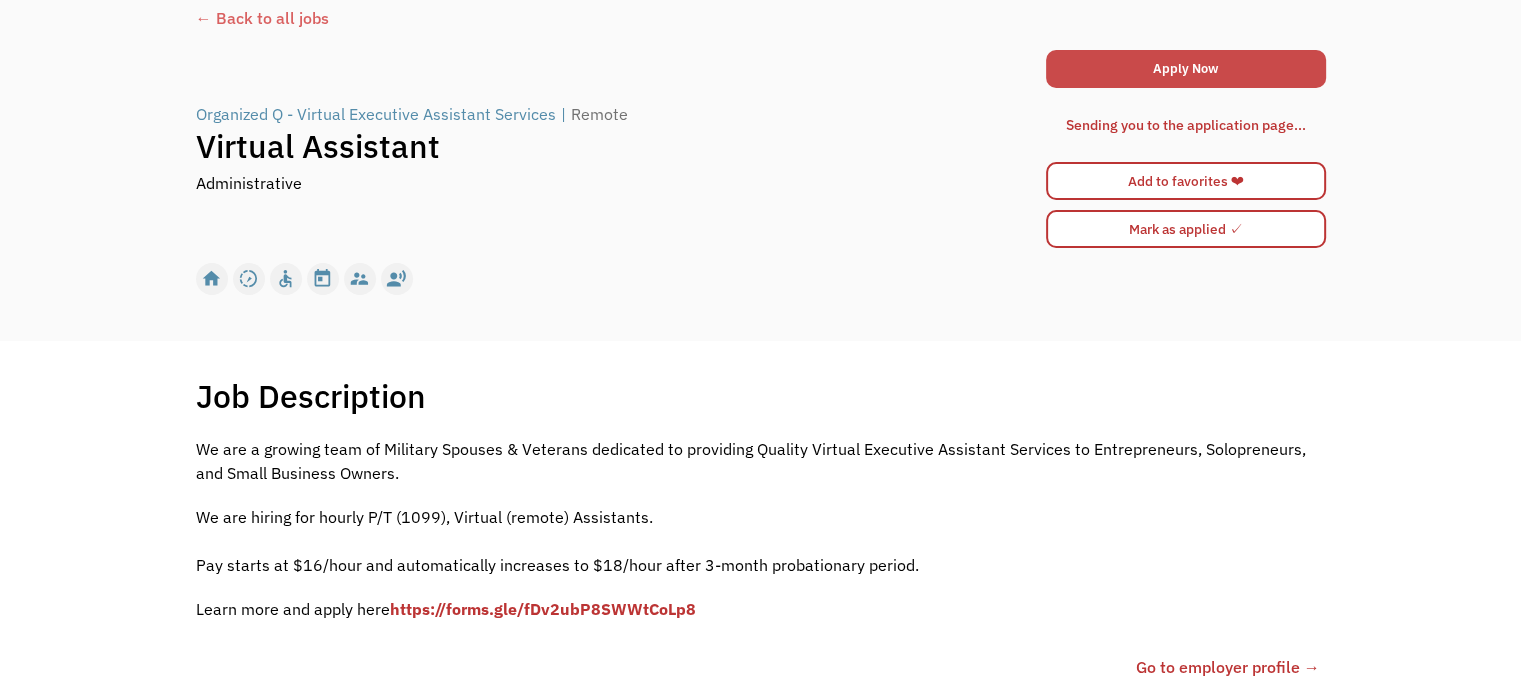 click on "Apply Now" at bounding box center (1186, 69) 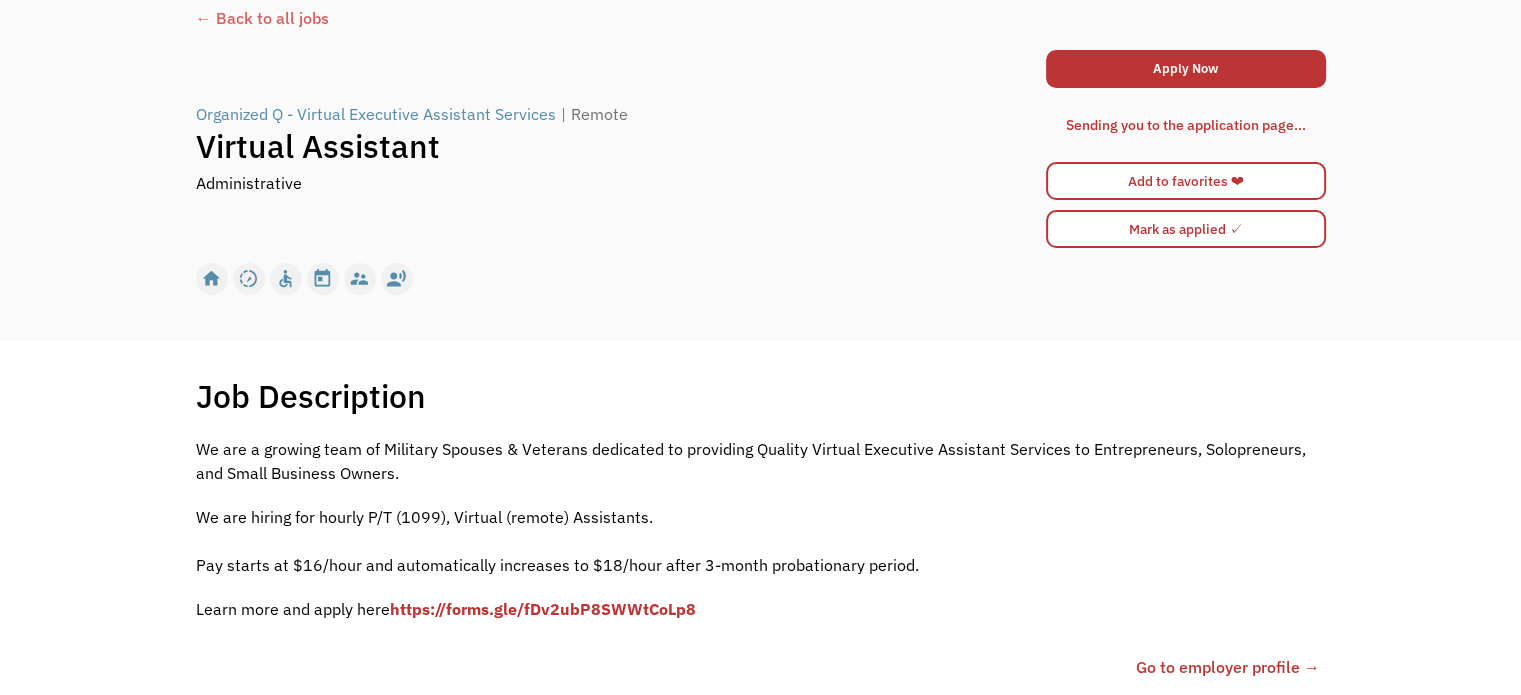 click on "We are a growing team of Military Spouses & Veterans dedicated to providing Quality Virtual Executive Assistant Services to Entrepreneurs, Solopreneurs, and Small Business Owners. We are hiring for hourly P/T (1099), Virtual (remote) Assistants. ‍ Pay starts at $16/hour and automatically increases to $18/hour after 3-month probationary period. Learn more and apply here  https://forms.gle/fDv2ubP8SWWtCoLp8" at bounding box center [761, 539] 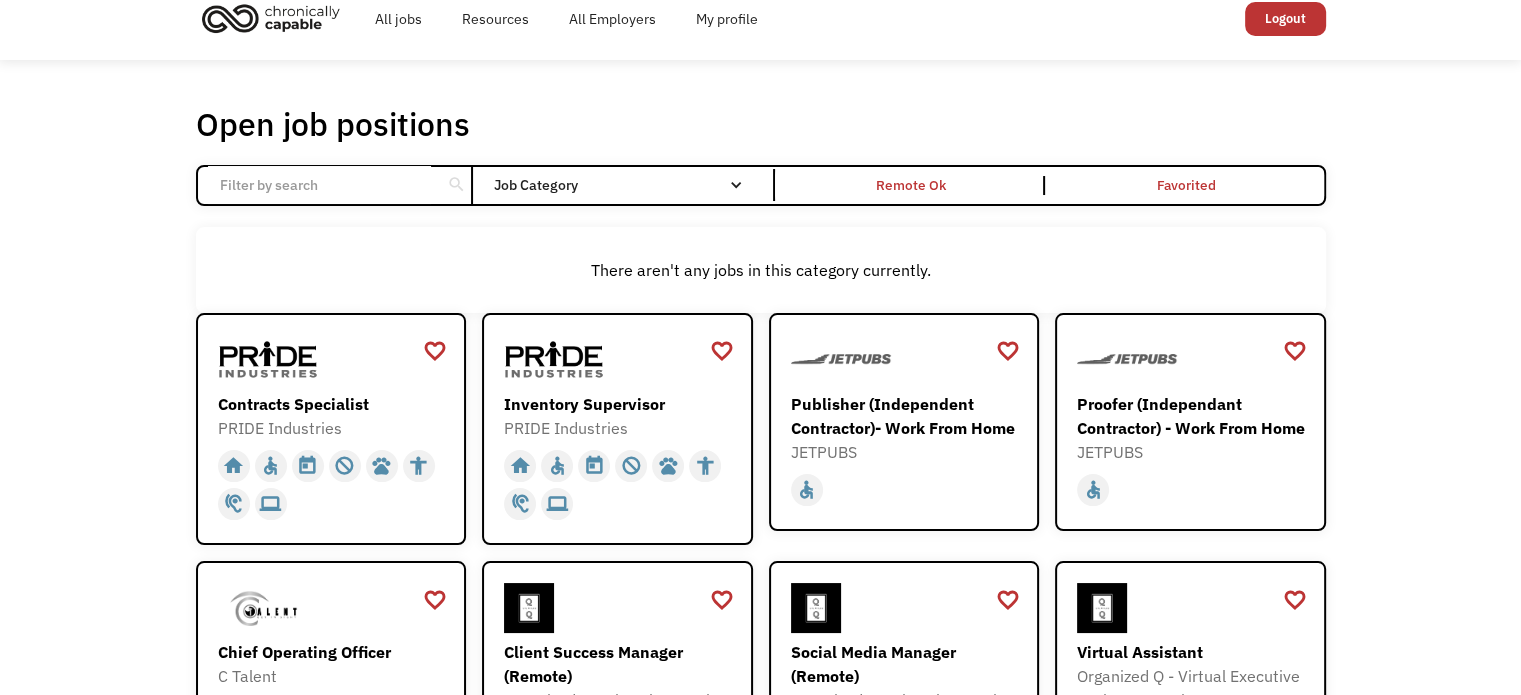 scroll, scrollTop: 40, scrollLeft: 0, axis: vertical 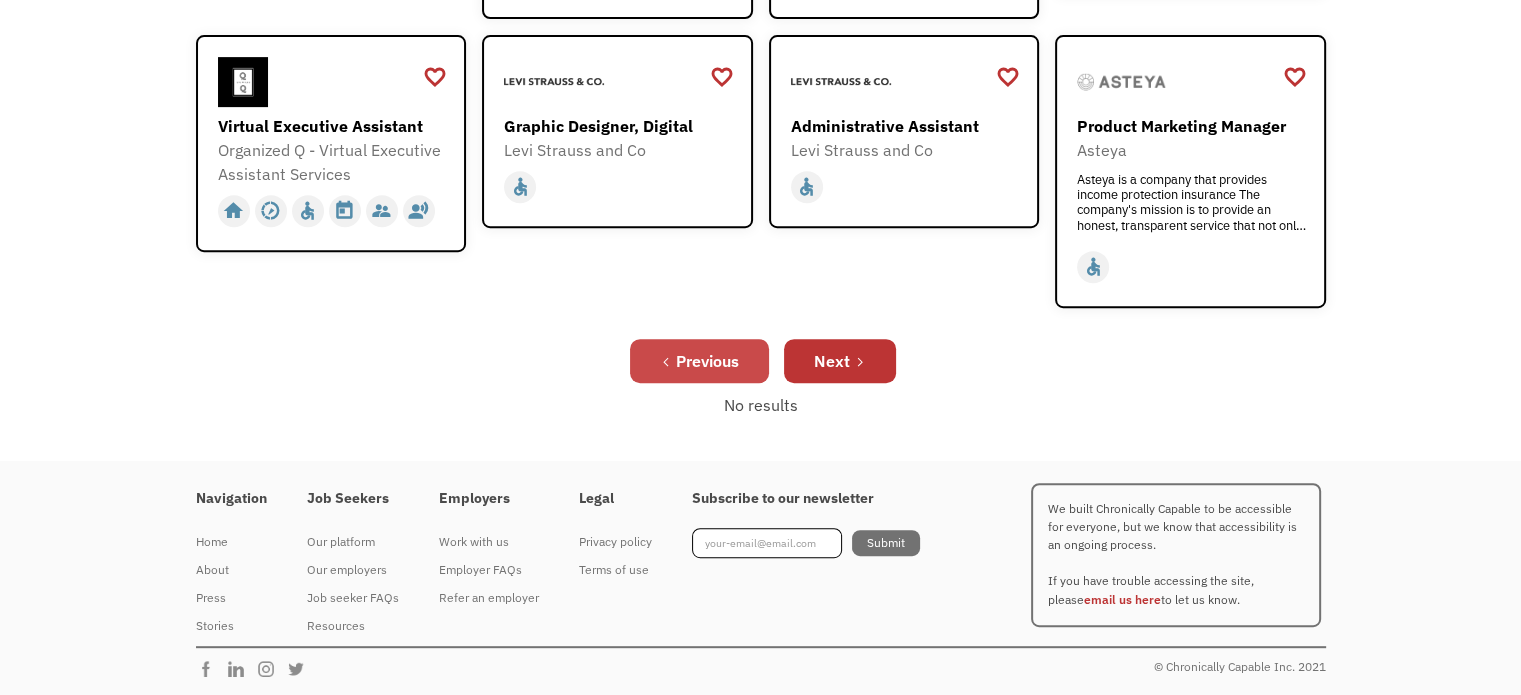 click on "Previous" at bounding box center [699, 361] 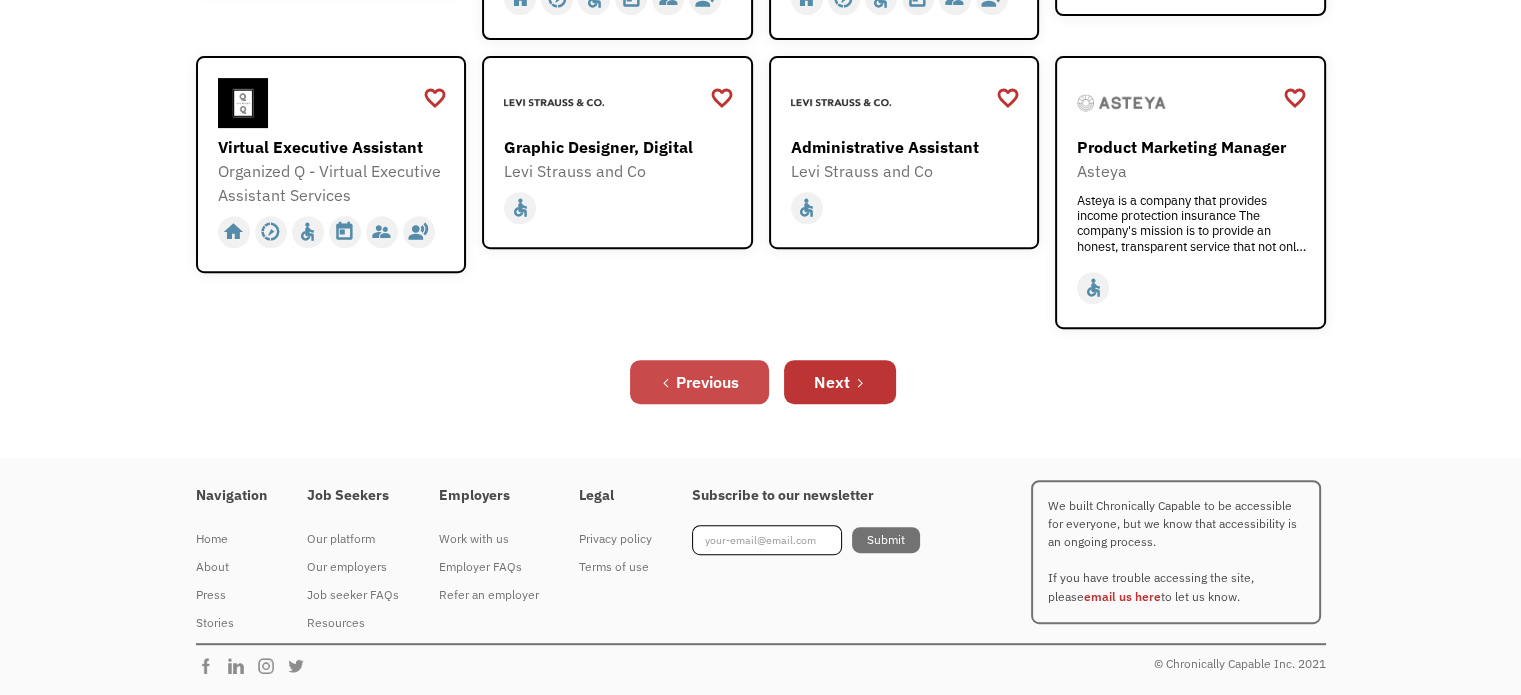 scroll, scrollTop: 782, scrollLeft: 0, axis: vertical 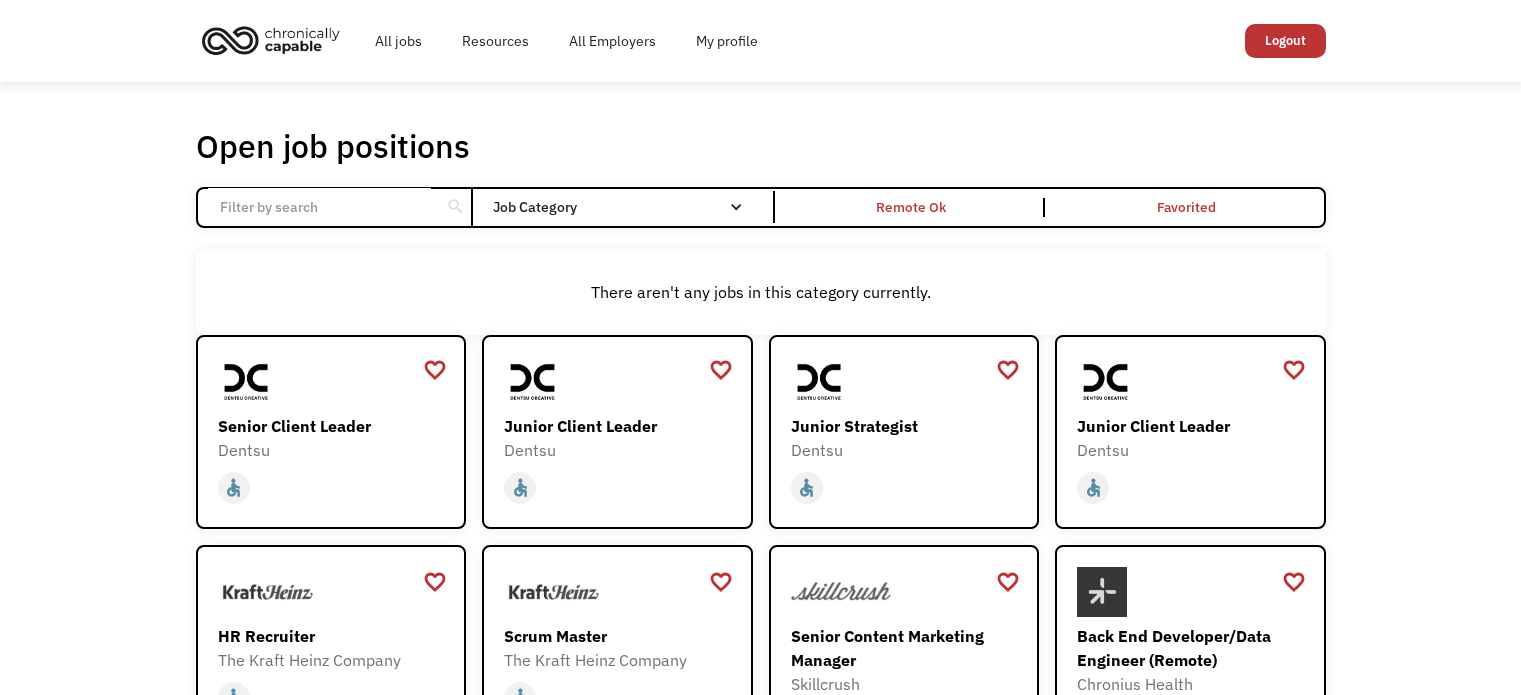 click on "Open job positions You have  X  liked items Search search Filter by category Administration Communications & Public Relations Customer Service Design Education Engineering Finance Healthcare Hospitality Human Resources Industrial & Manufacturing Legal Marketing Operations Sales Science Technology Transportation Other Job Category All None Administrative Communications & Public Relations Customer Service Design Education Engineering Finance Healthcare Hospitality Human Resources Industrial & Manufacturing Legal Marketing Non-profit/Philanthropy Operations Other Sales Science Technology Transportation Filter by type Full-time Part-time Remote Ok Favorited Favorited Thank you! Your submission has been received! Oops! Something went wrong while submitting the form. Non-profit/Philanthropy Other Transportation Technology Science Sales Operations Marketing Legal Industrial & Manufacturing Human Resources Hospitality Healthcare Finance Engineering Education Design Customer Service Communications & Public Relations" at bounding box center [760, 643] 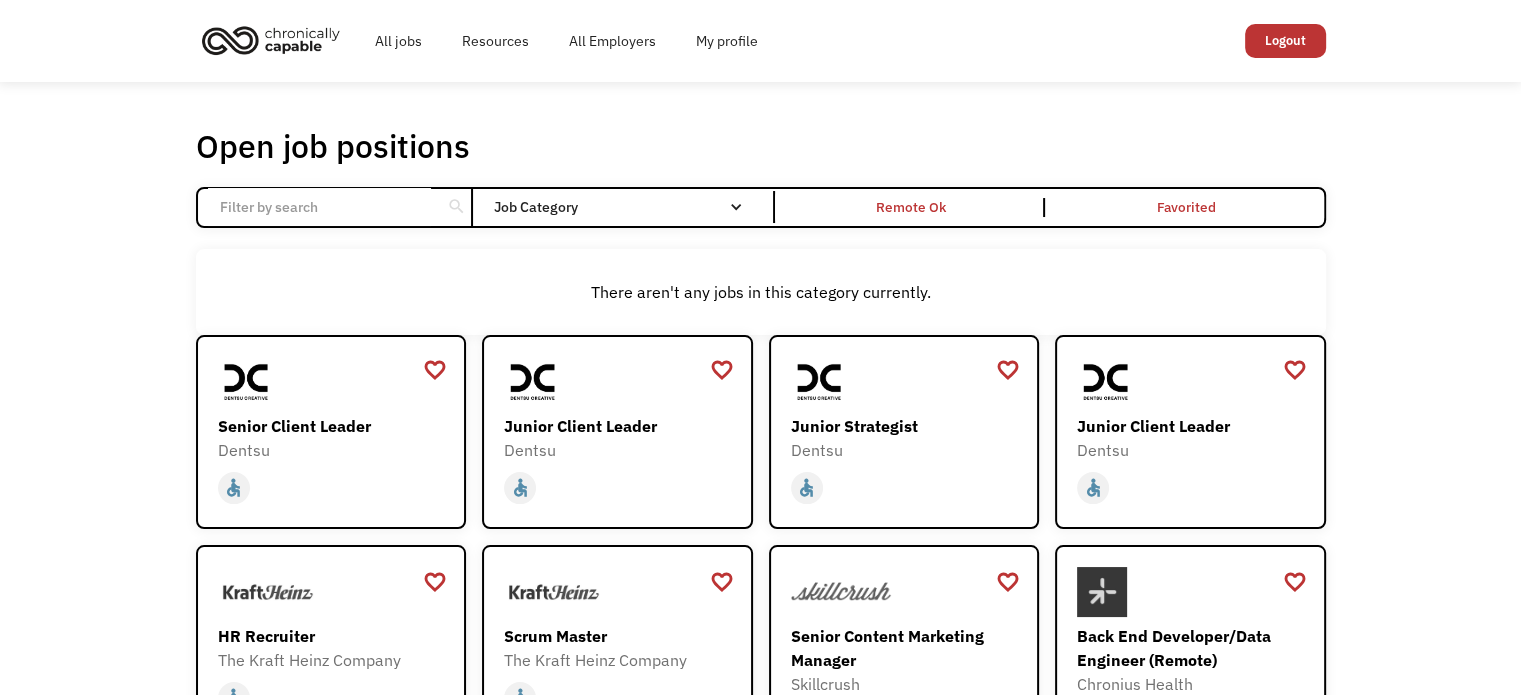 scroll, scrollTop: 0, scrollLeft: 0, axis: both 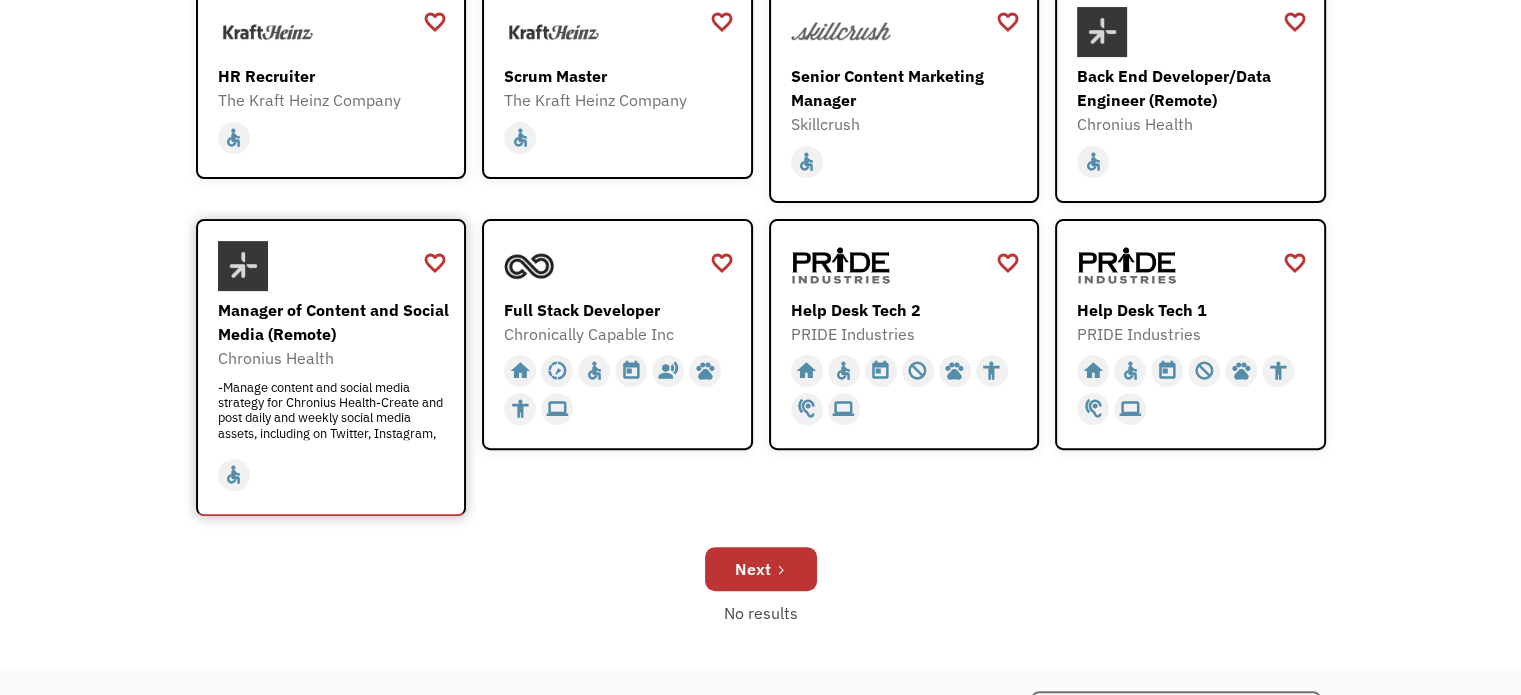 click on "Manager of Content and Social Media (Remote)" at bounding box center [334, 322] 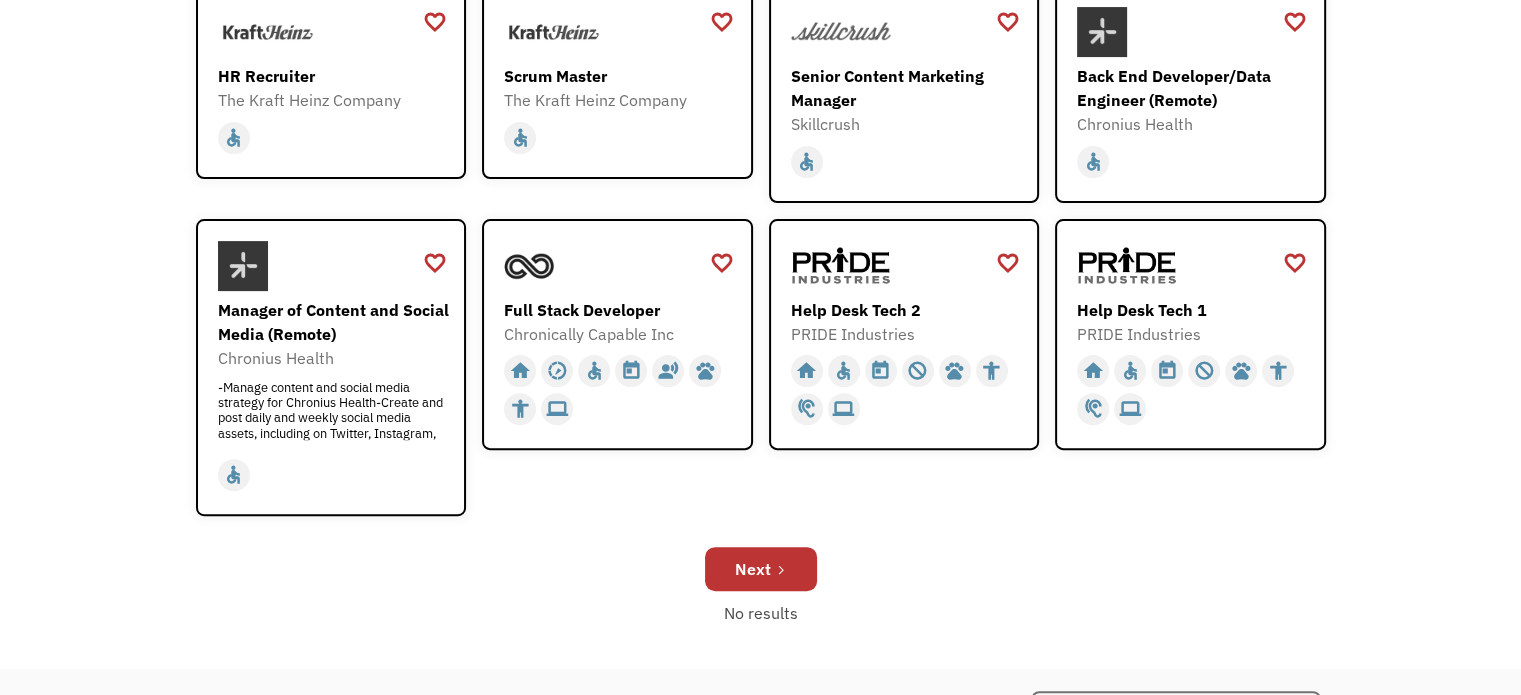 click on "Next" at bounding box center [761, 569] 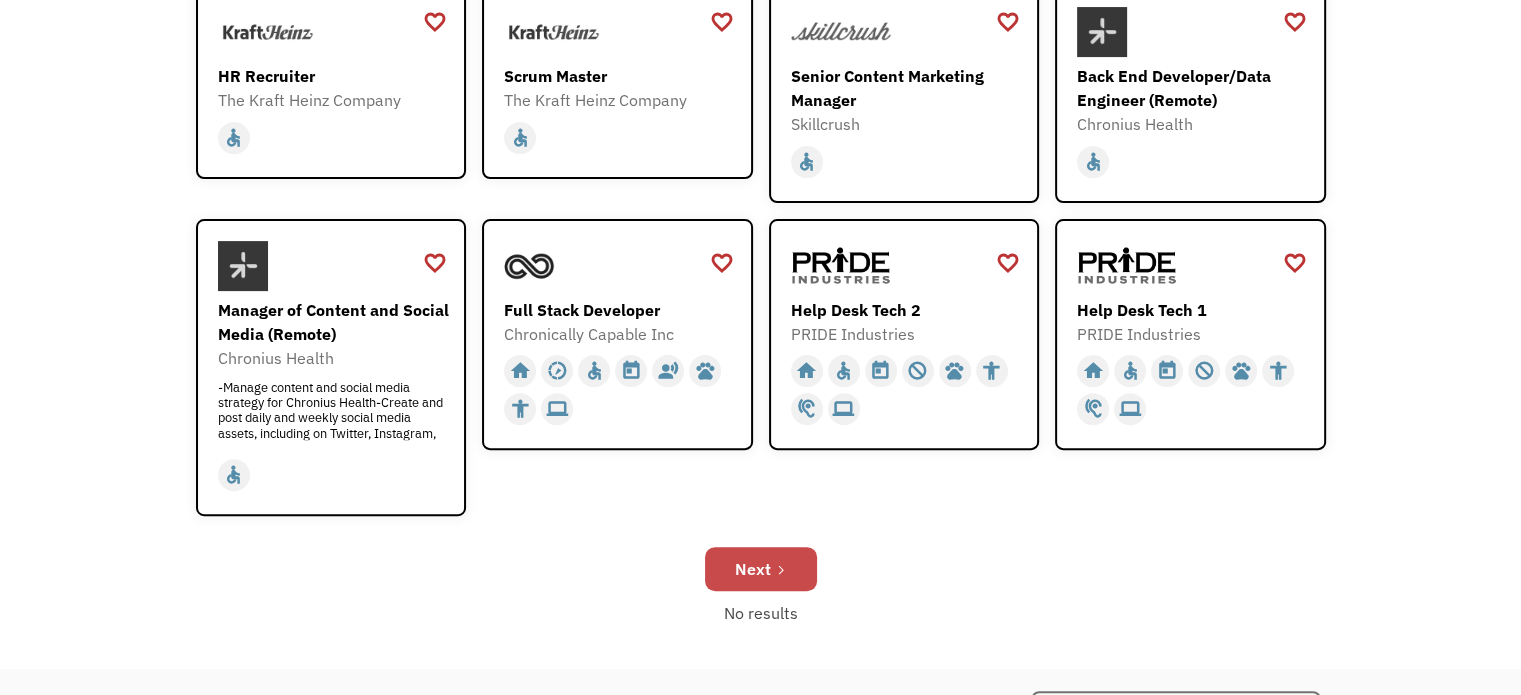 click on "Next" at bounding box center (761, 569) 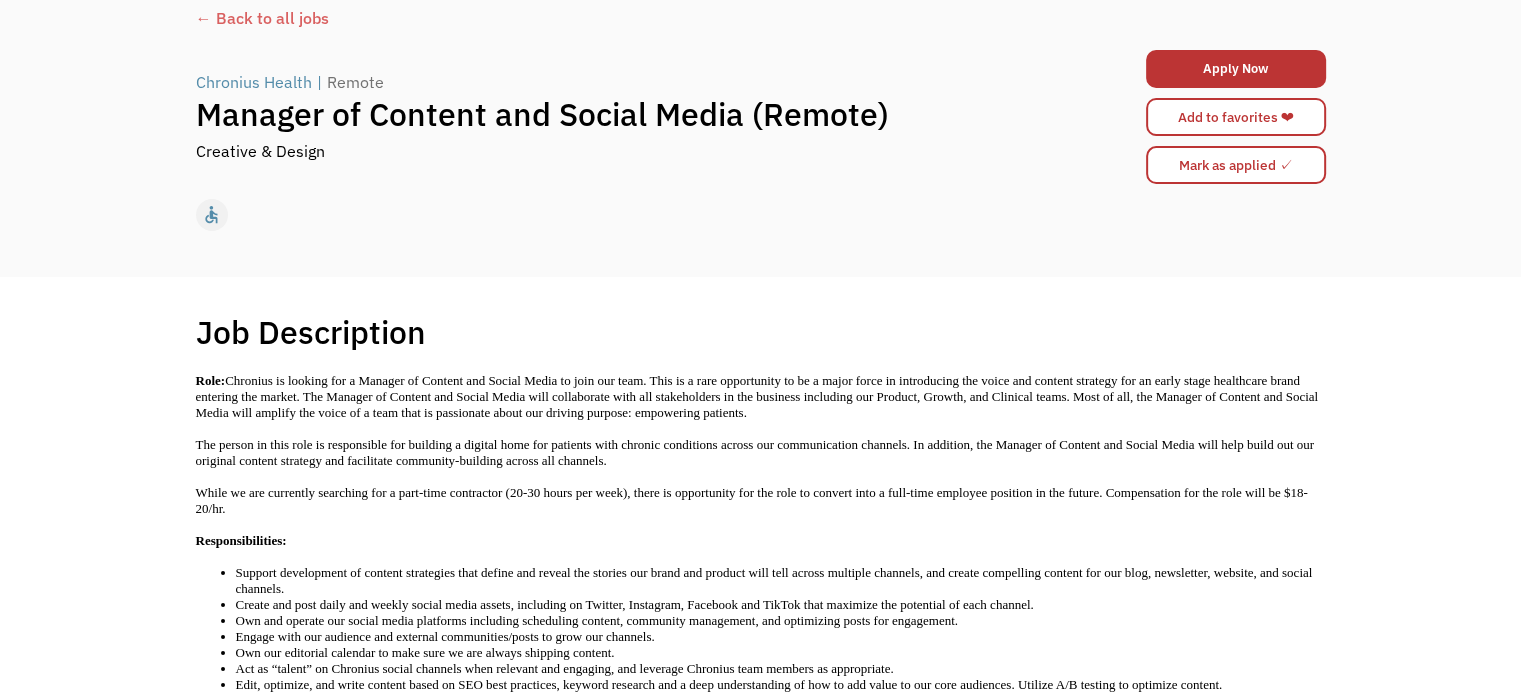 scroll, scrollTop: 0, scrollLeft: 0, axis: both 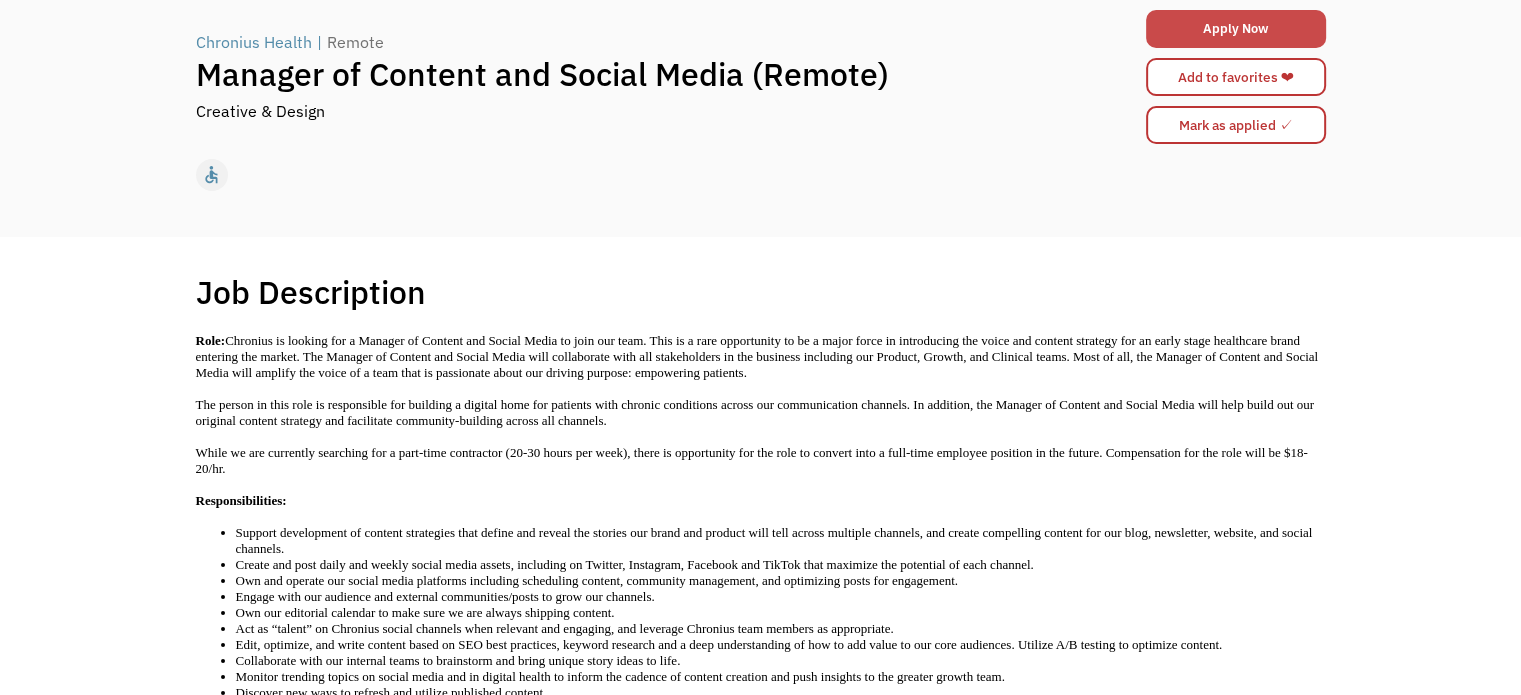 click on "Apply Now" at bounding box center (1236, 29) 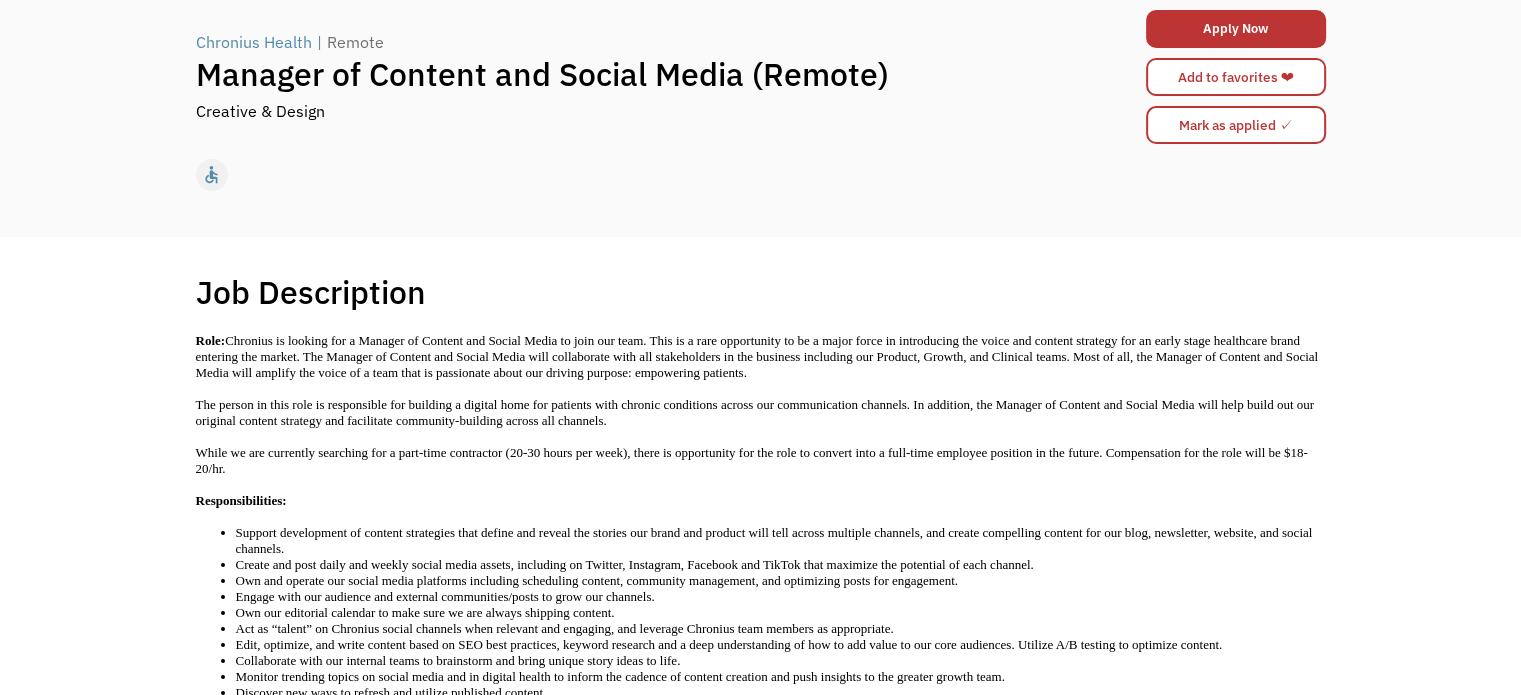 scroll, scrollTop: 0, scrollLeft: 0, axis: both 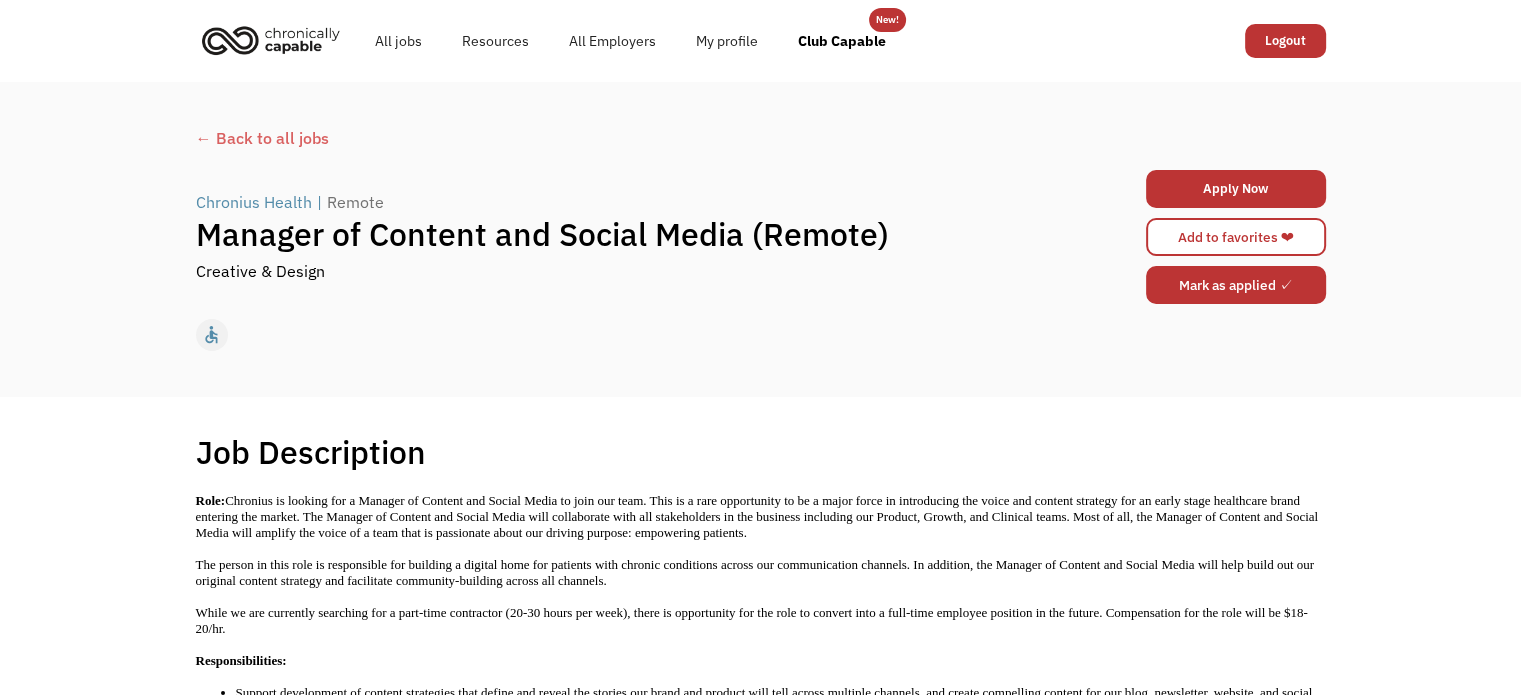 click on "Mark as applied ✓" at bounding box center [1236, 285] 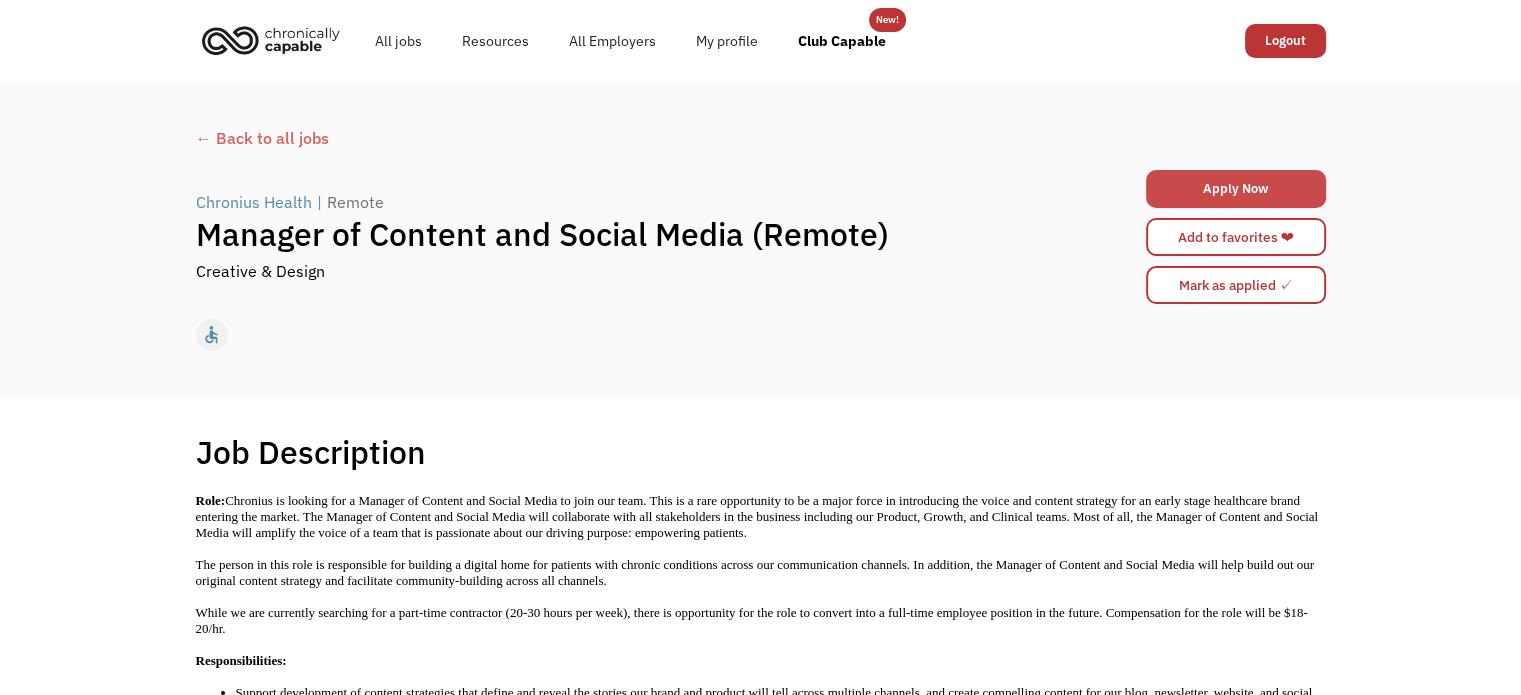 click on "Apply Now" at bounding box center [1236, 189] 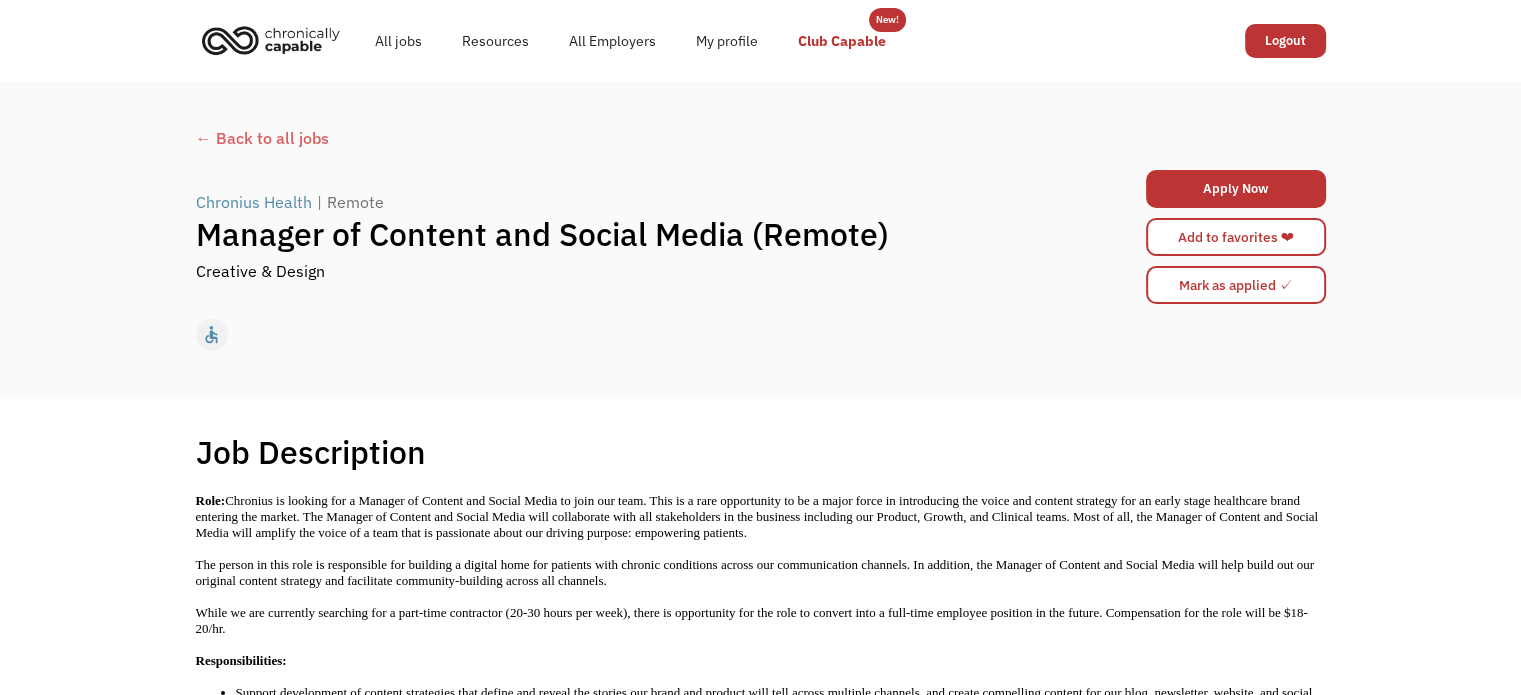 click on "Club Capable" at bounding box center [842, 41] 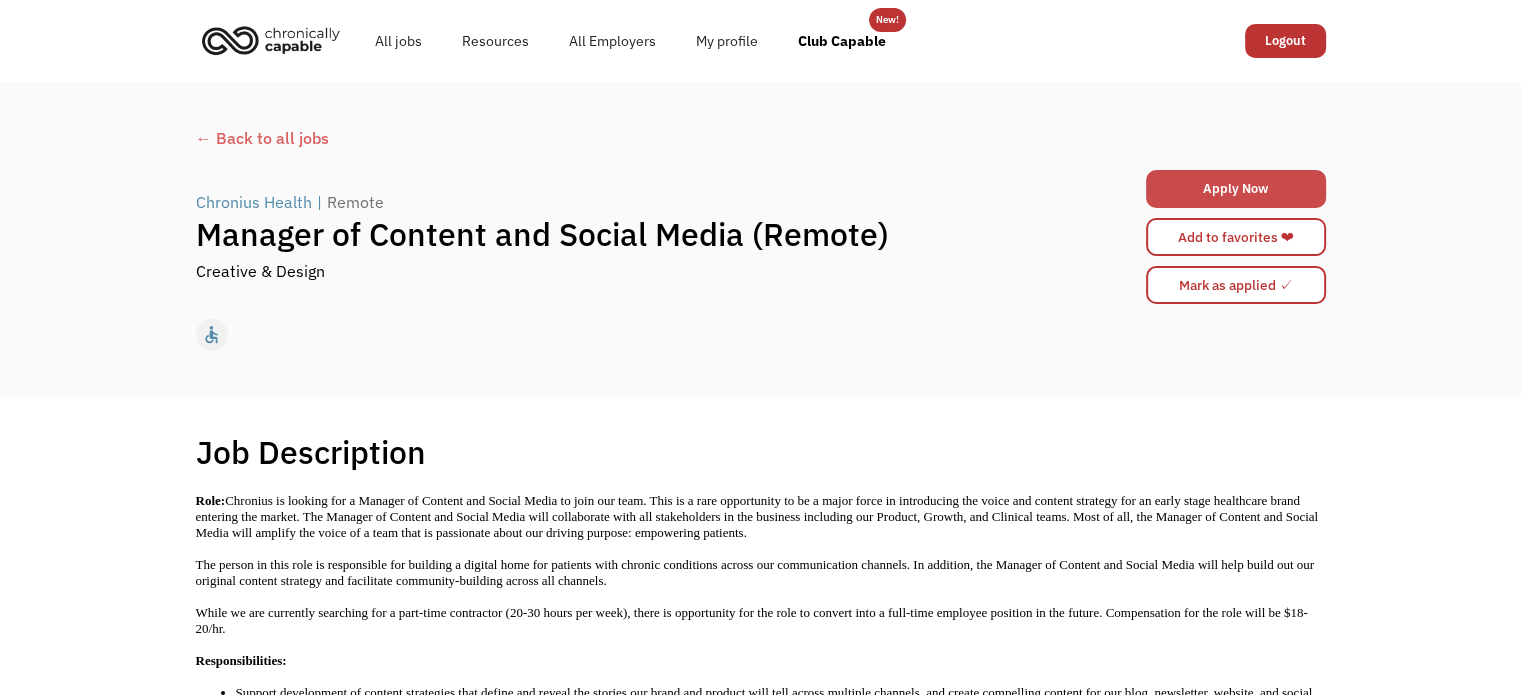 click on "Apply Now" at bounding box center [1236, 189] 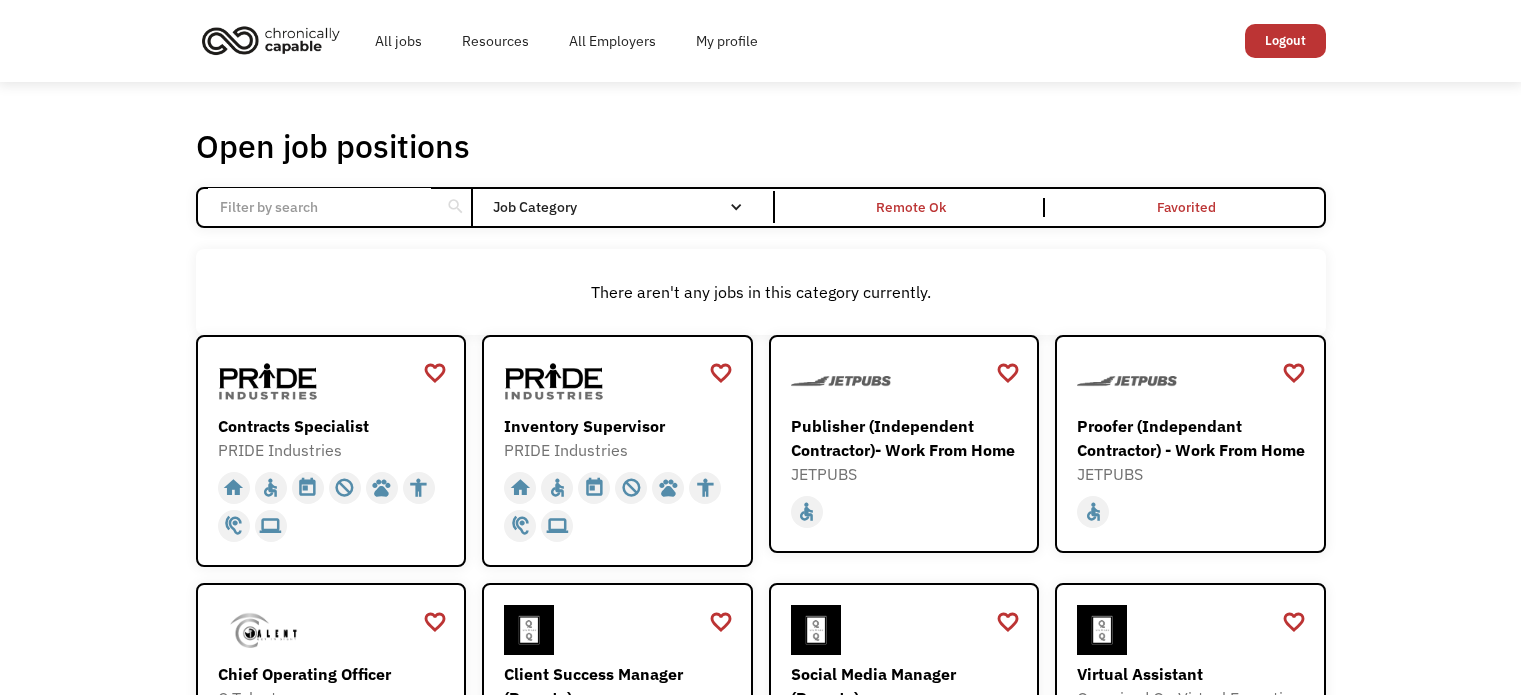 scroll, scrollTop: 0, scrollLeft: 0, axis: both 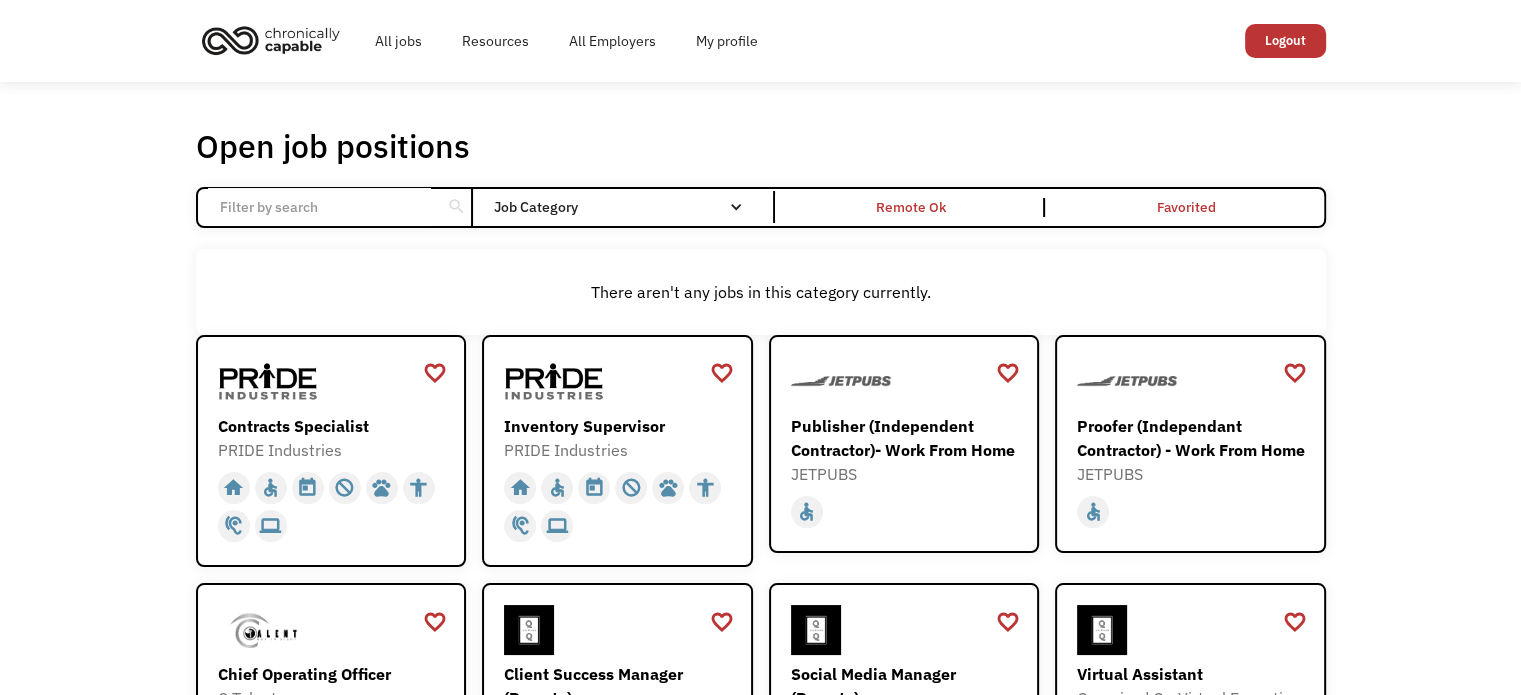 click at bounding box center (319, 207) 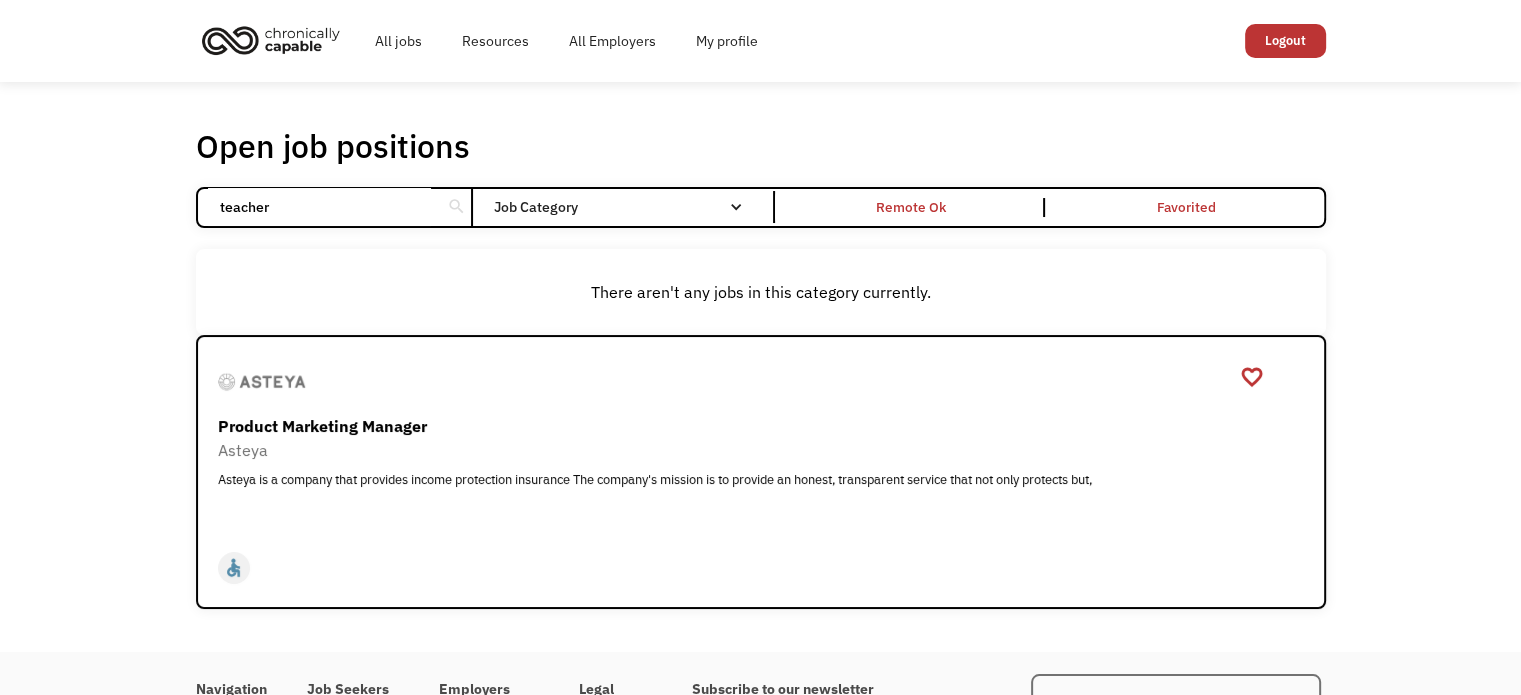 click at bounding box center (0, 0) 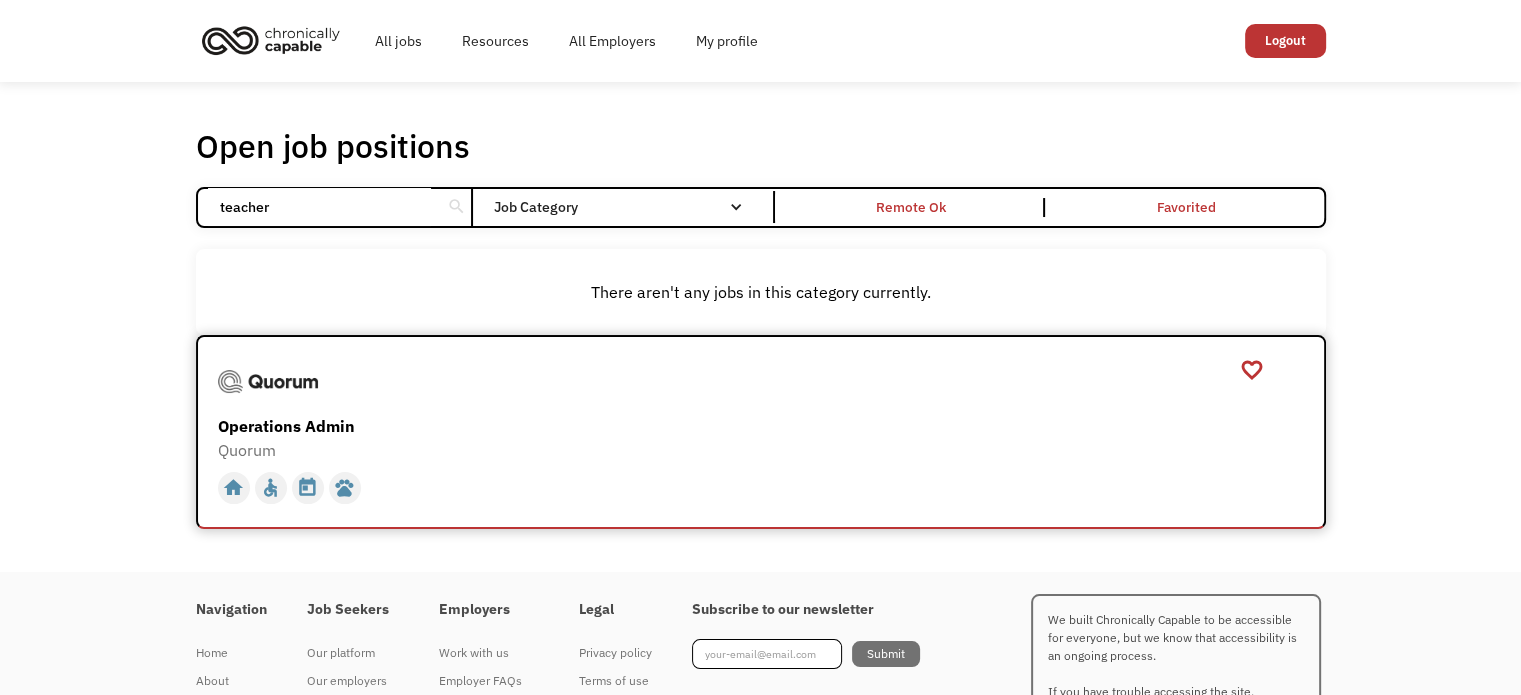type on "teacher0" 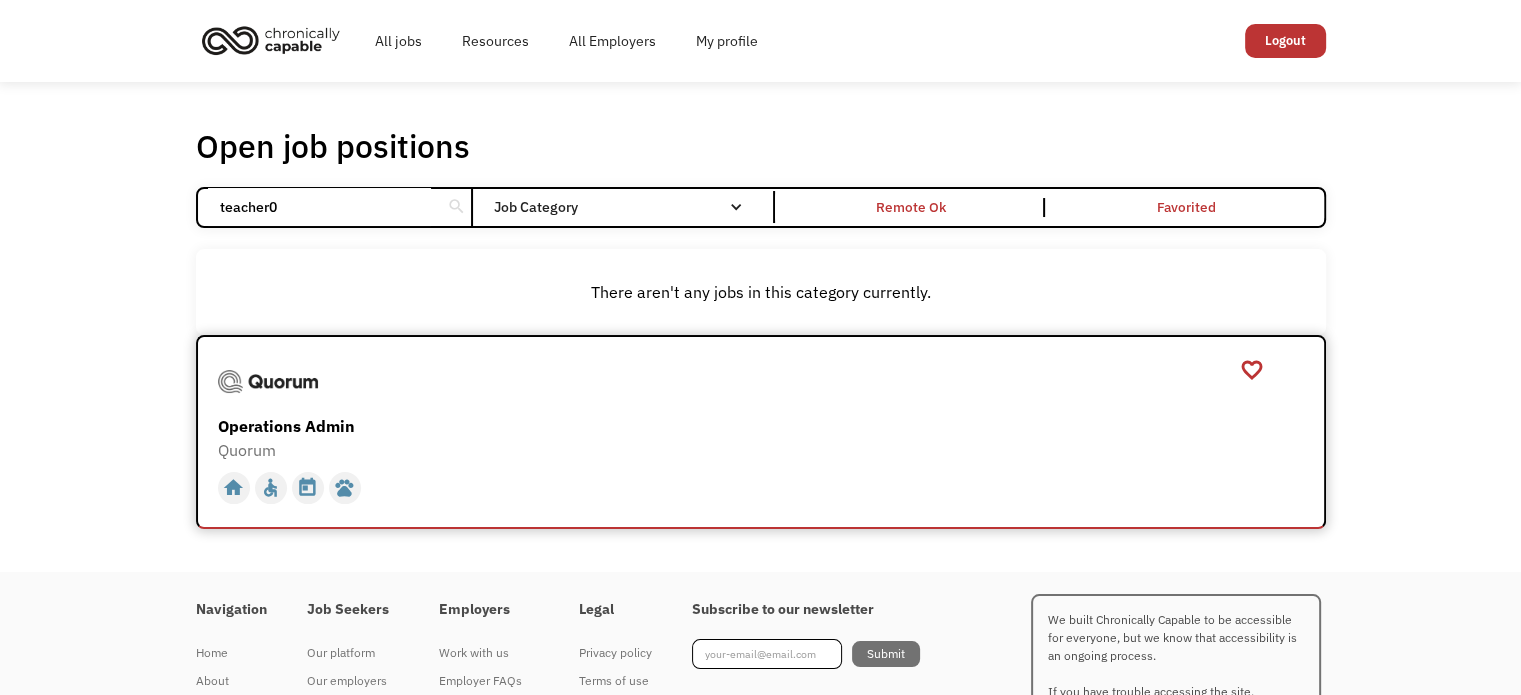 click on "Operations Admin Quorum
https://boards.greenhouse.io/quorum/jobs/4983814?gh_jid=4983814?utm_source=Chronically%20Capable%20Website&utm_medium=Chronically%20Capable&utm_campaign=Chronically%20Capable?utm_source=Chronically%20Capable%20Website&utm_medium=Chronically%20Capable&utm_campaign=Chronically%20Capable" at bounding box center [763, 409] 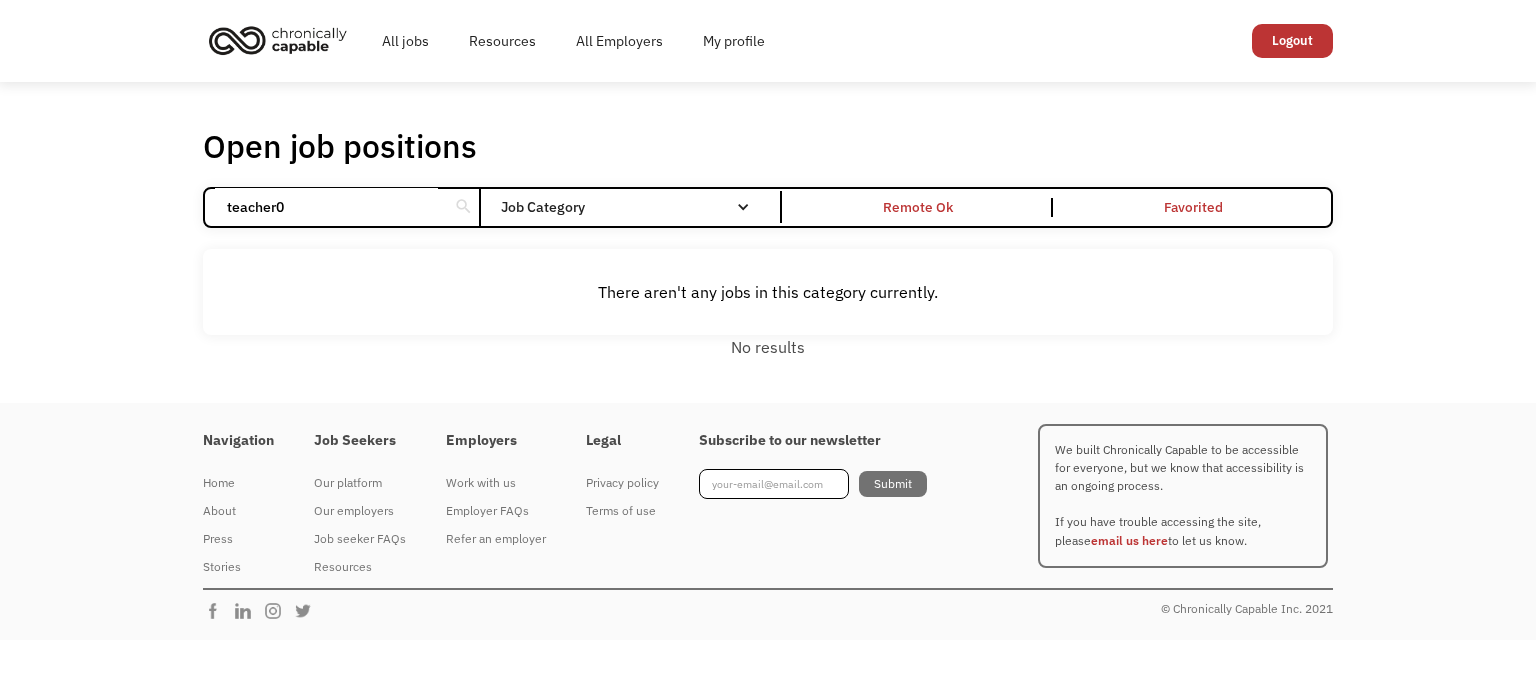 click on "teacher0 search Filter by category Administration Communications & Public Relations Customer Service Design Education Engineering Finance Healthcare Hospitality Human Resources Industrial & Manufacturing Legal Marketing Operations Sales Science Technology Transportation Other Job Category All None Administrative Communications & Public Relations Customer Service Design Education Engineering Finance Healthcare Hospitality Human Resources Industrial & Manufacturing Legal Marketing Non-profit/Philanthropy Operations Other Sales Science Technology Transportation Filter by type Full-time Part-time Remote Ok Favorited Favorited" at bounding box center (768, 208) 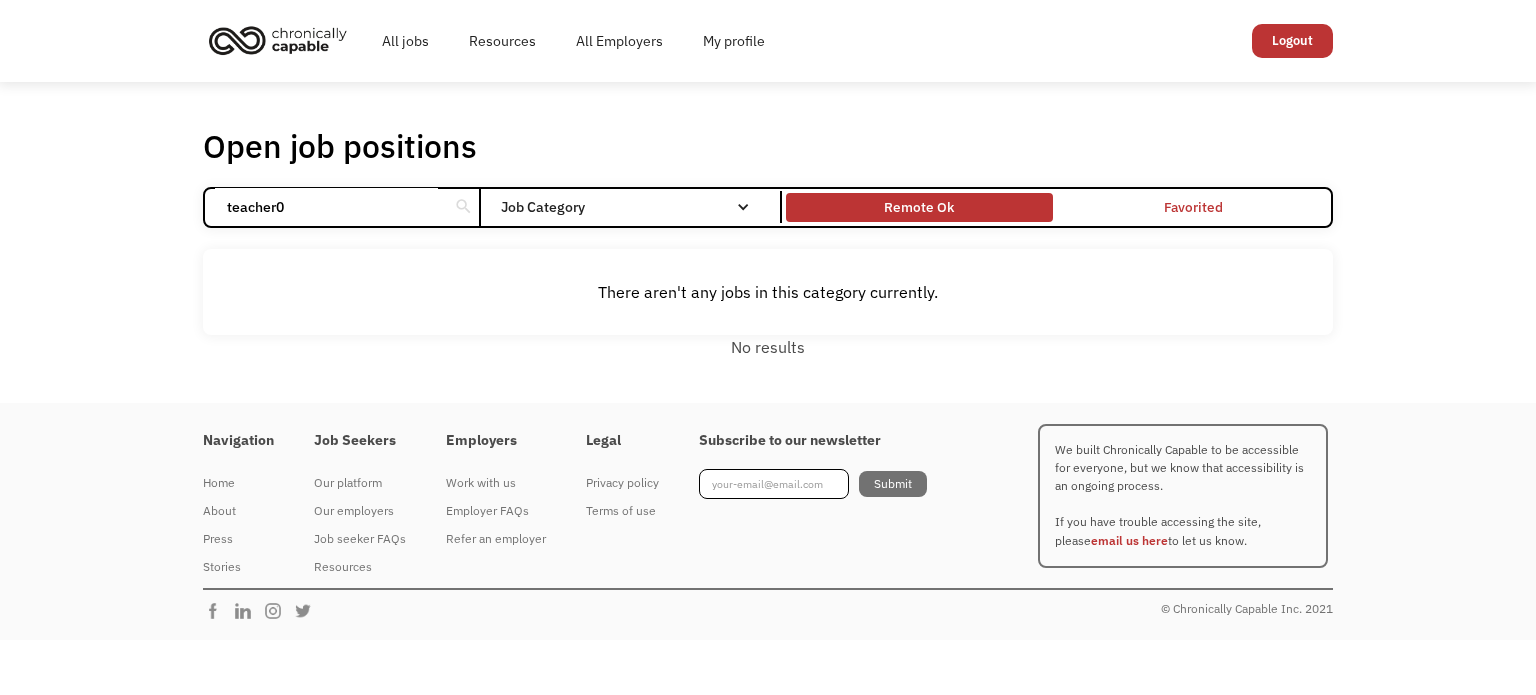 click on "Remote Ok" at bounding box center (919, 207) 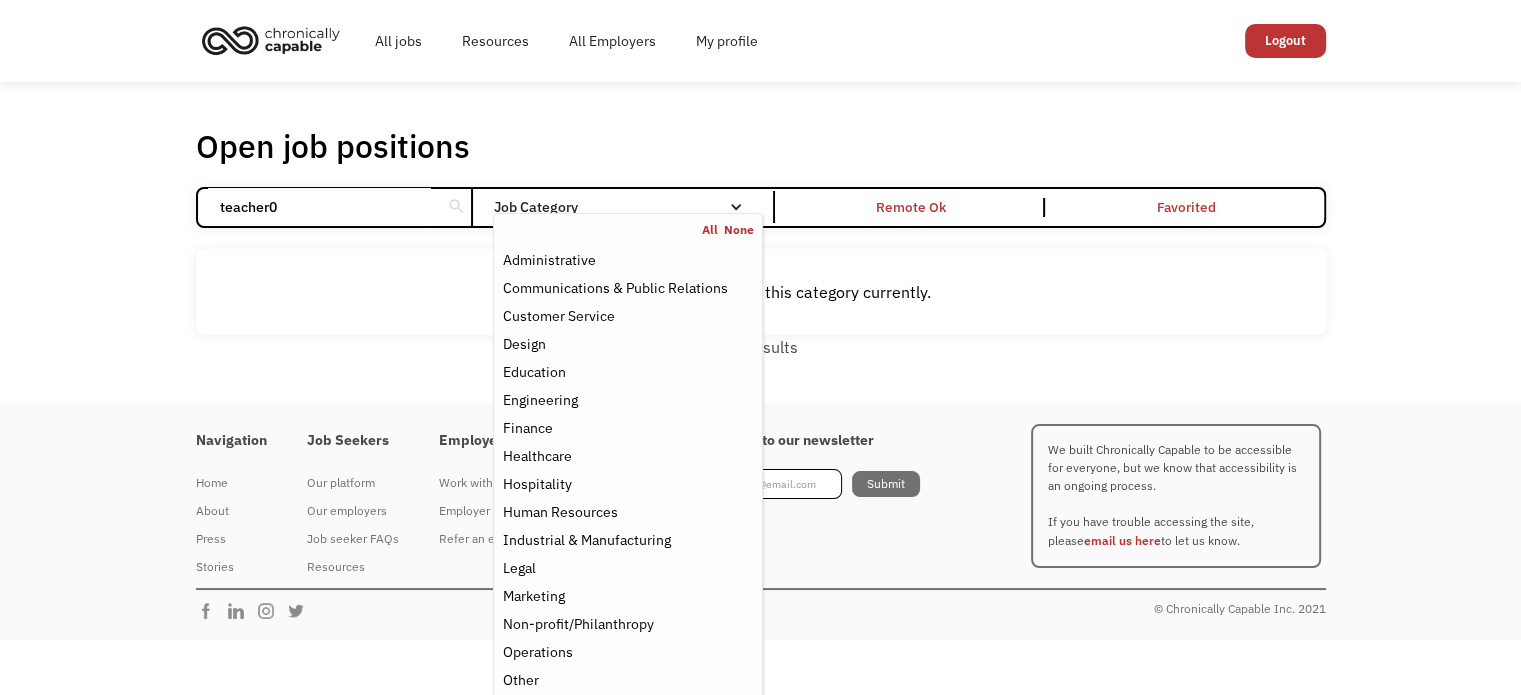 click on "Job Category" at bounding box center (627, 207) 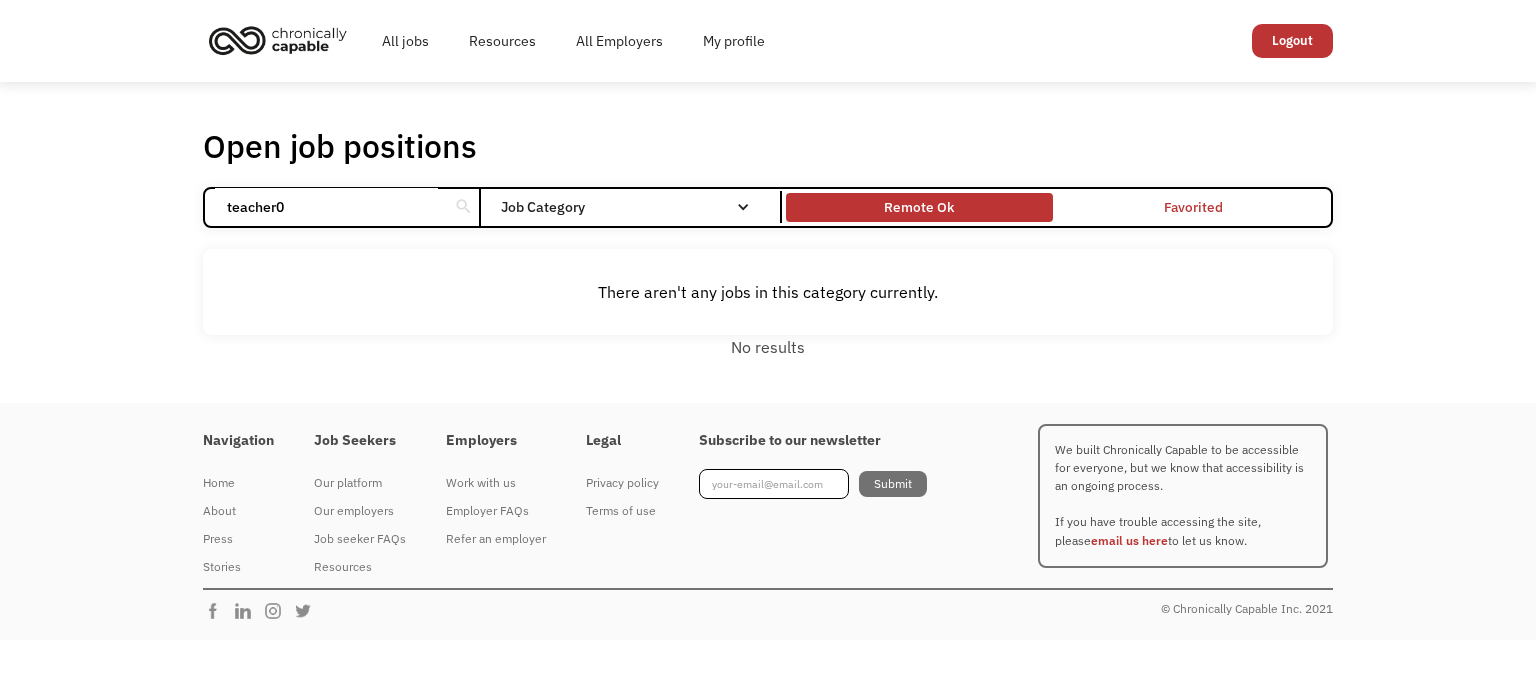 click on "Remote Ok" at bounding box center [919, 208] 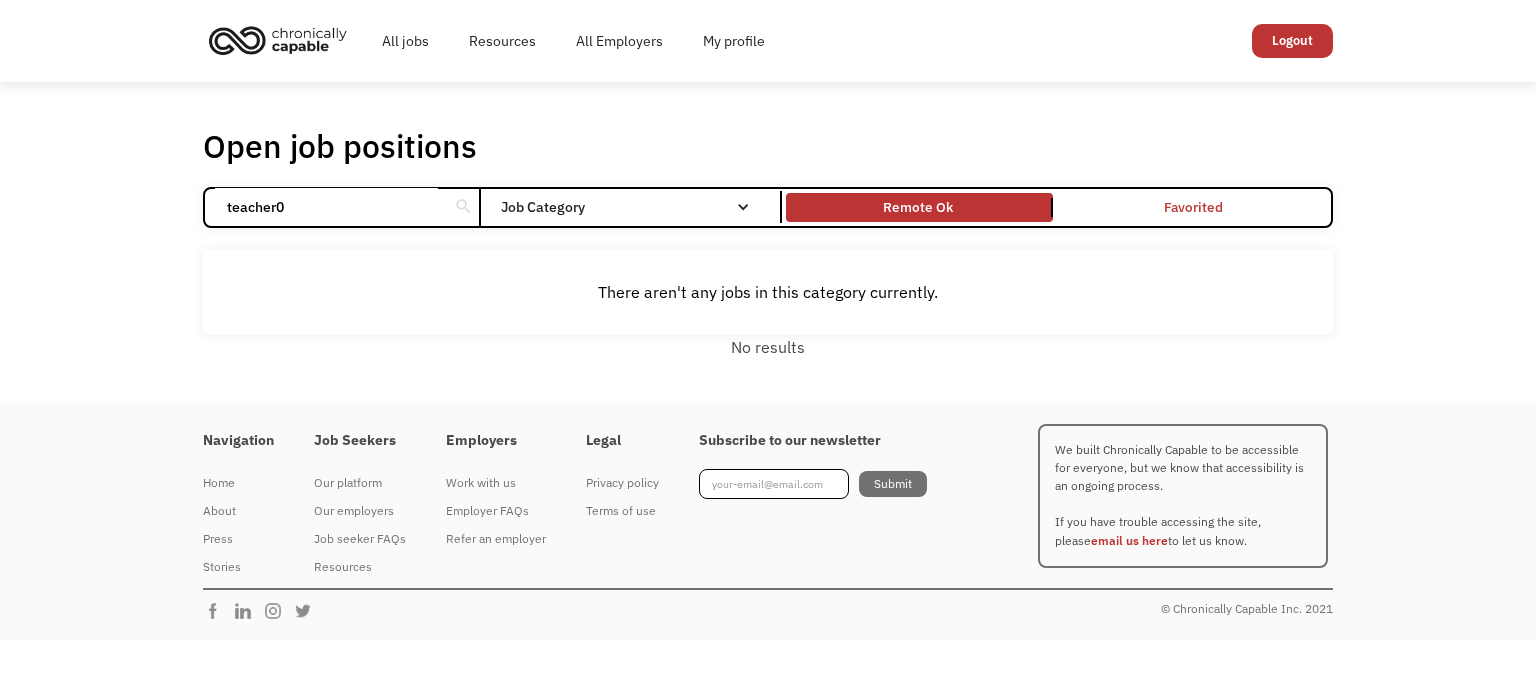 click on "Filter by category Administration Communications & Public Relations Customer Service Design Education Engineering Finance Healthcare Hospitality Human Resources Industrial & Manufacturing Legal Marketing Operations Sales Science Technology Transportation Other Job Category All None Administrative Communications & Public Relations Customer Service Design Education Engineering Finance Healthcare Hospitality Human Resources Industrial & Manufacturing Legal Marketing Non-profit/Philanthropy Operations Other Sales Science Technology Transportation" at bounding box center [636, 207] 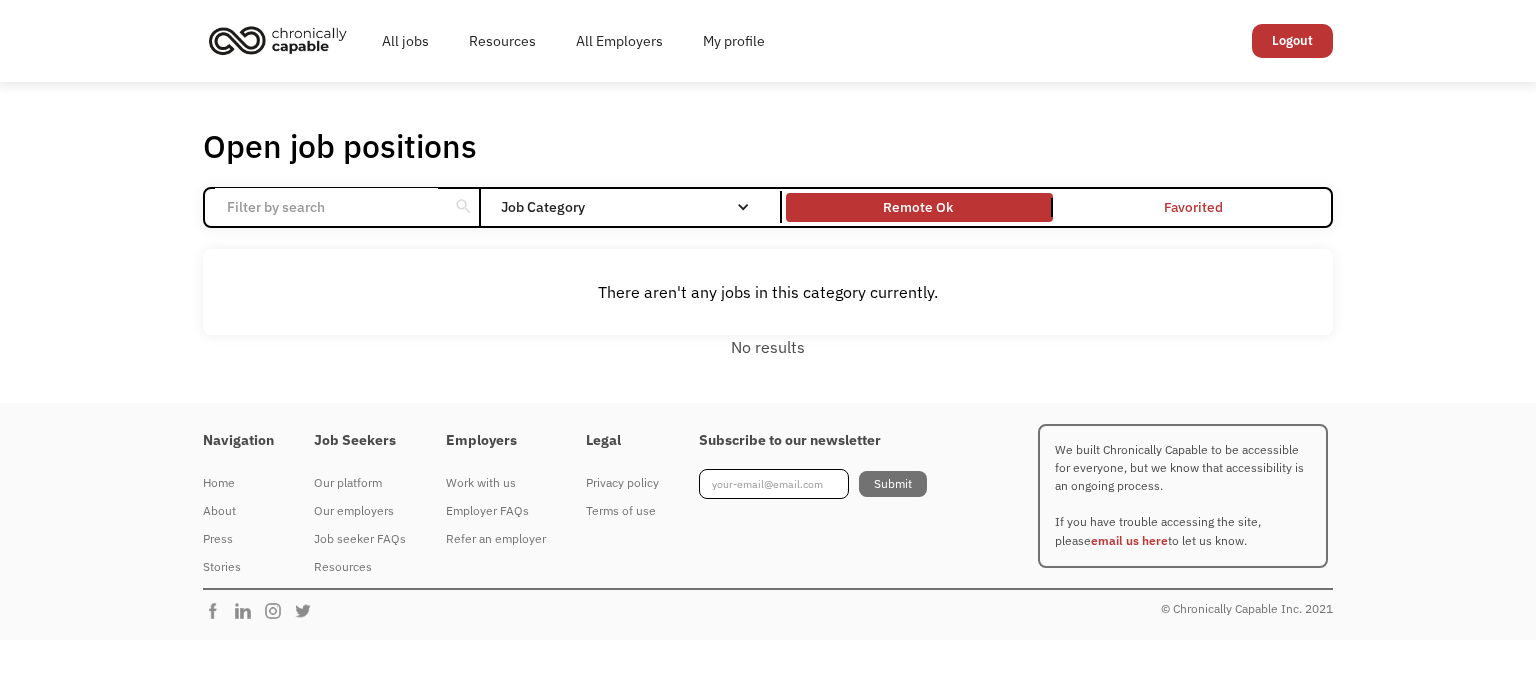 click at bounding box center (0, 0) 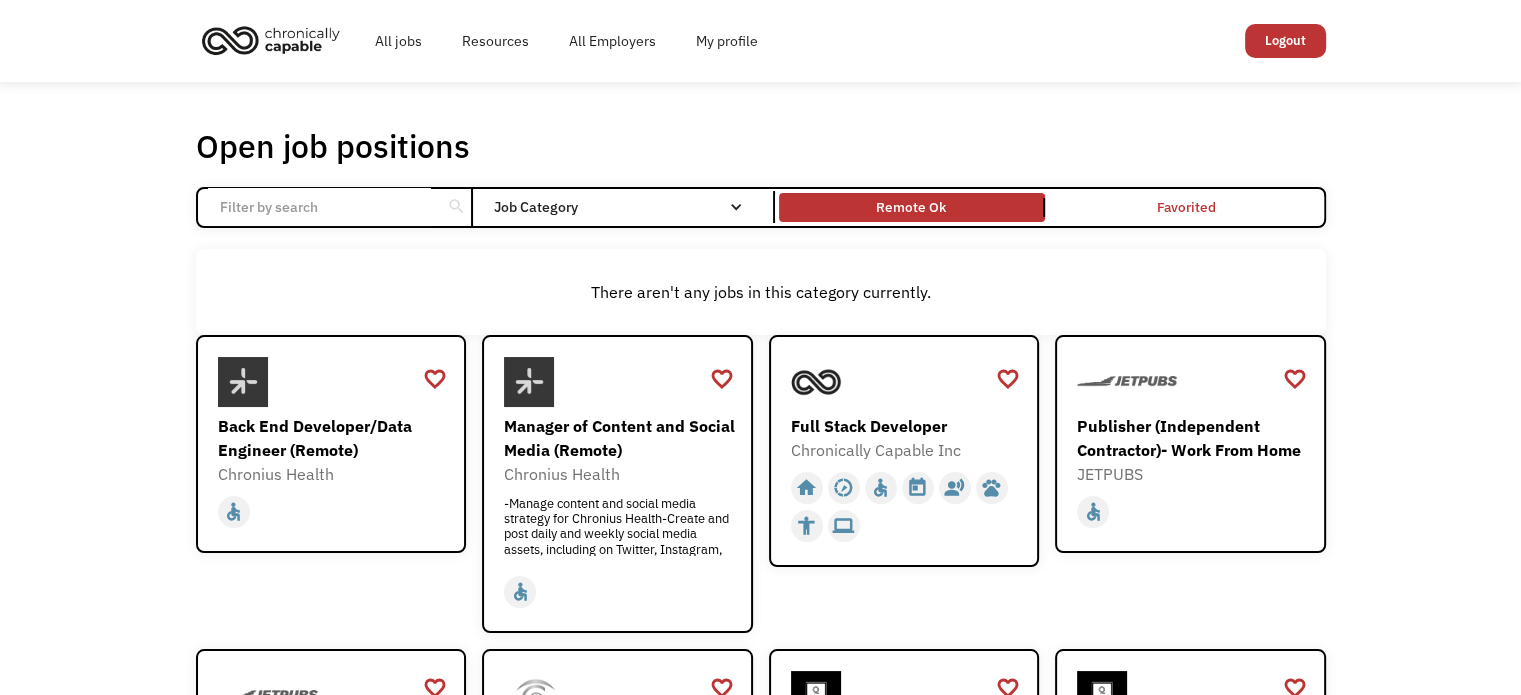 click on "Open job positions You have  X  liked items Search search Filter by category Administration Communications & Public Relations Customer Service Design Education Engineering Finance Healthcare Hospitality Human Resources Industrial & Manufacturing Legal Marketing Operations Sales Science Technology Transportation Other Job Category All None Administrative Communications & Public Relations Customer Service Design Education Engineering Finance Healthcare Hospitality Human Resources Industrial & Manufacturing Legal Marketing Non-profit/Philanthropy Operations Other Sales Science Technology Transportation Filter by type Full-time Part-time Remote Ok Favorited Favorited Thank you! Your submission has been received! Oops! Something went wrong while submitting the form. Non-profit/Philanthropy Other Transportation Technology Science Sales Operations Marketing Legal Industrial & Manufacturing Human Resources Hospitality Healthcare Finance Engineering Education Design Customer Service Communications & Public Relations" at bounding box center [761, 1571] 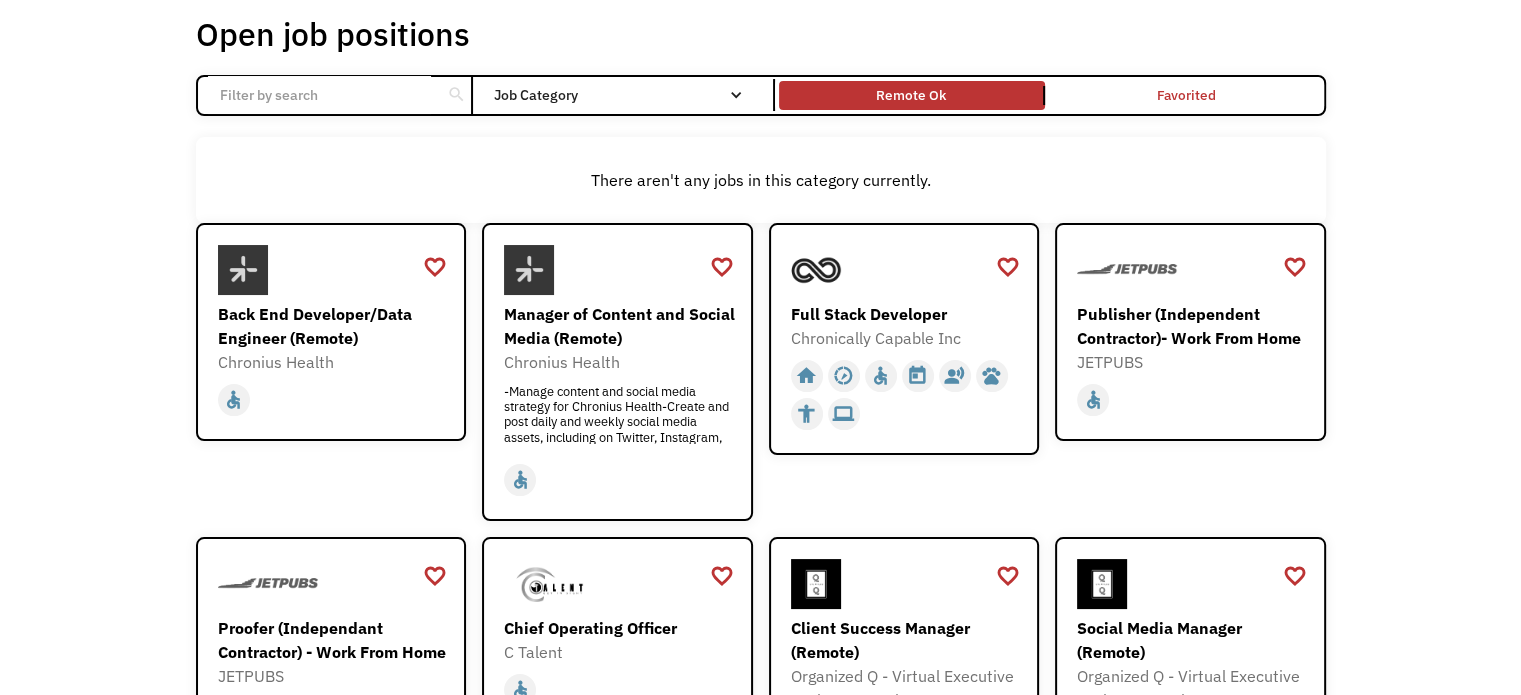 scroll, scrollTop: 280, scrollLeft: 0, axis: vertical 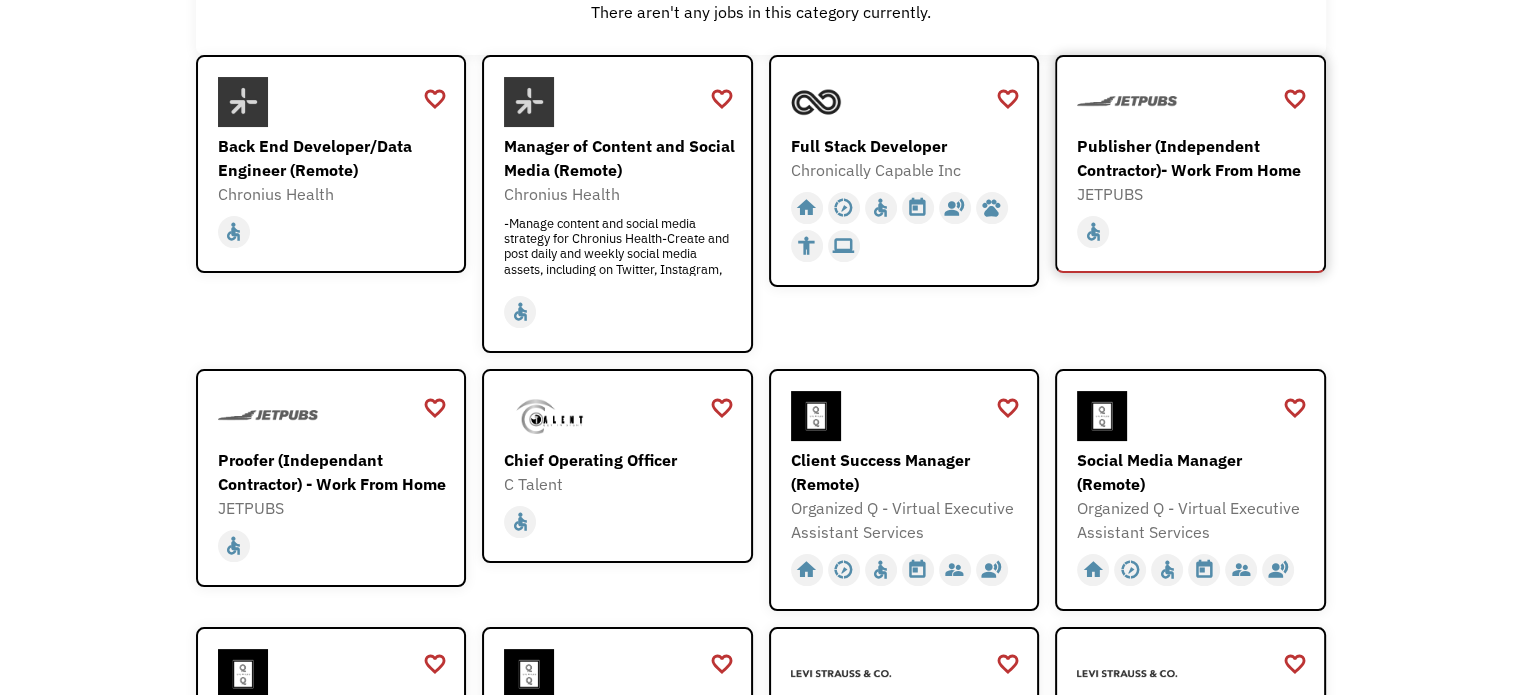 click at bounding box center [1193, 102] 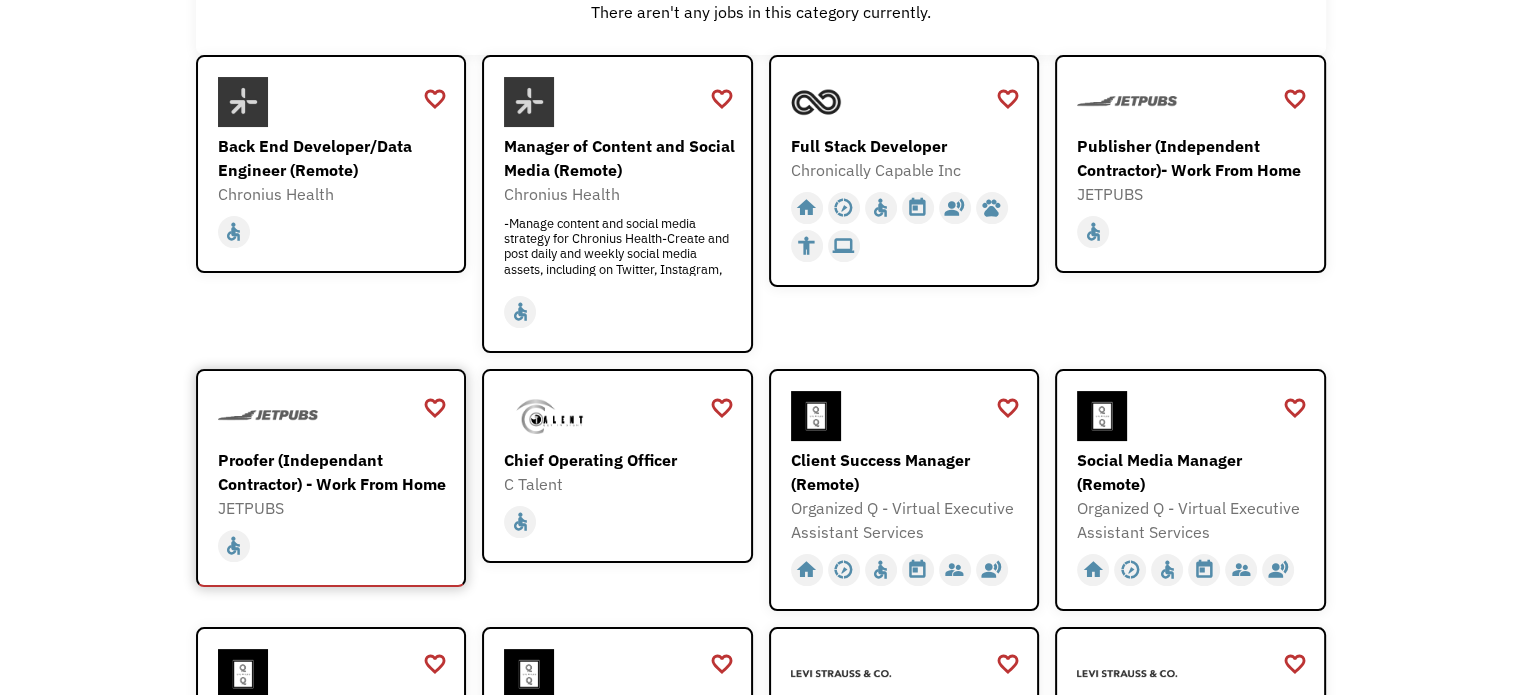 click at bounding box center (268, 416) 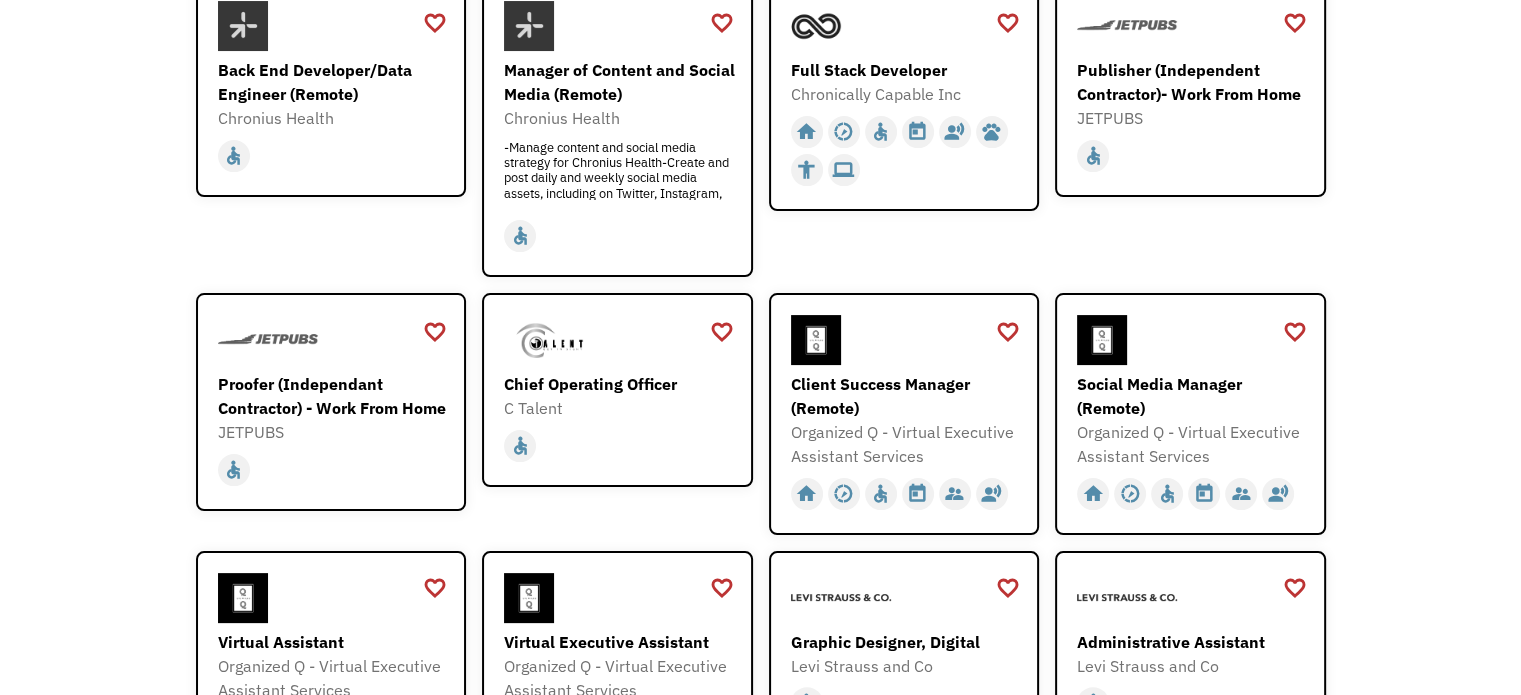 scroll, scrollTop: 348, scrollLeft: 0, axis: vertical 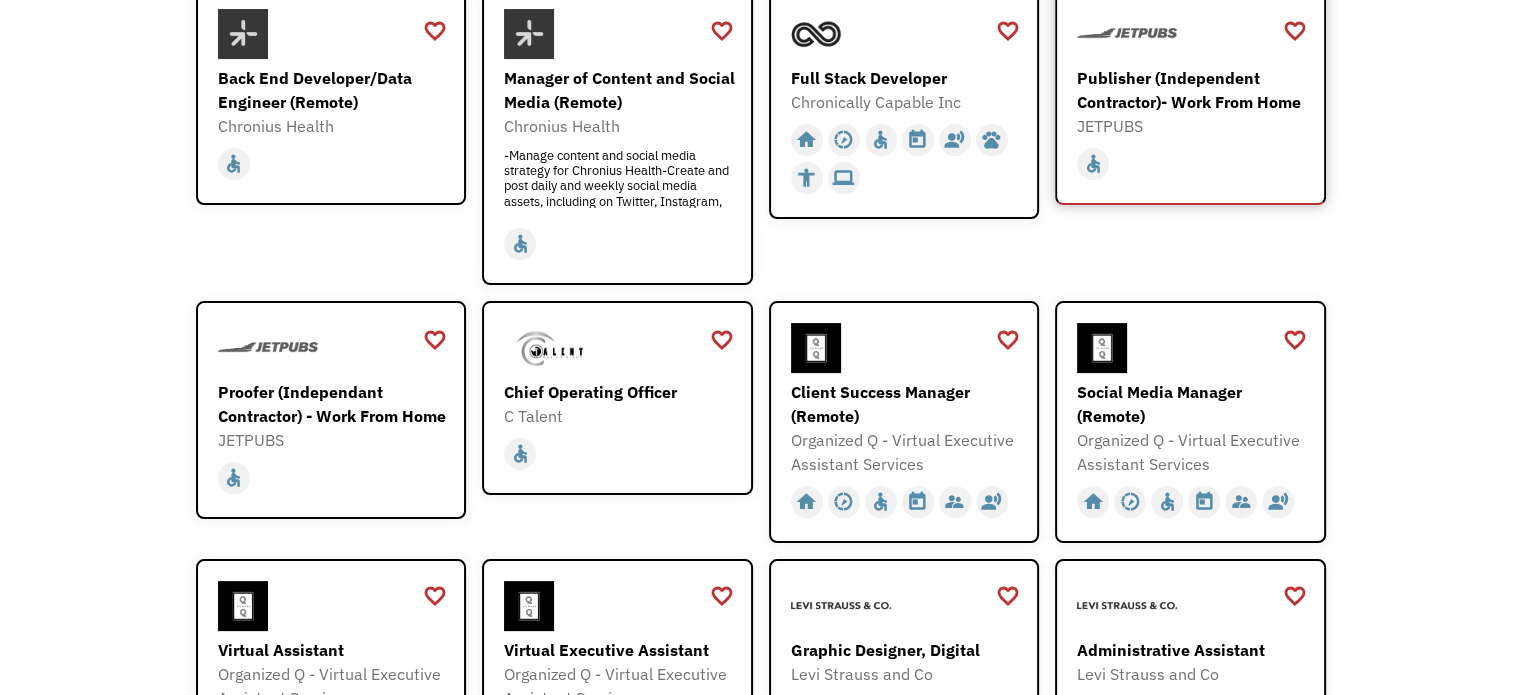 click on "JETPUBS" at bounding box center (1193, 126) 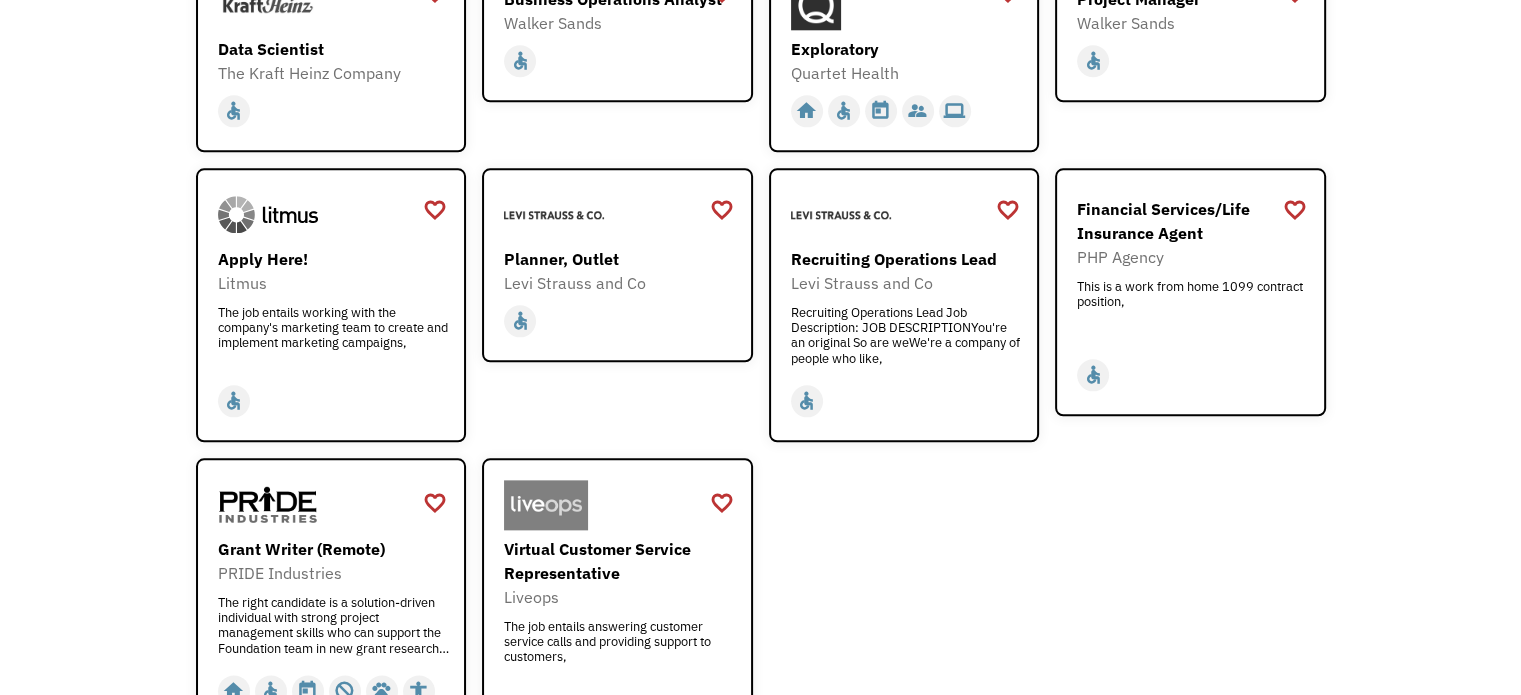scroll, scrollTop: 2428, scrollLeft: 0, axis: vertical 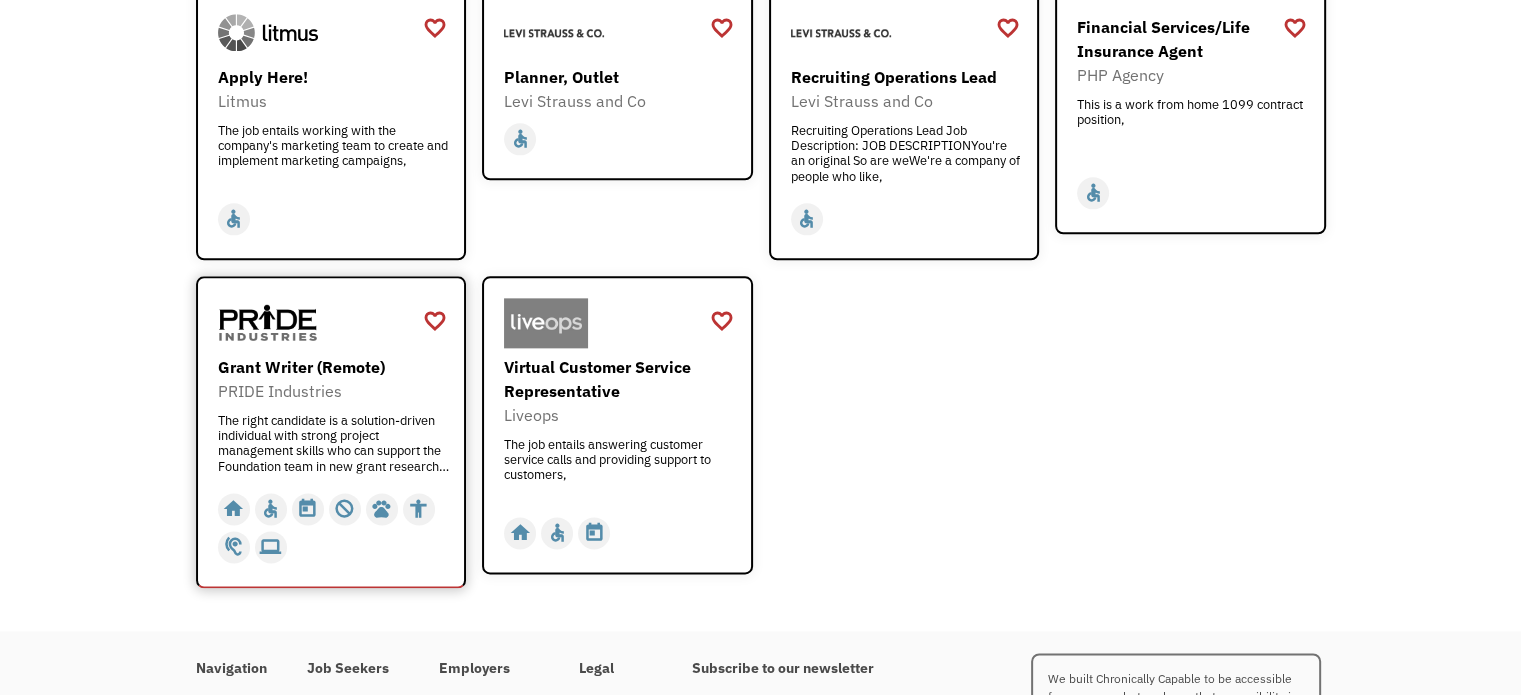 click on "Grant Writer (Remote)" at bounding box center [334, 367] 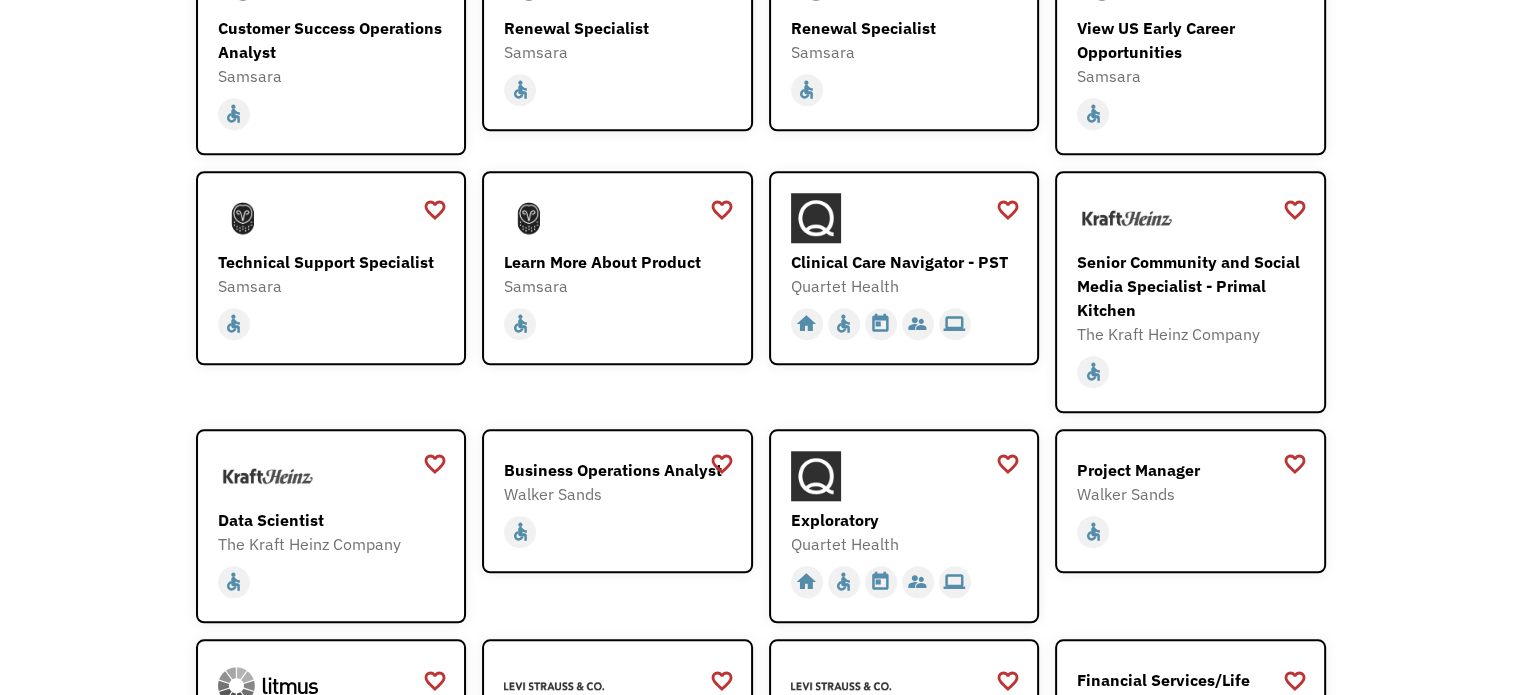 scroll, scrollTop: 1748, scrollLeft: 0, axis: vertical 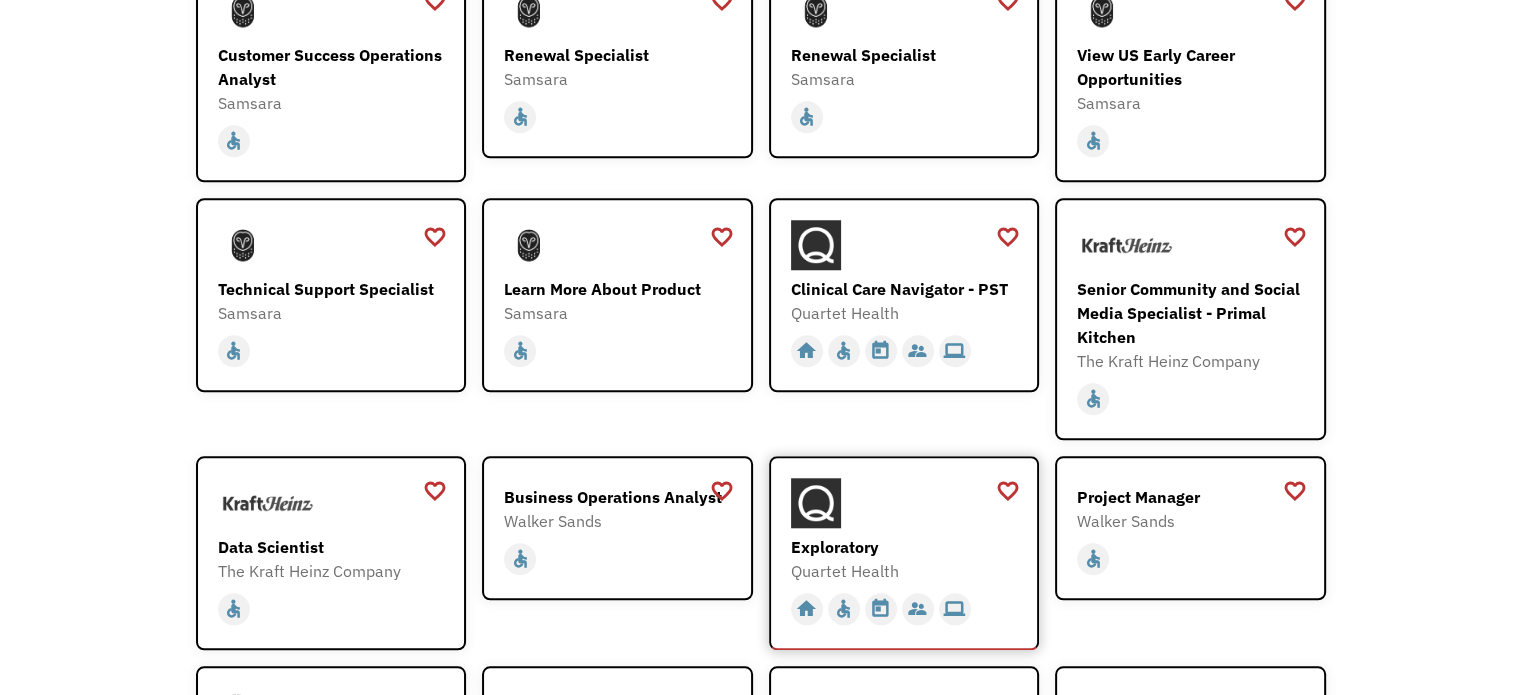 click on "Exploratory  Quartet Health
https://boards.greenhouse.io/quartethealth/jobs/4314400002?gh_src=82081d852us home slow_motion_video accessible today not_interested supervisor_account record_voice_over pets accessibility hearing computer" at bounding box center (904, 553) 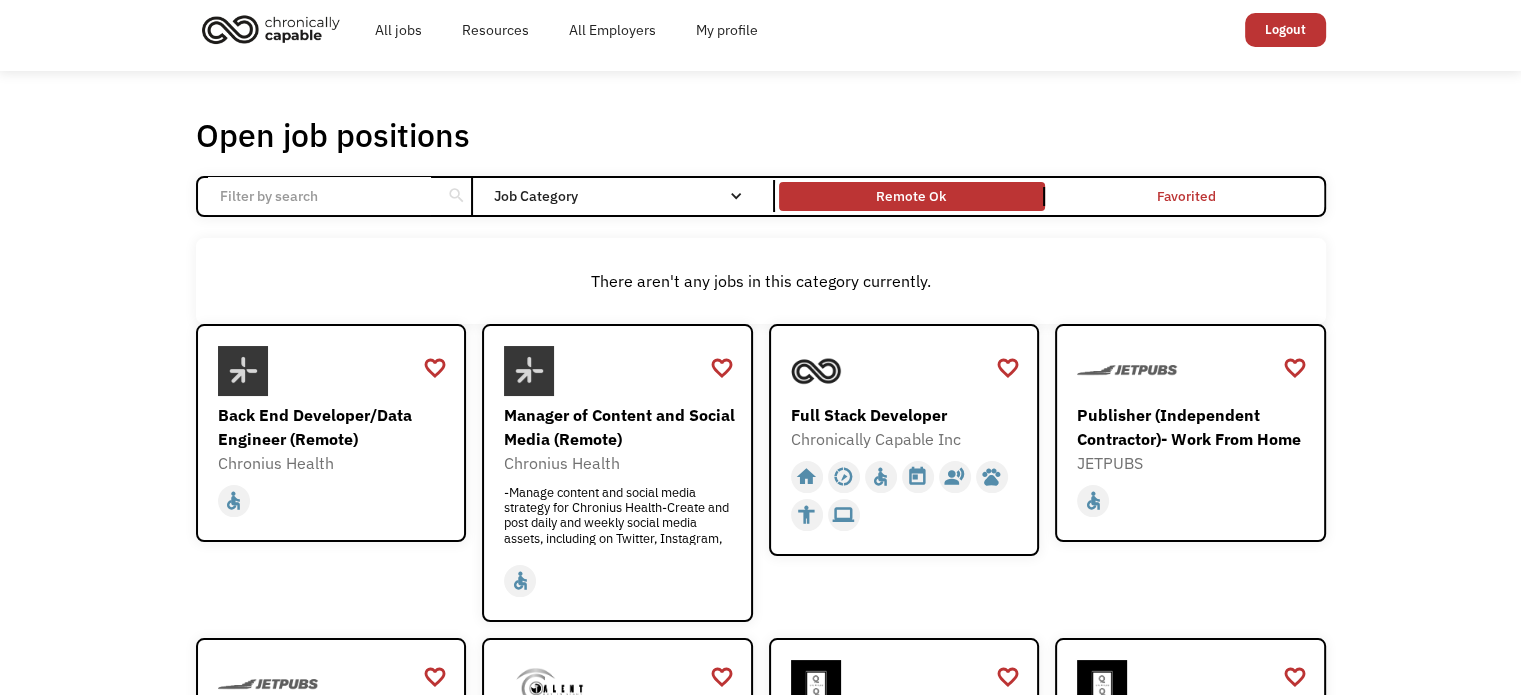 scroll, scrollTop: 0, scrollLeft: 0, axis: both 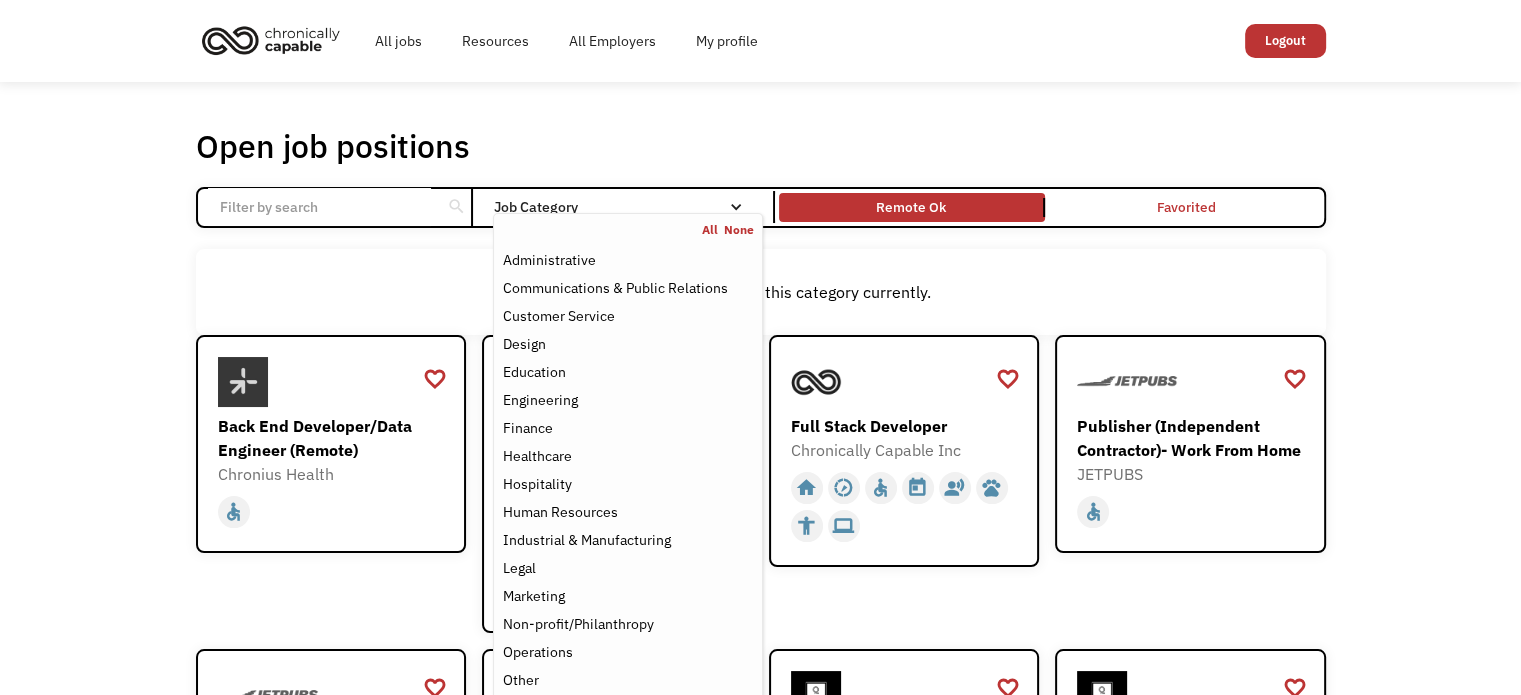 click on "All None" at bounding box center (627, 230) 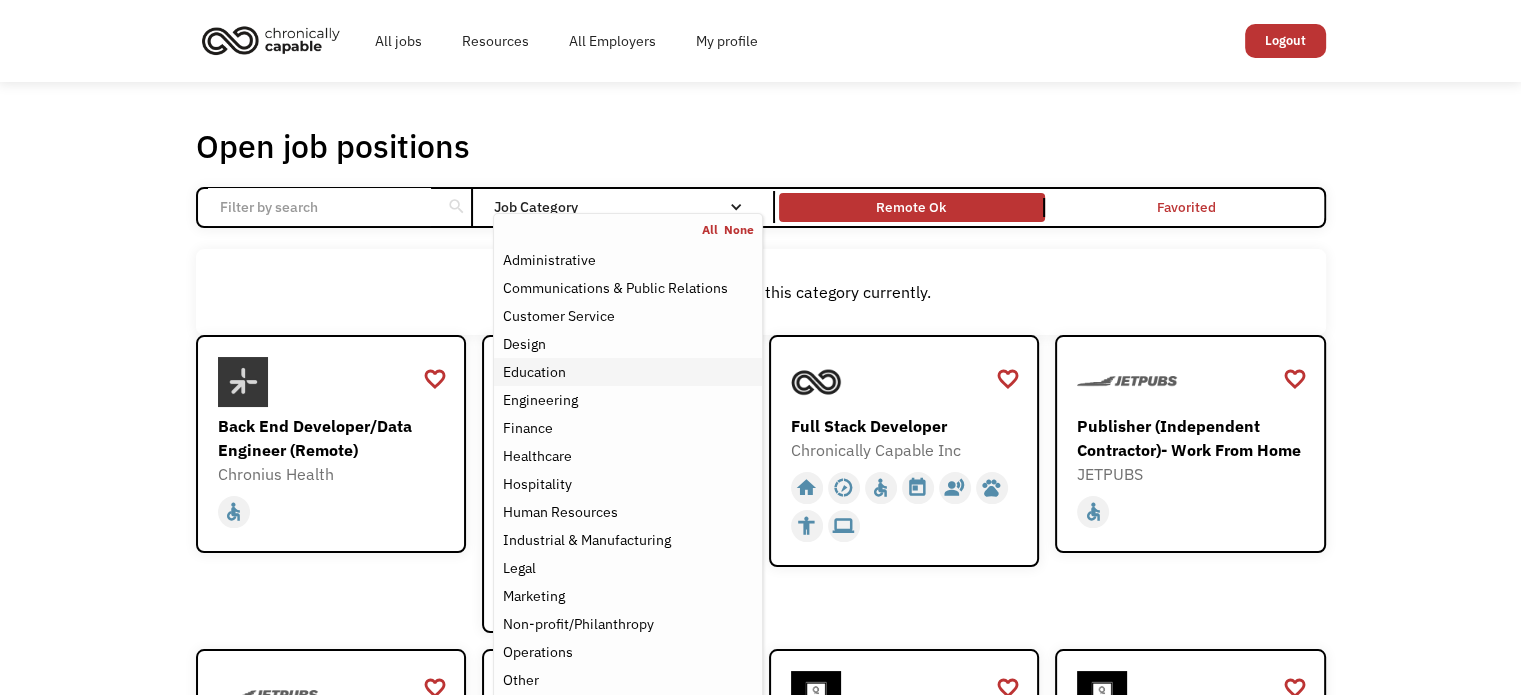 click on "Education" at bounding box center (533, 372) 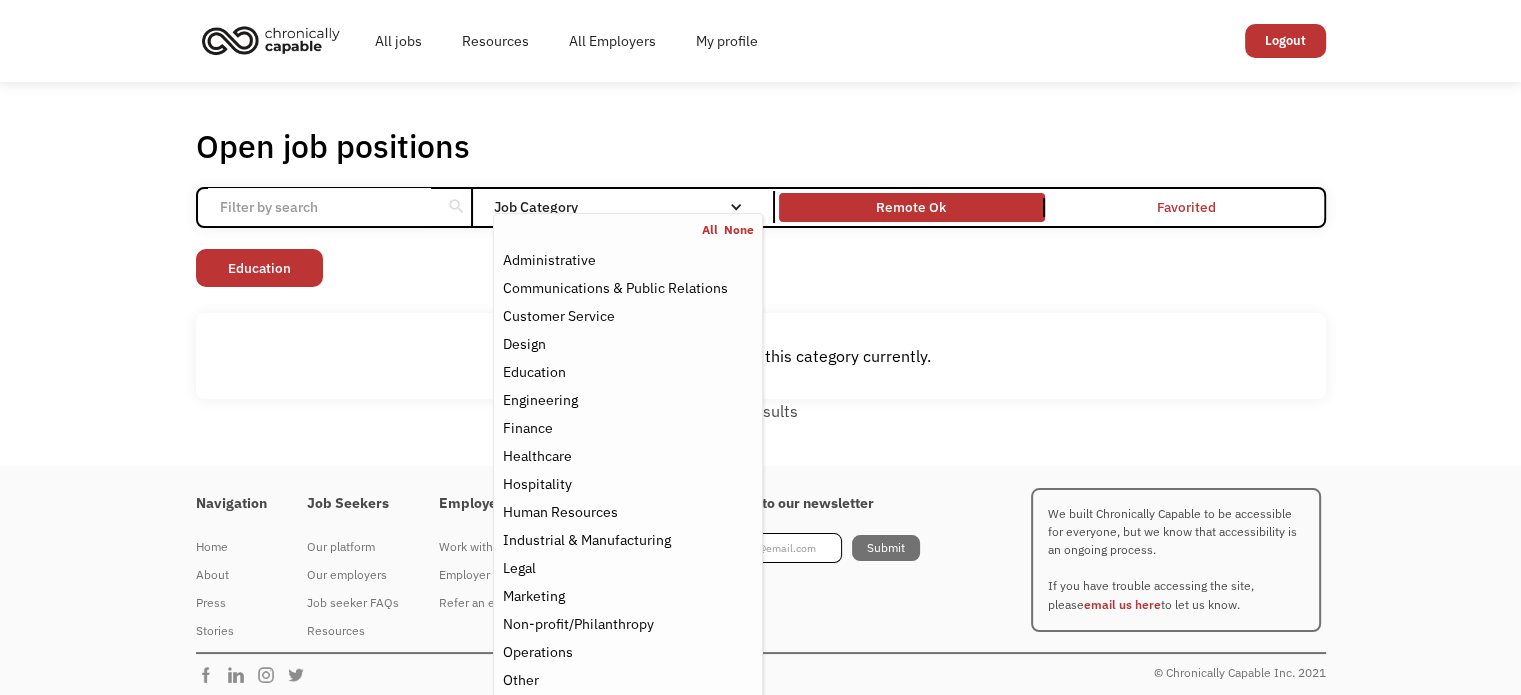 click on "There aren't any jobs in this category currently." at bounding box center [761, 356] 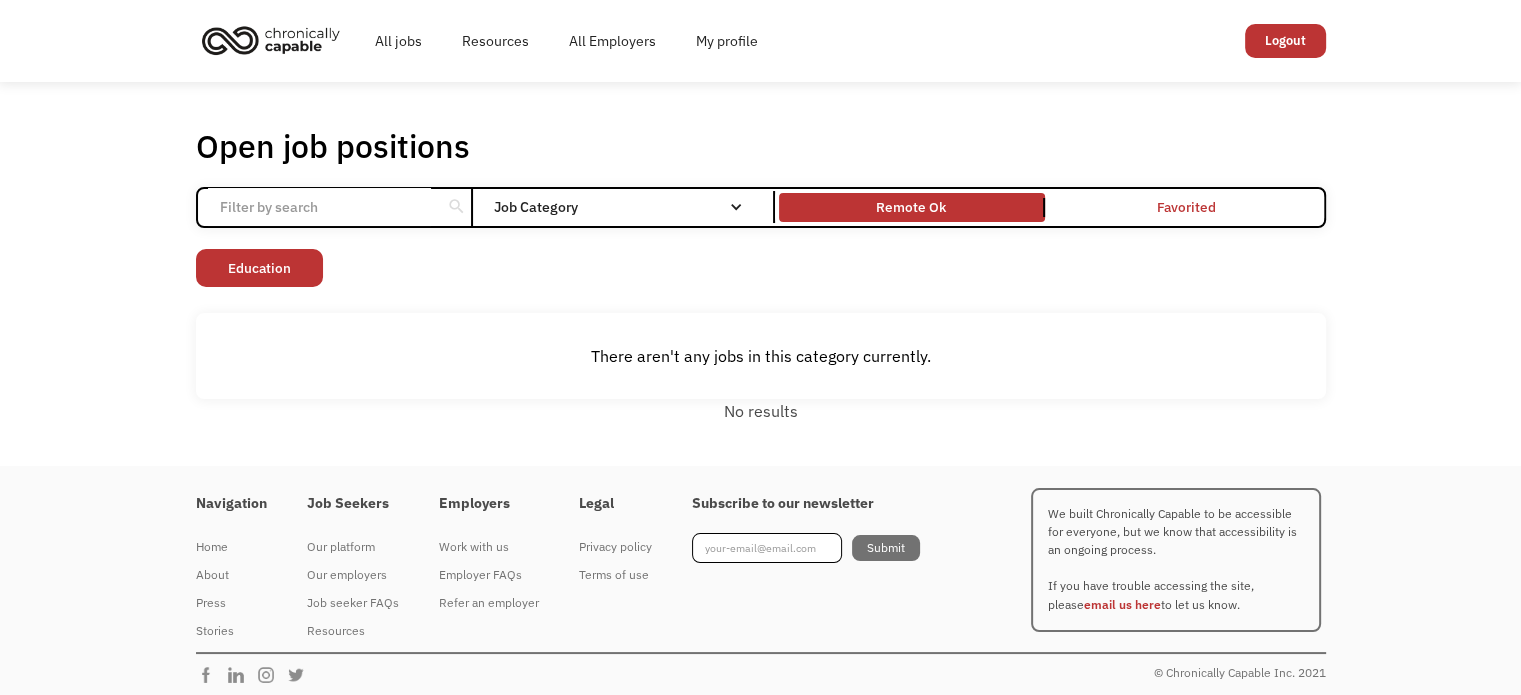 click on "Job Category" at bounding box center [627, 207] 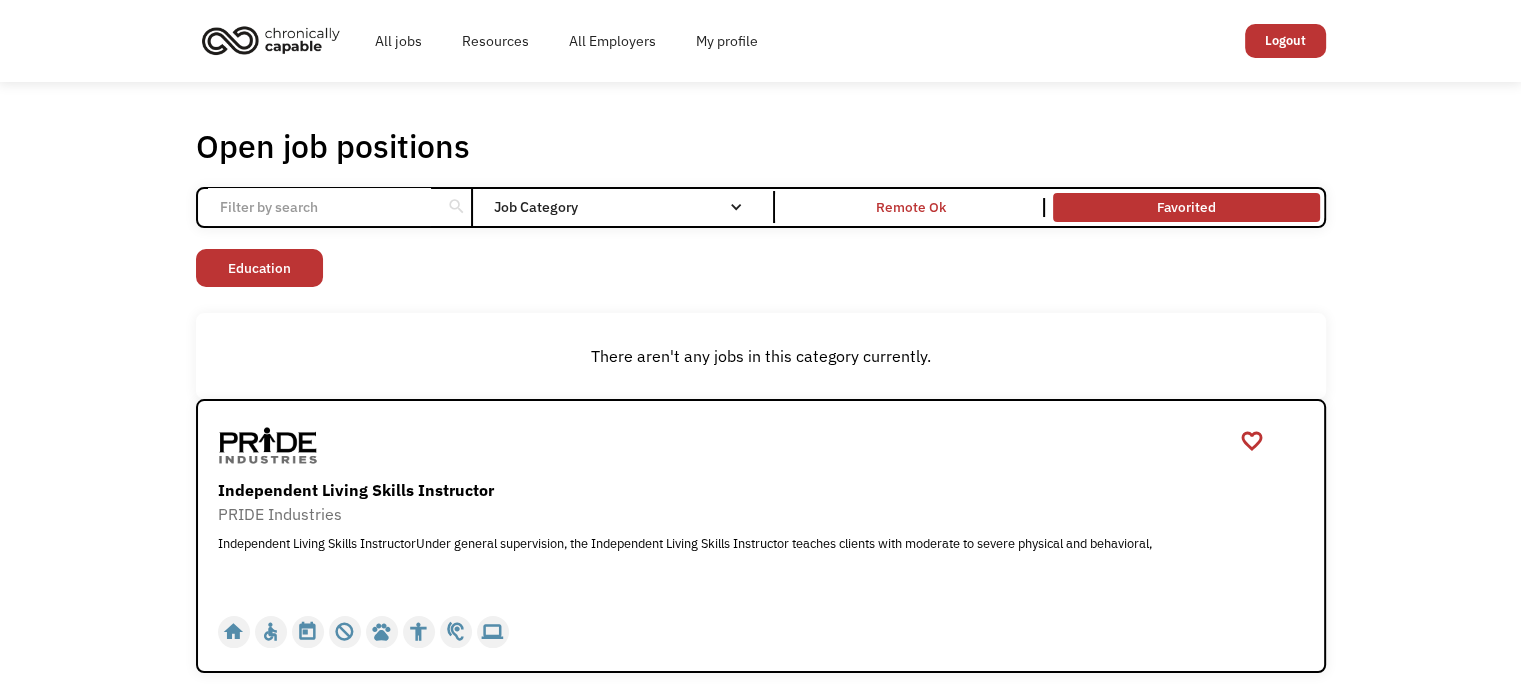 click on "Favorited" at bounding box center [1186, 208] 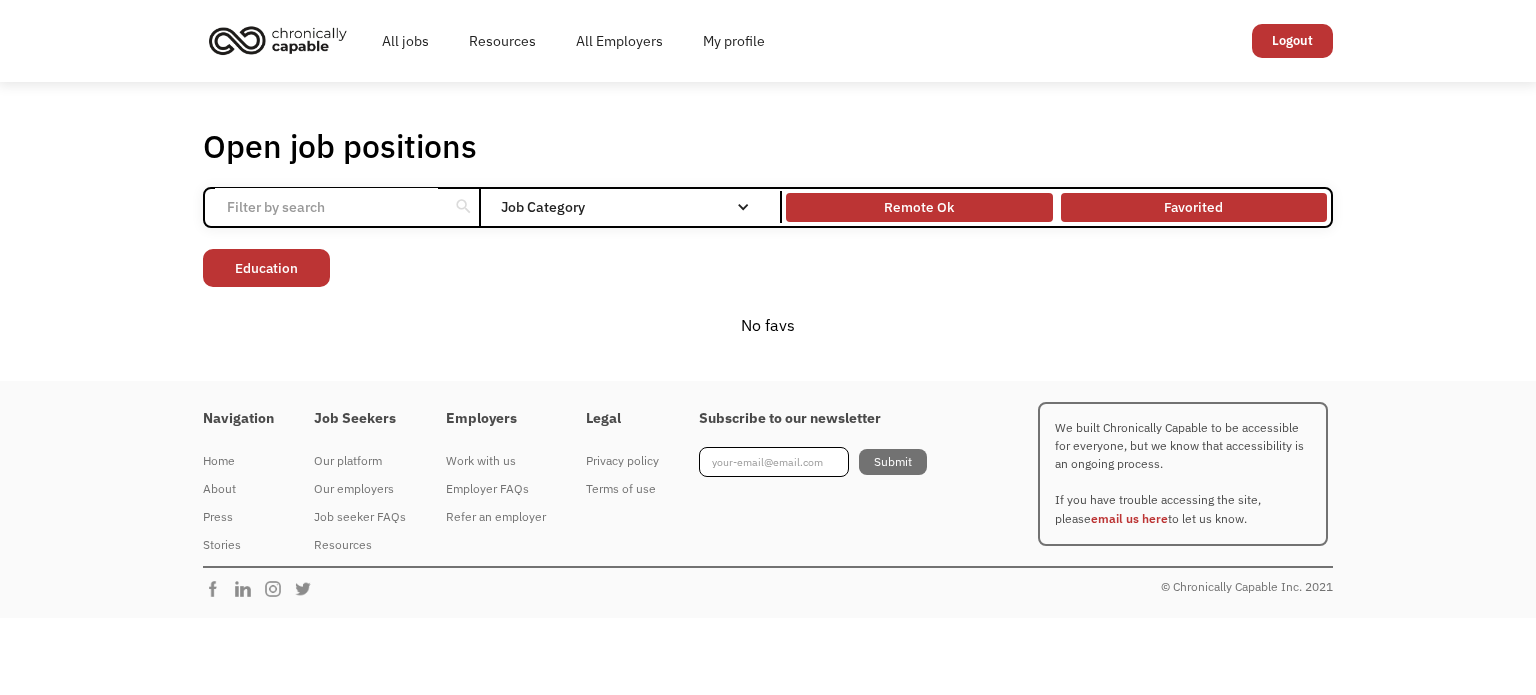 click on "Remote Ok" at bounding box center (919, 207) 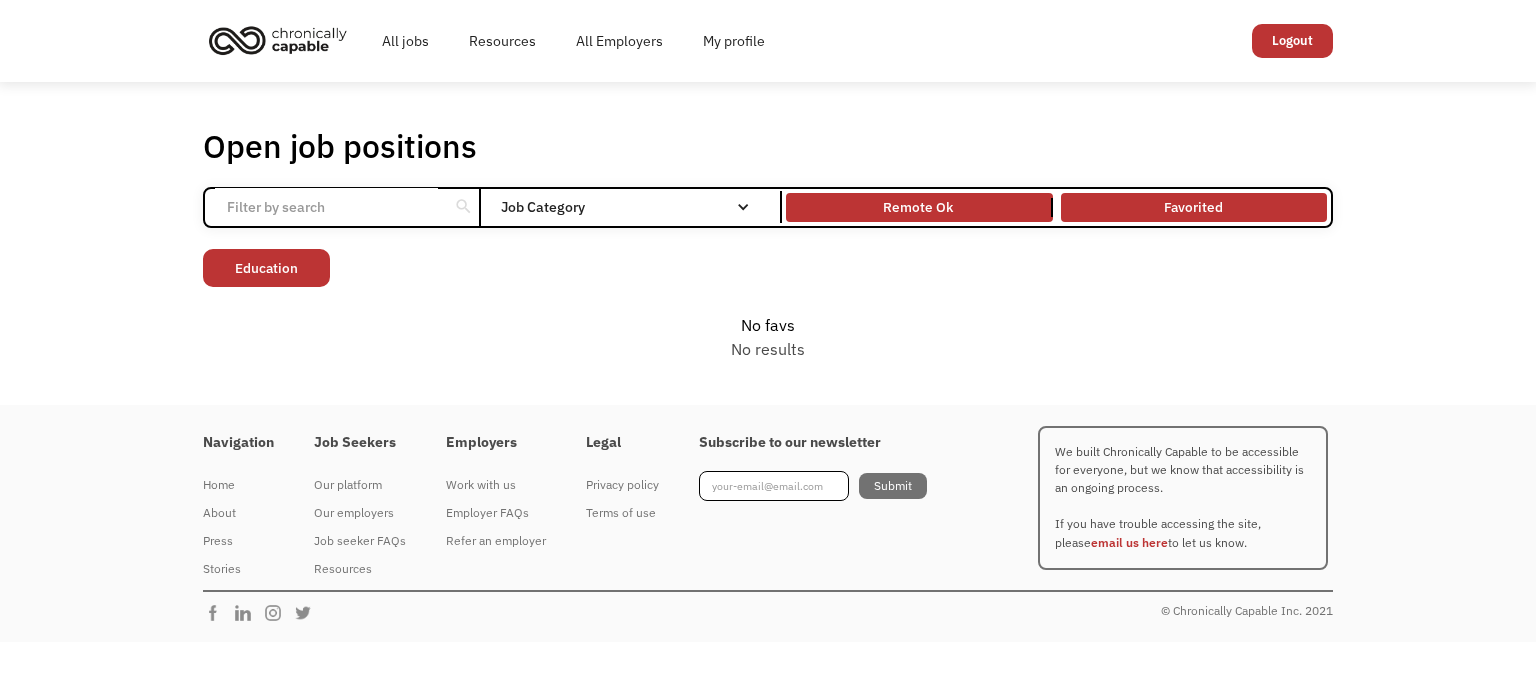 click on "Open job positions You have  X  liked items Search" at bounding box center (768, 146) 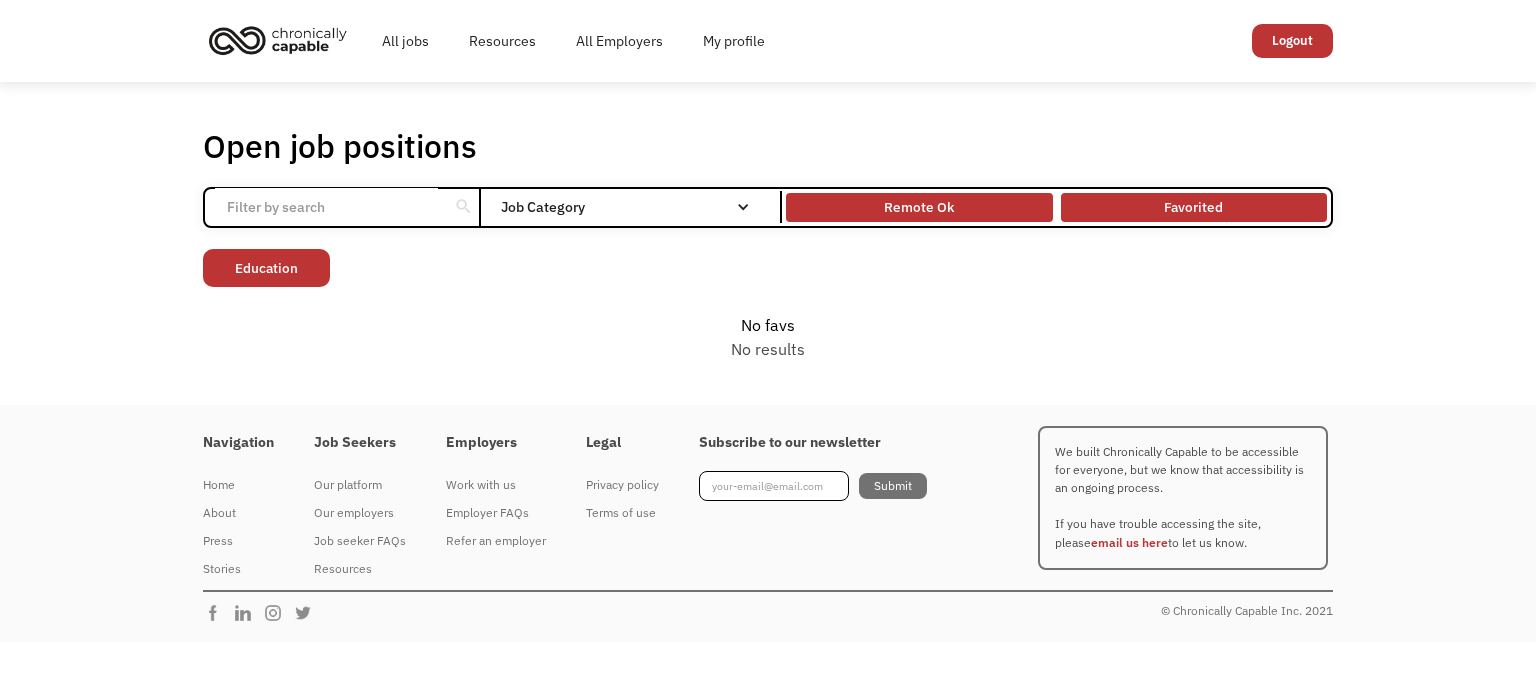 click on "Remote Ok" at bounding box center [919, 207] 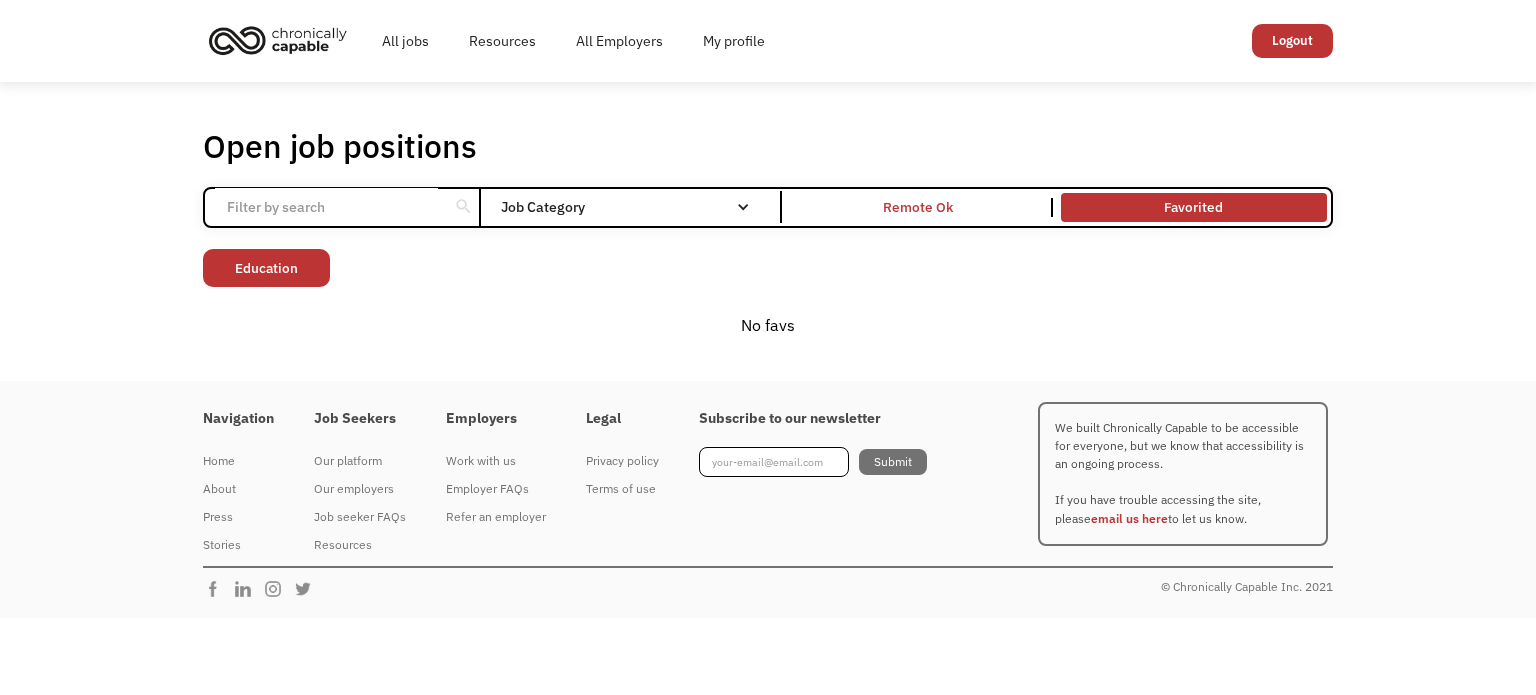 click on "Open job positions You have  X  liked items Search search Filter by category Administration Communications & Public Relations Customer Service Design Education Engineering Finance Healthcare Hospitality Human Resources Industrial & Manufacturing Legal Marketing Operations Sales Science Technology Transportation Other Job Category All None Administrative Communications & Public Relations Customer Service Design Education Engineering Finance Healthcare Hospitality Human Resources Industrial & Manufacturing Legal Marketing Non-profit/Philanthropy Operations Other Sales Science Technology Transportation Filter by type Full-time Part-time Remote Ok Favorited Favorited Thank you! Your submission has been received! Oops! Something went wrong while submitting the form. Non-profit/Philanthropy Other Transportation Technology Science Sales Operations Marketing Legal Industrial & Manufacturing Human Resources Hospitality Healthcare Finance Engineering Education Design Customer Service Communications & Public Relations" at bounding box center [768, 231] 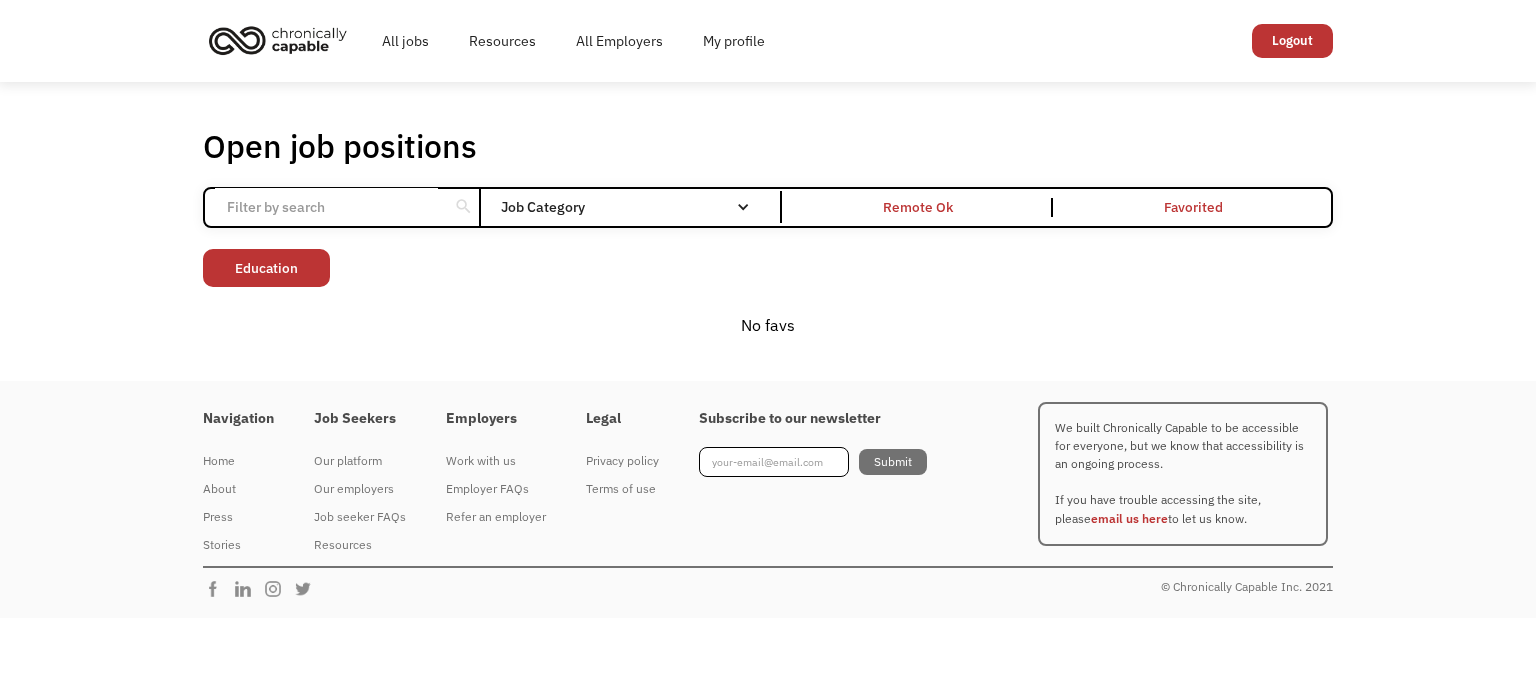 click on "Favorited" at bounding box center [1194, 208] 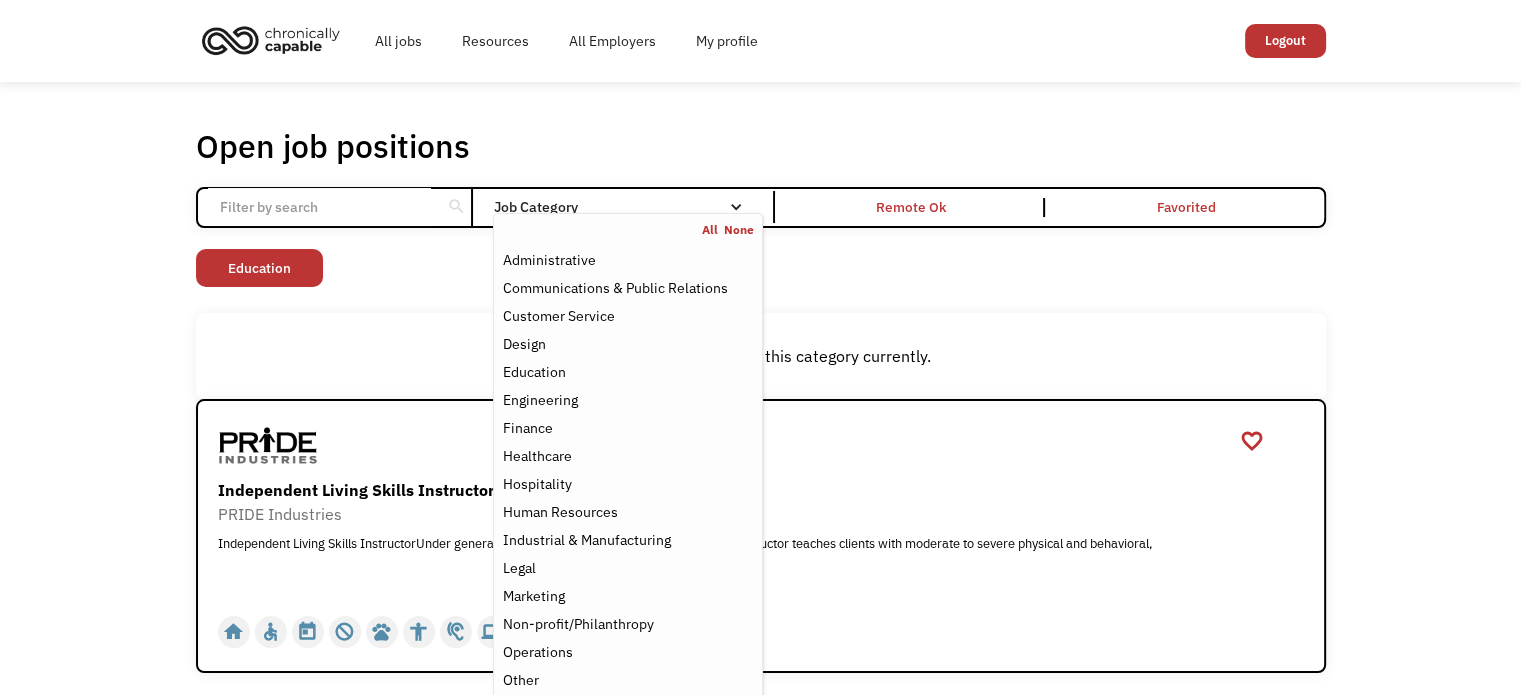 click on "Job Category" at bounding box center (627, 207) 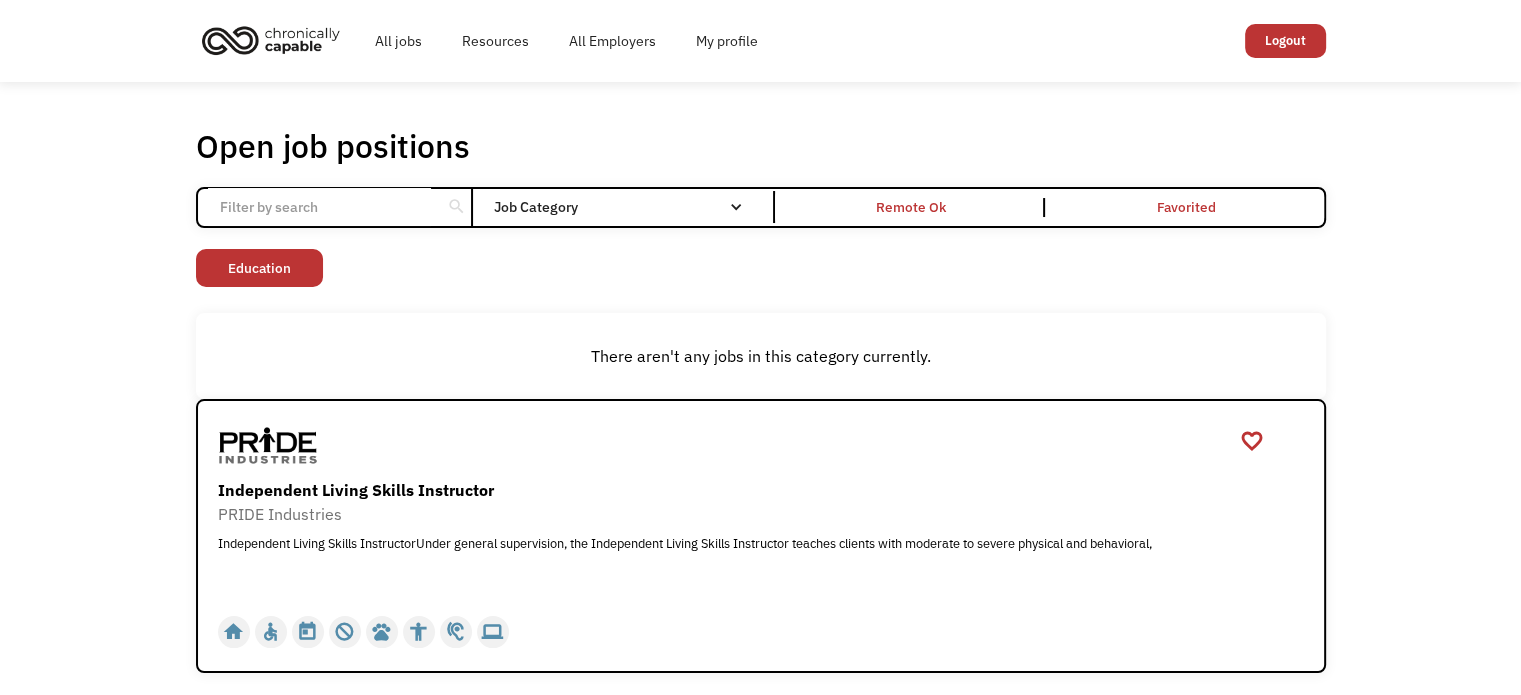 click on "Job Category" at bounding box center [627, 207] 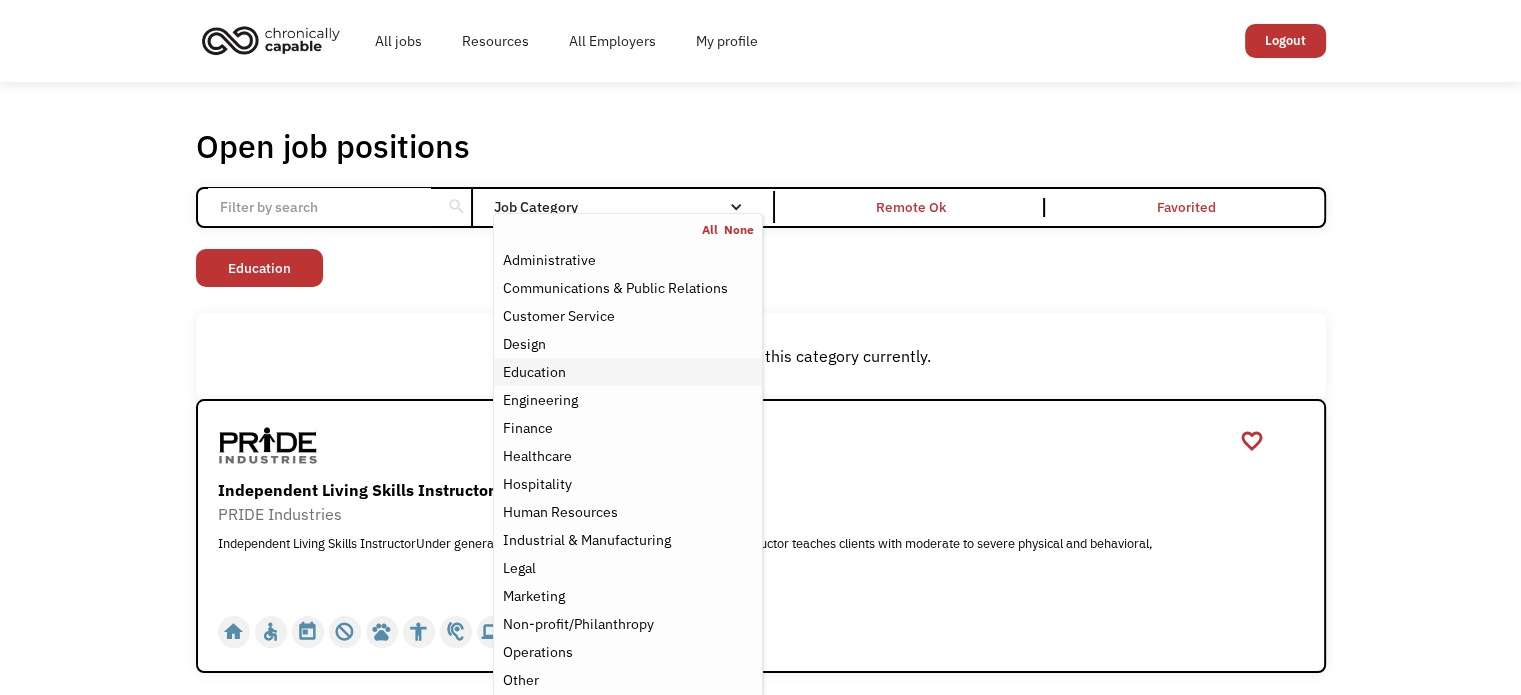 click on "Education" at bounding box center (533, 372) 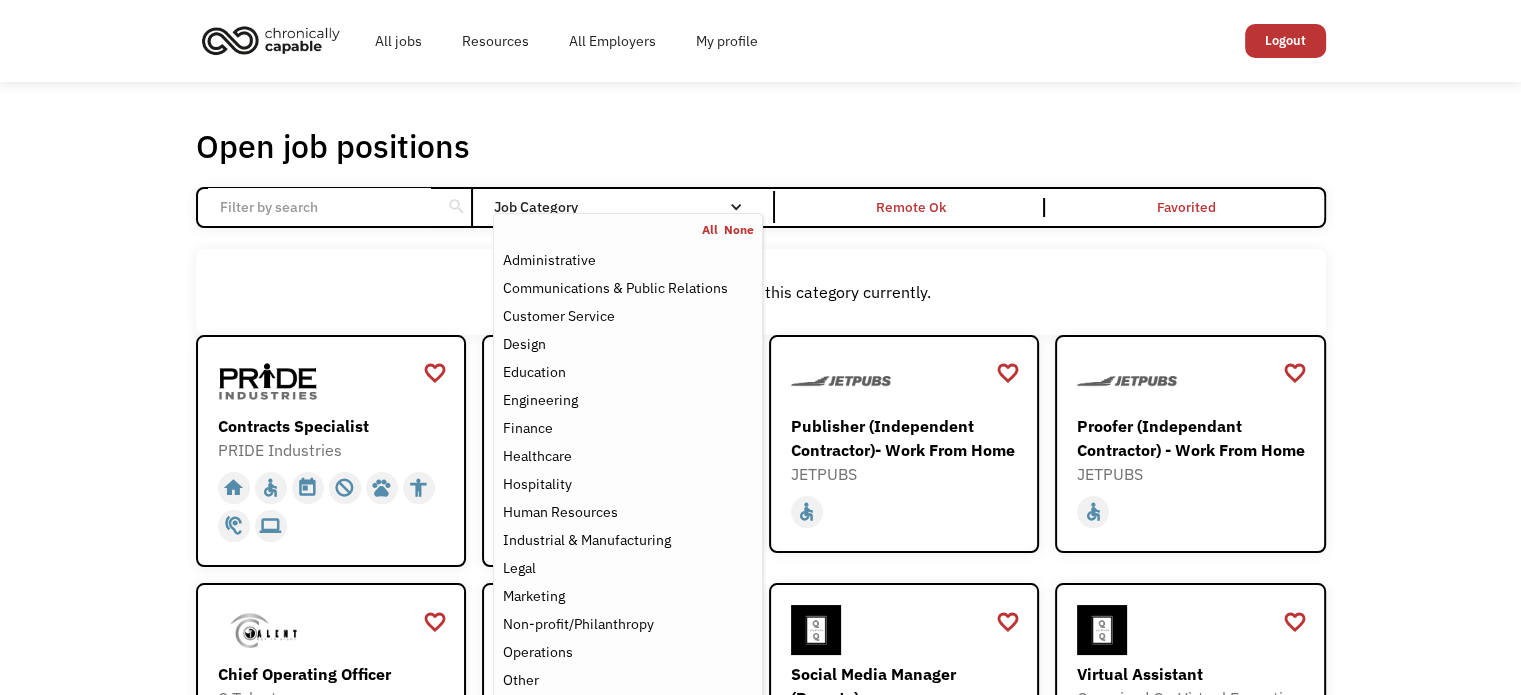 click on "Open job positions You have  X  liked items Search search Filter by category Administration Communications & Public Relations Customer Service Design Education Engineering Finance Healthcare Hospitality Human Resources Industrial & Manufacturing Legal Marketing Operations Sales Science Technology Transportation Other Job Category All None Administrative Communications & Public Relations Customer Service Design Education Engineering Finance Healthcare Hospitality Human Resources Industrial & Manufacturing Legal Marketing Non-profit/Philanthropy Operations Other Sales Science Technology Transportation Filter by type Full-time Part-time Remote Ok Favorited Favorited Thank you! Your submission has been received! Oops! Something went wrong while submitting the form. Non-profit/Philanthropy Other Transportation Technology Science Sales Operations Marketing Legal Industrial & Manufacturing Human Resources Hospitality Healthcare Finance Engineering Education Design Customer Service Communications & Public Relations" at bounding box center [760, 662] 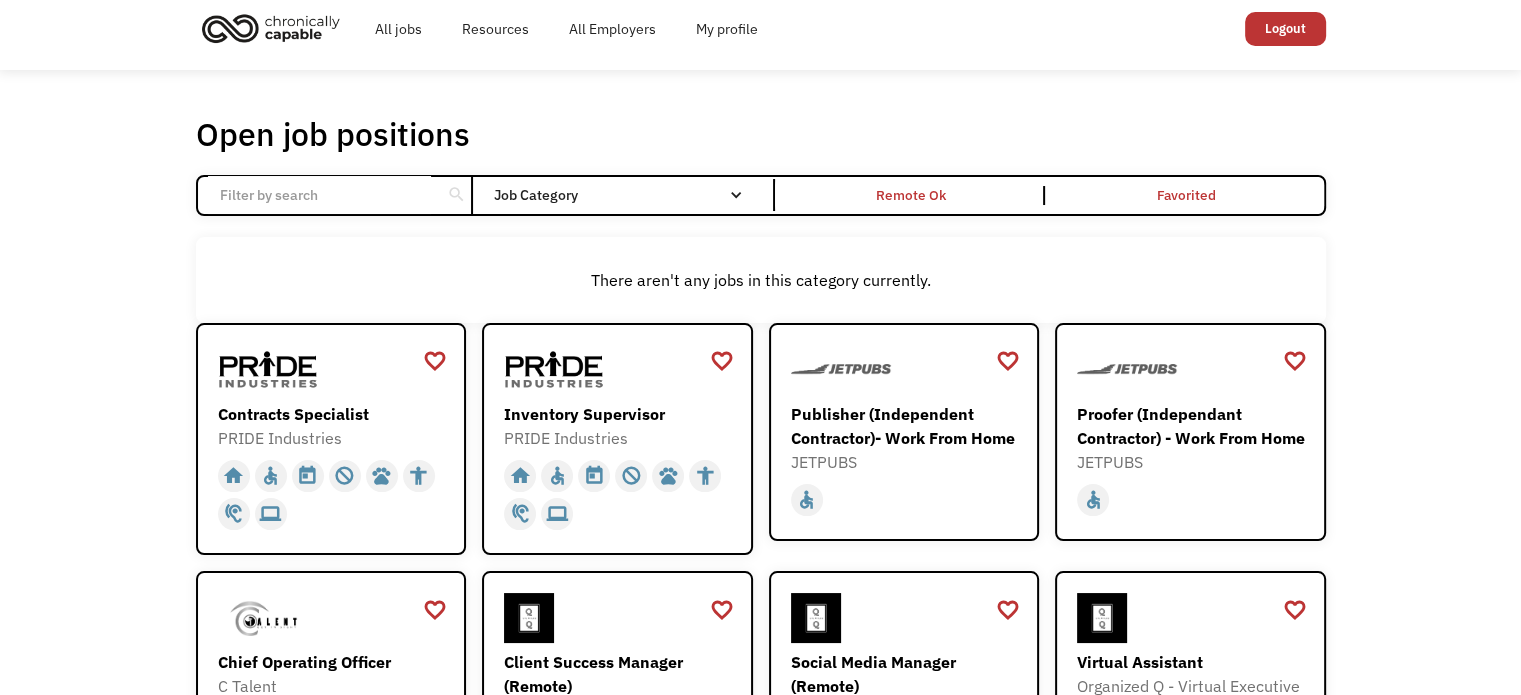 scroll, scrollTop: 0, scrollLeft: 0, axis: both 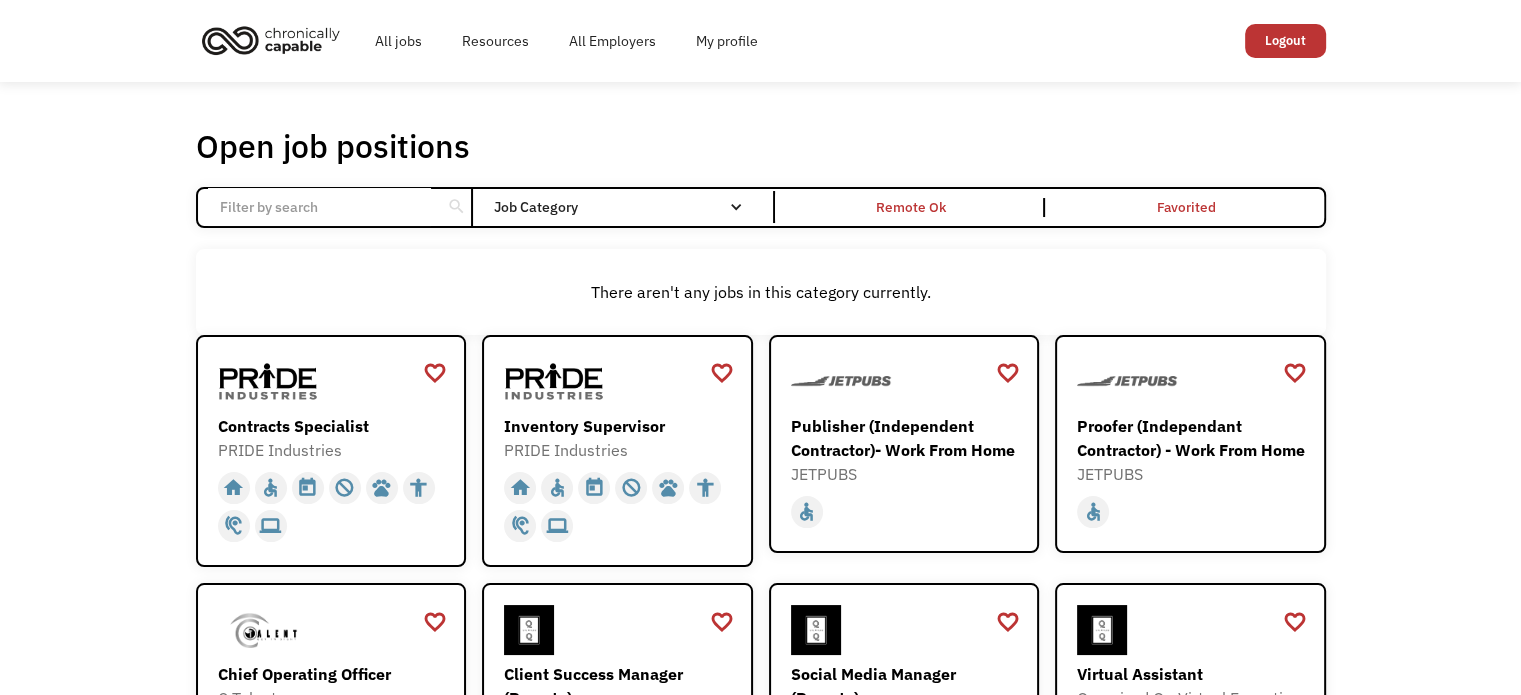 click on "Open job positions You have  X  liked items Search search Filter by category Administration Communications & Public Relations Customer Service Design Education Engineering Finance Healthcare Hospitality Human Resources Industrial & Manufacturing Legal Marketing Operations Sales Science Technology Transportation Other Job Category All None Administrative Communications & Public Relations Customer Service Design Education Engineering Finance Healthcare Hospitality Human Resources Industrial & Manufacturing Legal Marketing Non-profit/Philanthropy Operations Other Sales Science Technology Transportation Filter by type Full-time Part-time Remote Ok Favorited Favorited Thank you! Your submission has been received! Oops! Something went wrong while submitting the form. Non-profit/Philanthropy Other Transportation Technology Science Sales Operations Marketing Legal Industrial & Manufacturing Human Resources Hospitality Healthcare Finance Engineering Education Design Customer Service Communications & Public Relations" at bounding box center [761, 663] 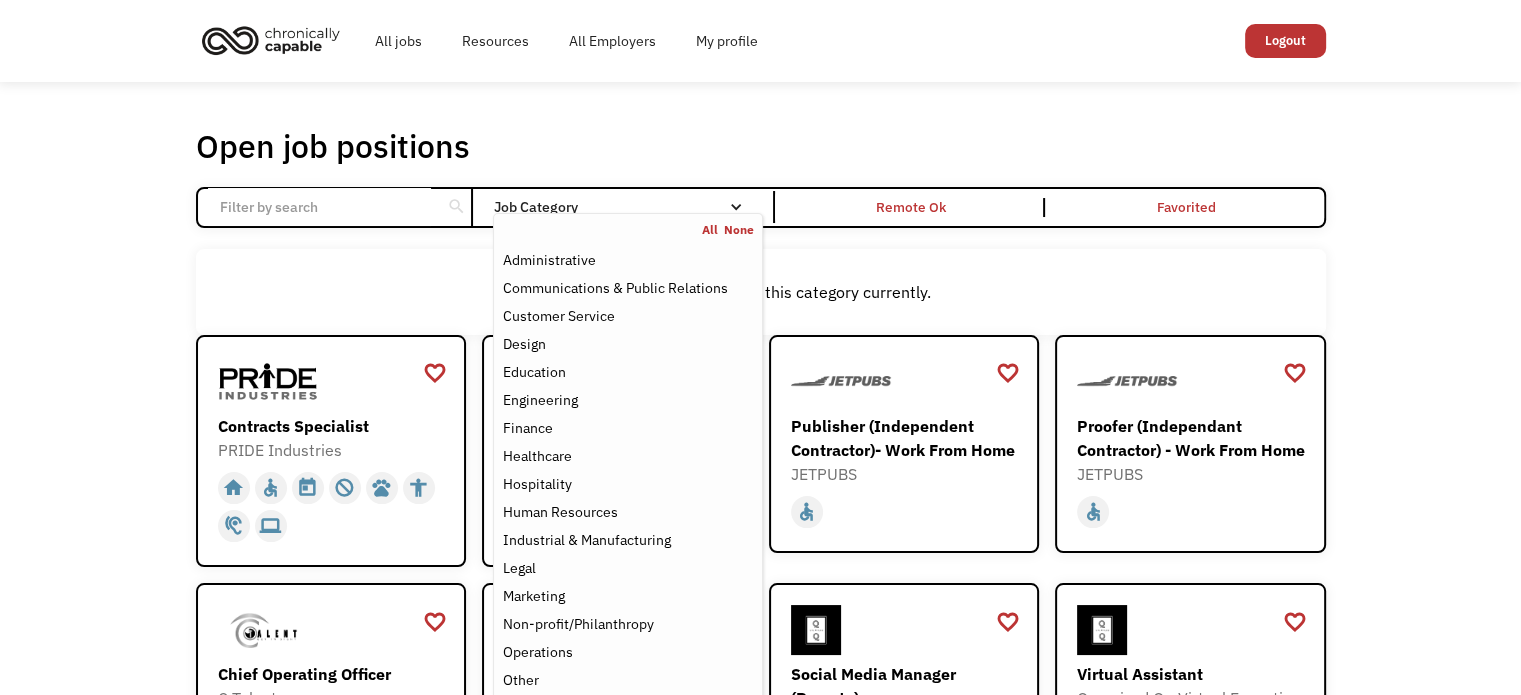 click on "Job Category" at bounding box center (627, 207) 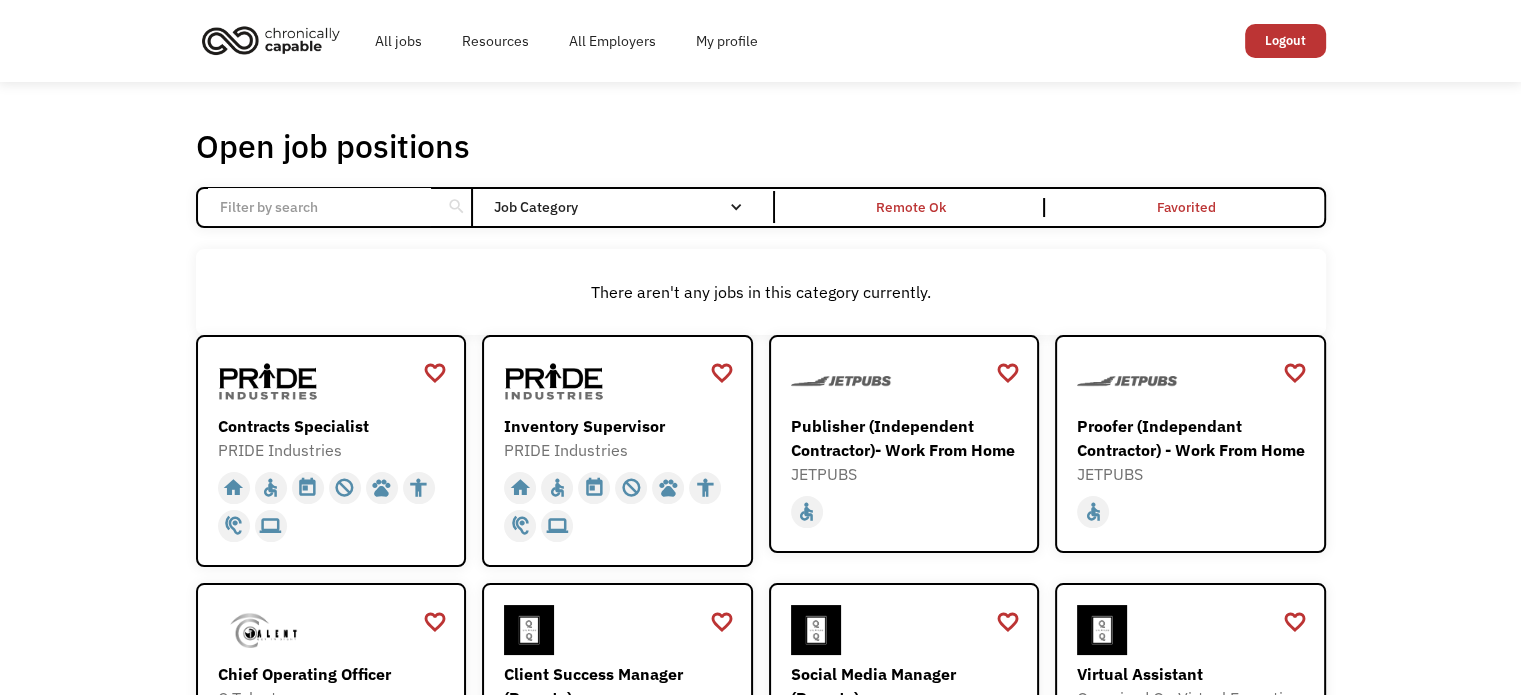 click on "Job Category" at bounding box center (627, 207) 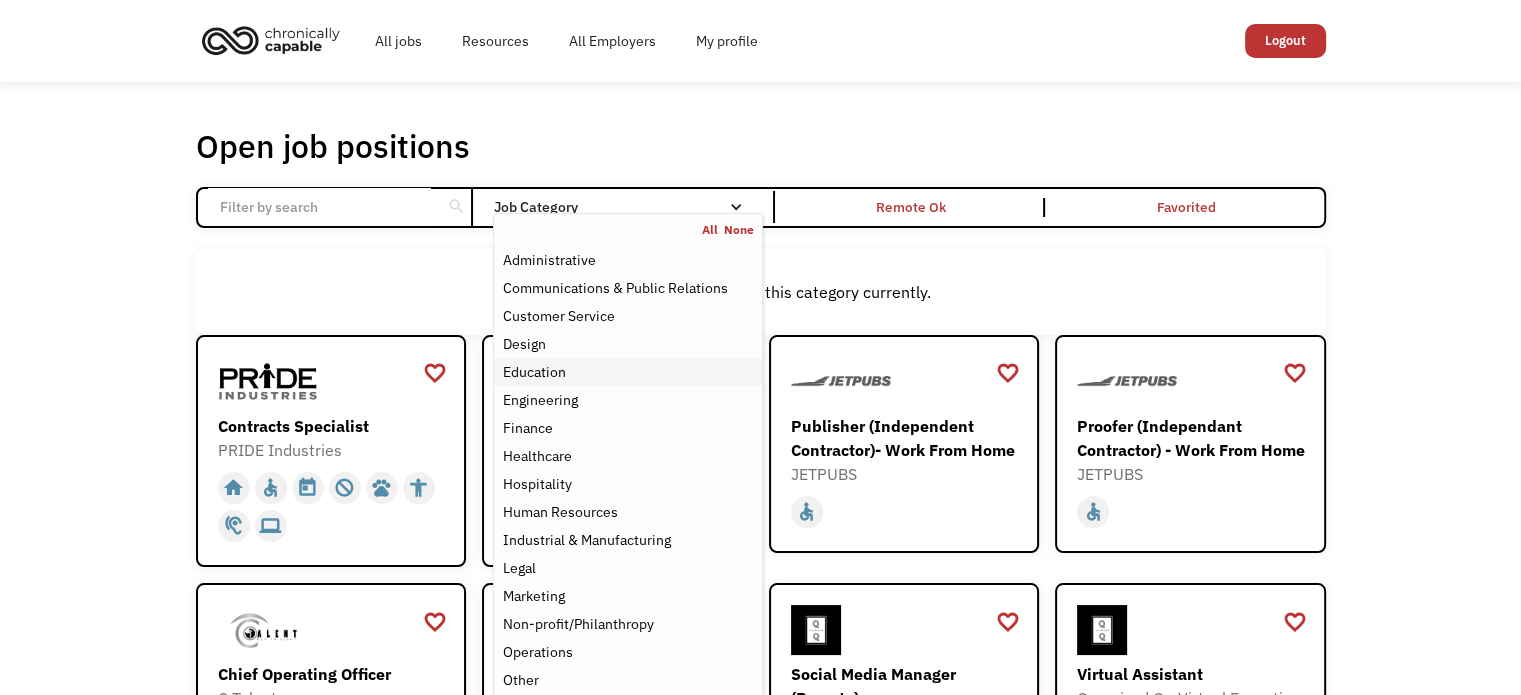 click on "Education" at bounding box center (533, 372) 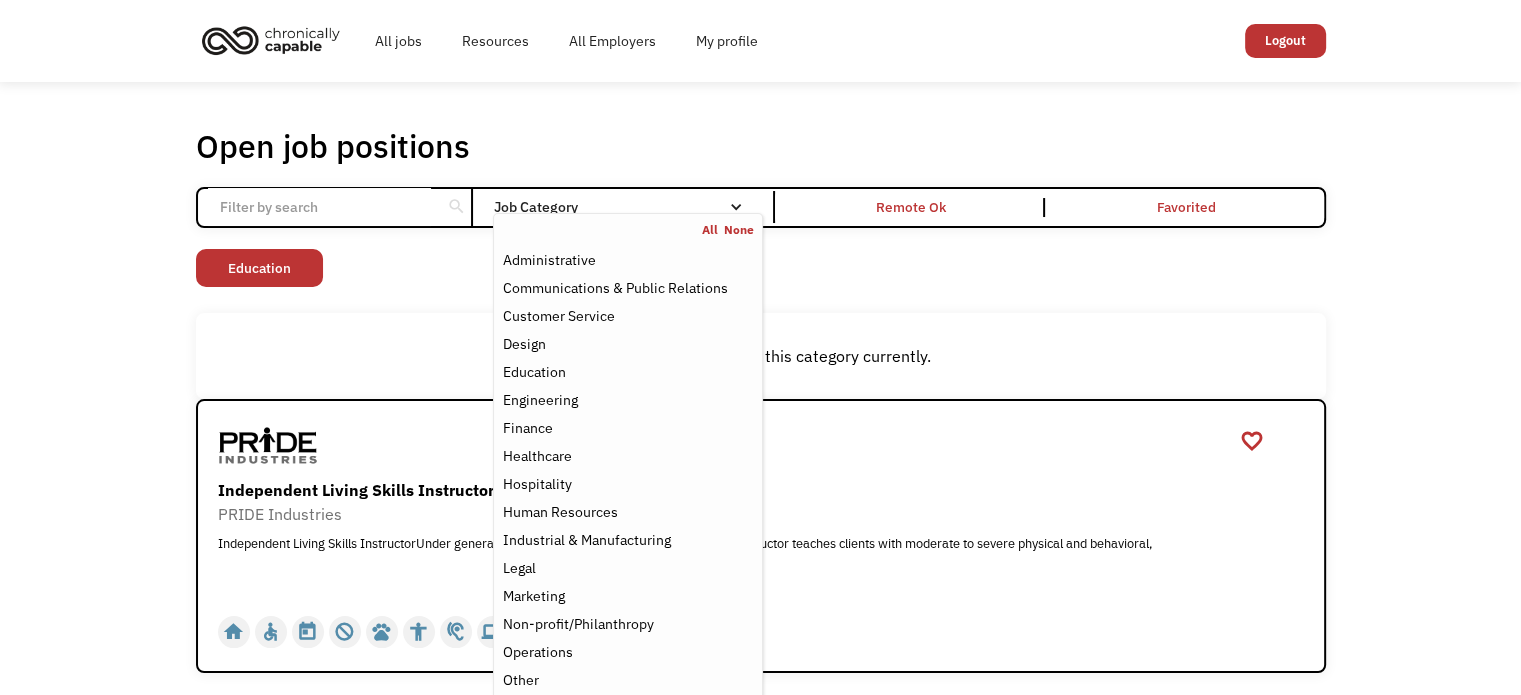 click on "Open job positions You have  X  liked items Search search Filter by category Administration Communications & Public Relations Customer Service Design Education Engineering Finance Healthcare Hospitality Human Resources Industrial & Manufacturing Legal Marketing Operations Sales Science Technology Transportation Other Job Category All None Administrative Communications & Public Relations Customer Service Design Education Engineering Finance Healthcare Hospitality Human Resources Industrial & Manufacturing Legal Marketing Non-profit/Philanthropy Operations Other Sales Science Technology Transportation Filter by type Full-time Part-time Remote Ok Favorited Favorited Thank you! Your submission has been received! Oops! Something went wrong while submitting the form. Non-profit/Philanthropy Other Transportation Technology Science Sales Operations Marketing Legal Industrial & Manufacturing Human Resources Hospitality Healthcare Finance Engineering Education Design Customer Service Communications & Public Relations" at bounding box center (760, 399) 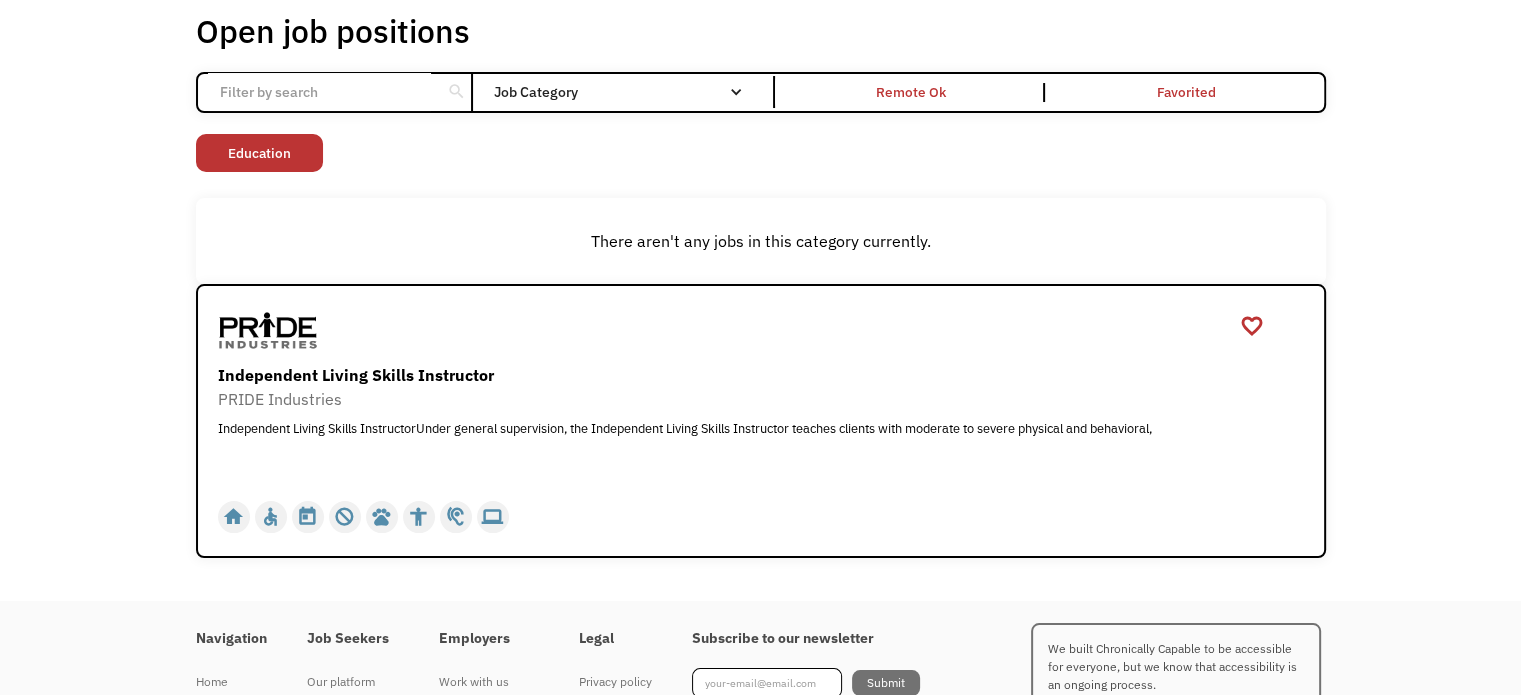 scroll, scrollTop: 120, scrollLeft: 0, axis: vertical 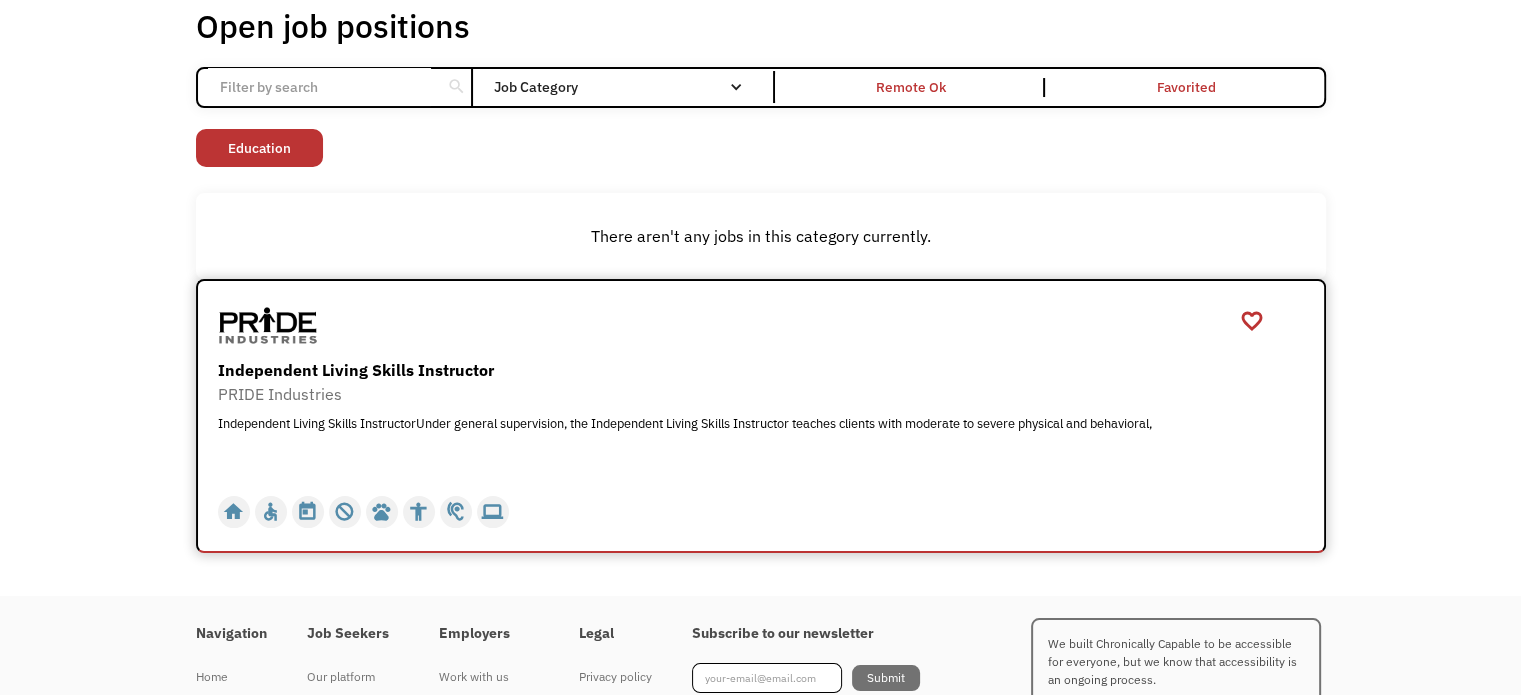 click on "Independent Living Skills Instructor" at bounding box center (763, 370) 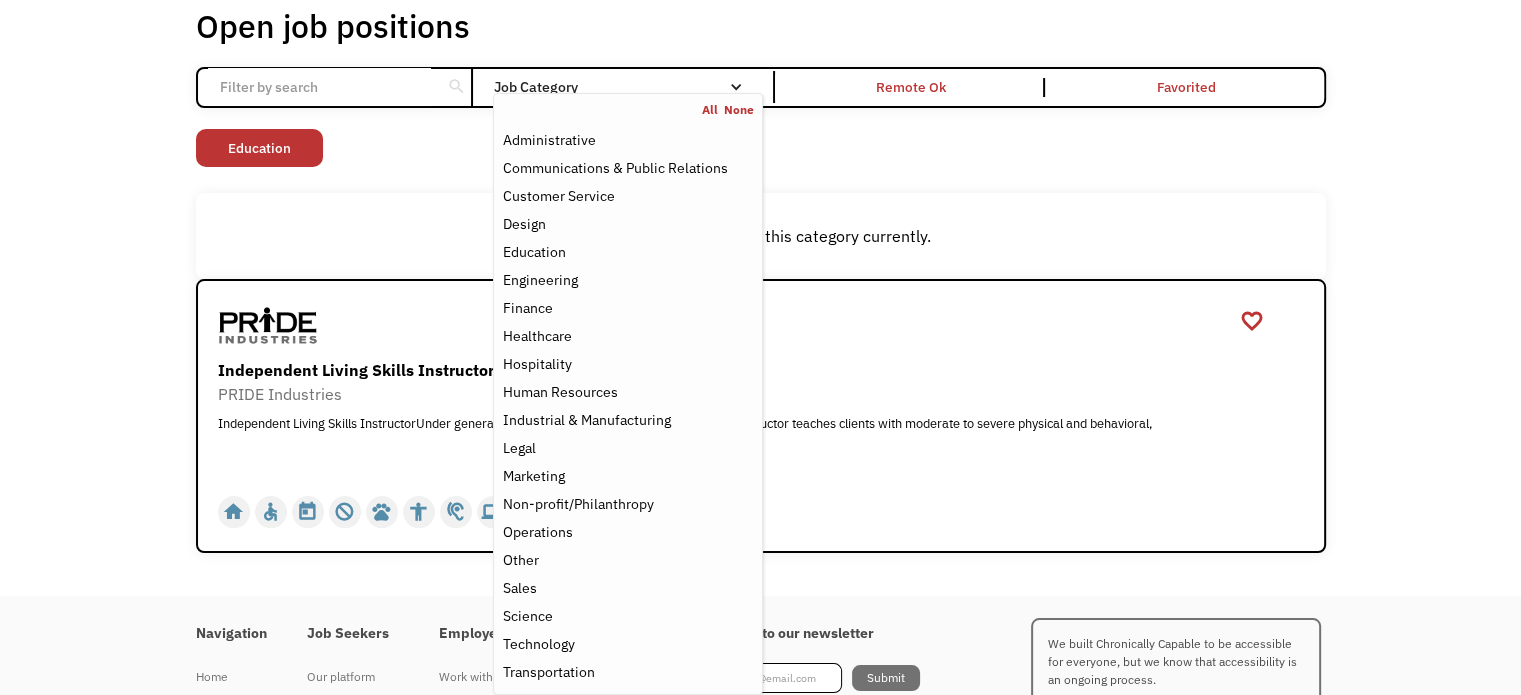 click on "Job Category" at bounding box center [627, 87] 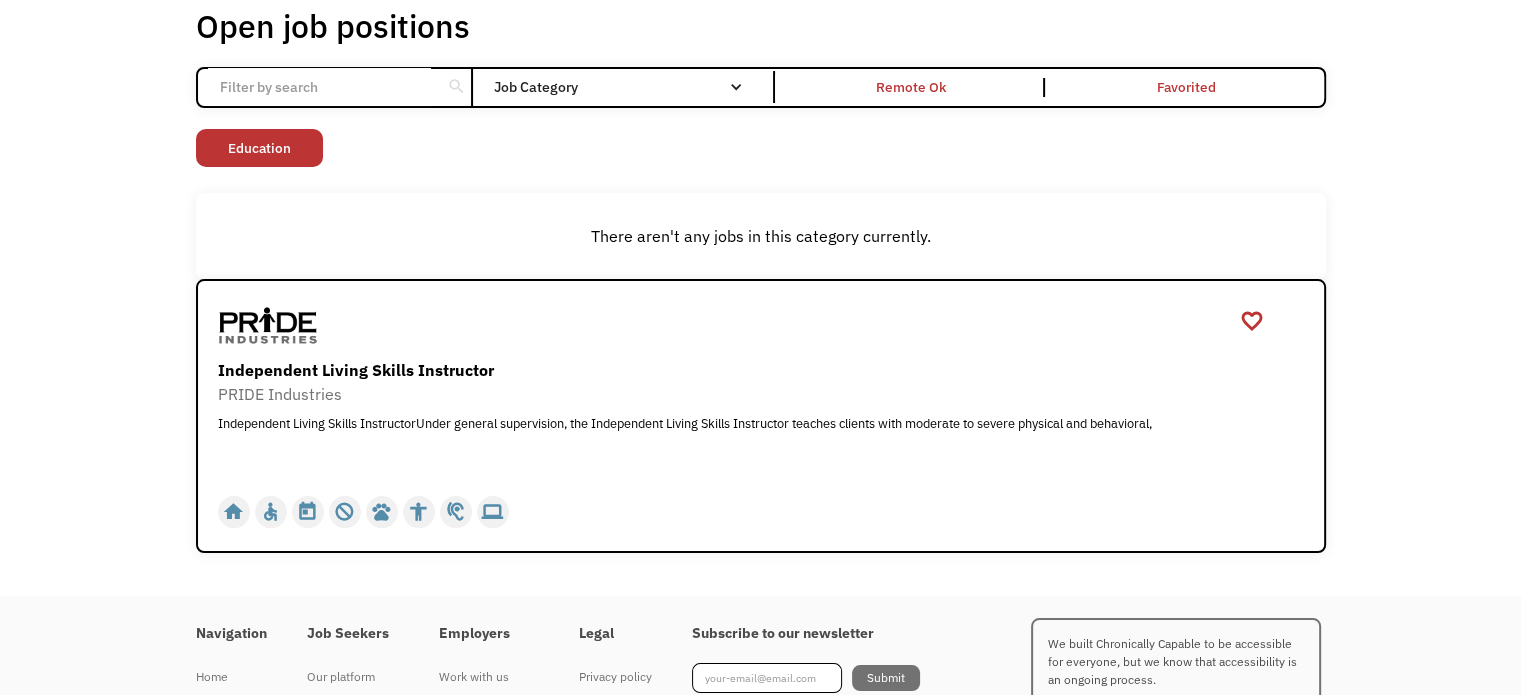 click on "Job Category" at bounding box center (627, 87) 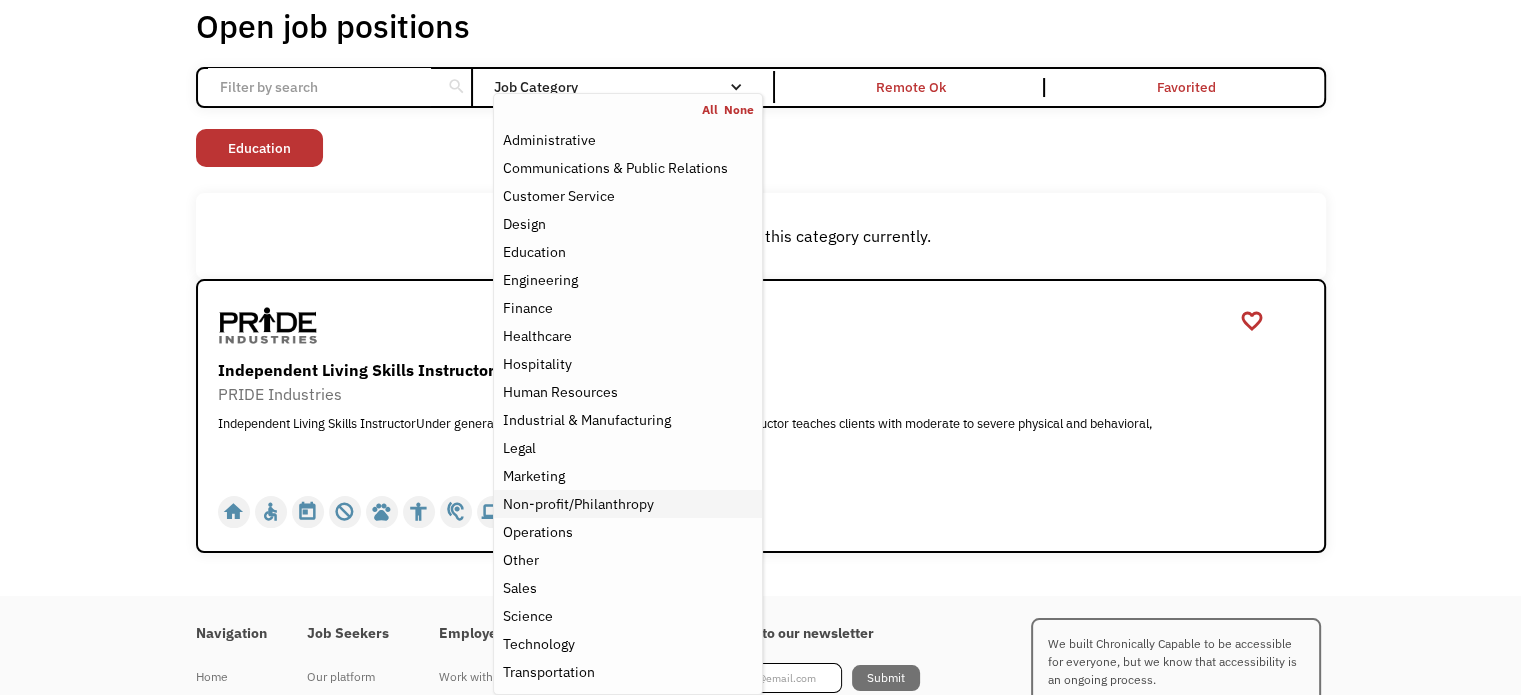 click on "Non-profit/Philanthropy" at bounding box center [577, 504] 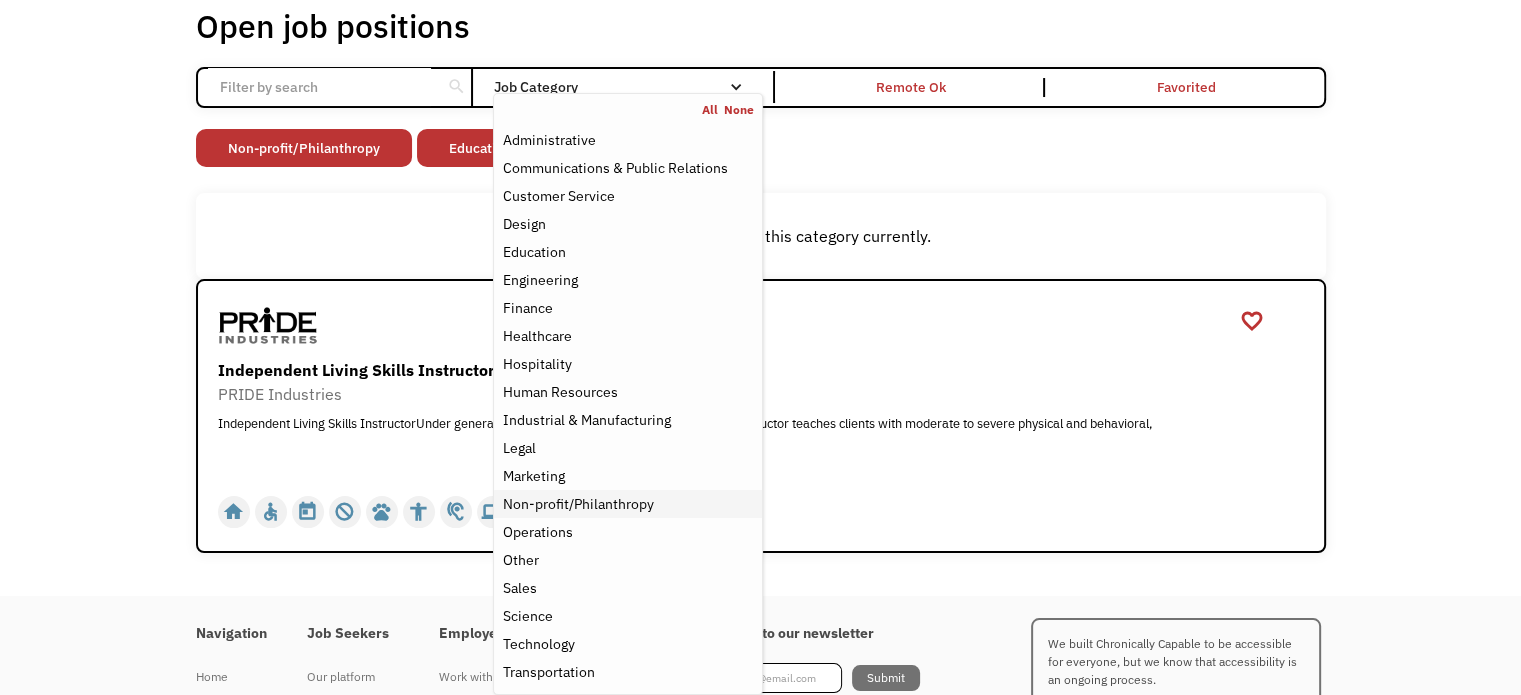 click on "Non-profit/Philanthropy" at bounding box center (577, 504) 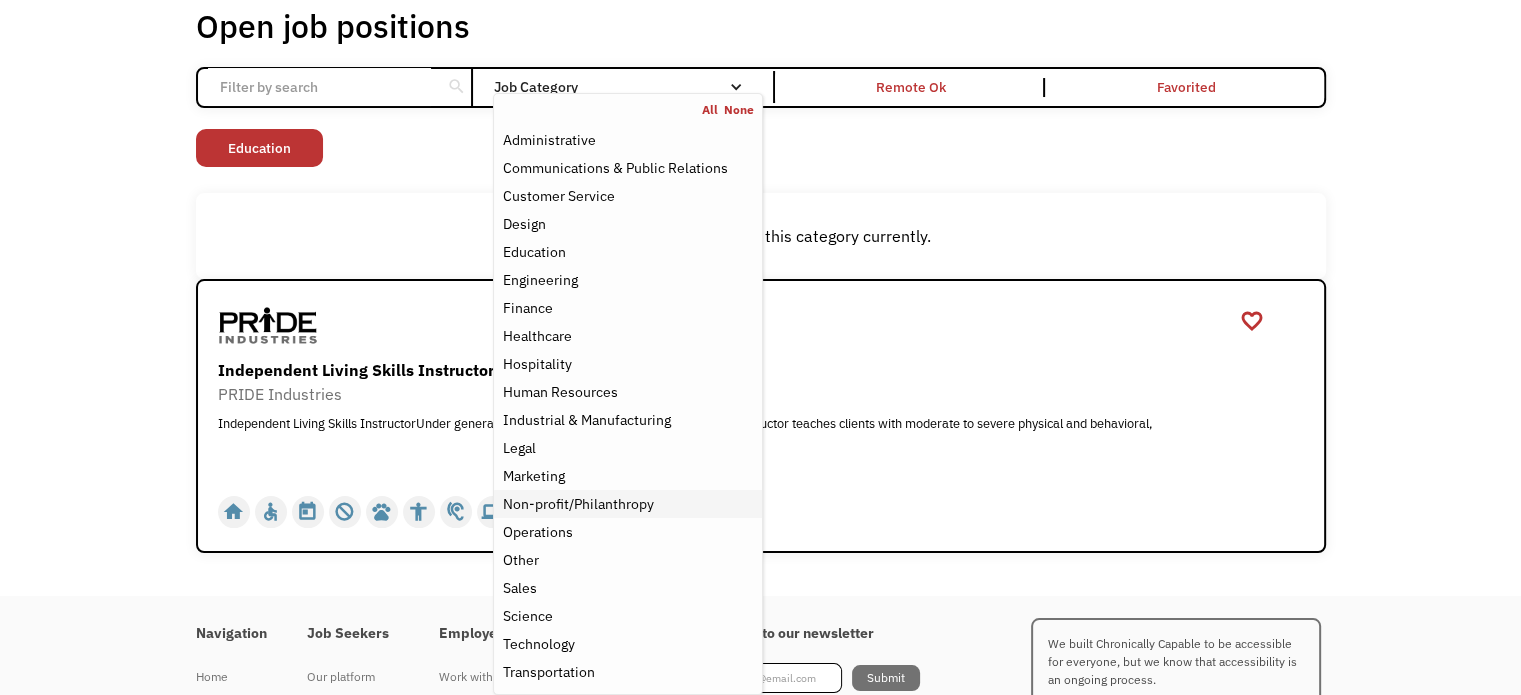 click on "Non-profit/Philanthropy" at bounding box center [577, 504] 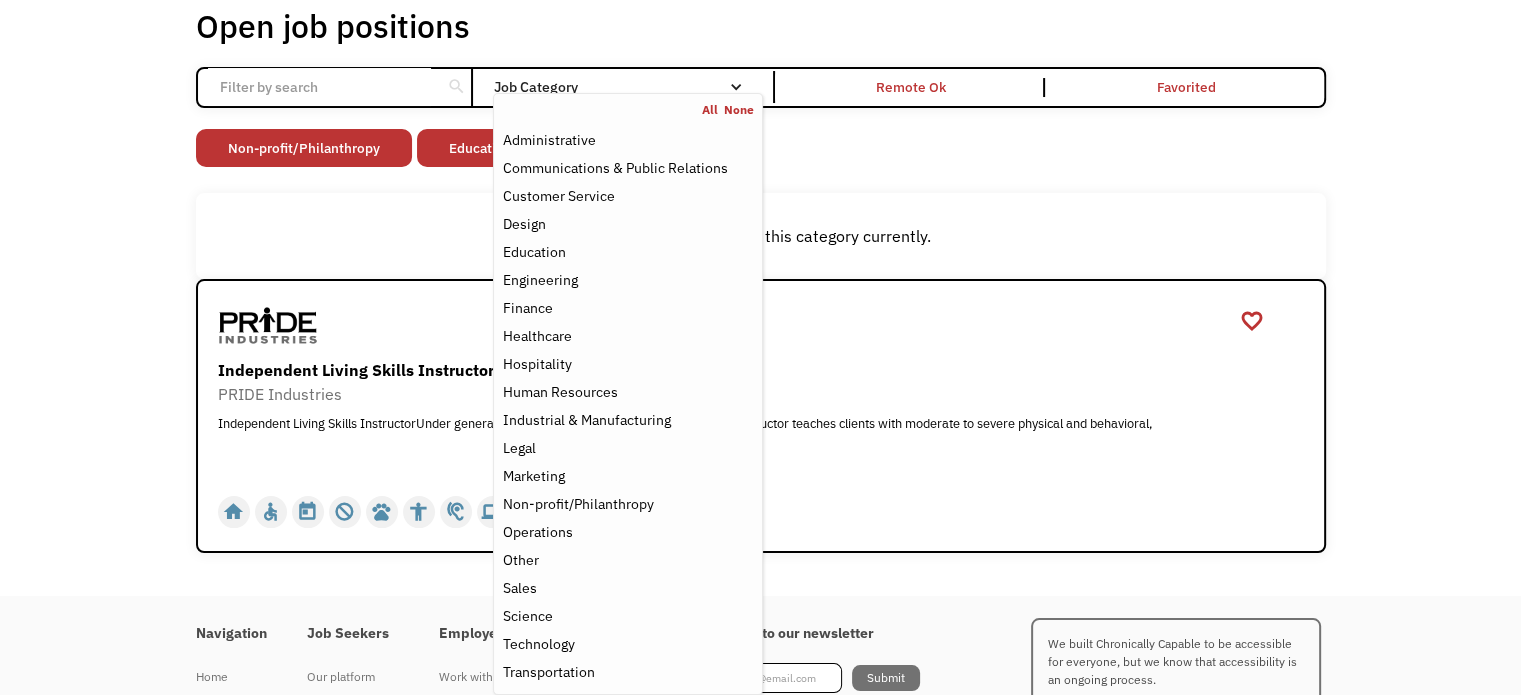 click on "There aren't any jobs in this category currently." at bounding box center (761, 236) 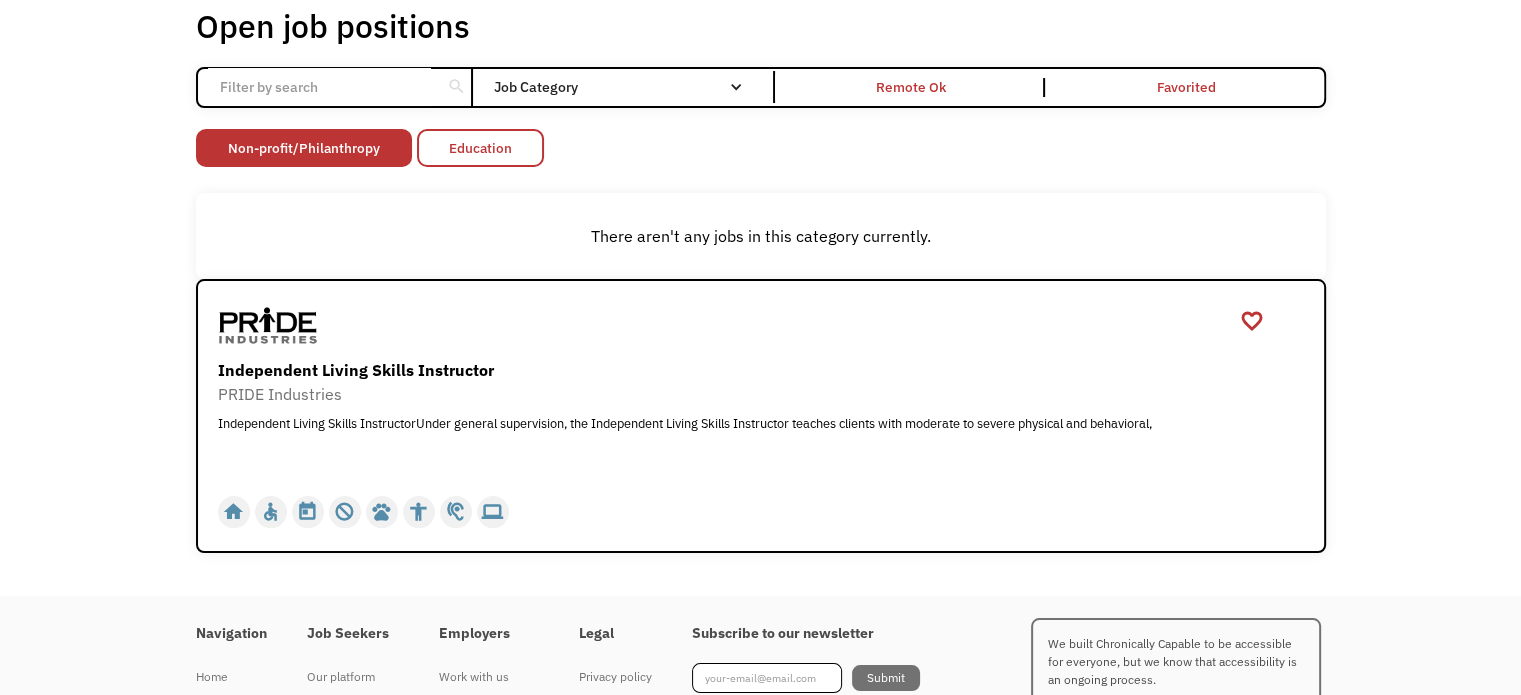 click on "Education" at bounding box center [480, 148] 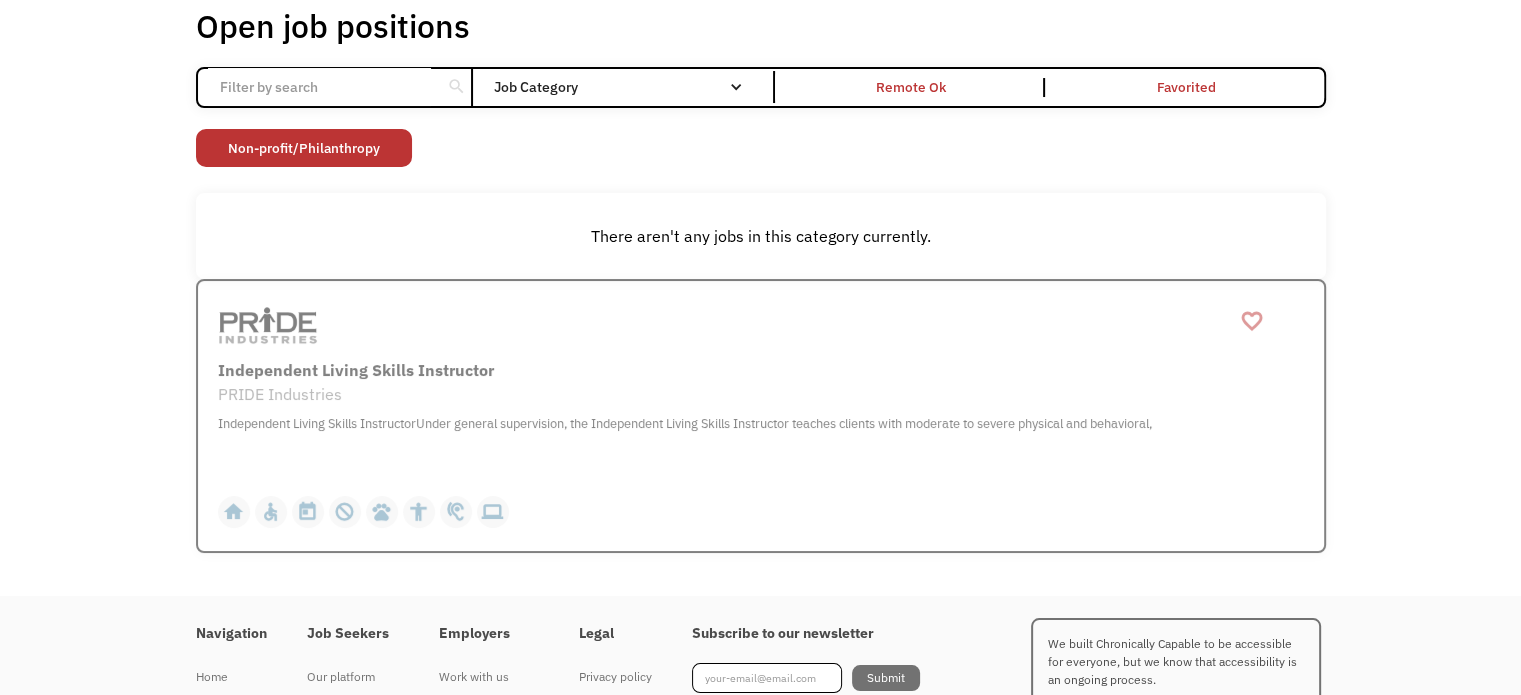 scroll, scrollTop: 7, scrollLeft: 0, axis: vertical 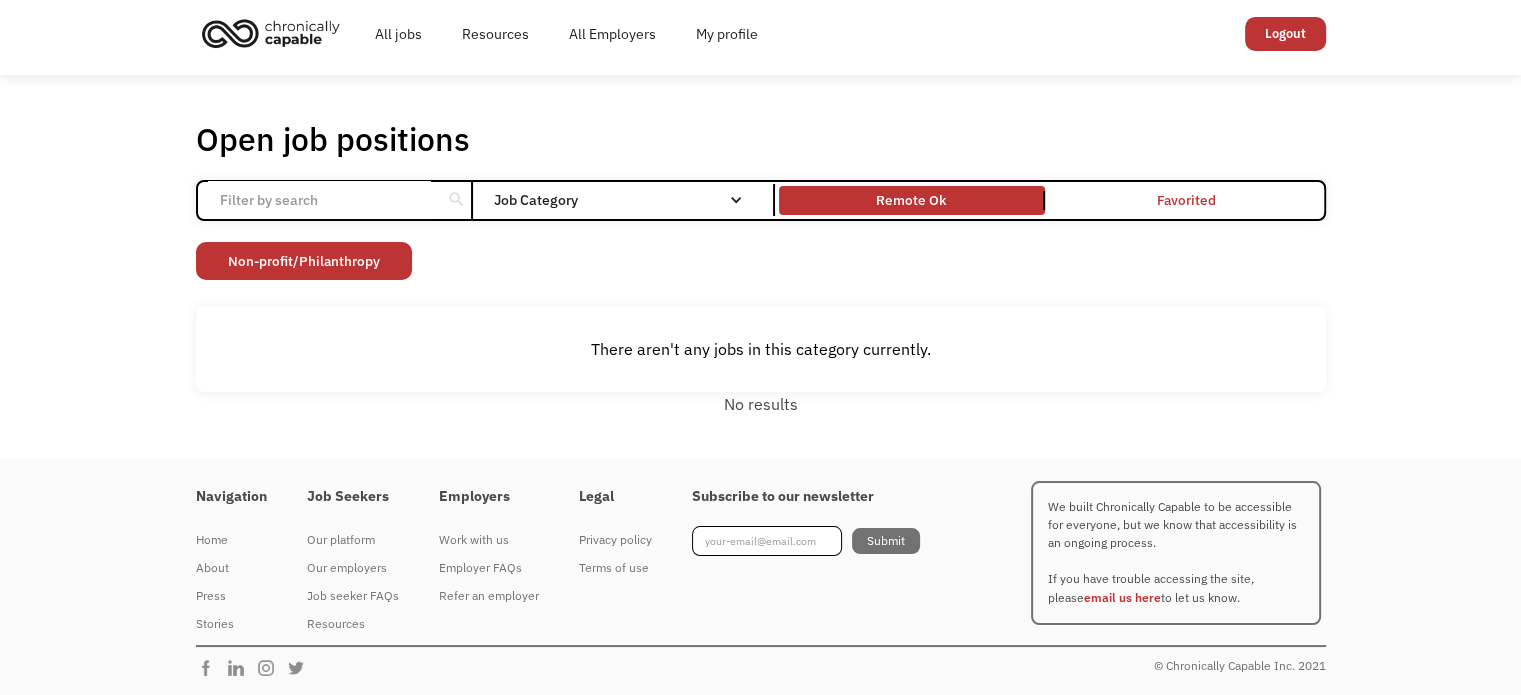 click on "Remote Ok" at bounding box center (912, 201) 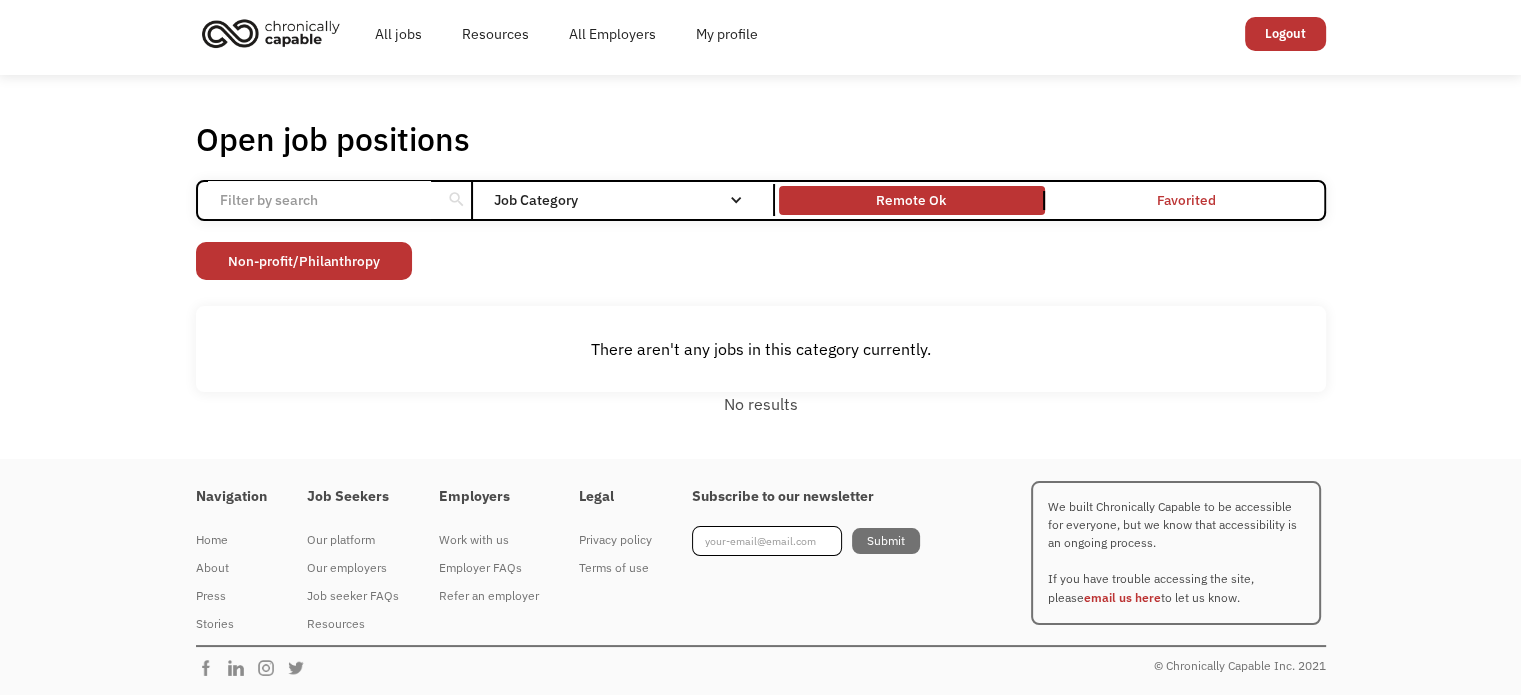 click on "Open job positions You have  X  liked items Search search Filter by category Administration Communications & Public Relations Customer Service Design Education Engineering Finance Healthcare Hospitality Human Resources Industrial & Manufacturing Legal Marketing Operations Sales Science Technology Transportation Other Job Category All None Administrative Communications & Public Relations Customer Service Design Education Engineering Finance Healthcare Hospitality Human Resources Industrial & Manufacturing Legal Marketing Non-profit/Philanthropy Operations Other Sales Science Technology Transportation Filter by type Full-time Part-time Remote Ok Favorited Favorited Thank you! Your submission has been received! Oops! Something went wrong while submitting the form. Non-profit/Philanthropy Other Transportation Technology Science Sales Operations Marketing Legal Industrial & Manufacturing Human Resources Hospitality Healthcare Finance Engineering Education Design Customer Service Communications & Public Relations" at bounding box center (761, 267) 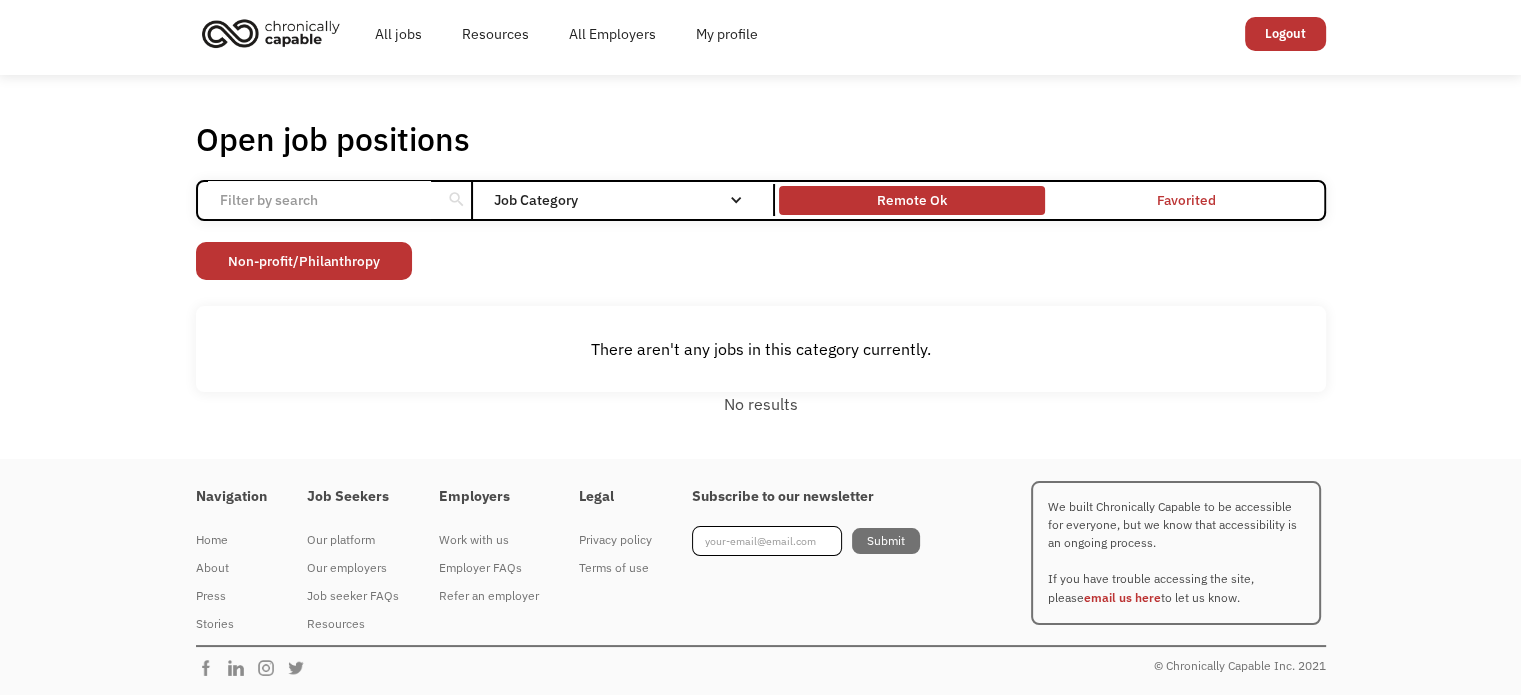 click on "Remote Ok" at bounding box center [912, 200] 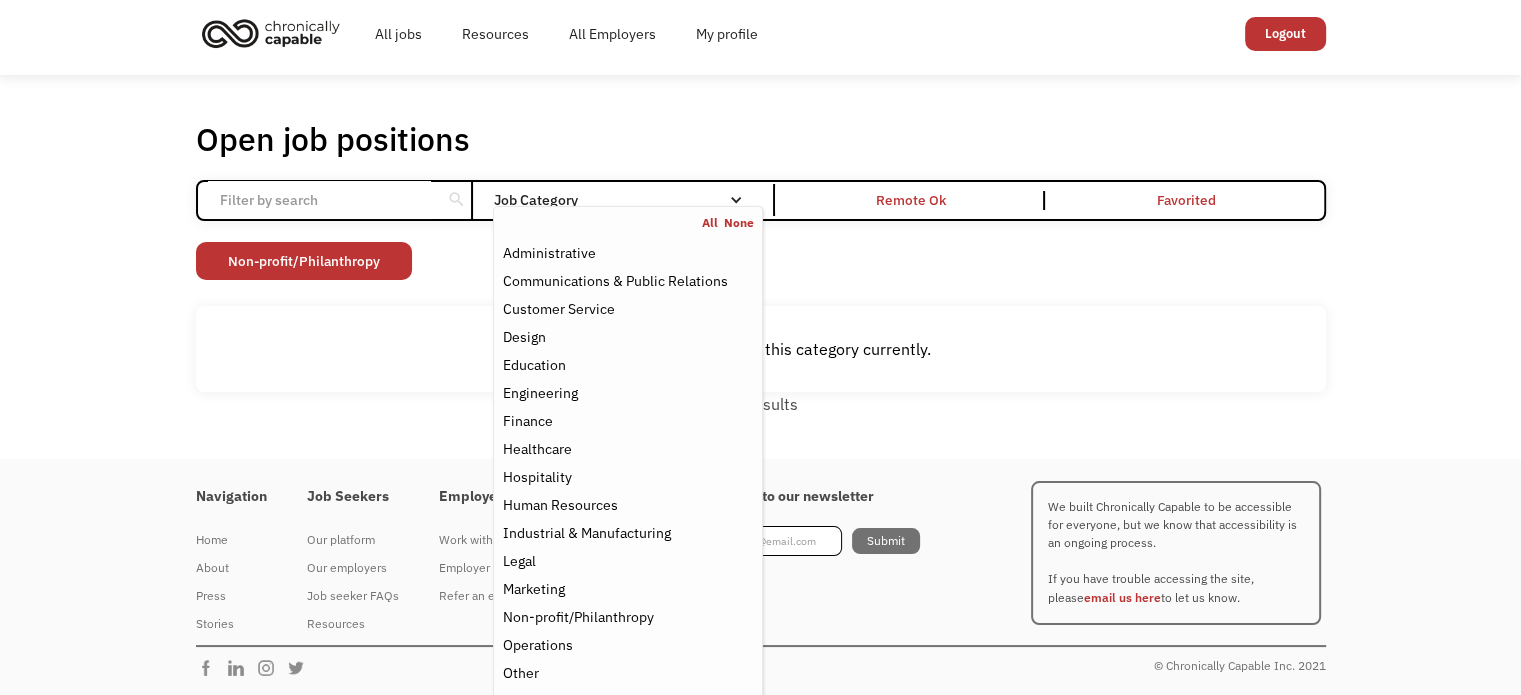 click on "Job Category" at bounding box center (627, 200) 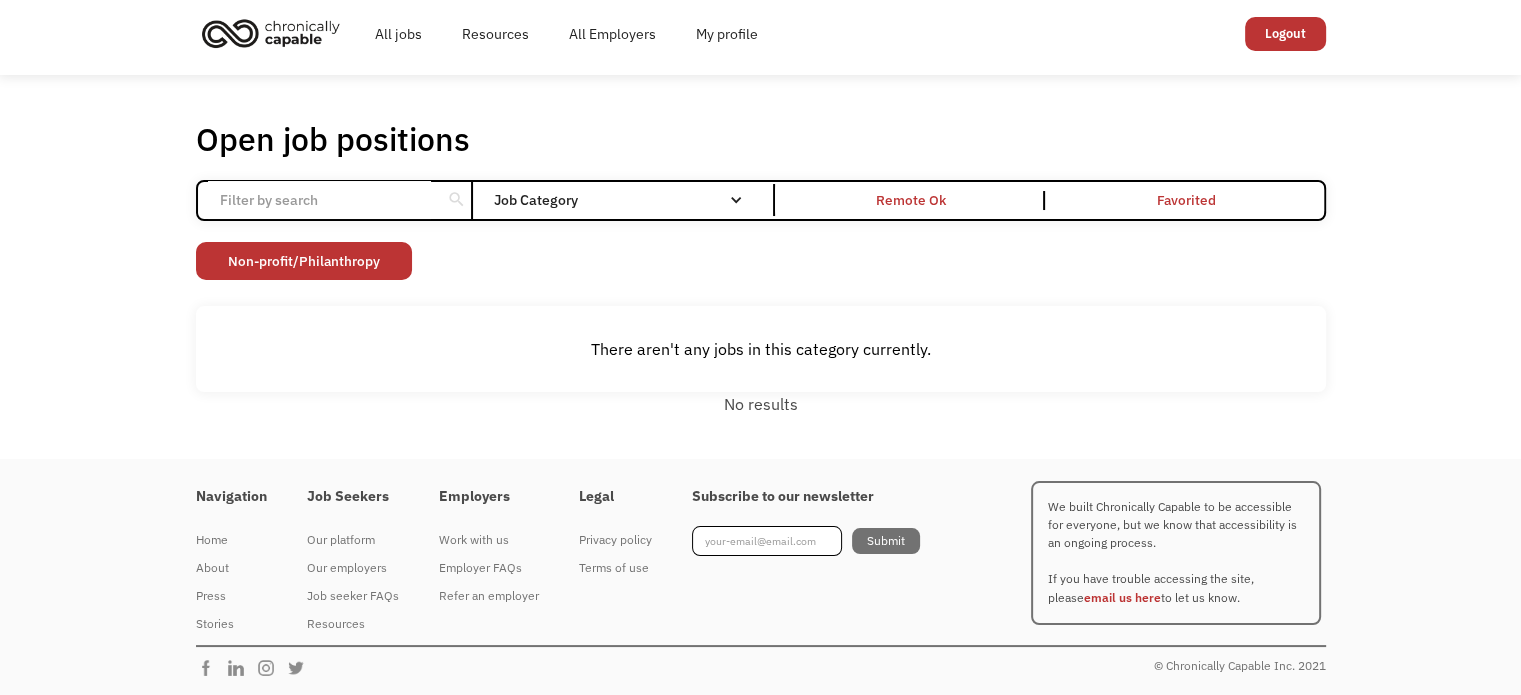 click on "Open job positions You have  X  liked items Search search Filter by category Administration Communications & Public Relations Customer Service Design Education Engineering Finance Healthcare Hospitality Human Resources Industrial & Manufacturing Legal Marketing Operations Sales Science Technology Transportation Other Job Category All None Administrative Communications & Public Relations Customer Service Design Education Engineering Finance Healthcare Hospitality Human Resources Industrial & Manufacturing Legal Marketing Non-profit/Philanthropy Operations Other Sales Science Technology Transportation Filter by type Full-time Part-time Remote Ok Favorited Favorited Thank you! Your submission has been received! Oops! Something went wrong while submitting the form. Non-profit/Philanthropy Other Transportation Technology Science Sales Operations Marketing Legal Industrial & Manufacturing Human Resources Hospitality Healthcare Finance Engineering Education Design Customer Service Communications & Public Relations" at bounding box center [761, 267] 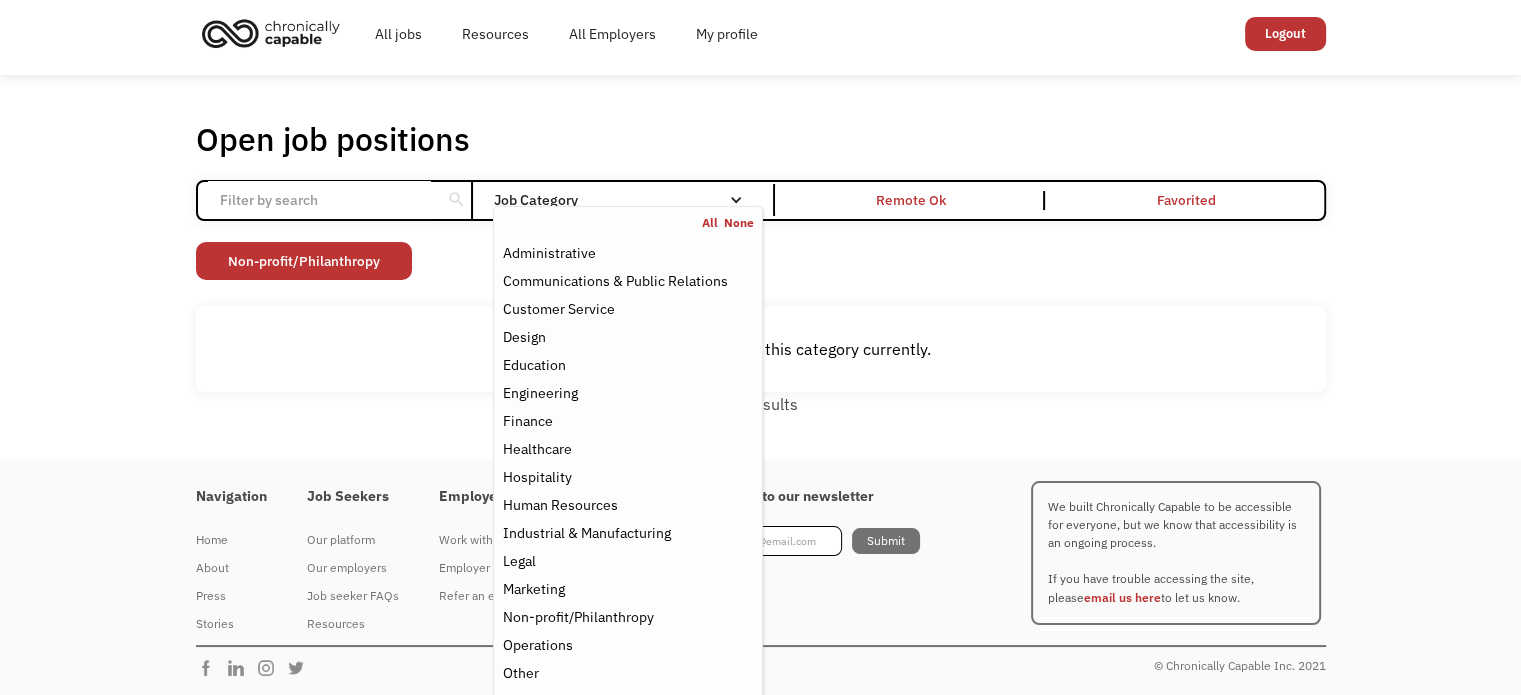 click on "Job Category" at bounding box center (627, 200) 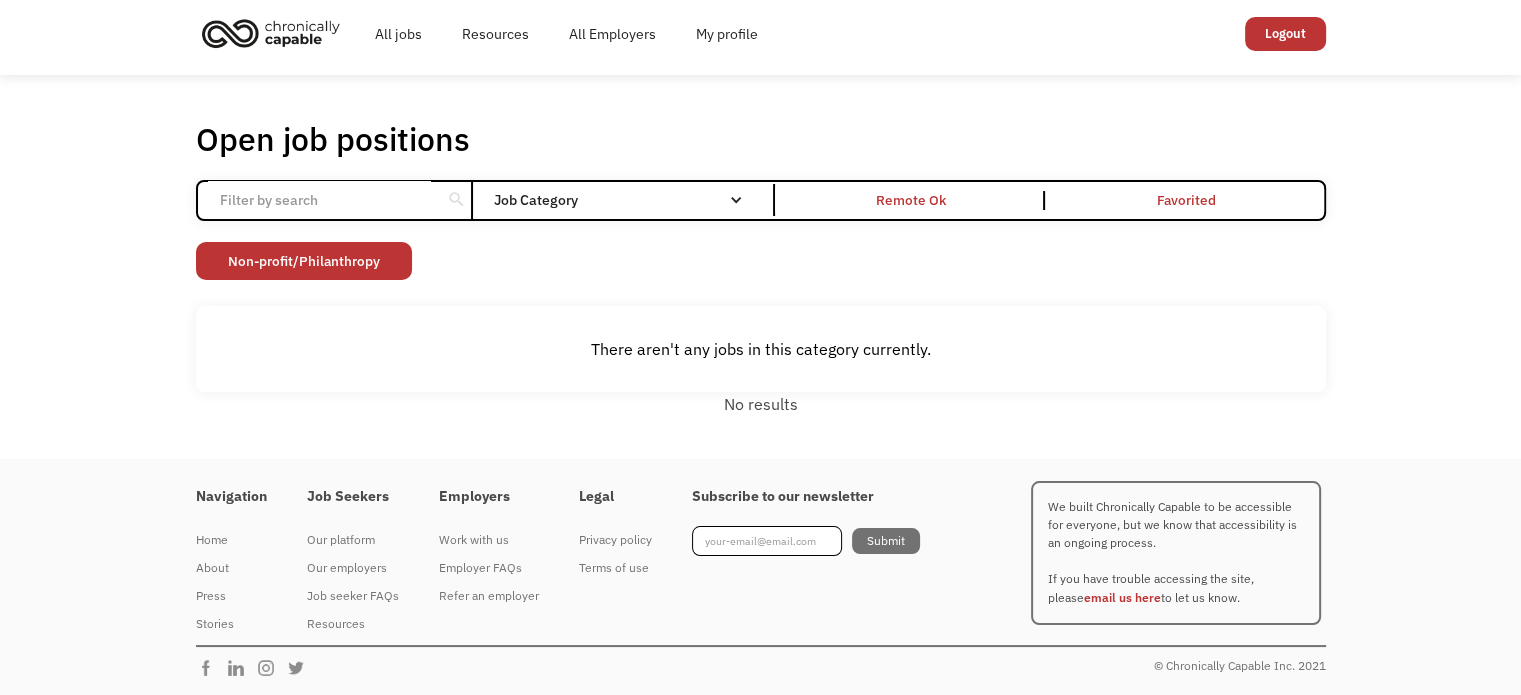 click on "Job Category" at bounding box center (627, 200) 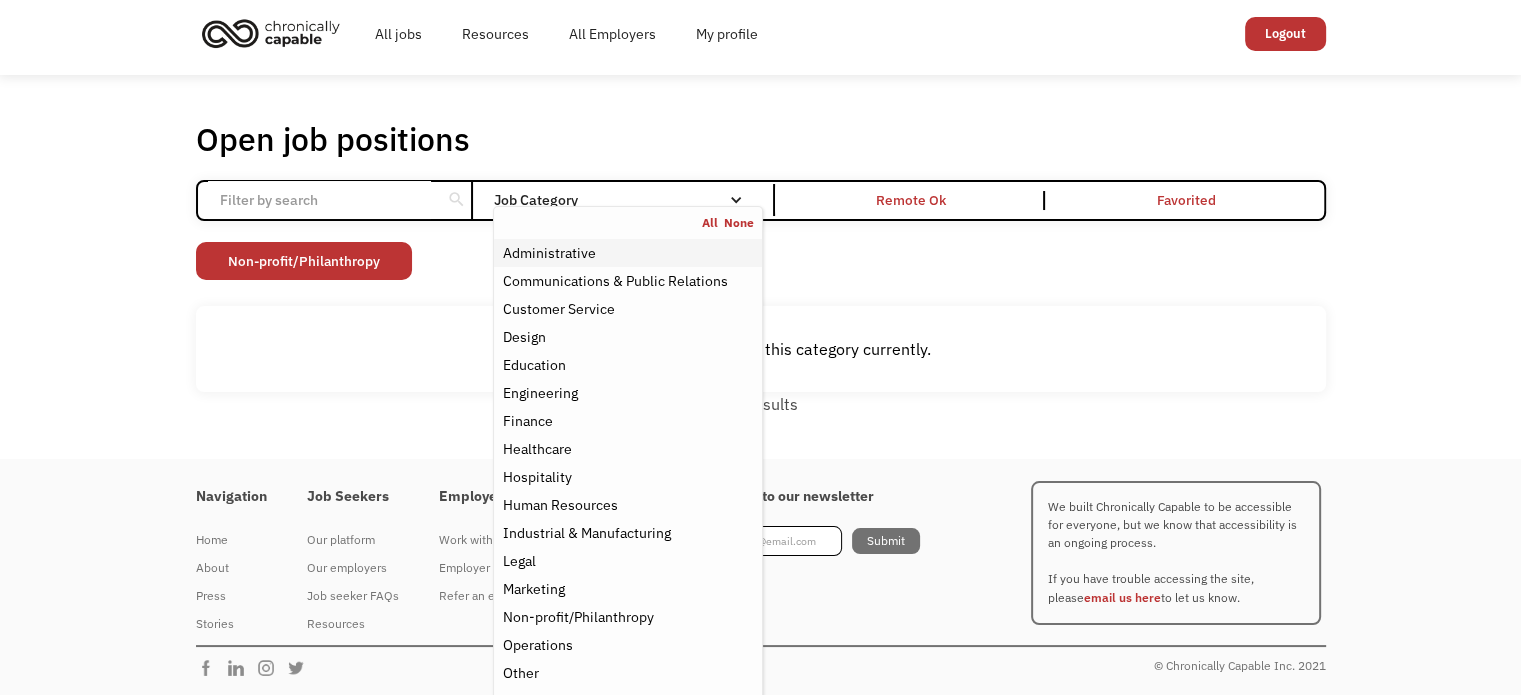 click on "Administrative" at bounding box center [548, 253] 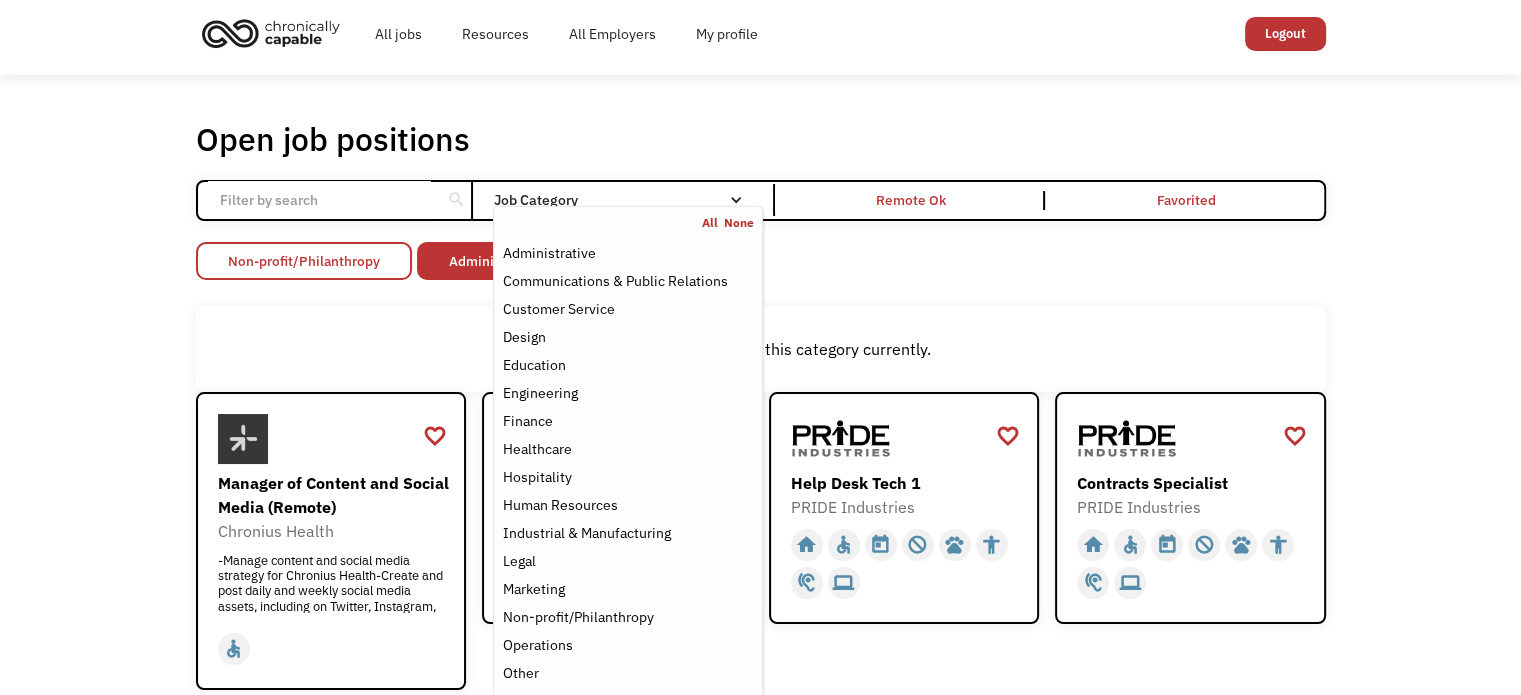 click on "Non-profit/Philanthropy" at bounding box center [304, 261] 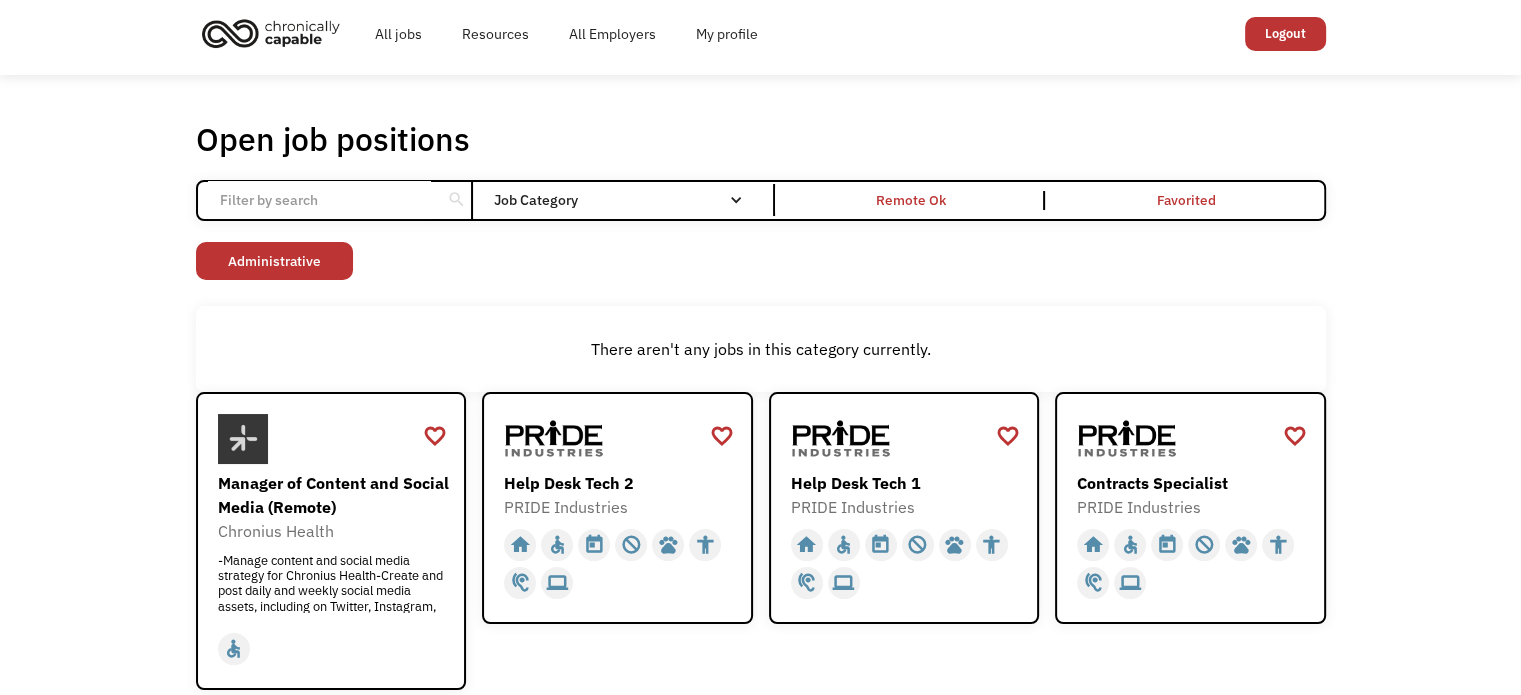 click on "Non-profit/Philanthropy Other Transportation Technology Science Sales Operations Marketing Legal Industrial & Manufacturing Human Resources Hospitality Healthcare Finance Engineering Education Design Customer Service Communications & Public Relations Administrative" at bounding box center [761, 263] 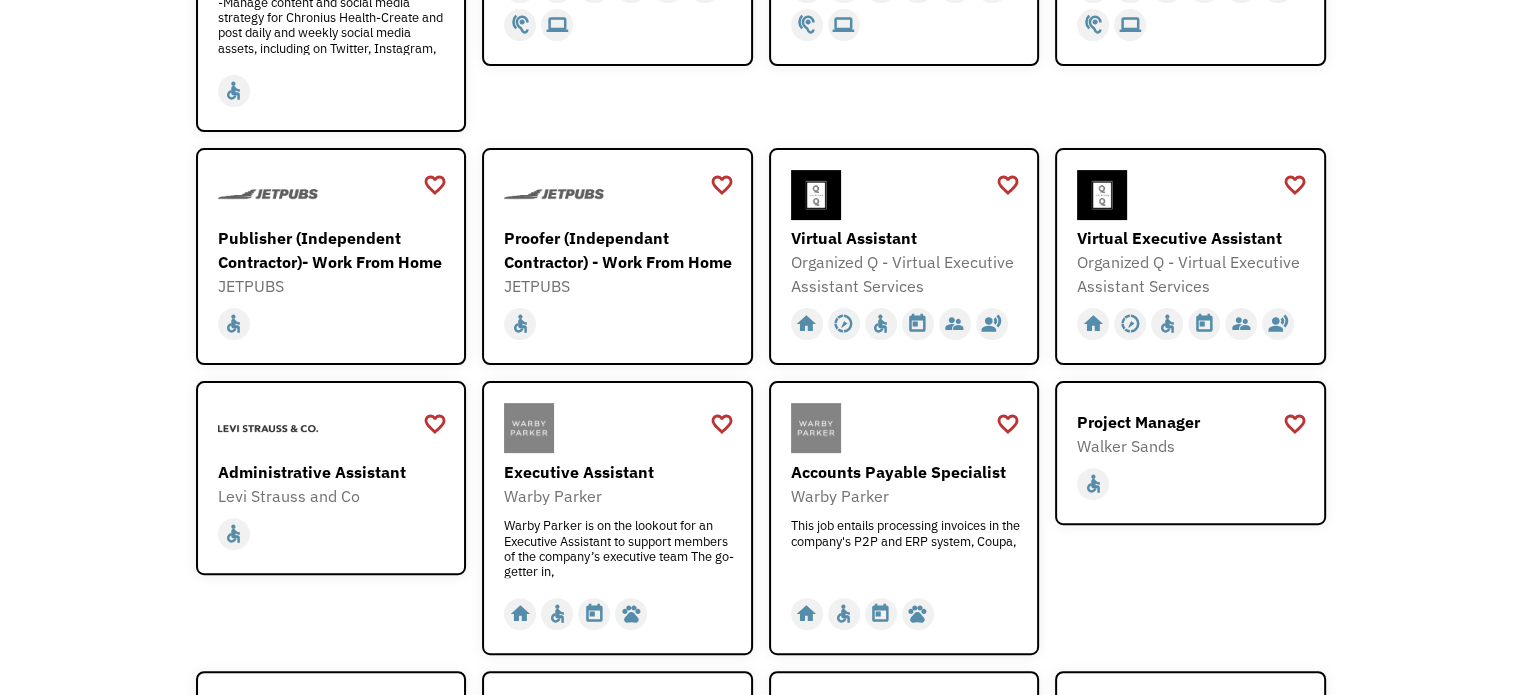 scroll, scrollTop: 567, scrollLeft: 0, axis: vertical 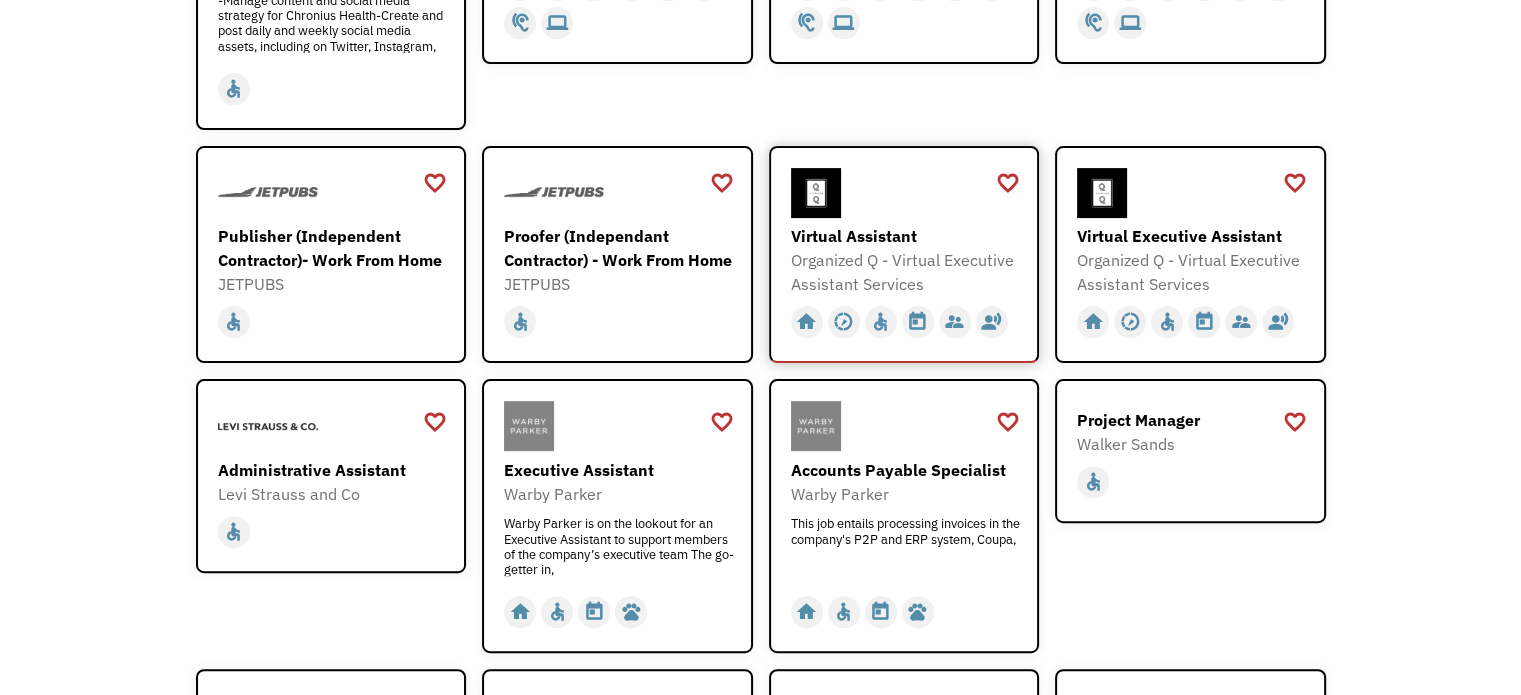 click at bounding box center [907, 193] 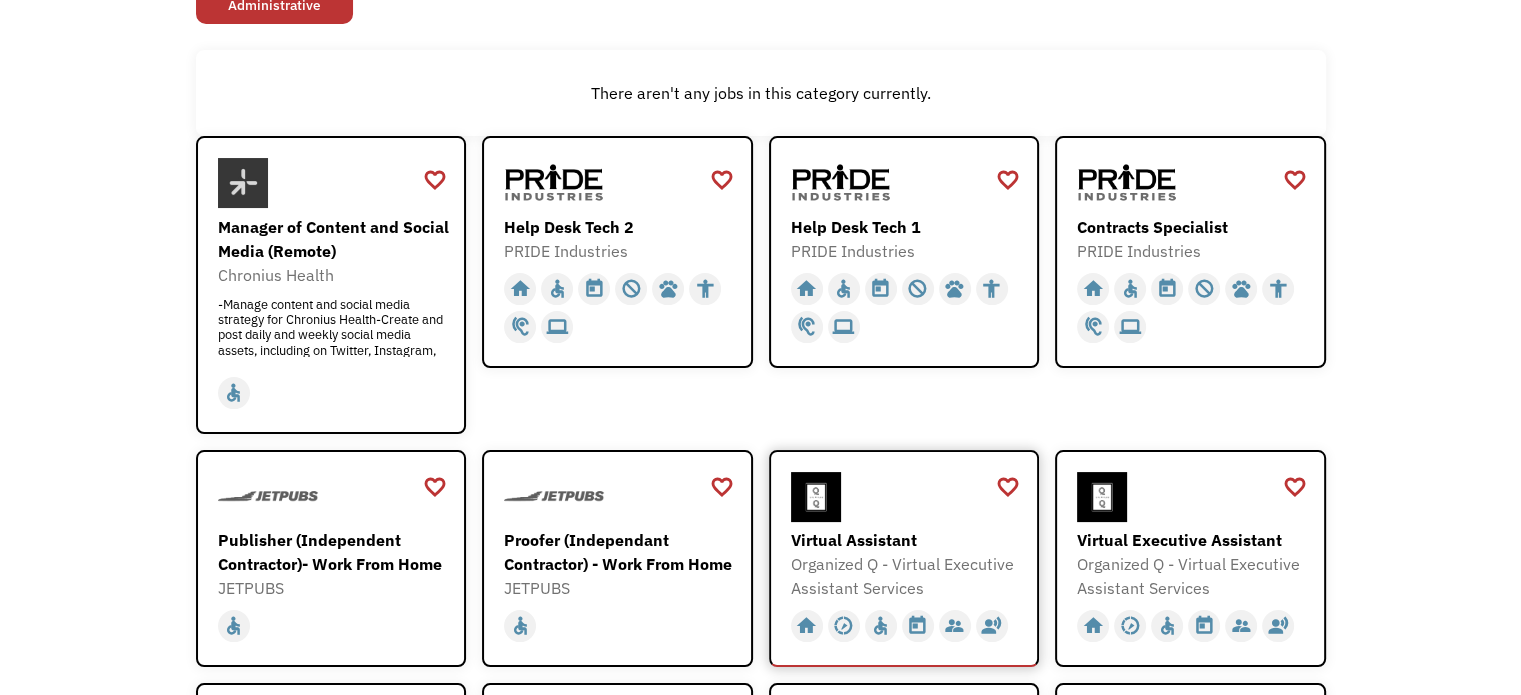 scroll, scrollTop: 207, scrollLeft: 0, axis: vertical 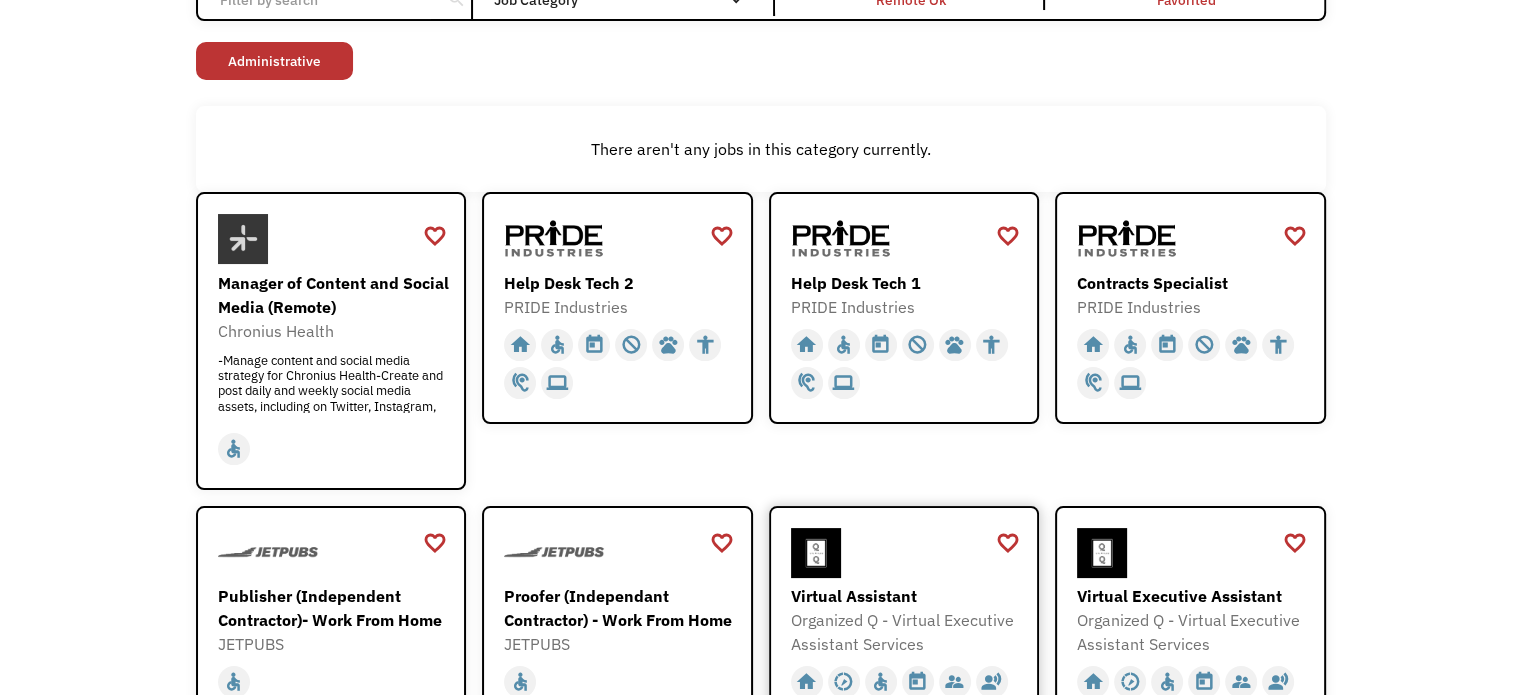 click on "Organized Q - Virtual Executive Assistant Services" at bounding box center (907, 632) 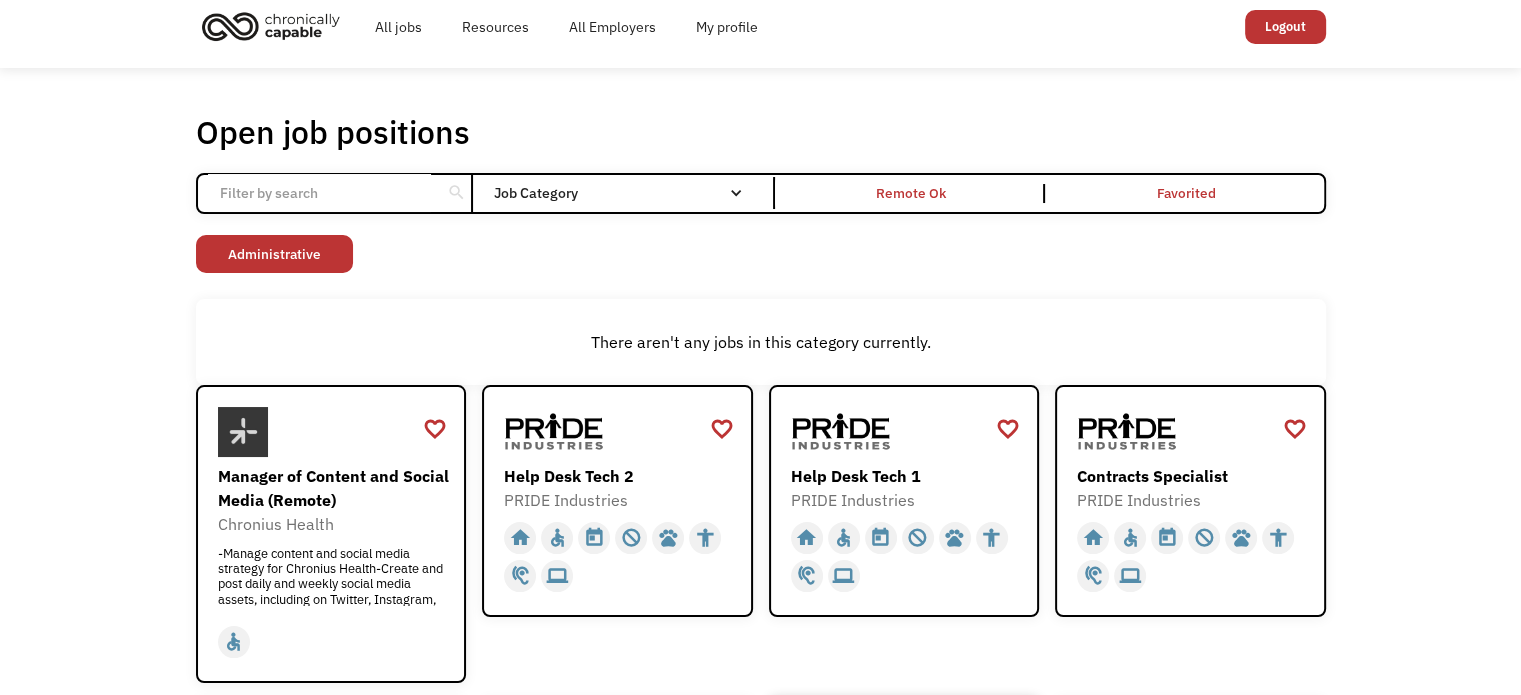 scroll, scrollTop: 0, scrollLeft: 0, axis: both 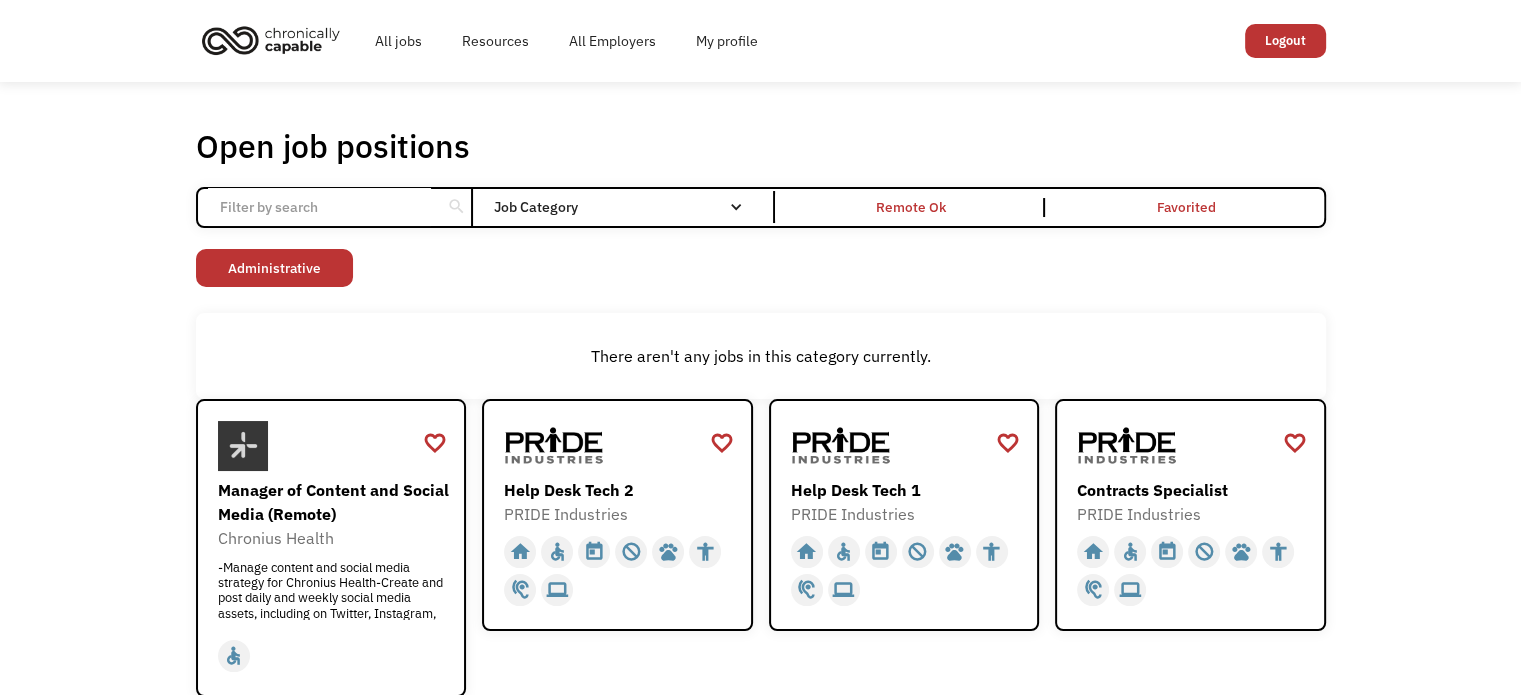 click at bounding box center (319, 207) 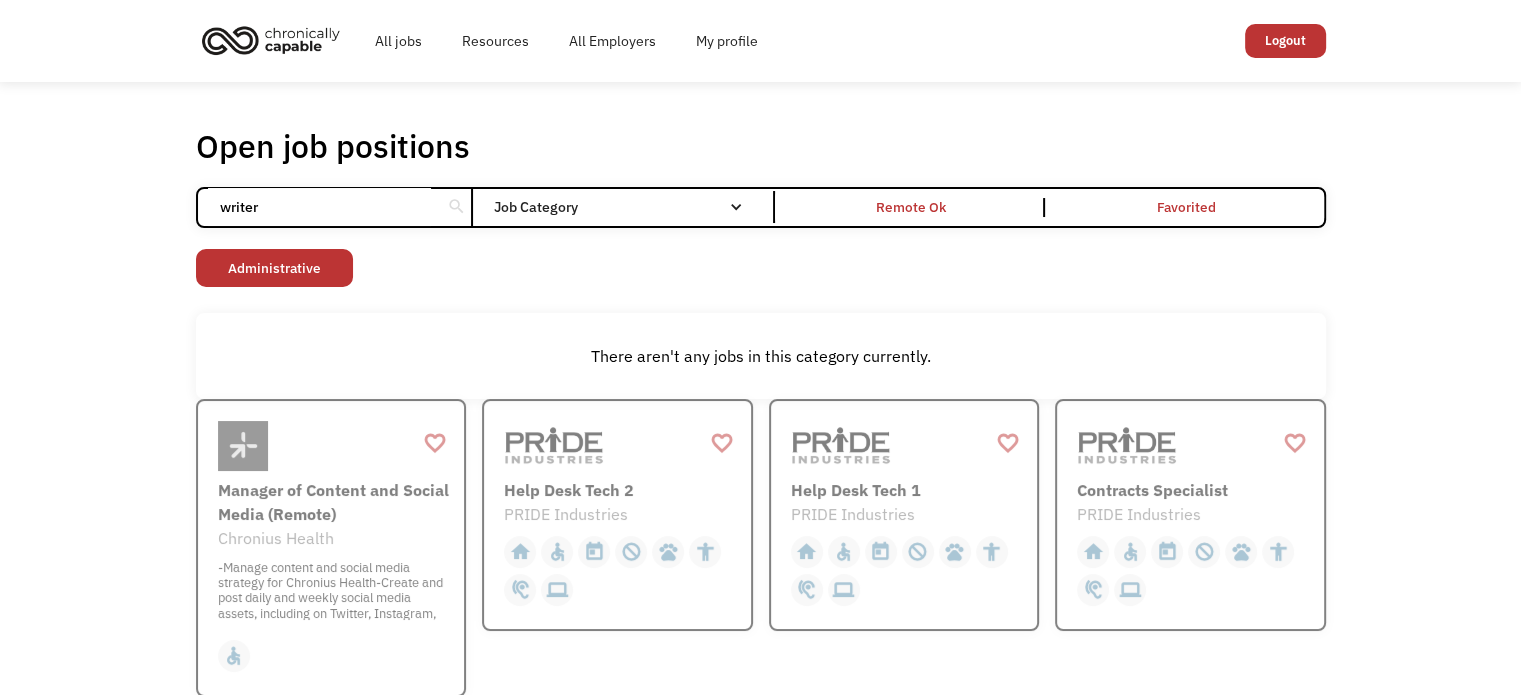 type on "writer" 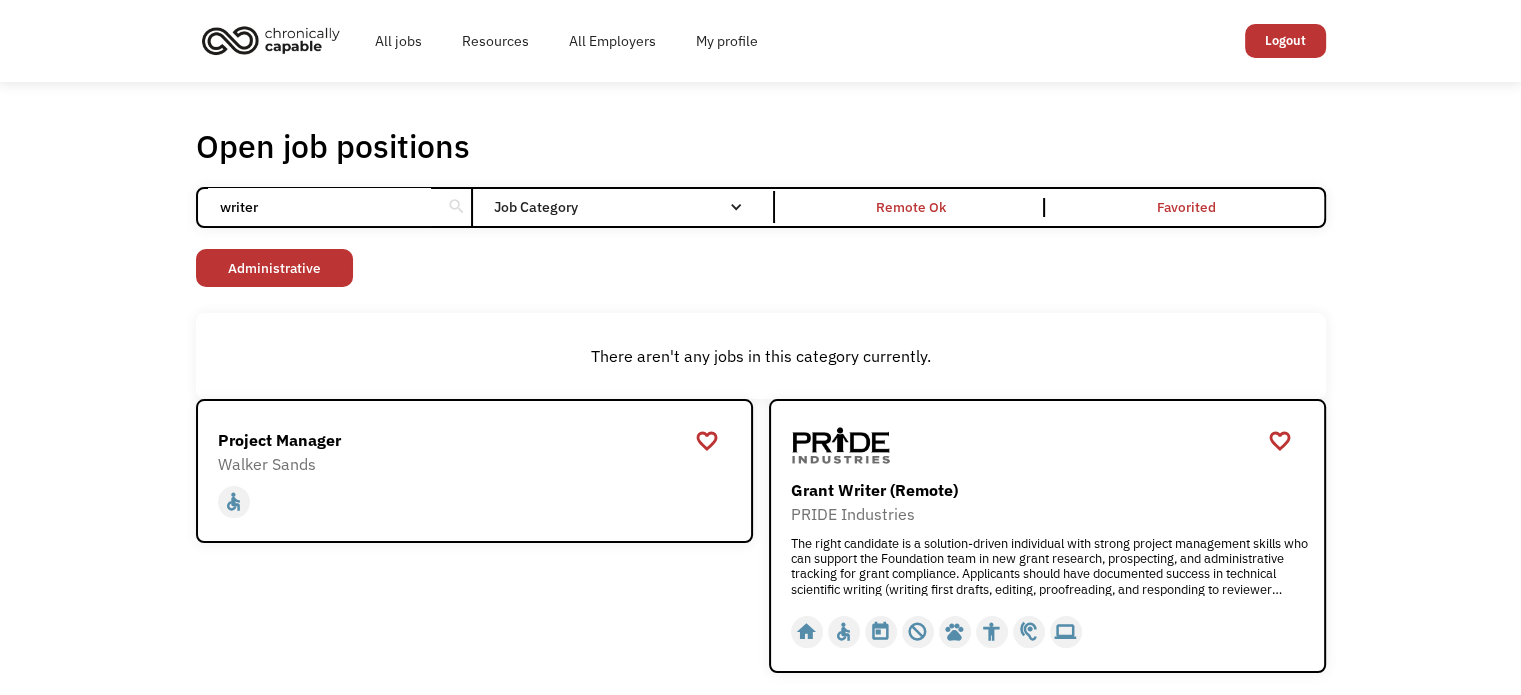 click on "Open job positions You have  X  liked items Search writer search Filter by category Administration Communications & Public Relations Customer Service Design Education Engineering Finance Healthcare Hospitality Human Resources Industrial & Manufacturing Legal Marketing Operations Sales Science Technology Transportation Other Job Category All None Administrative Communications & Public Relations Customer Service Design Education Engineering Finance Healthcare Hospitality Human Resources Industrial & Manufacturing Legal Marketing Non-profit/Philanthropy Operations Other Sales Science Technology Transportation Filter by type Full-time Part-time Remote Ok Favorited Favorited Thank you! Your submission has been received! Oops! Something went wrong while submitting the form. Non-profit/Philanthropy Other Transportation Technology Science Sales Operations Marketing Legal Industrial & Manufacturing Human Resources Hospitality Healthcare Finance Engineering Education Design Customer Service Administrative favorite" at bounding box center (761, 399) 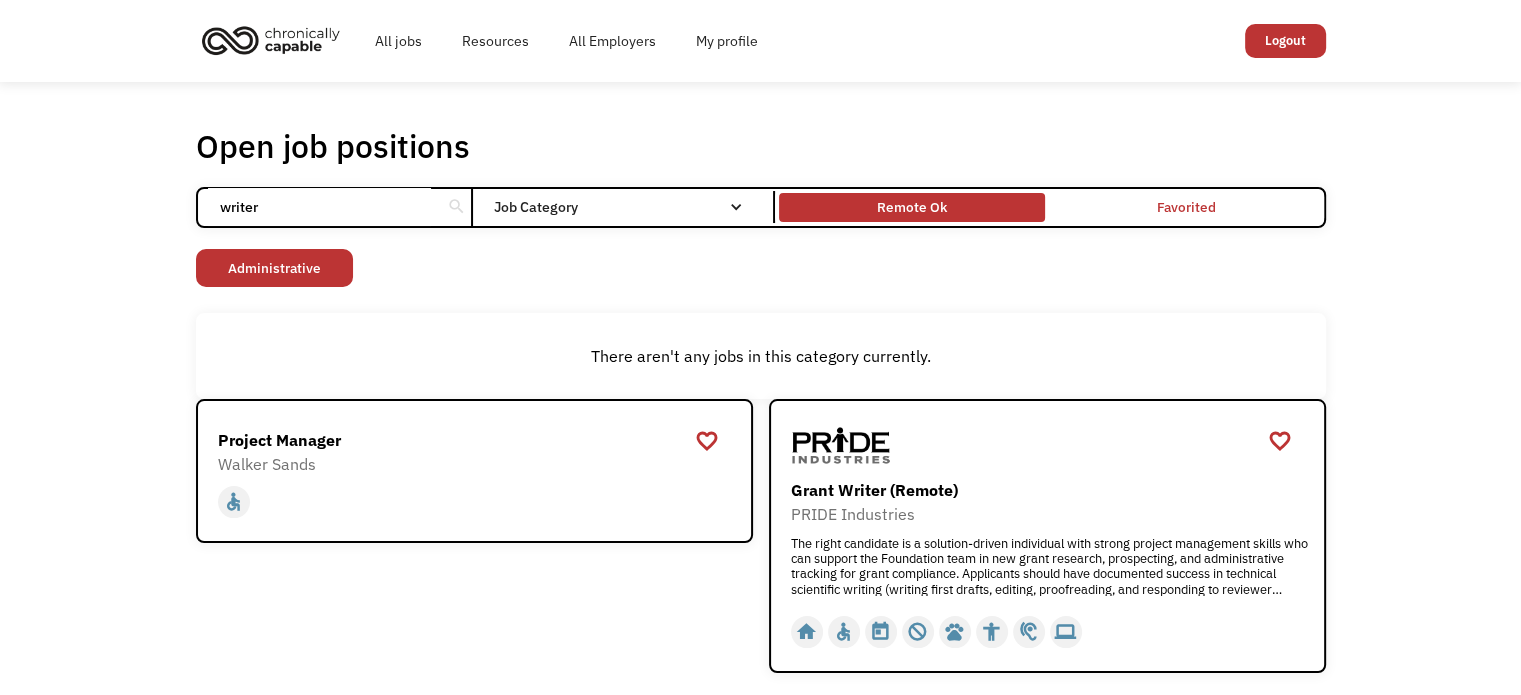 click on "Remote Ok" at bounding box center (912, 207) 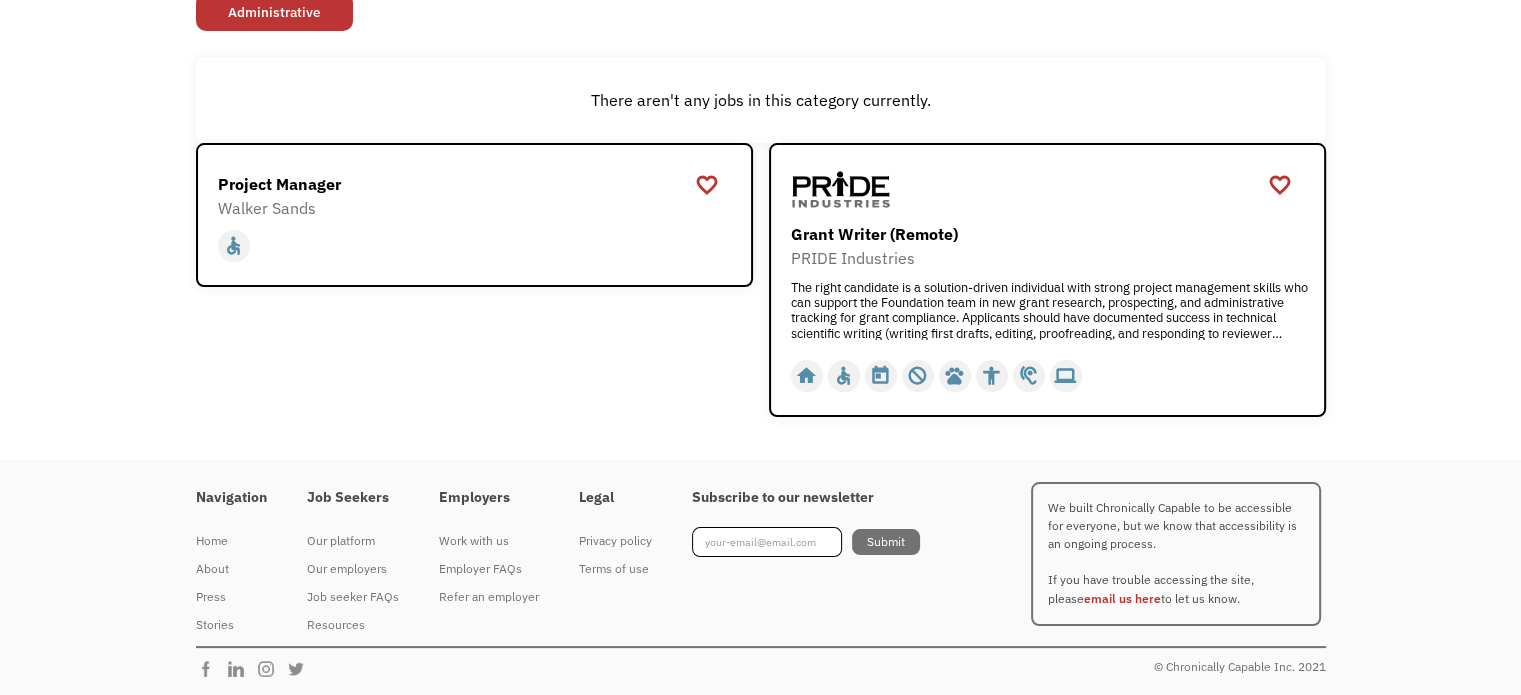 scroll, scrollTop: 132, scrollLeft: 0, axis: vertical 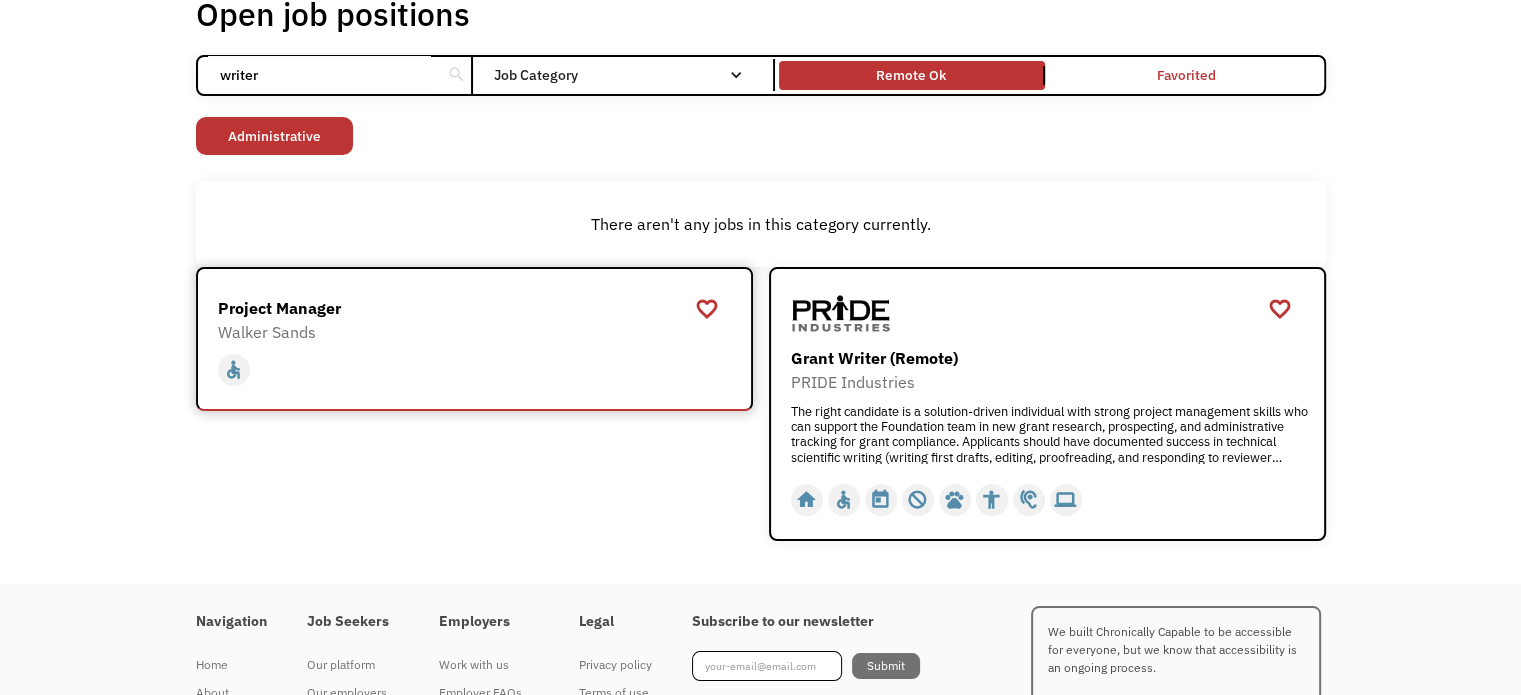 click on "home slow_motion_video accessible today not_interested supervisor_account record_voice_over pets accessibility hearing computer" at bounding box center (477, 370) 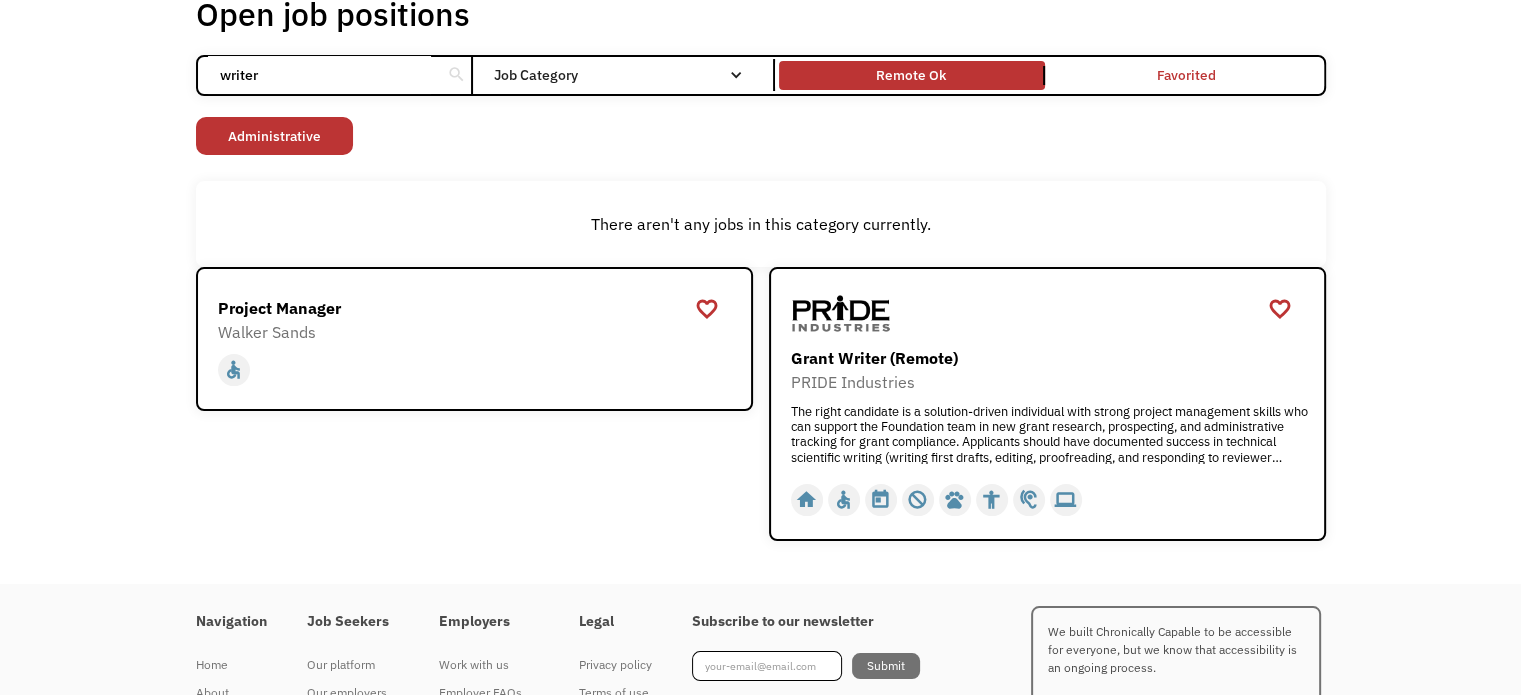 click on "writer search" at bounding box center (336, 75) 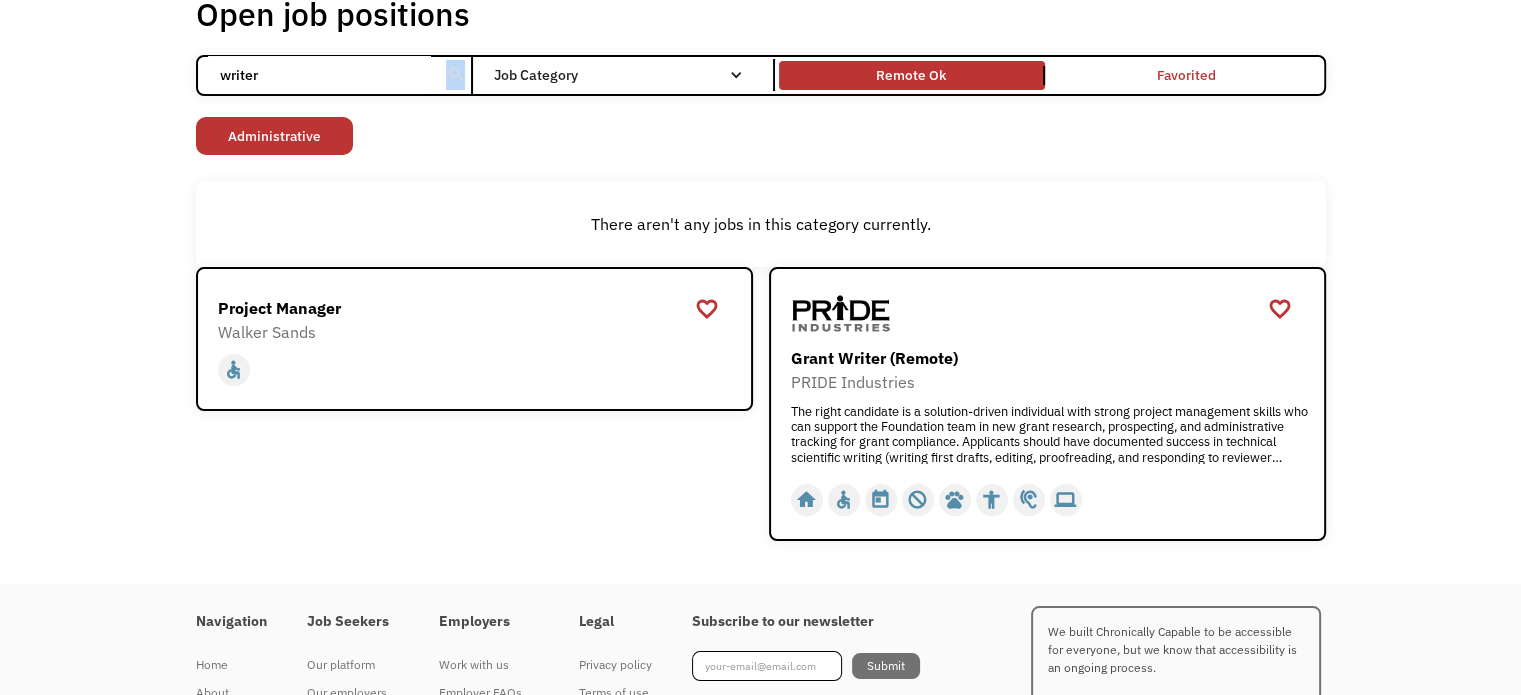 click on "writer search" at bounding box center [336, 75] 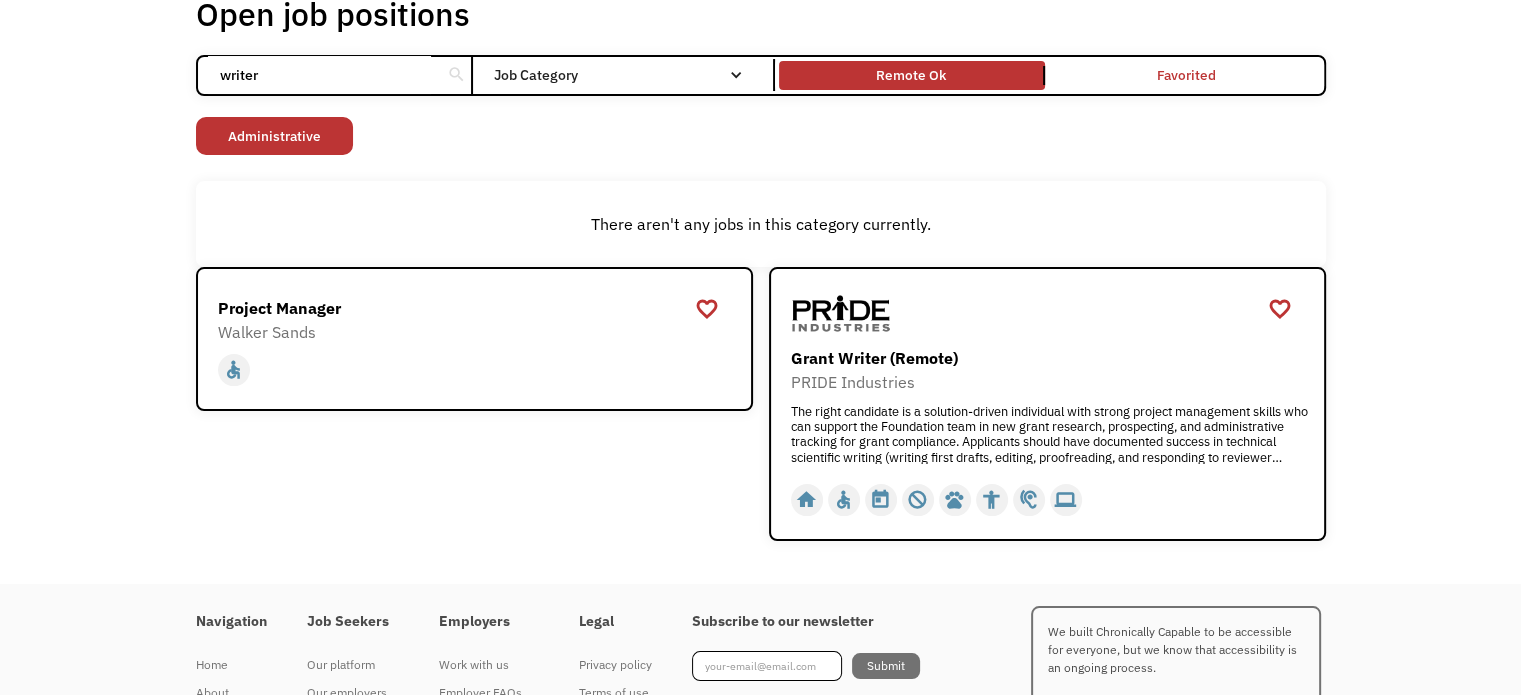 click on "writer" at bounding box center (319, 75) 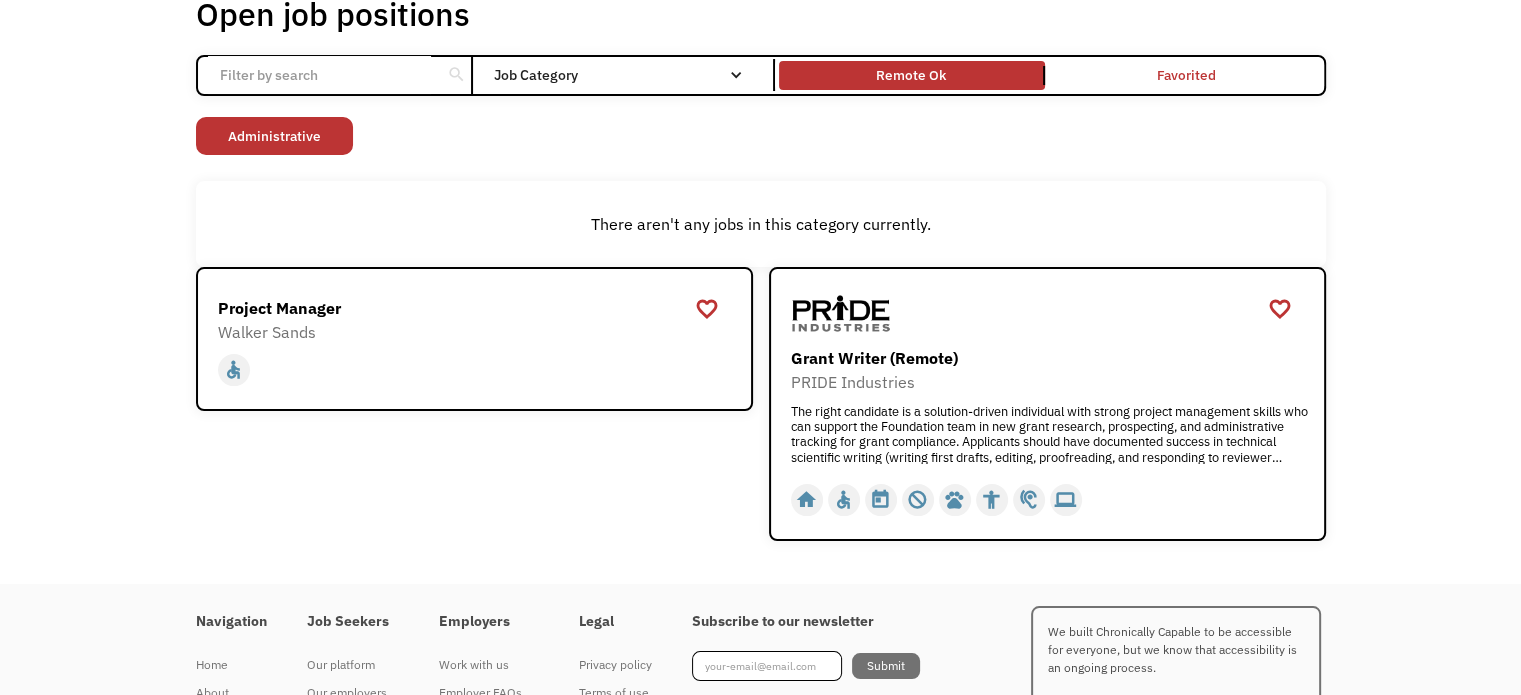 type 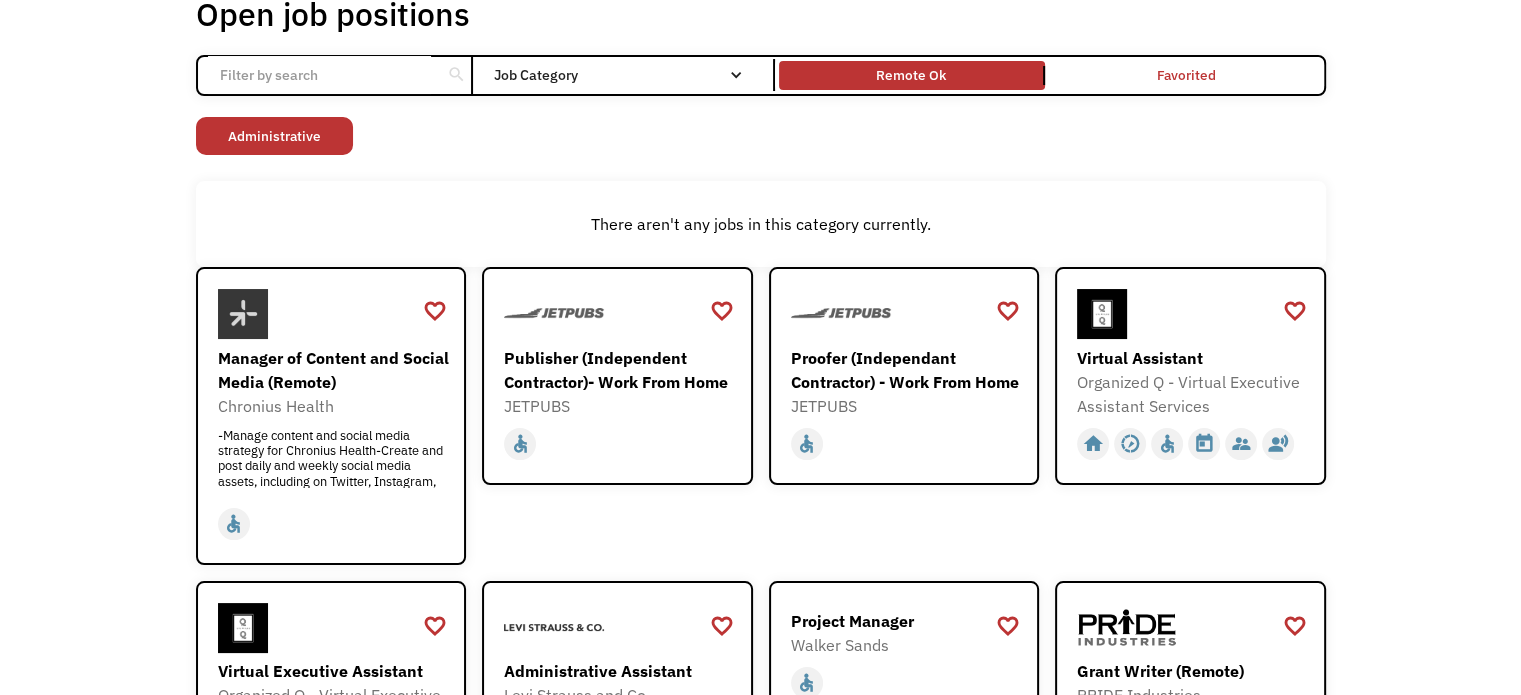 click on "Non-profit/Philanthropy Other Transportation Technology Science Sales Operations Marketing Legal Industrial & Manufacturing Human Resources Hospitality Healthcare Finance Engineering Education Design Customer Service Communications & Public Relations Administrative" at bounding box center [761, 138] 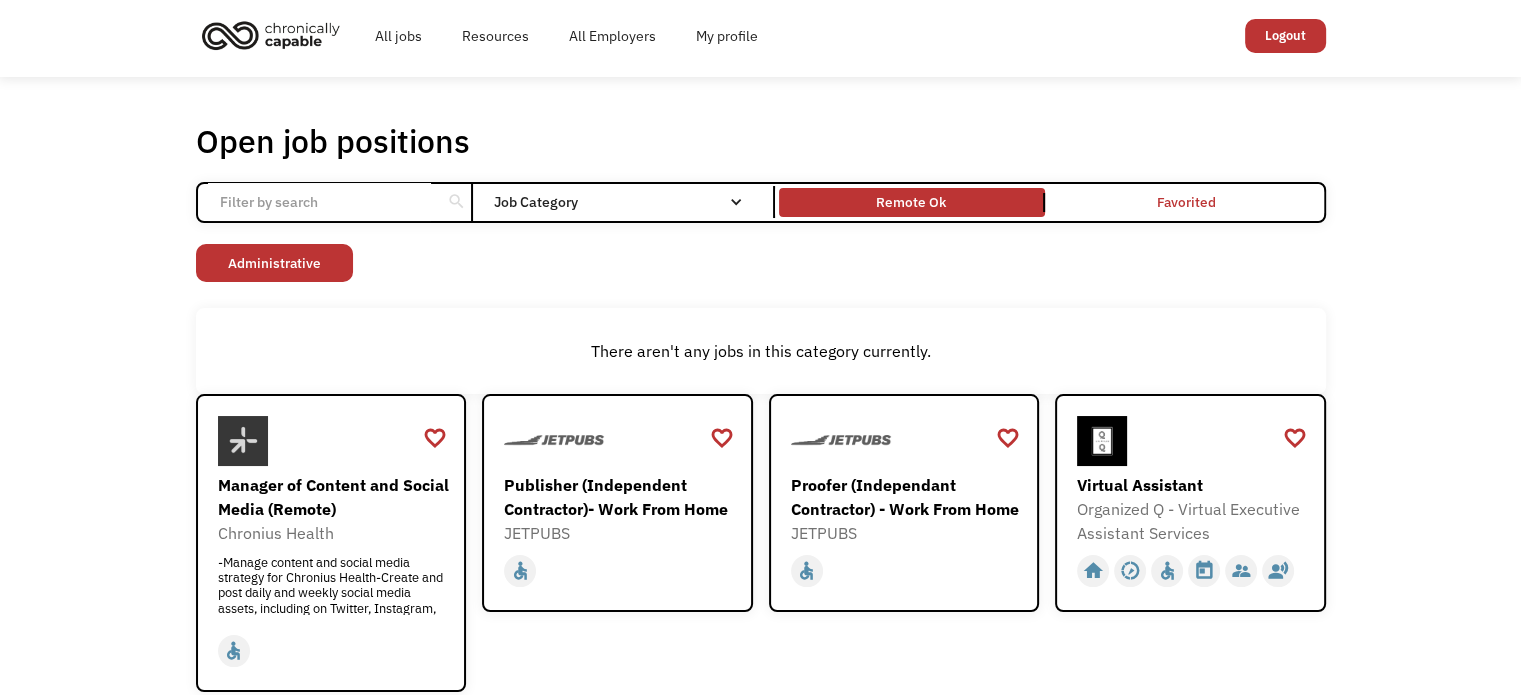 scroll, scrollTop: 0, scrollLeft: 0, axis: both 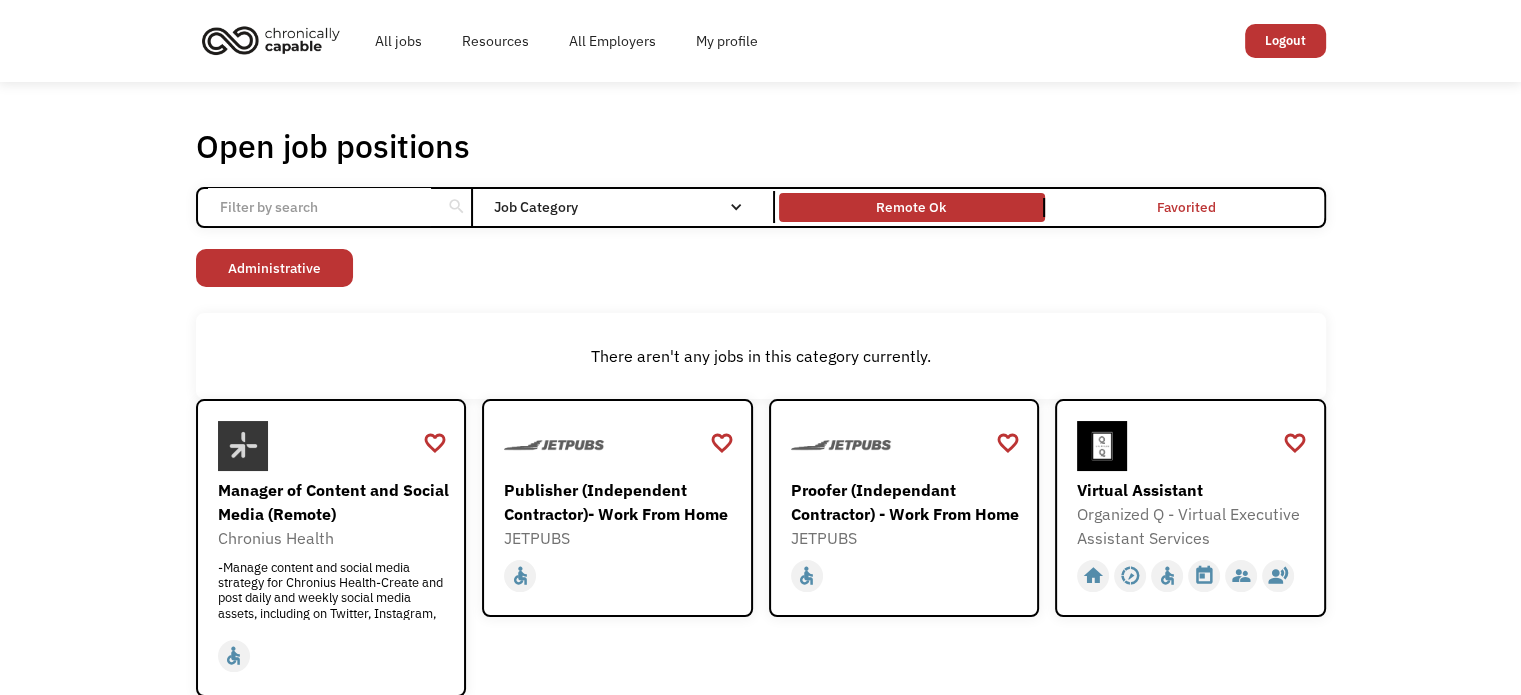 click on "Open job positions You have  X  liked items Search search Filter by category Administration Communications & Public Relations Customer Service Design Education Engineering Finance Healthcare Hospitality Human Resources Industrial & Manufacturing Legal Marketing Operations Sales Science Technology Transportation Other Job Category All None Administrative Communications & Public Relations Customer Service Design Education Engineering Finance Healthcare Hospitality Human Resources Industrial & Manufacturing Legal Marketing Non-profit/Philanthropy Operations Other Sales Science Technology Transportation Filter by type Full-time Part-time Remote Ok Favorited Favorited Thank you! Your submission has been received! Oops! Something went wrong while submitting the form. Non-profit/Philanthropy Other Transportation Technology Science Sales Operations Marketing Legal Industrial & Manufacturing Human Resources Hospitality Healthcare Finance Engineering Education Design Customer Service Communications & Public Relations" at bounding box center [761, 732] 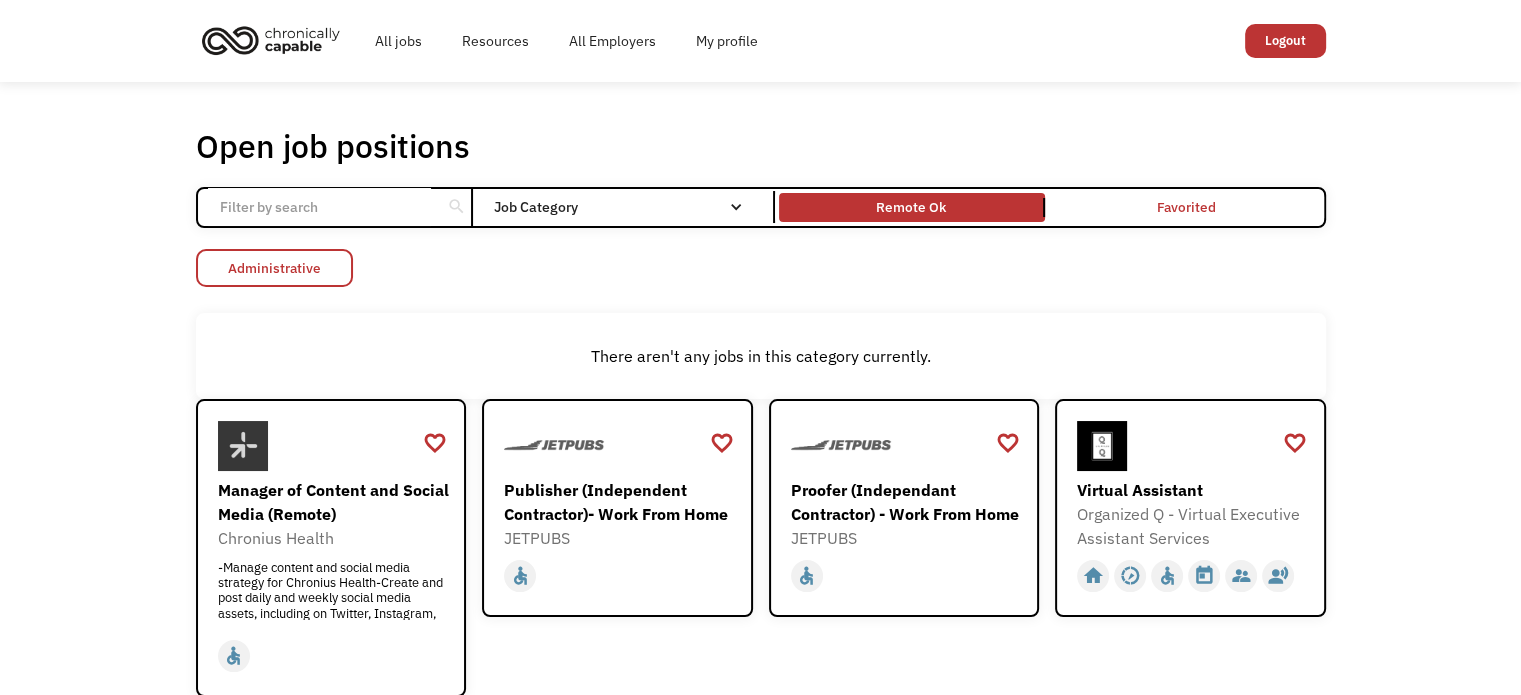 click on "Administrative" at bounding box center (274, 268) 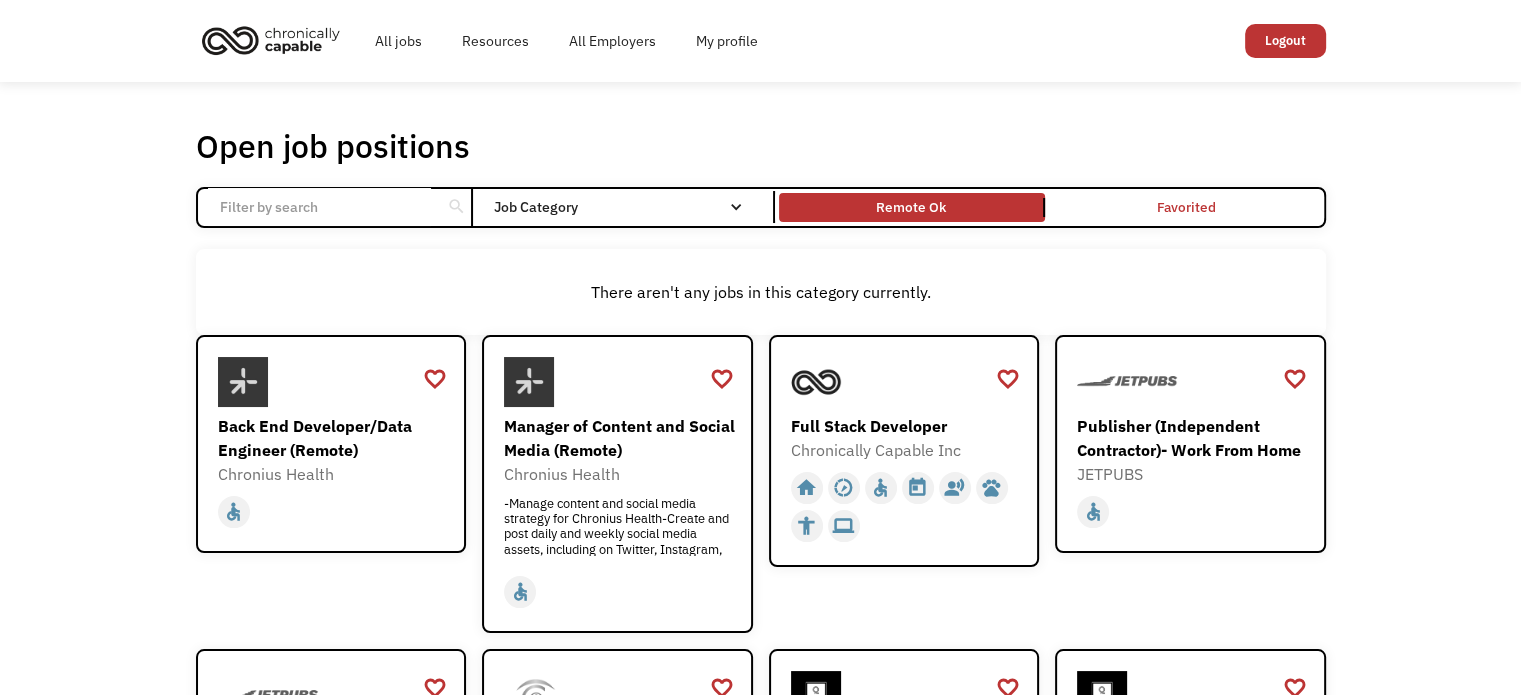 click on "Job Category" at bounding box center [627, 207] 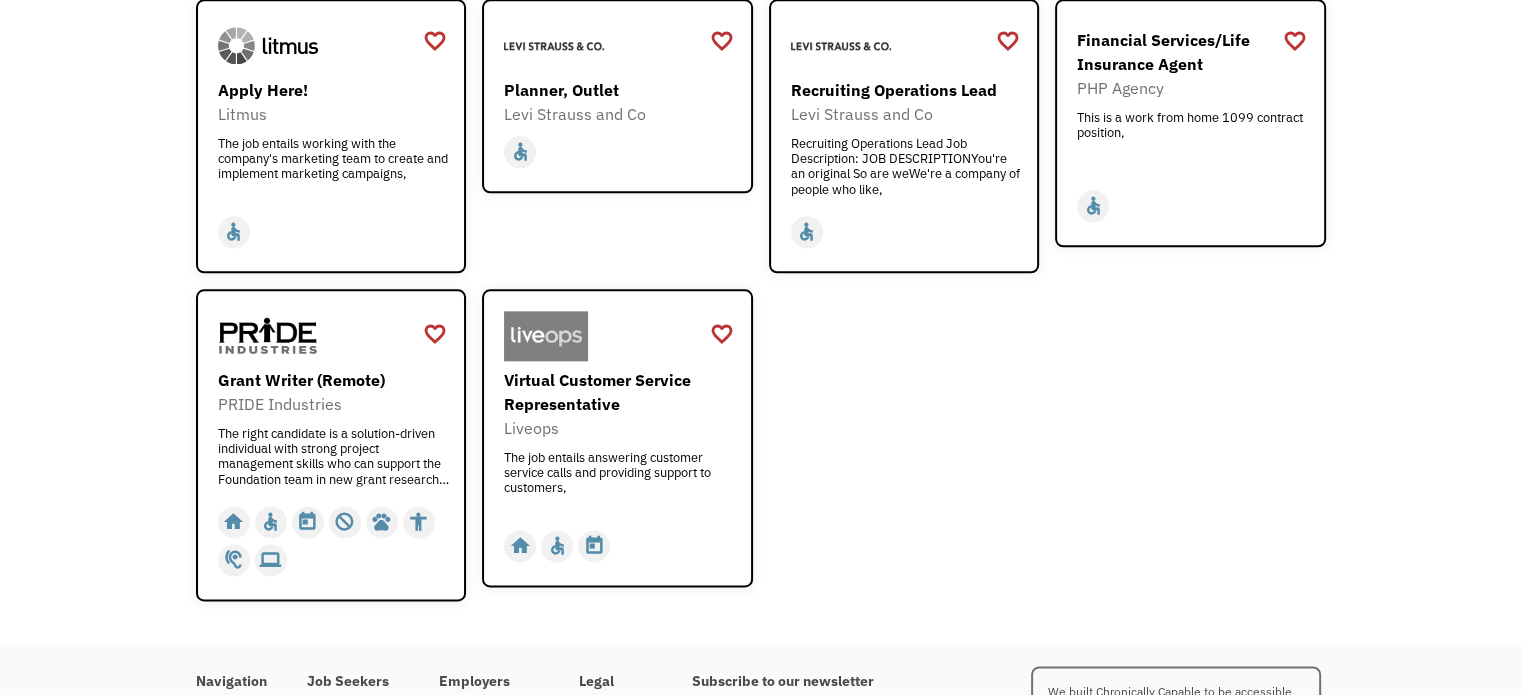 scroll, scrollTop: 2593, scrollLeft: 0, axis: vertical 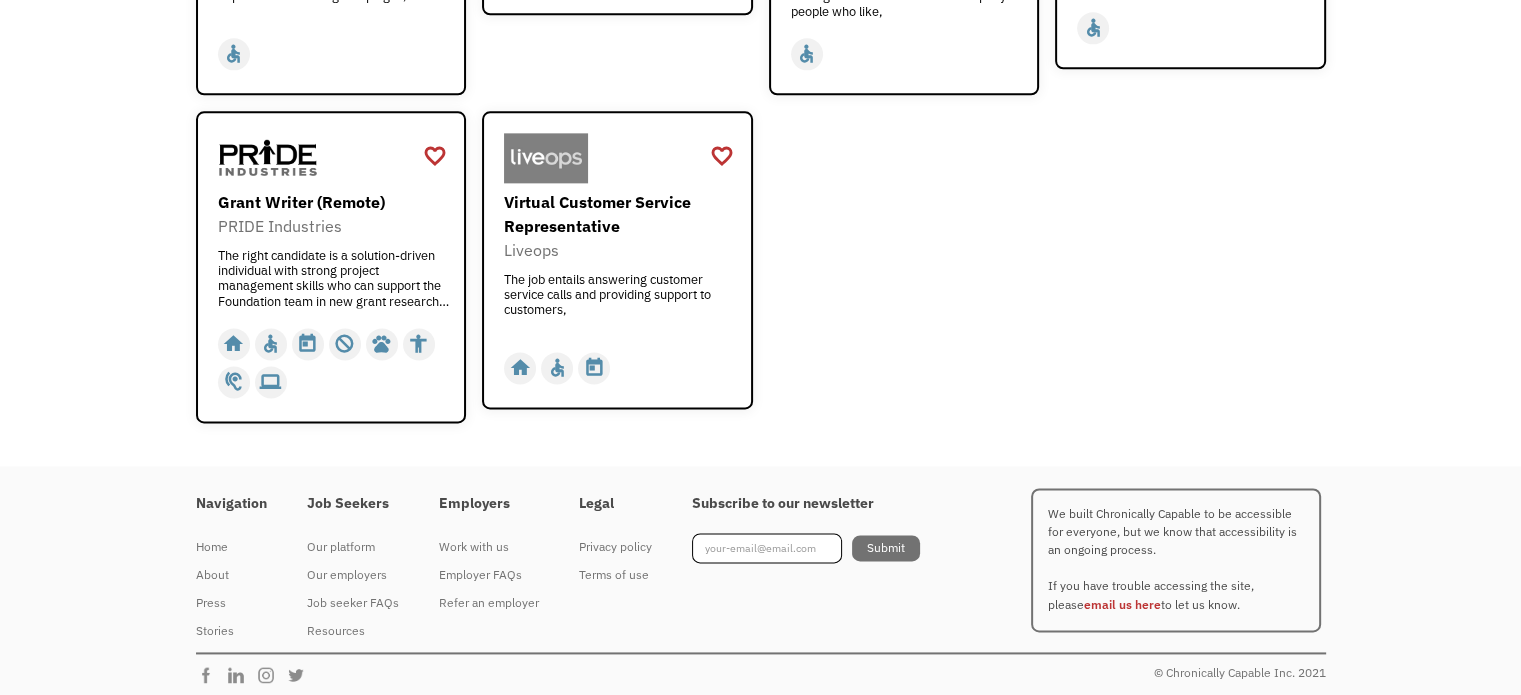 click on "favorite_border favorite Saving Senior Client Leader Dentsu
https://join.smartrecruiters.com/dentsu/6dff79f2-4ec1-44c2-af0d-802be4ca224c-senior-client-leader?trid=f9f23e7a-cfff-454b-89dd-0c8b1ed7c2dc home slow_motion_video accessible today not_interested supervisor_account record_voice_over pets accessibility hearing computer favorite_border favorite Saving Junior Client Leader Dentsu
https://join.smartrecruiters.com/dentsu/acf99a1e-1981-4001-9d28-b13e8c13c3cb-junior-client-leader?trid=f9f23e7a-cfff-454b-89dd-0c8b1ed7c2dc home slow_motion_video accessible today not_interested supervisor_account record_voice_over pets accessibility hearing computer favorite_border favorite Saving Junior Strategist Dentsu
https://join.smartrecruiters.com/dentsu/3f6e4235-1bf0-4603-bd55-fefeef3270d9-junior-strategist?trid=f9f23e7a-cfff-454b-89dd-0c8b1ed7c2dc home slow_motion_video accessible today not_interested supervisor_account record_voice_over pets accessibility hearing computer favorite_border favorite Saving Dentsu" at bounding box center [761, -918] 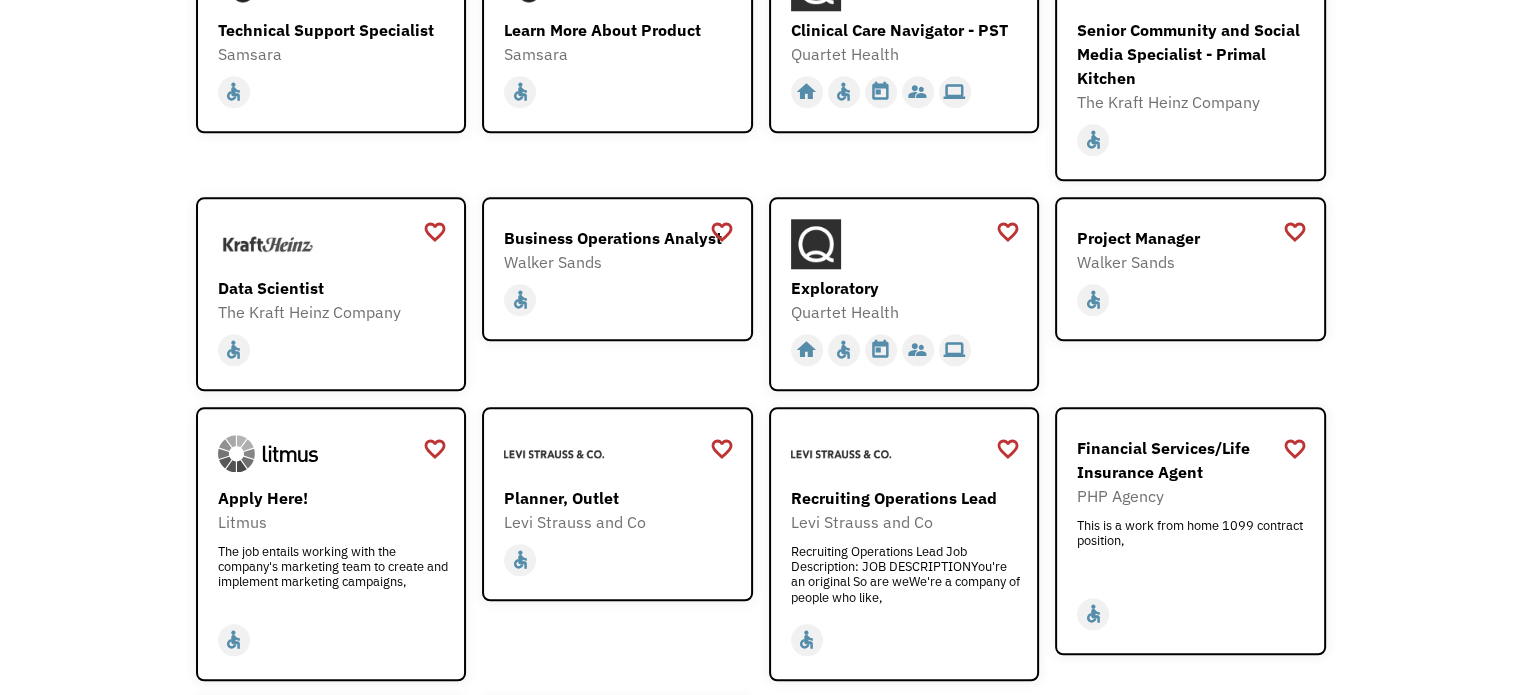 scroll, scrollTop: 2033, scrollLeft: 0, axis: vertical 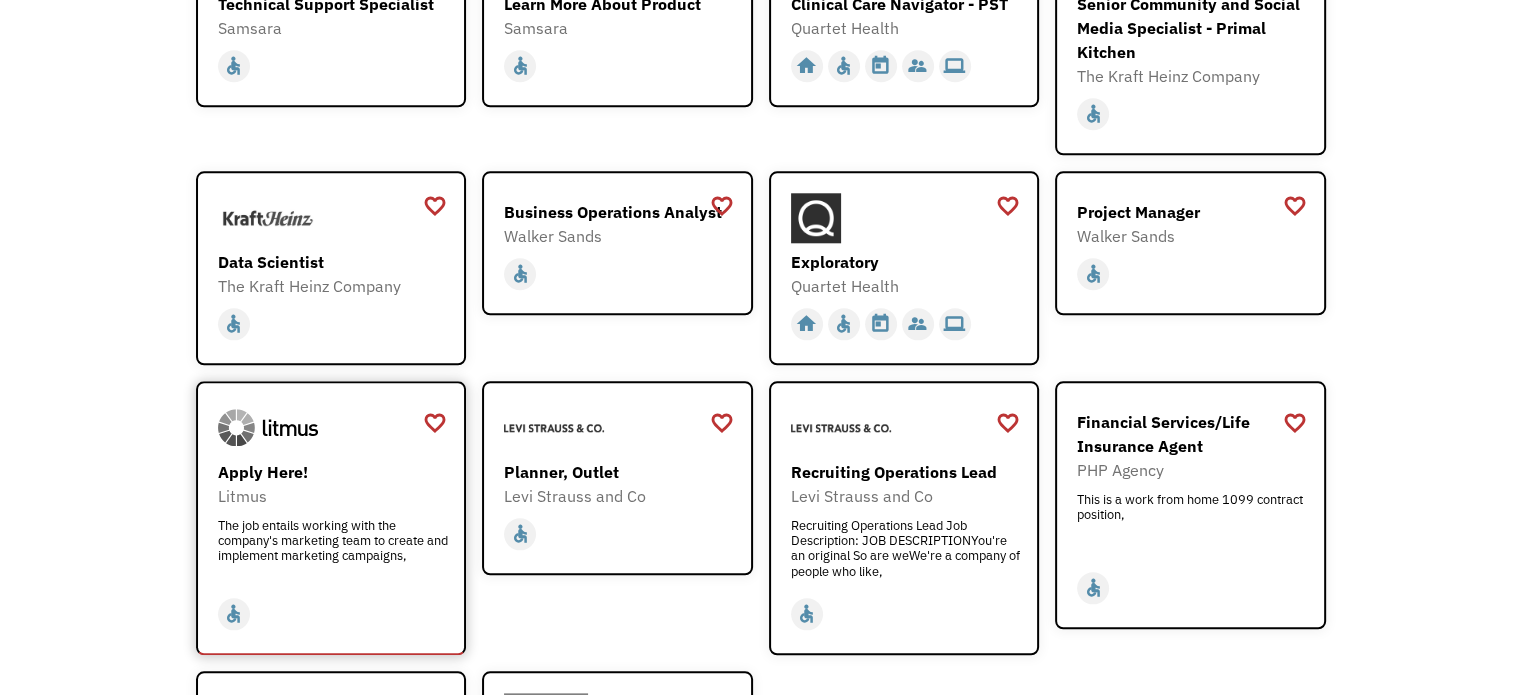 click at bounding box center [334, 428] 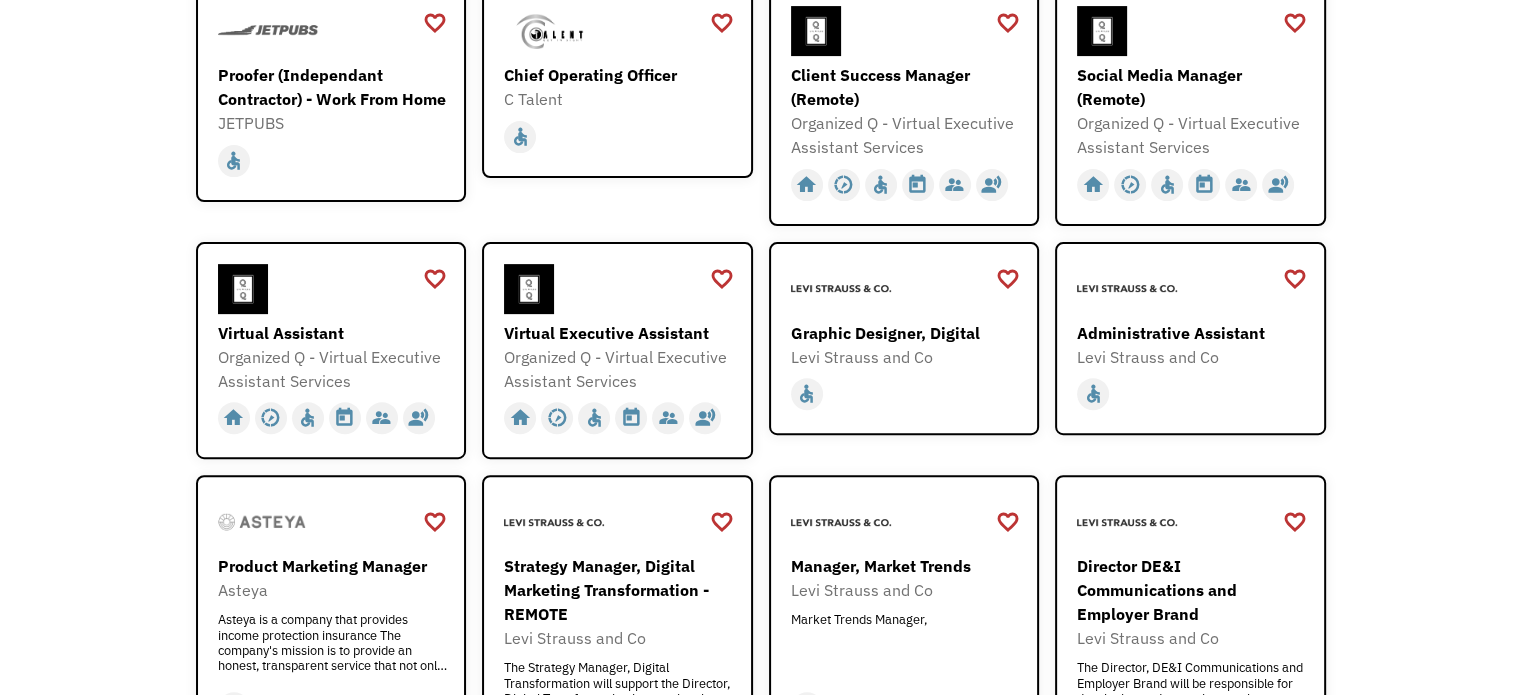 scroll, scrollTop: 553, scrollLeft: 0, axis: vertical 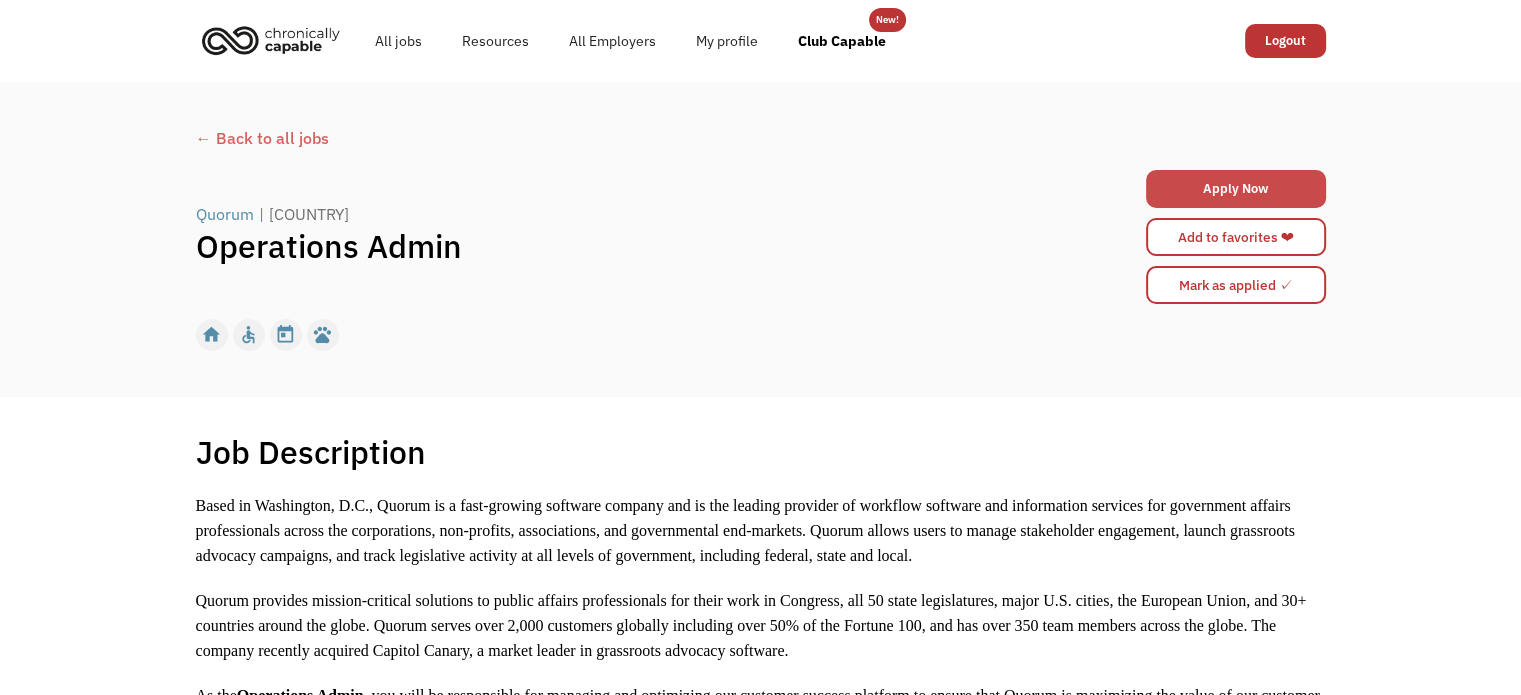 click on "Apply Now" at bounding box center [1236, 189] 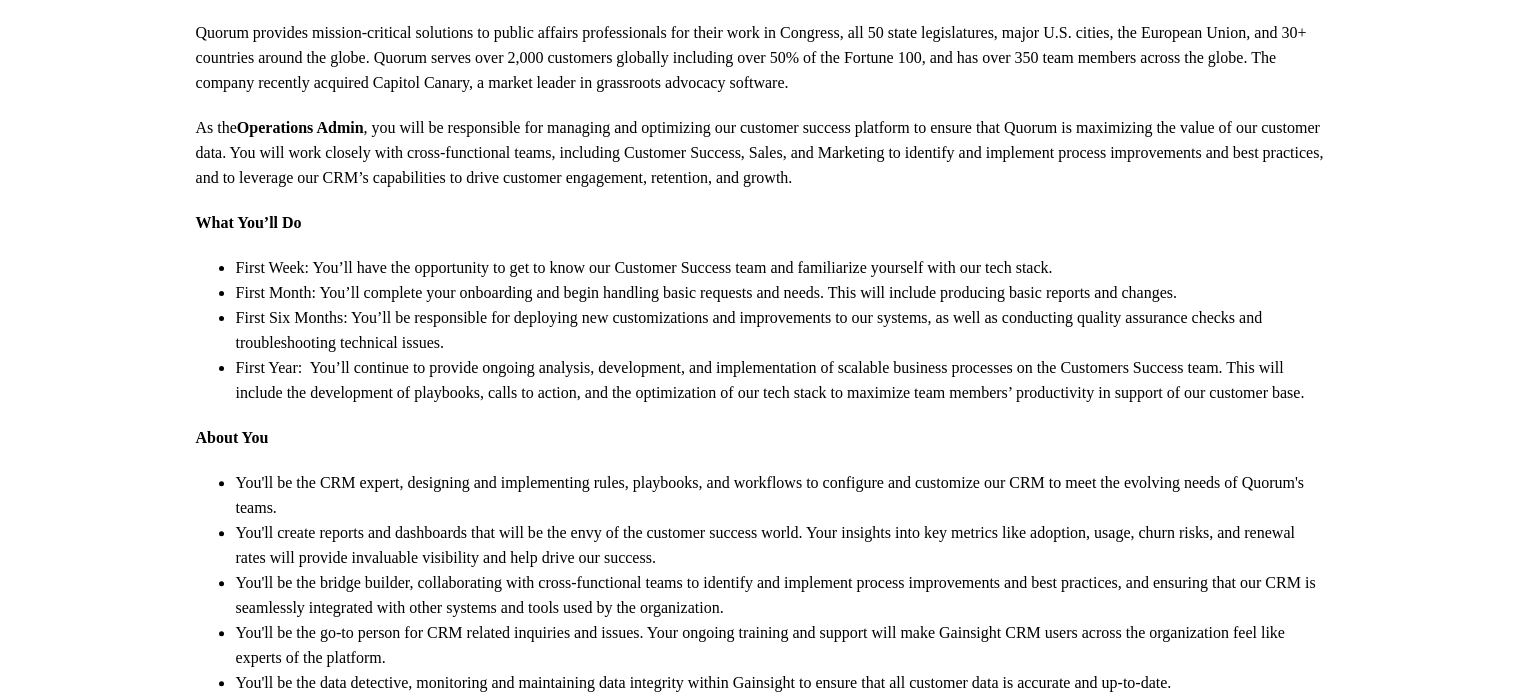 scroll, scrollTop: 600, scrollLeft: 0, axis: vertical 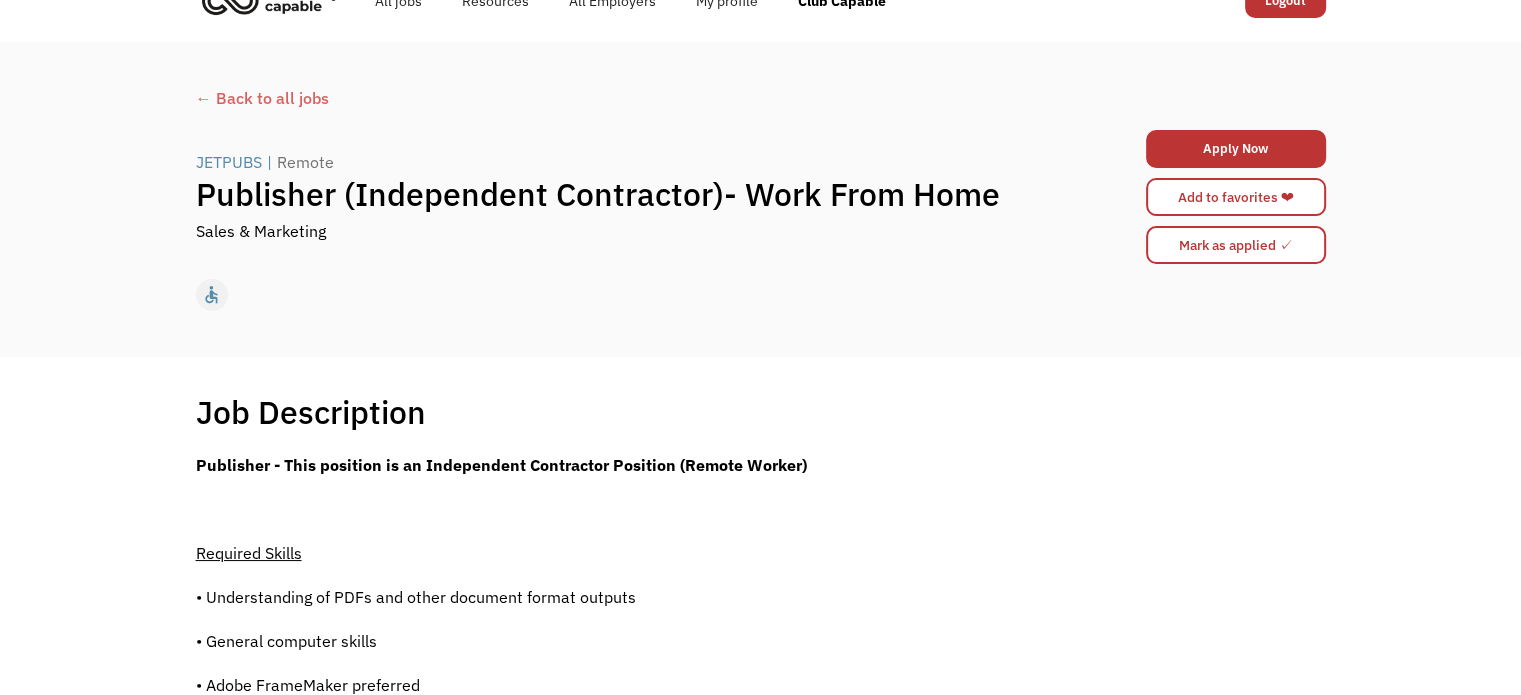 click on "home slow_motion_video accessible today not_interested supervisor_account record_voice_over pets accessibility hearing computer" at bounding box center [761, 295] 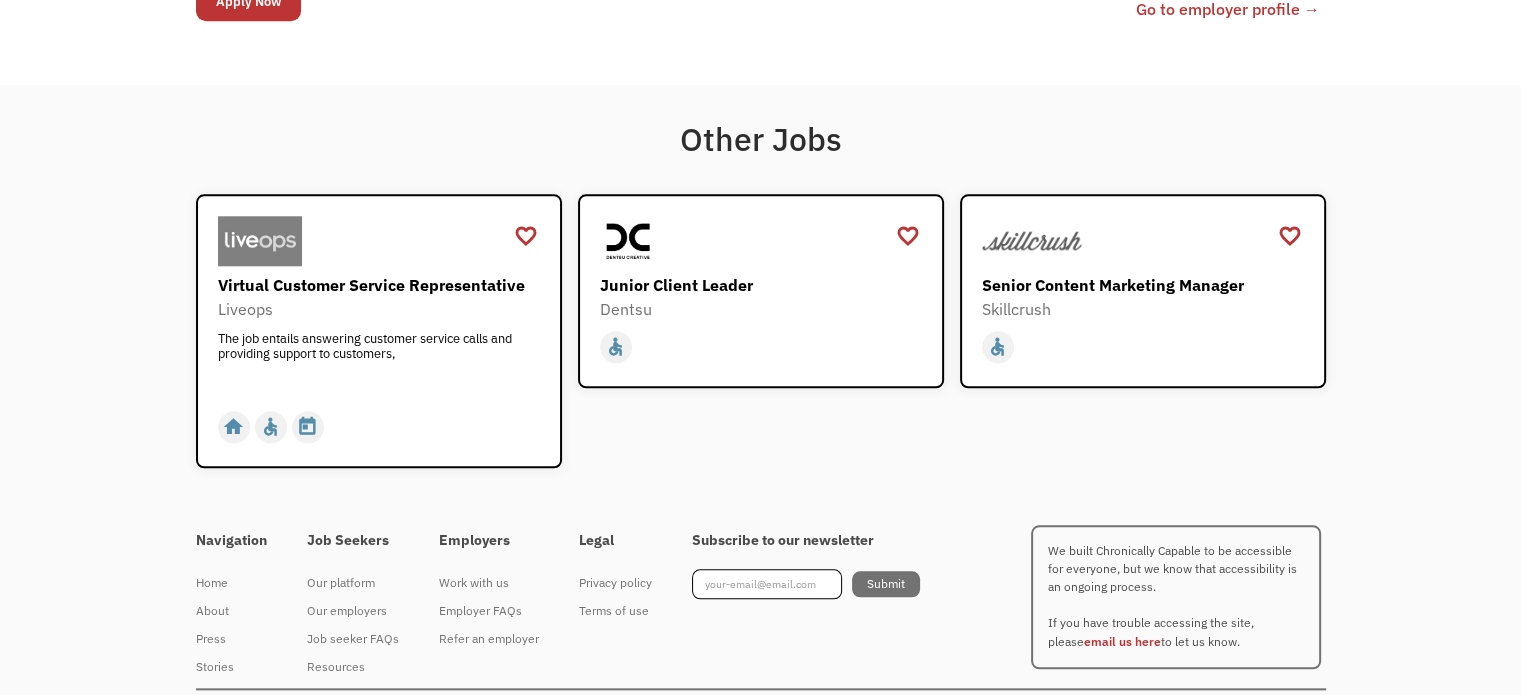 scroll, scrollTop: 2040, scrollLeft: 0, axis: vertical 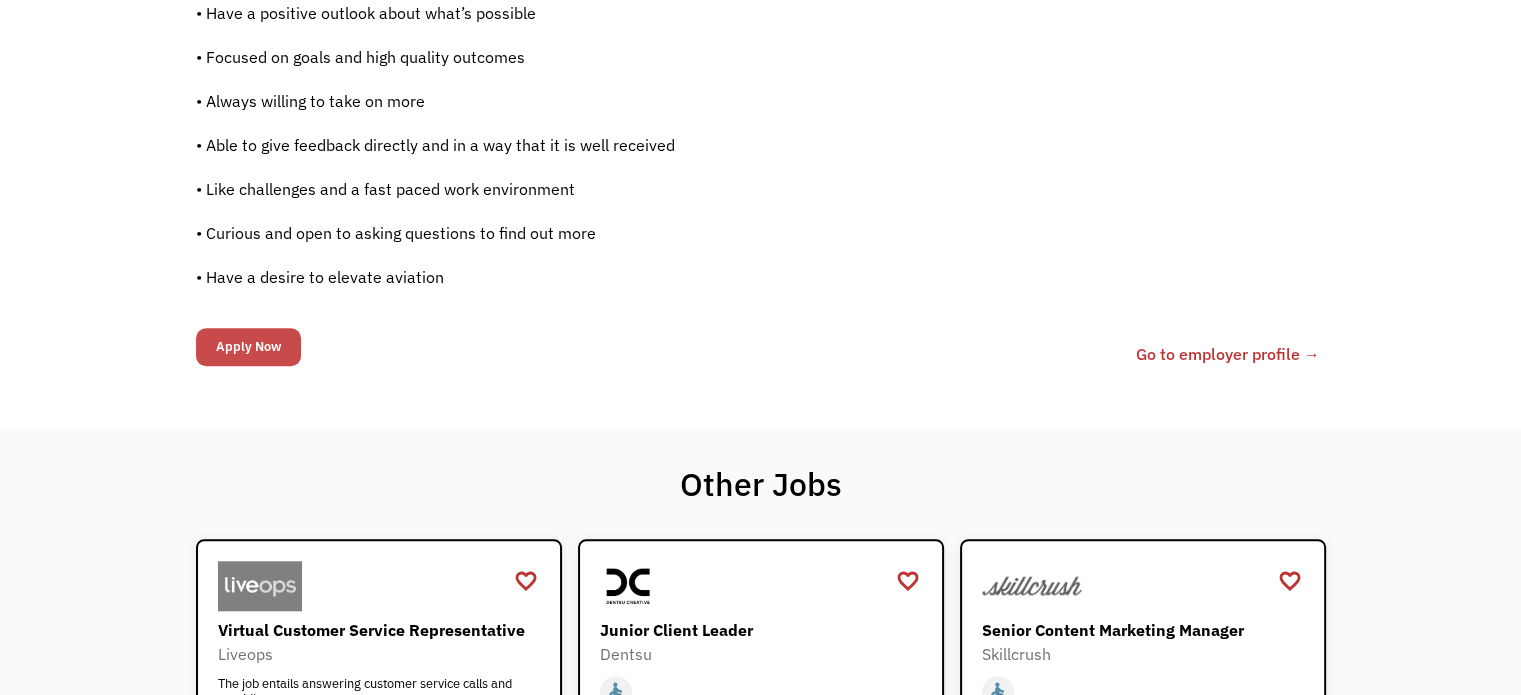 click on "Apply Now" at bounding box center [248, 347] 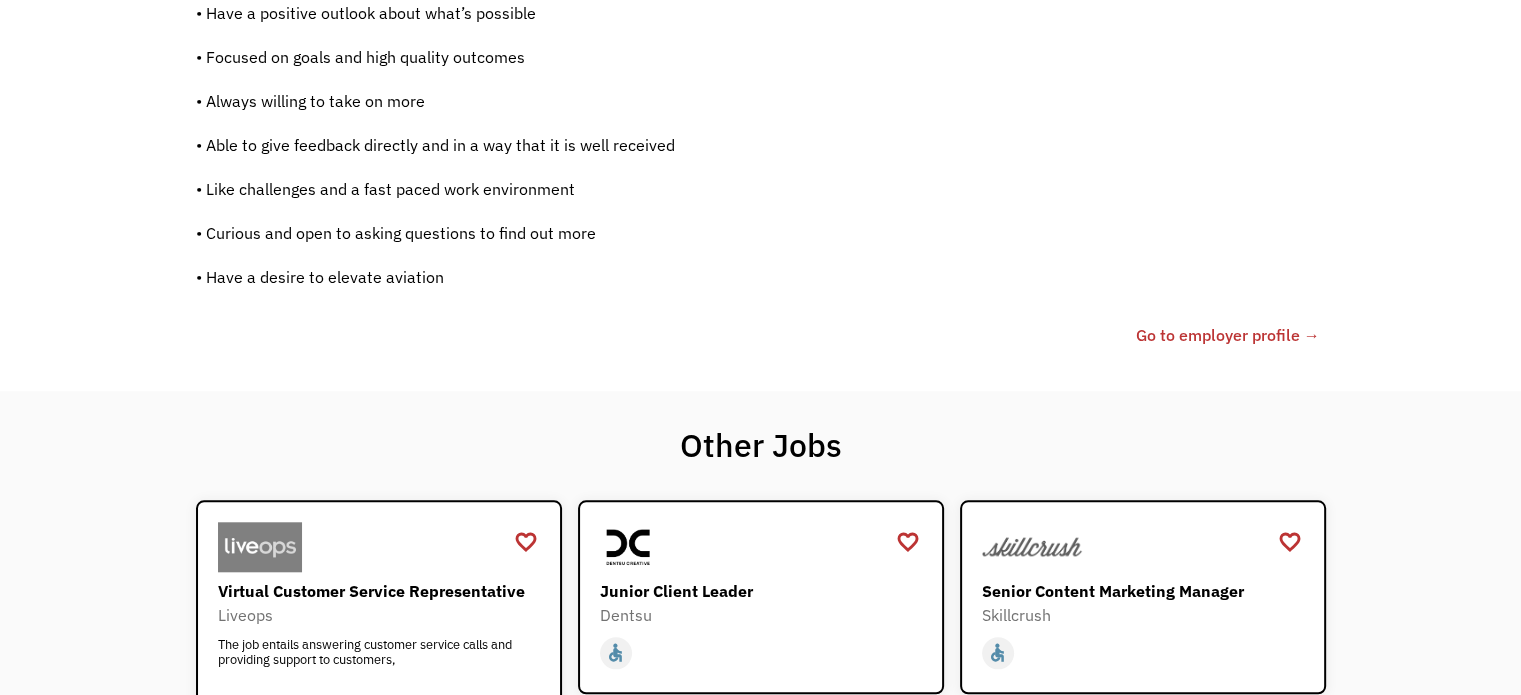 scroll, scrollTop: 1680, scrollLeft: 0, axis: vertical 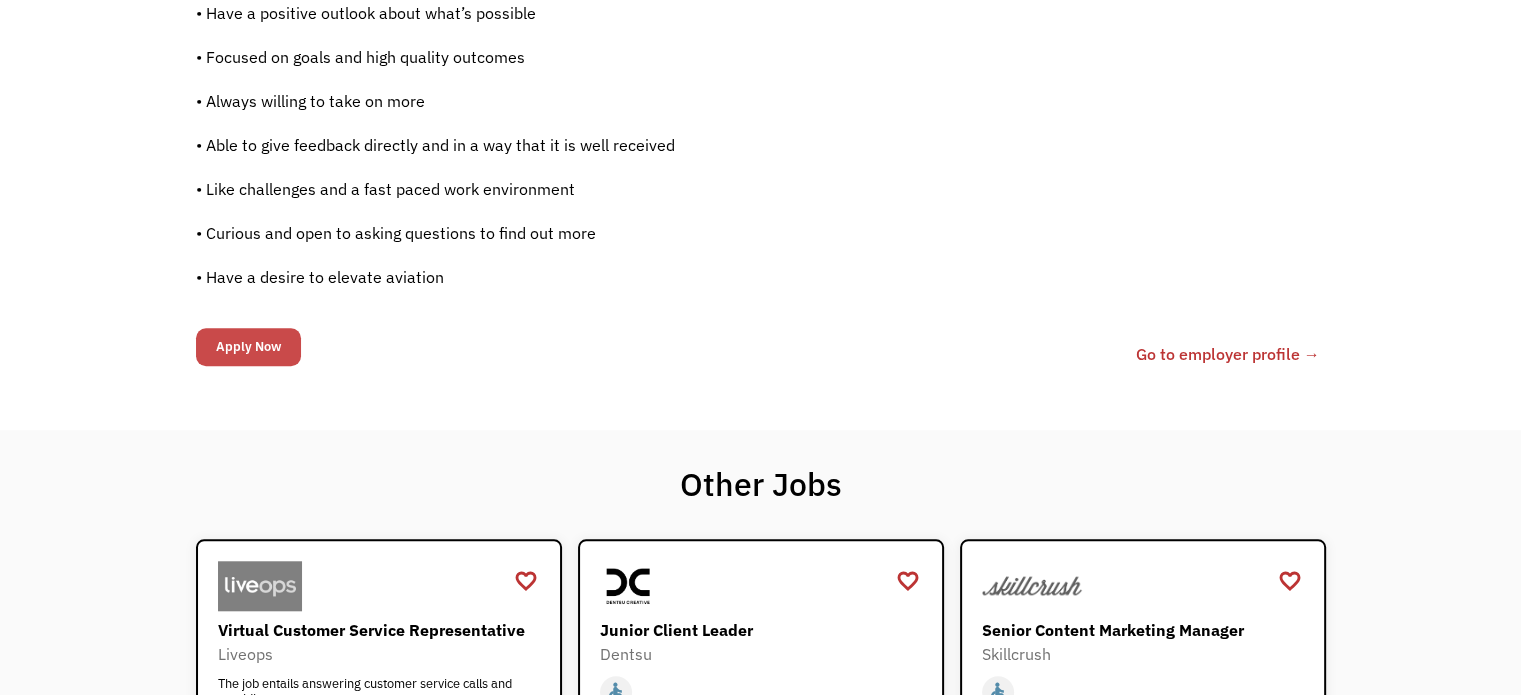 click on "Apply Now" at bounding box center (248, 347) 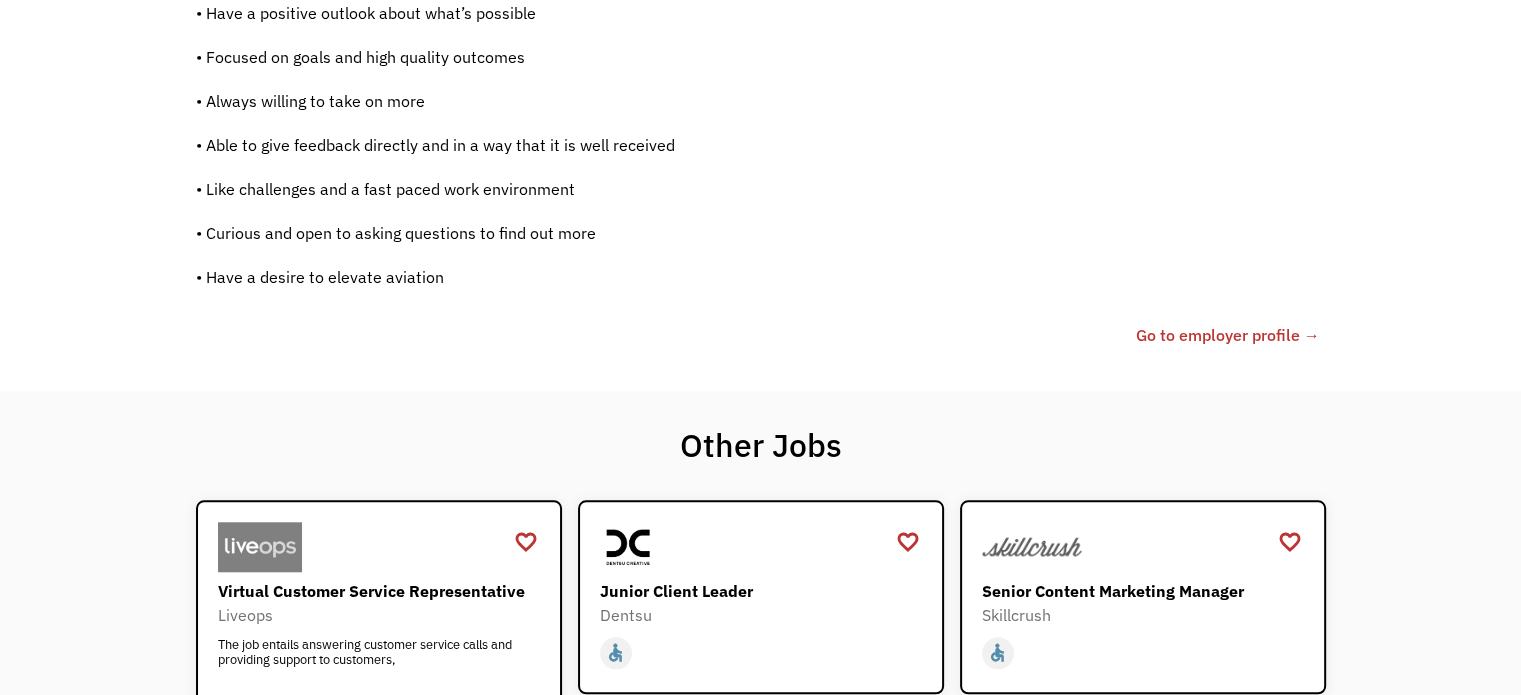 scroll, scrollTop: 1680, scrollLeft: 0, axis: vertical 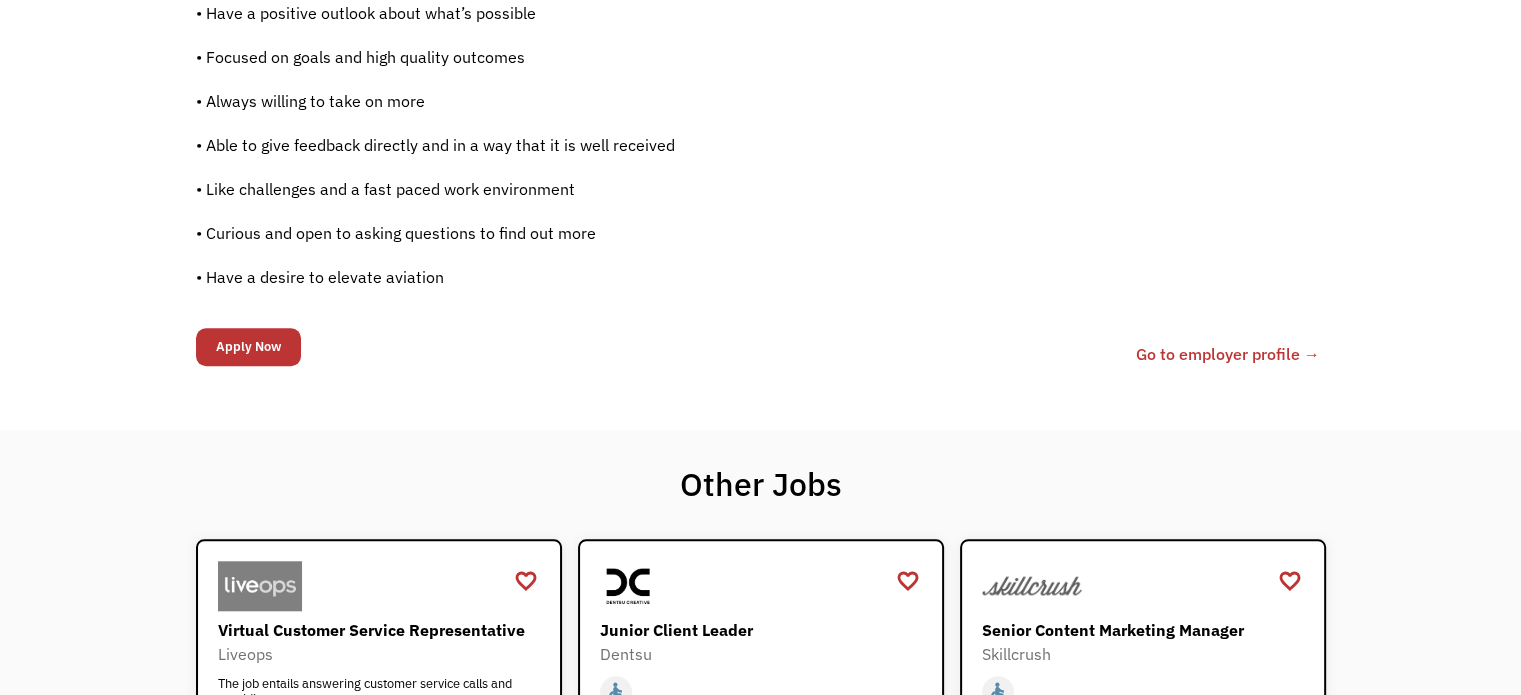 click on "6894fbbcece186752dcefb25 imam.danielle@gmail.com Imam Daniel Sihombing https://linktr.ee/imamshb https://webflow.com/files/5bad090c54fd3cec09571c85/formUploads/4840b4f4-341f-4ec6-8ff6-6e2c547fb1dc.pdf Indonesian, Historian, Translator, Content Writer https://id.linkedin.com/in/imam-sihombing contract-publisher-work-from-home
Publisher (Independent Contractor)- Work From Home
https://go.apply.ci/s/BF2D070000?utm_source=Chronically%20Capable%20Website&utm_medium=Chronically%20Capable&utm_campaign=Chronically%20Capable?utm_source=Chronically%20Capable%20Website&utm_medium=Chronically%20Capable&utm_campaign=Chronically%20Capable
61d5fa3eae4d047dd2775119
JETPUBS
617838af386c01cd461edd3e
1042
3338
6894fbbcece186752dcefb25
webflowid 1-Click Apply You applied!  🎉 Oops! Something went wrong while submitting the form. 6894fbbcece186752dcefb25 imam.danielle@gmail.com Imam Daniel Sihombing contract-publisher-work-from-home
Publisher (Independent Contractor)- Work From Home
JETPUBS
1042" at bounding box center (758, 354) 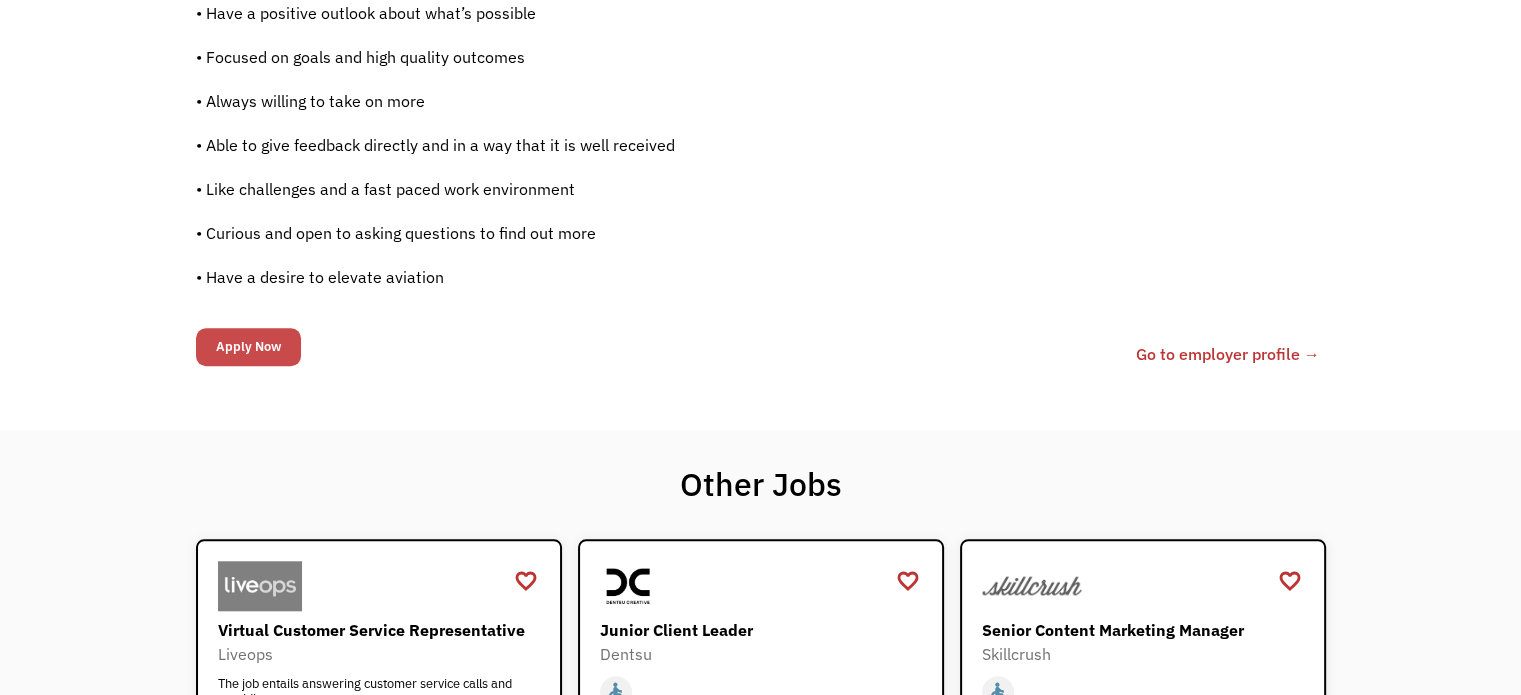 click on "Apply Now" at bounding box center [248, 347] 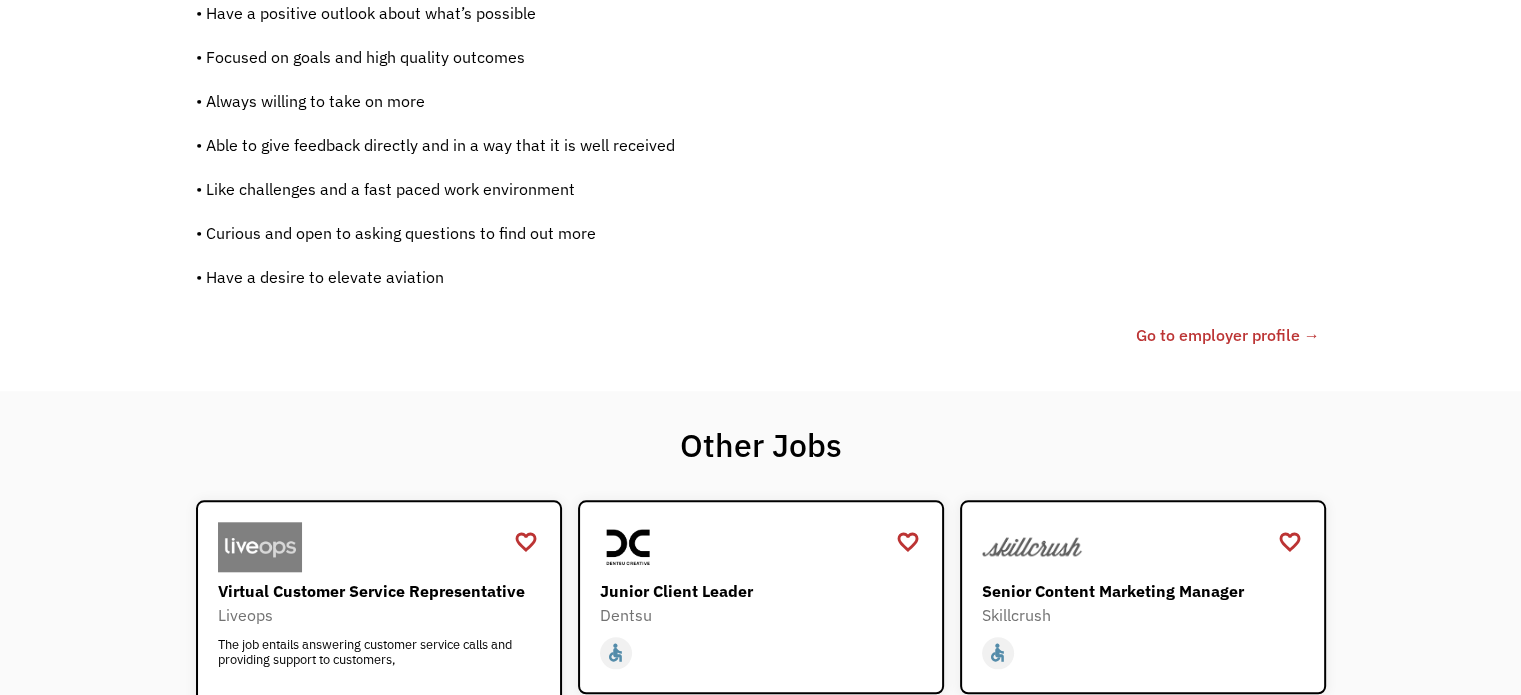 scroll, scrollTop: 1680, scrollLeft: 0, axis: vertical 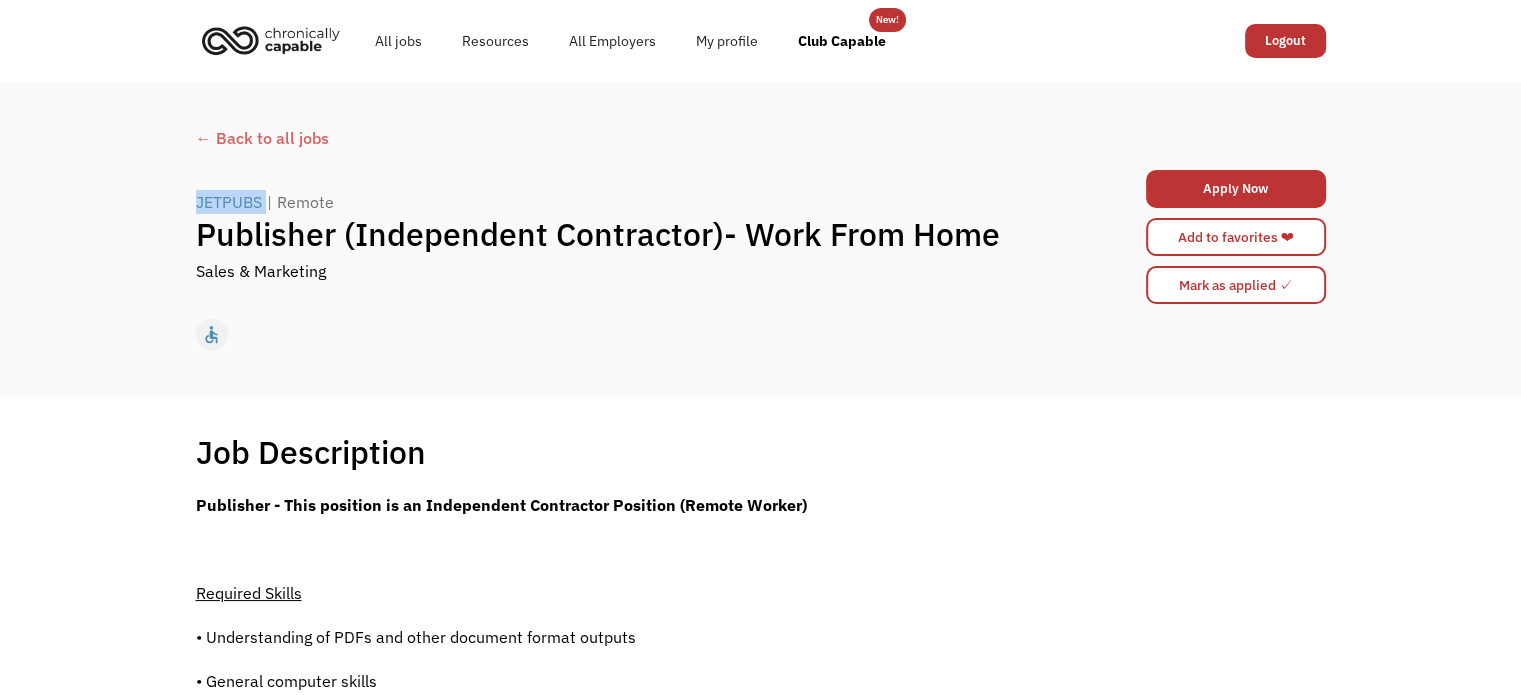 drag, startPoint x: 167, startPoint y: 212, endPoint x: 264, endPoint y: 197, distance: 98.15294 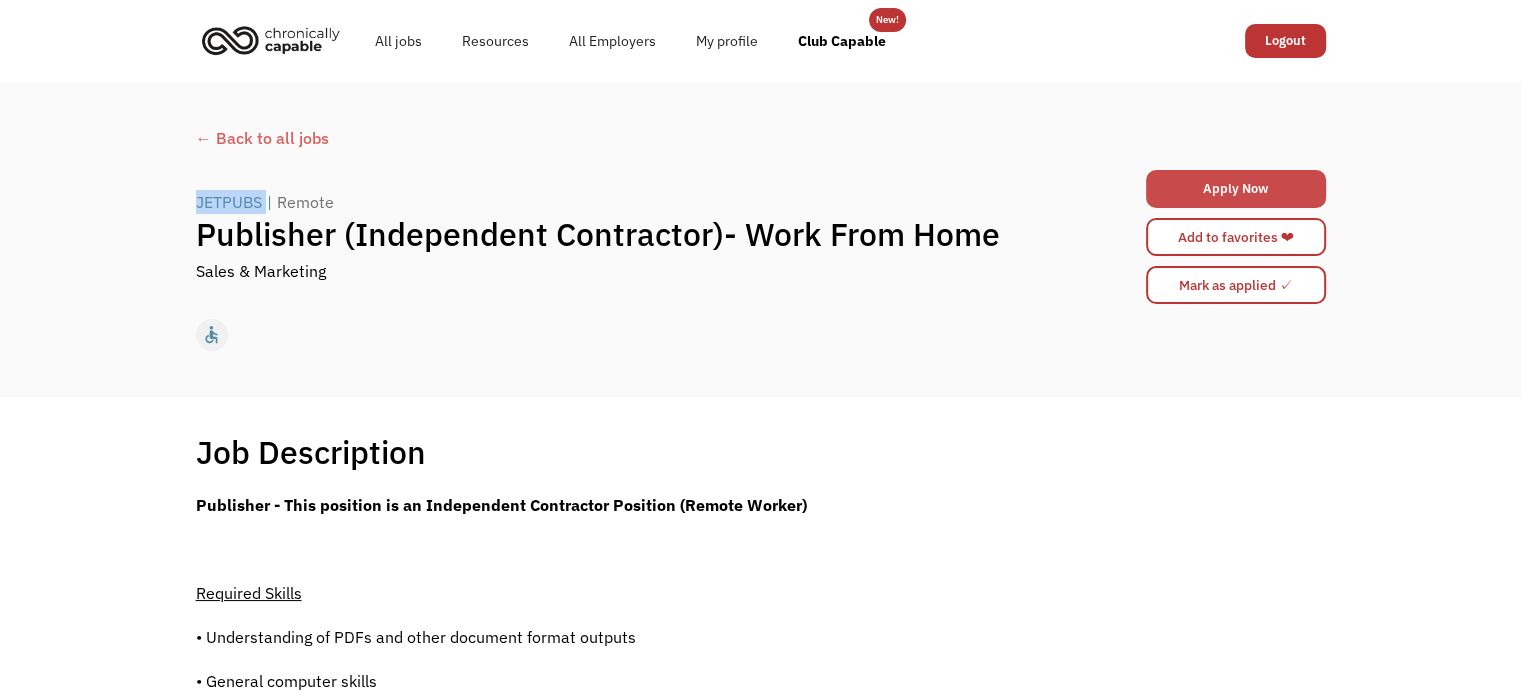 click on "Apply Now" at bounding box center [1236, 189] 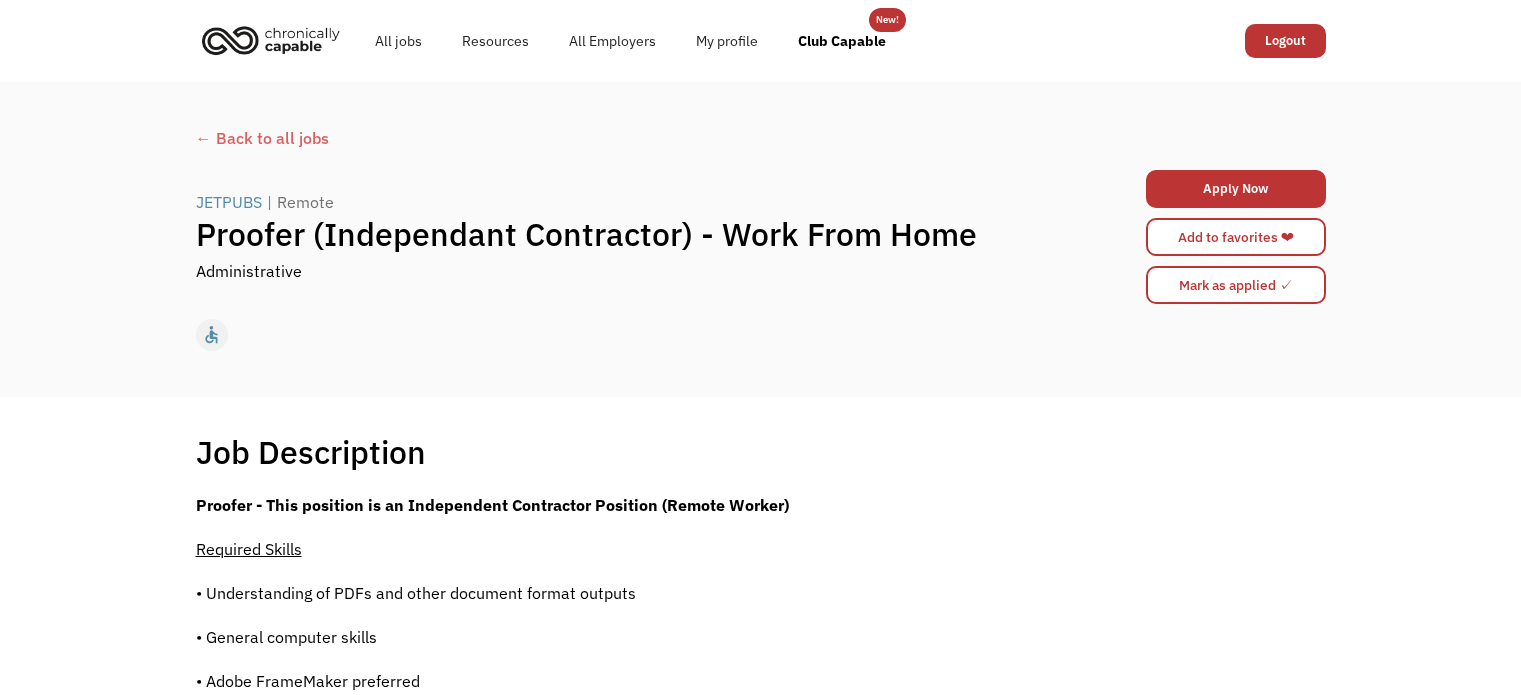 scroll, scrollTop: 0, scrollLeft: 0, axis: both 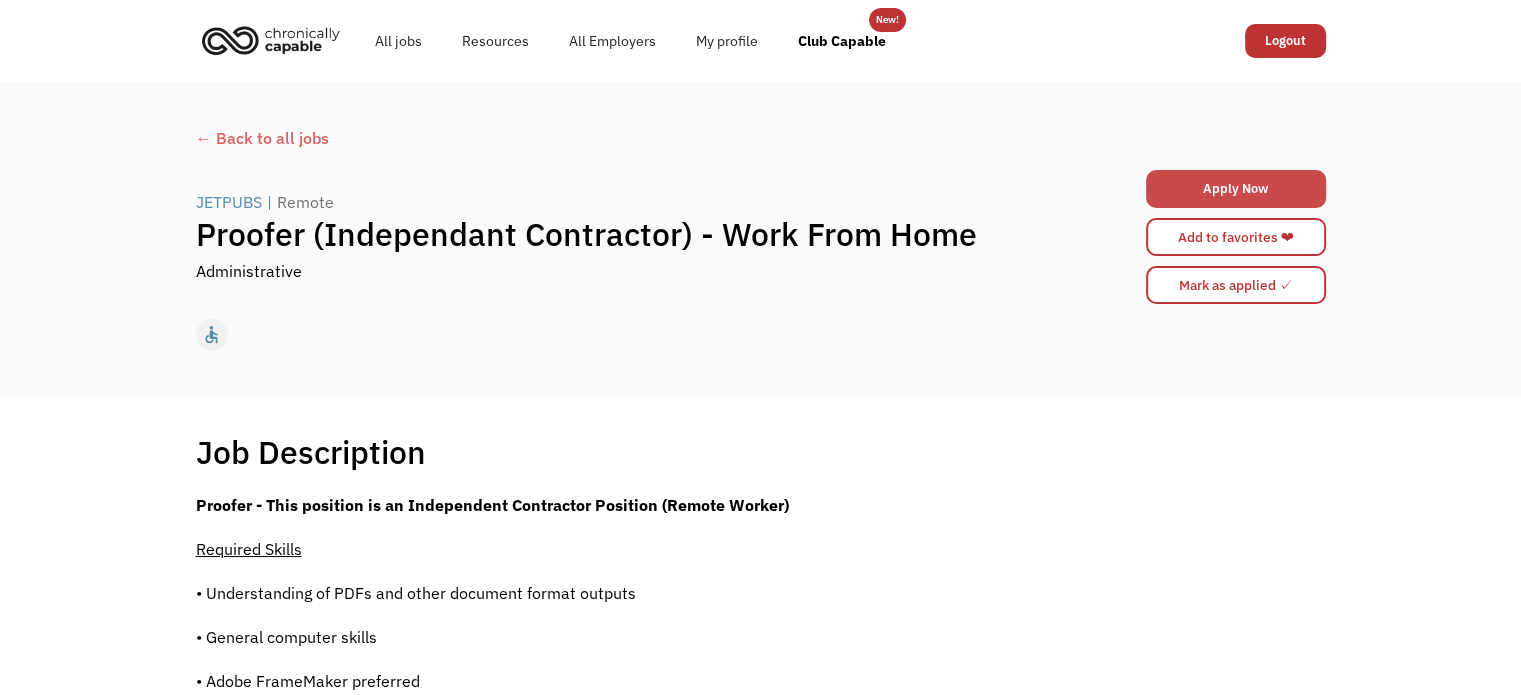 click on "Apply Now" at bounding box center [1236, 189] 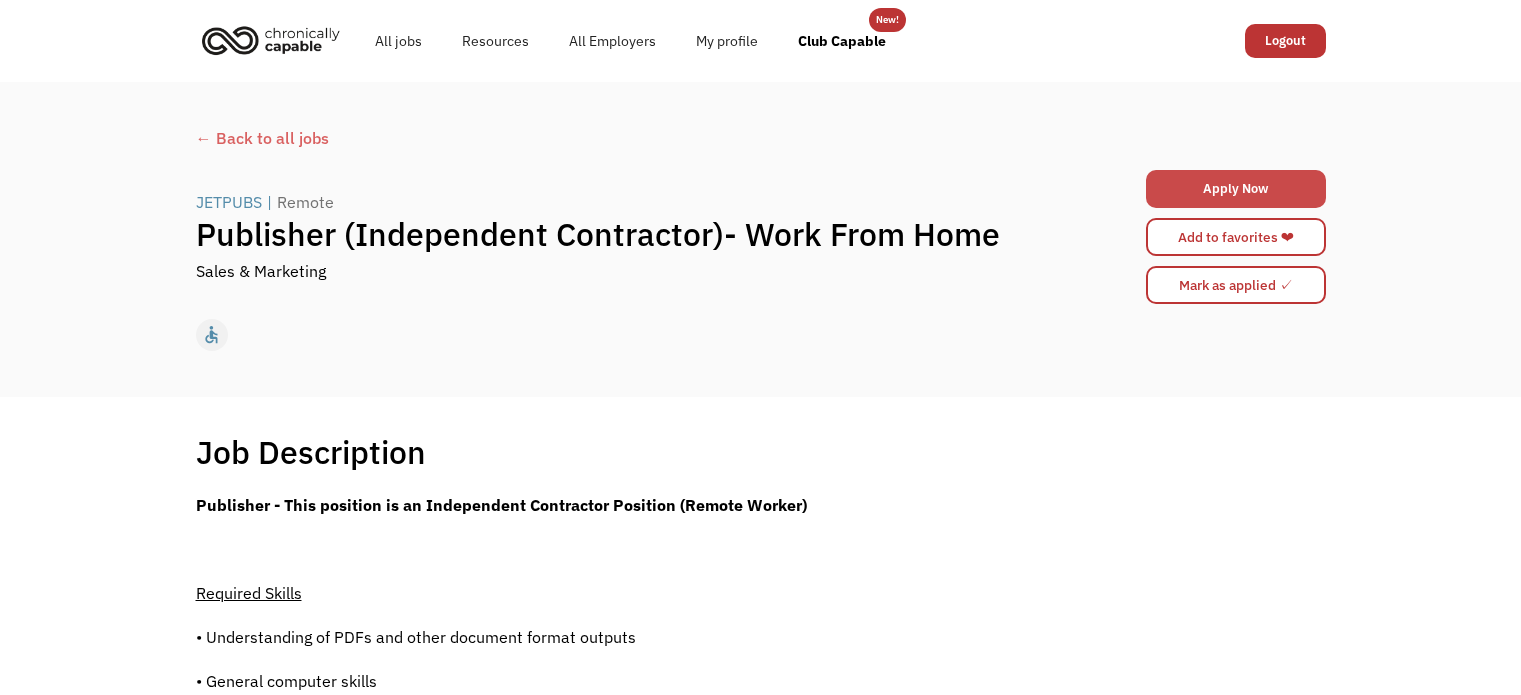 scroll, scrollTop: 0, scrollLeft: 0, axis: both 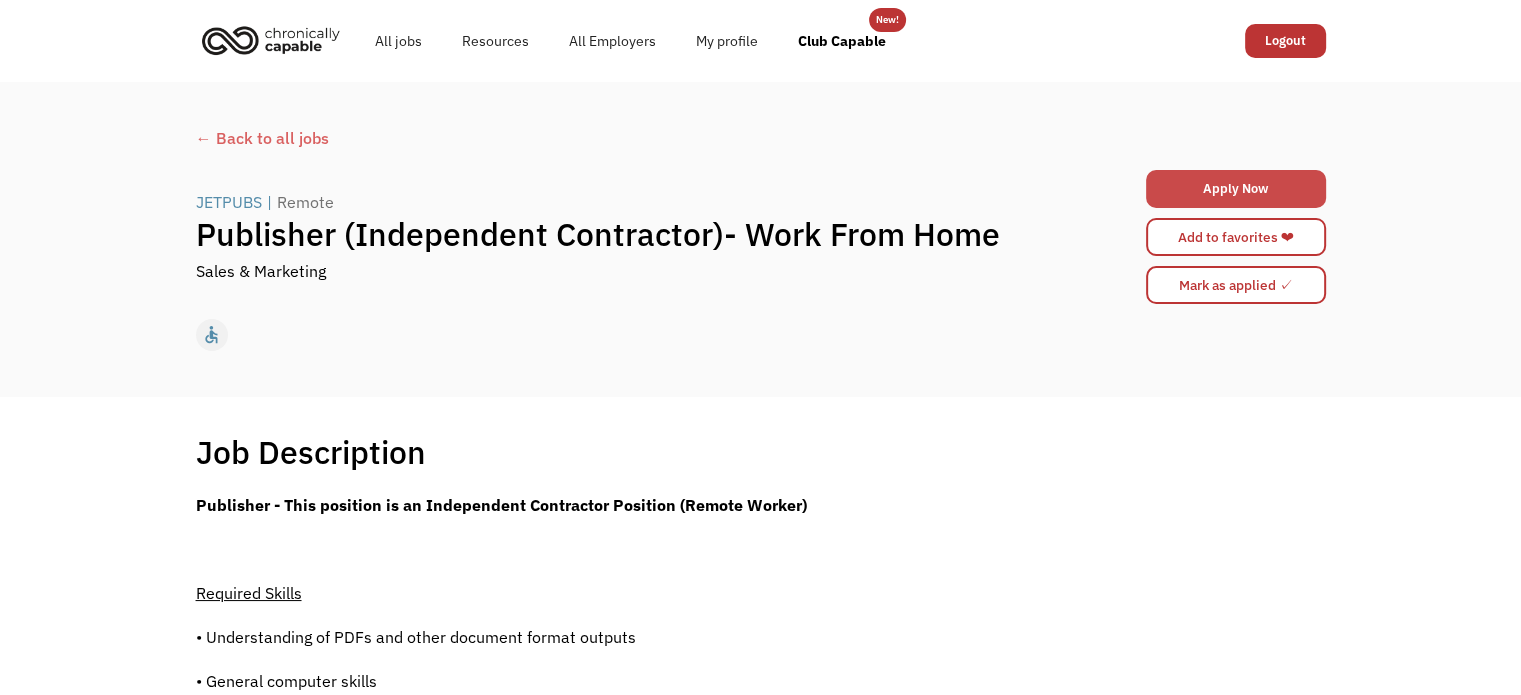 click on "Apply Now" at bounding box center (1236, 189) 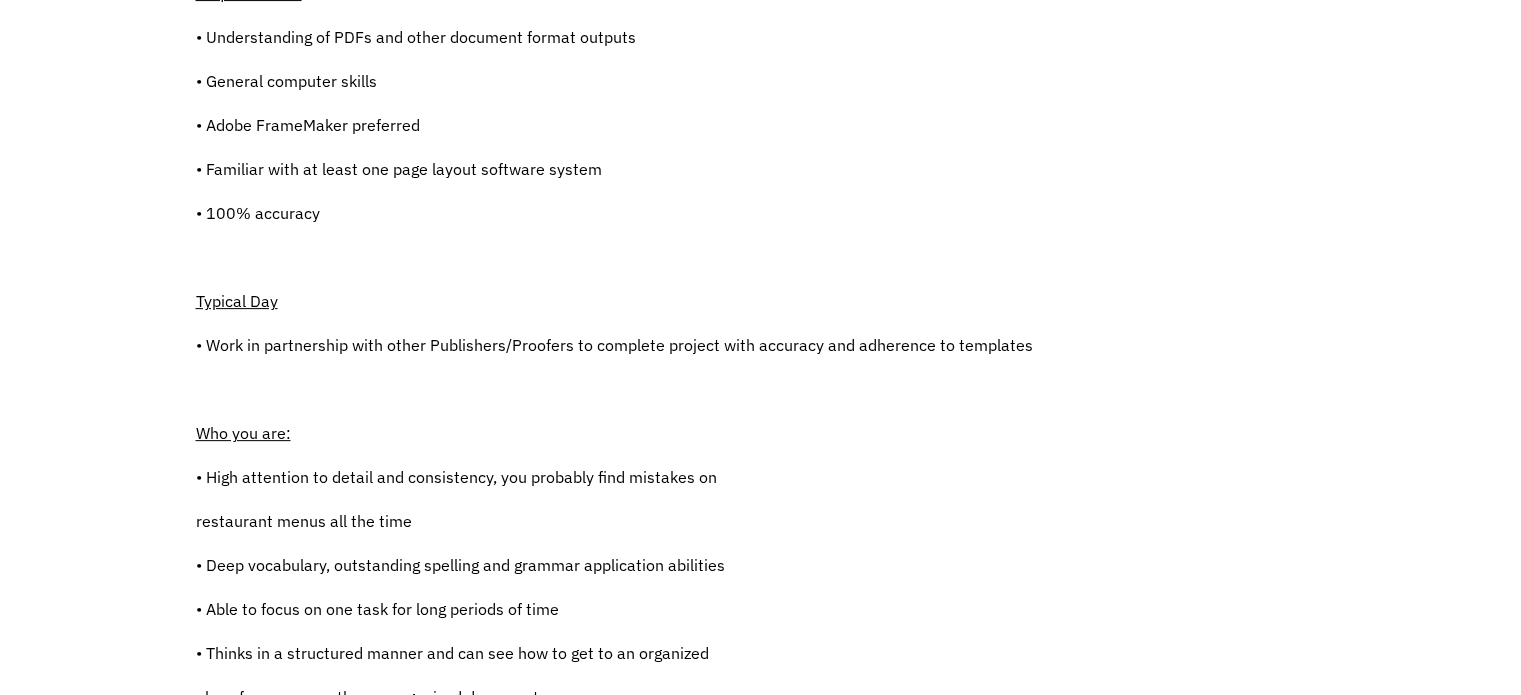 scroll, scrollTop: 0, scrollLeft: 0, axis: both 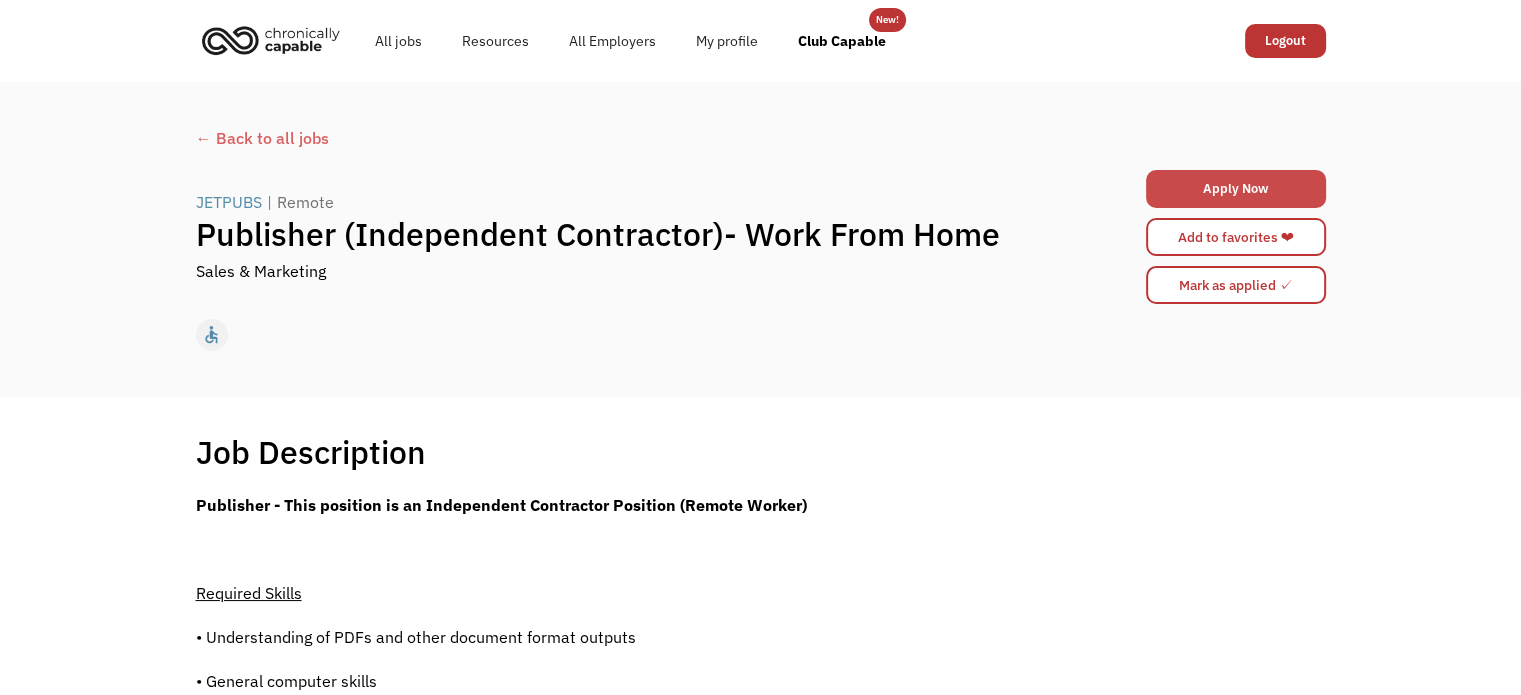 click on "Apply Now" at bounding box center [1236, 189] 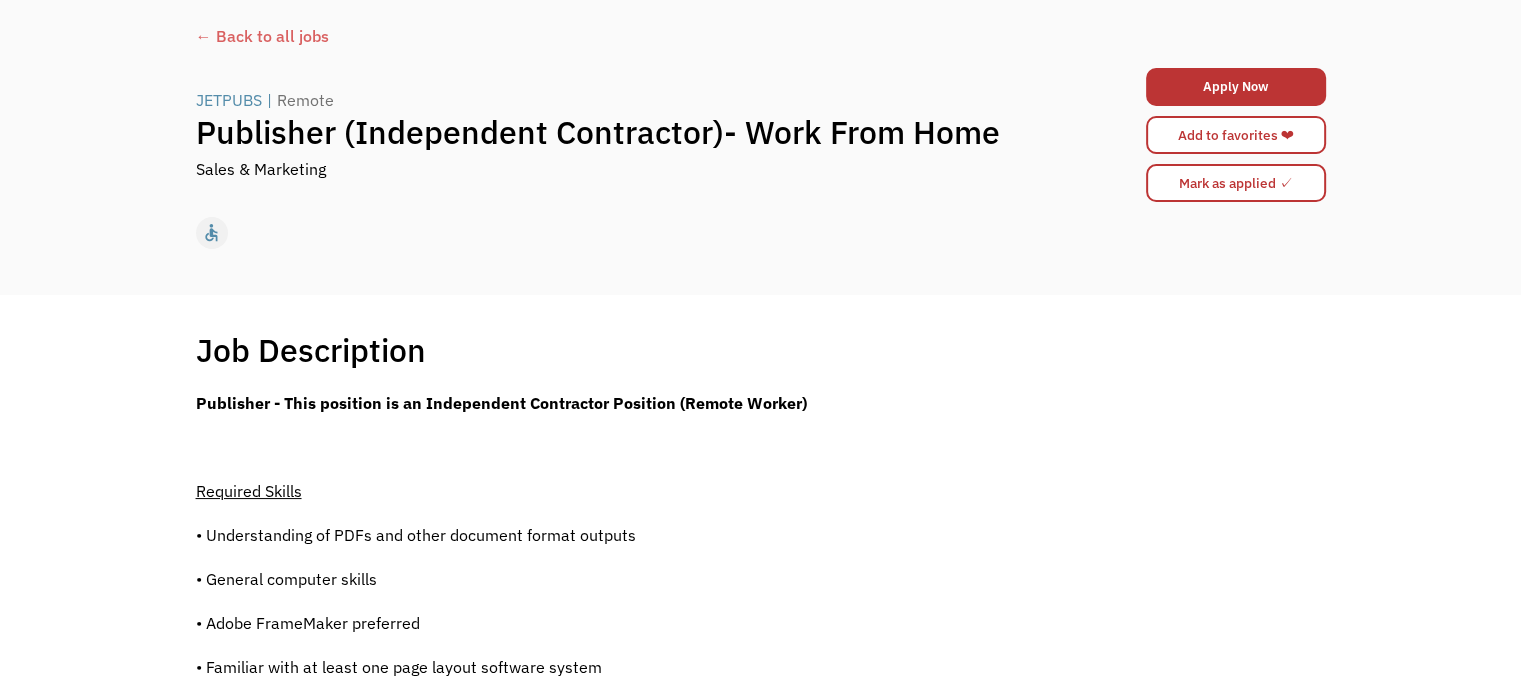 scroll, scrollTop: 0, scrollLeft: 0, axis: both 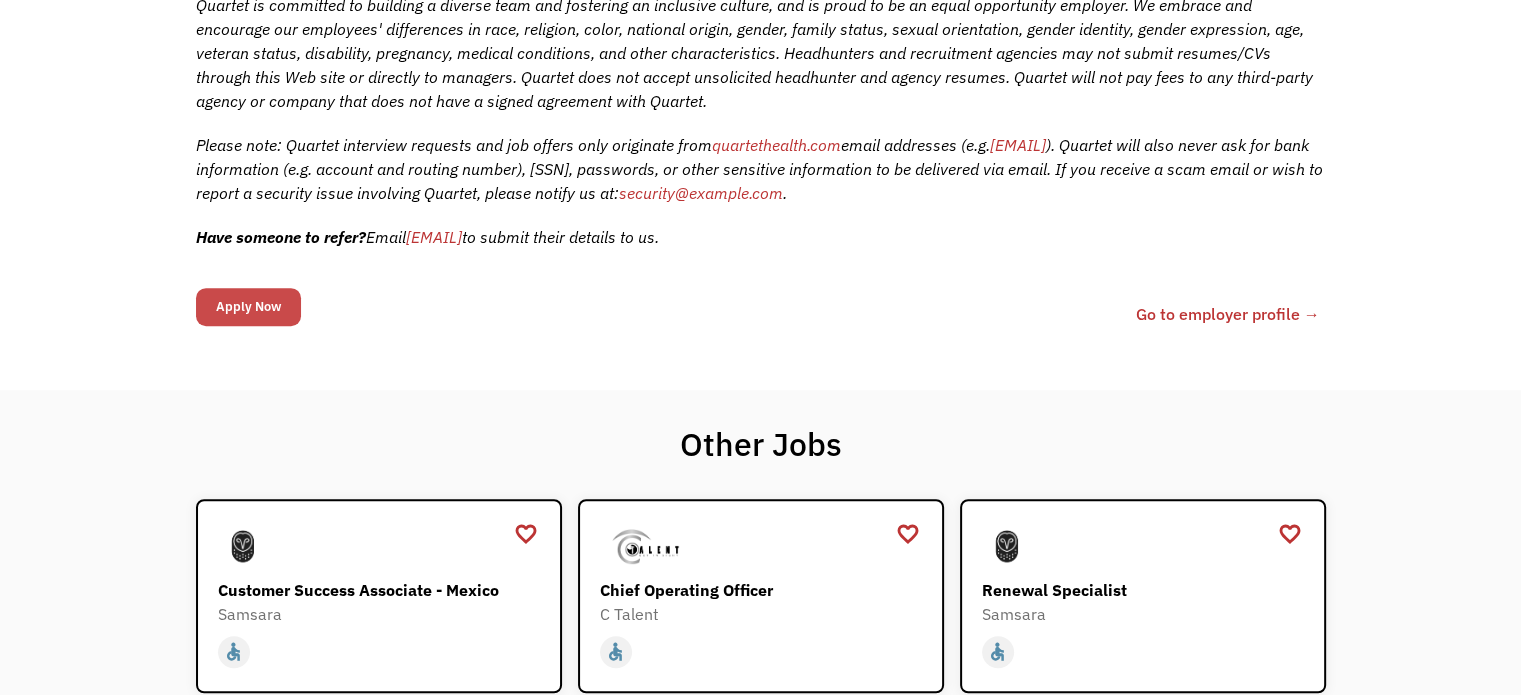 click on "Apply Now" at bounding box center (248, 307) 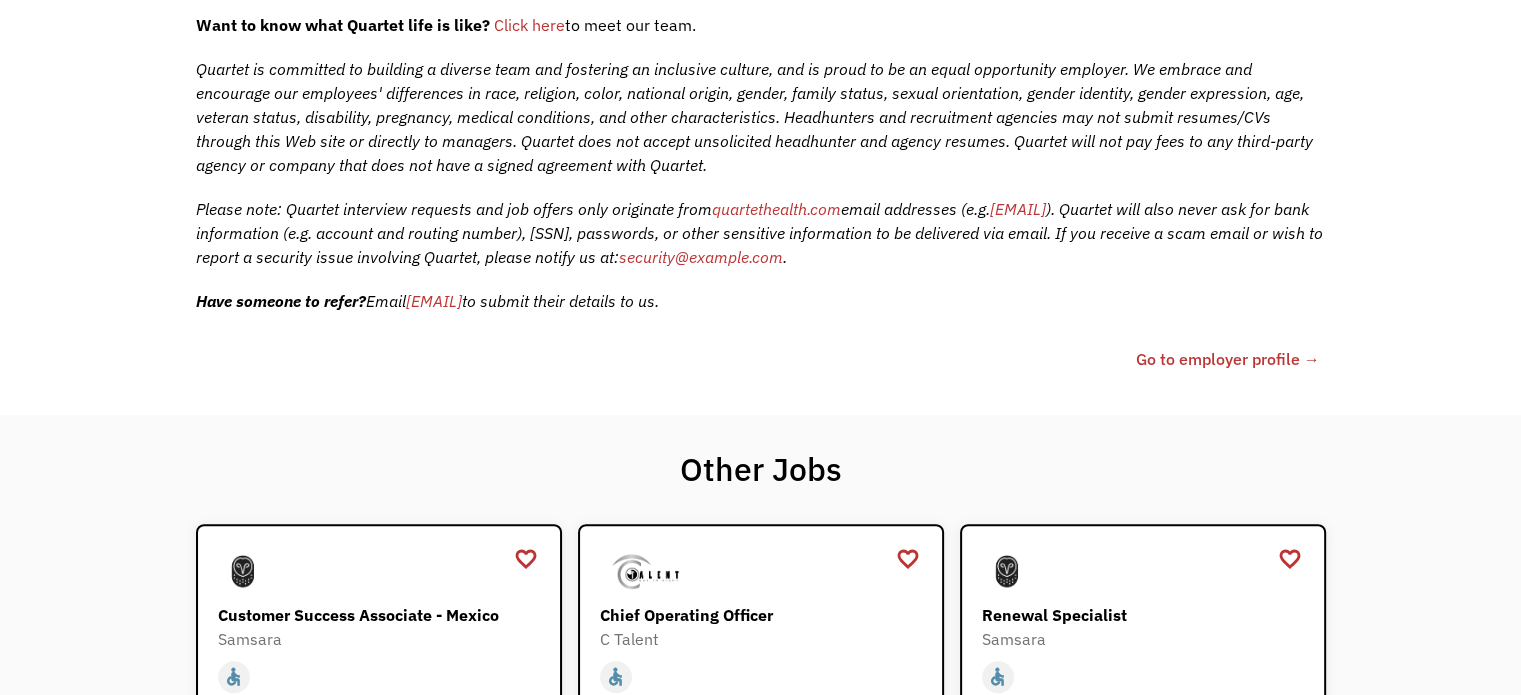 scroll, scrollTop: 1064, scrollLeft: 0, axis: vertical 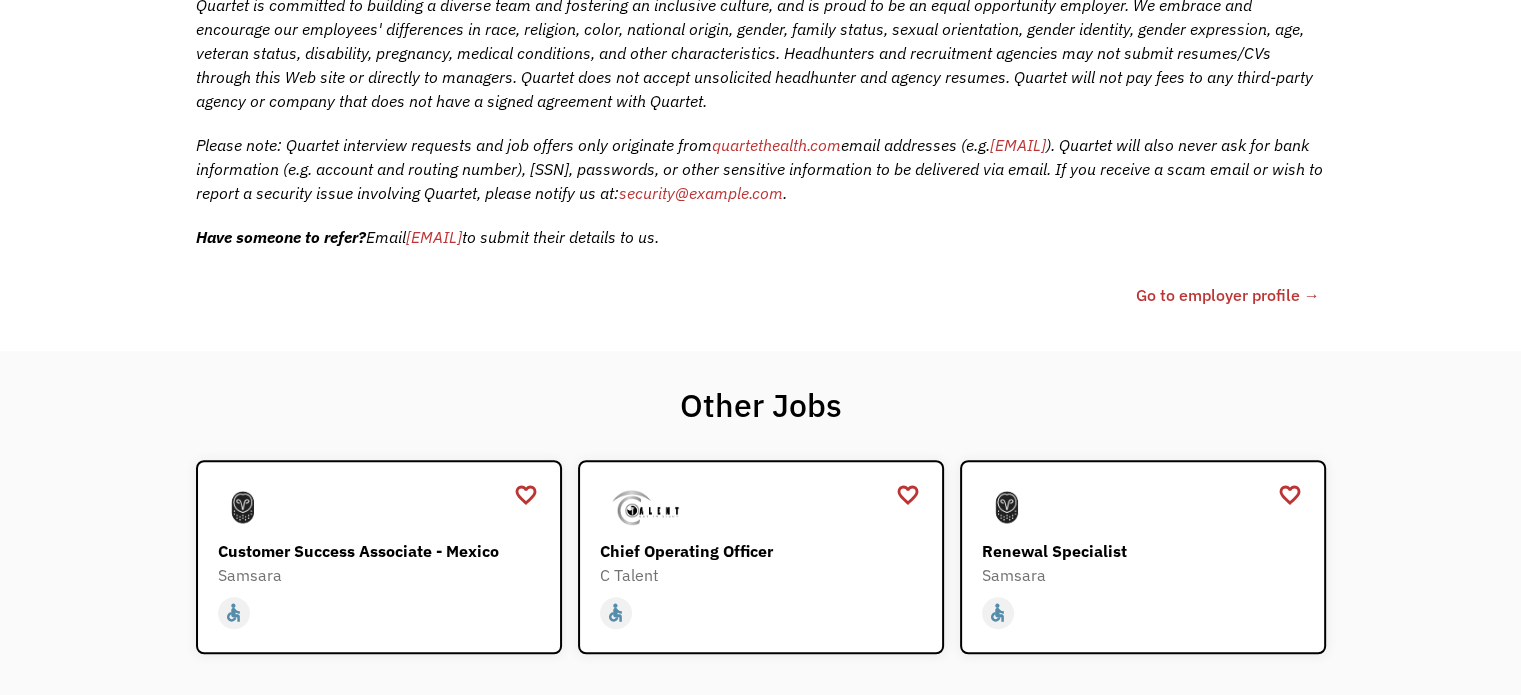 click on "quartethealth.com" at bounding box center (776, 145) 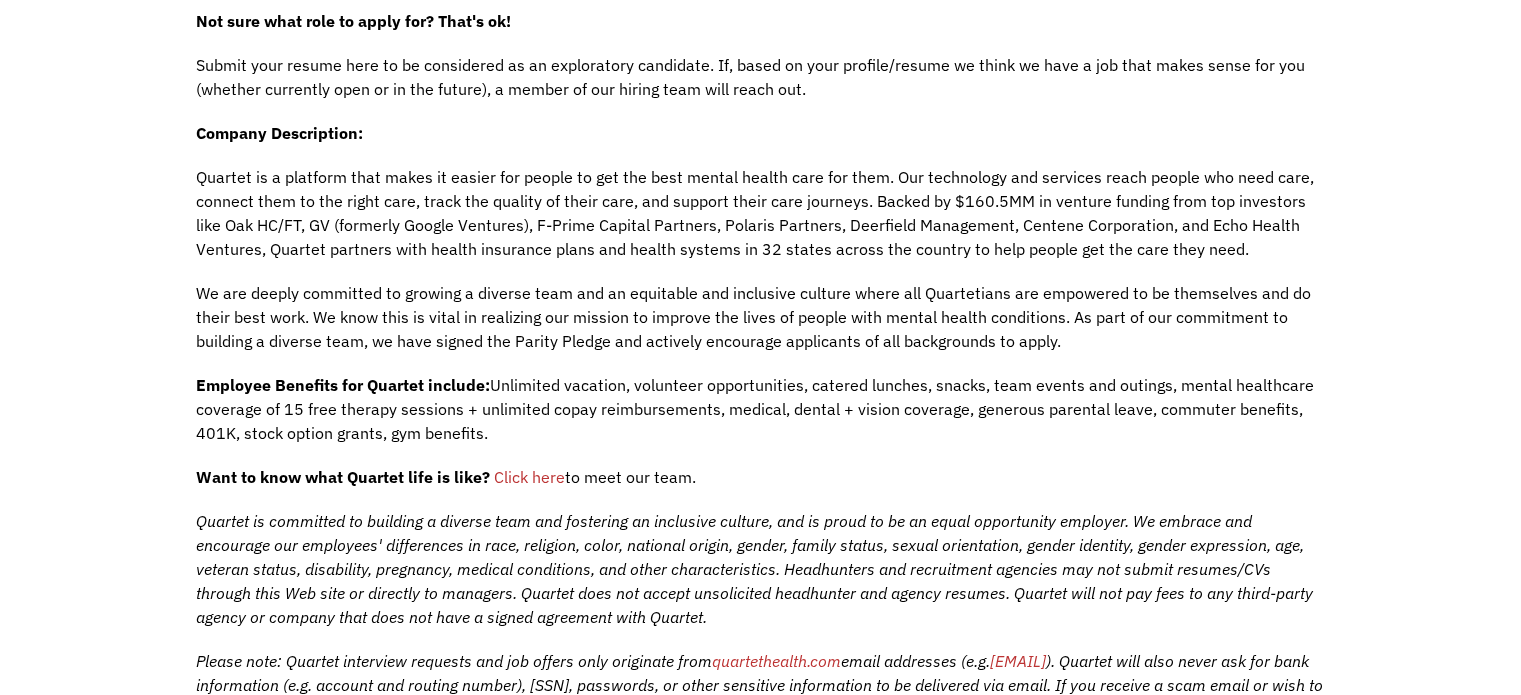 scroll, scrollTop: 584, scrollLeft: 0, axis: vertical 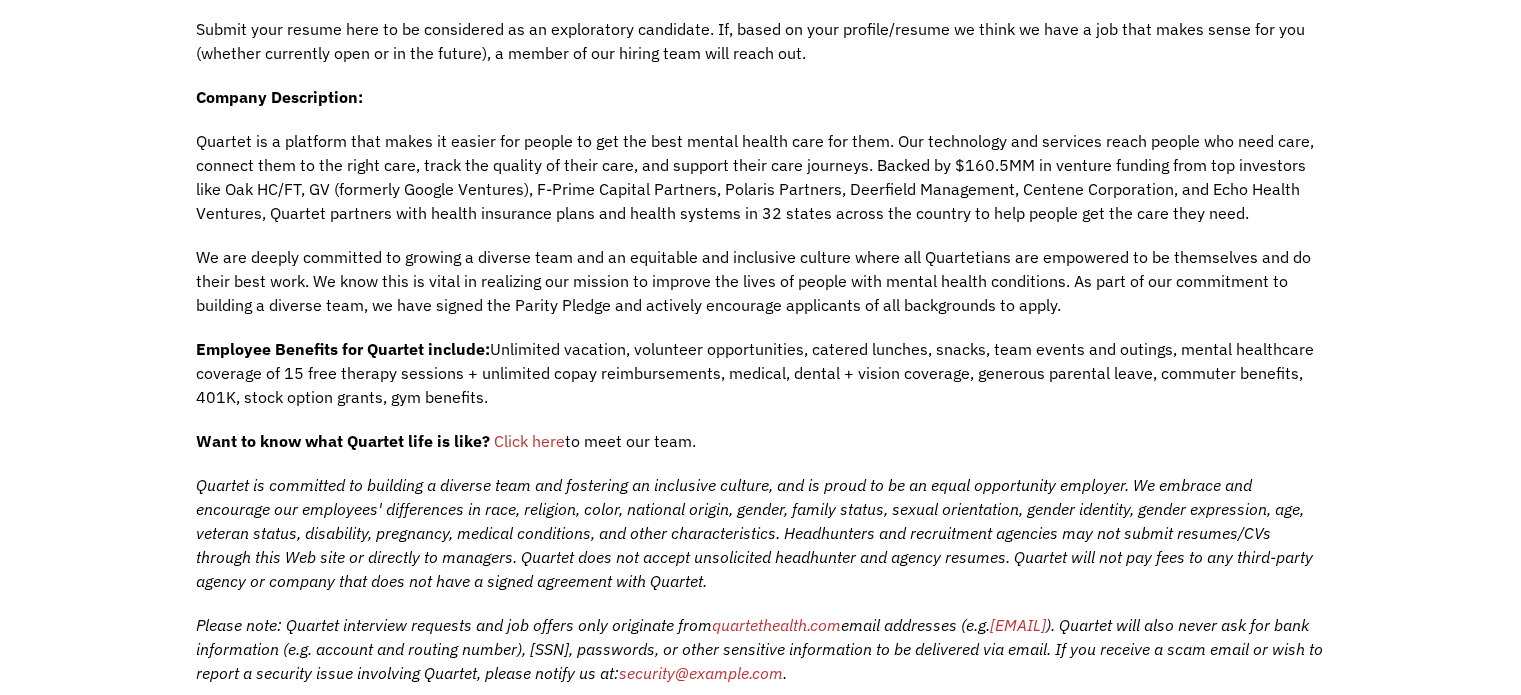 click on "Unlimited vacation, volunteer opportunities, catered lunches, snacks, team events and outings, mental healthcare coverage of 15 free therapy sessions + unlimited copay reimbursements, medical, dental + vision coverage, generous parental leave, commuter benefits, 401K, stock option grants, gym benefits." at bounding box center [755, 373] 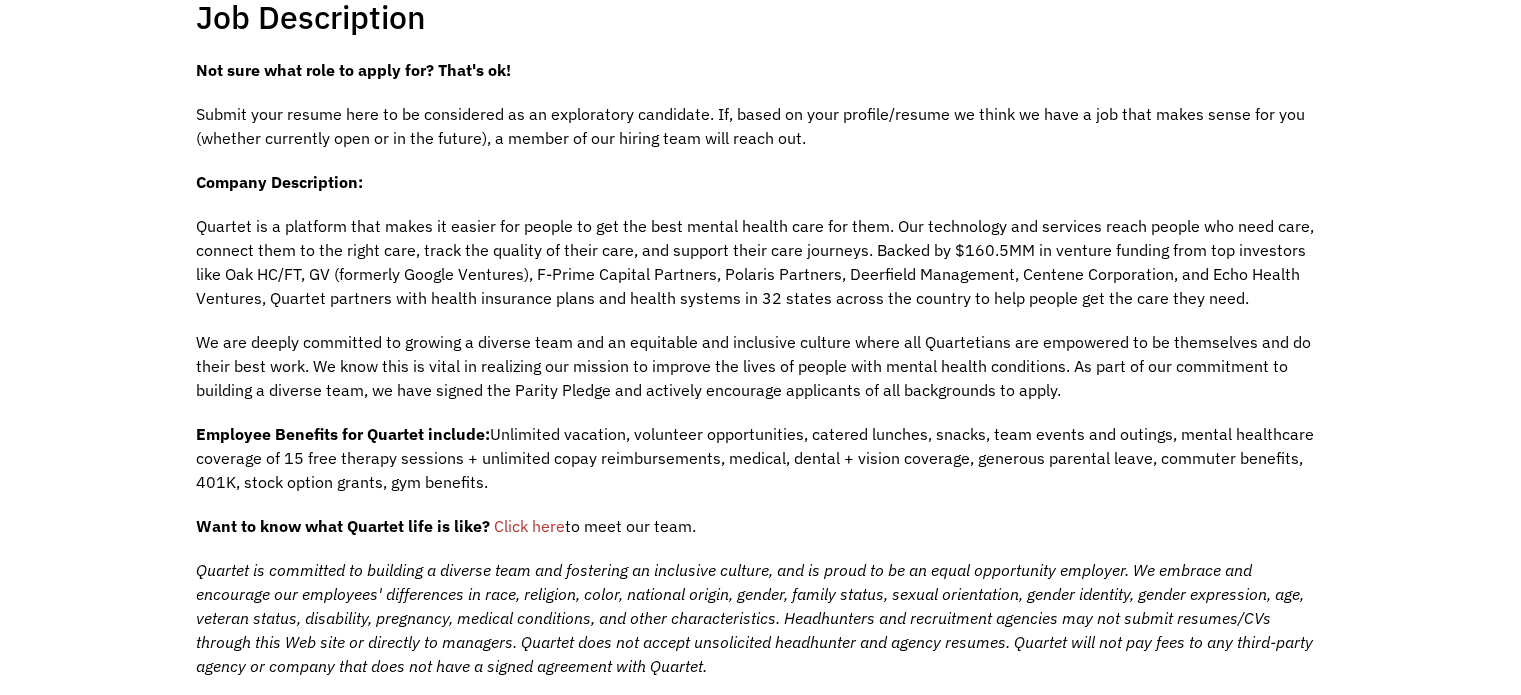 scroll, scrollTop: 504, scrollLeft: 0, axis: vertical 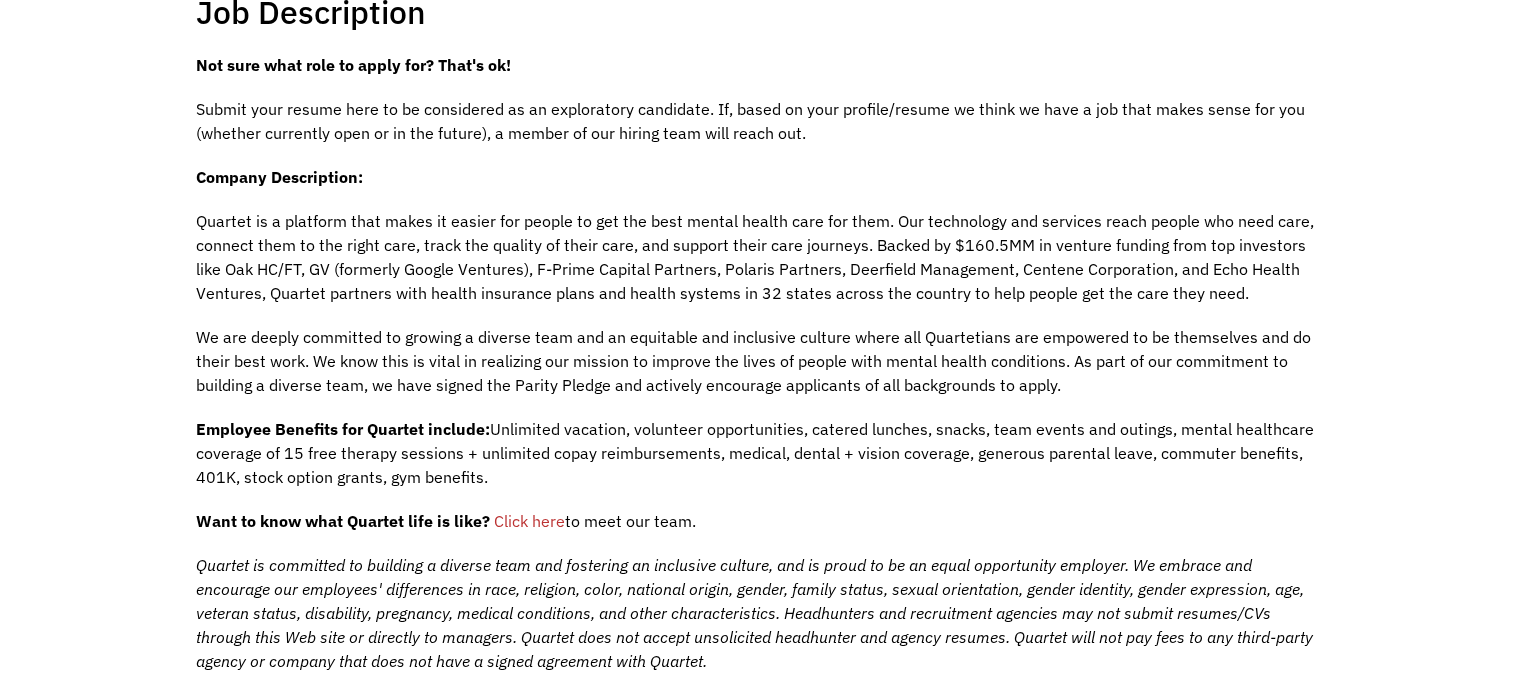 click on "Click here" at bounding box center [529, 521] 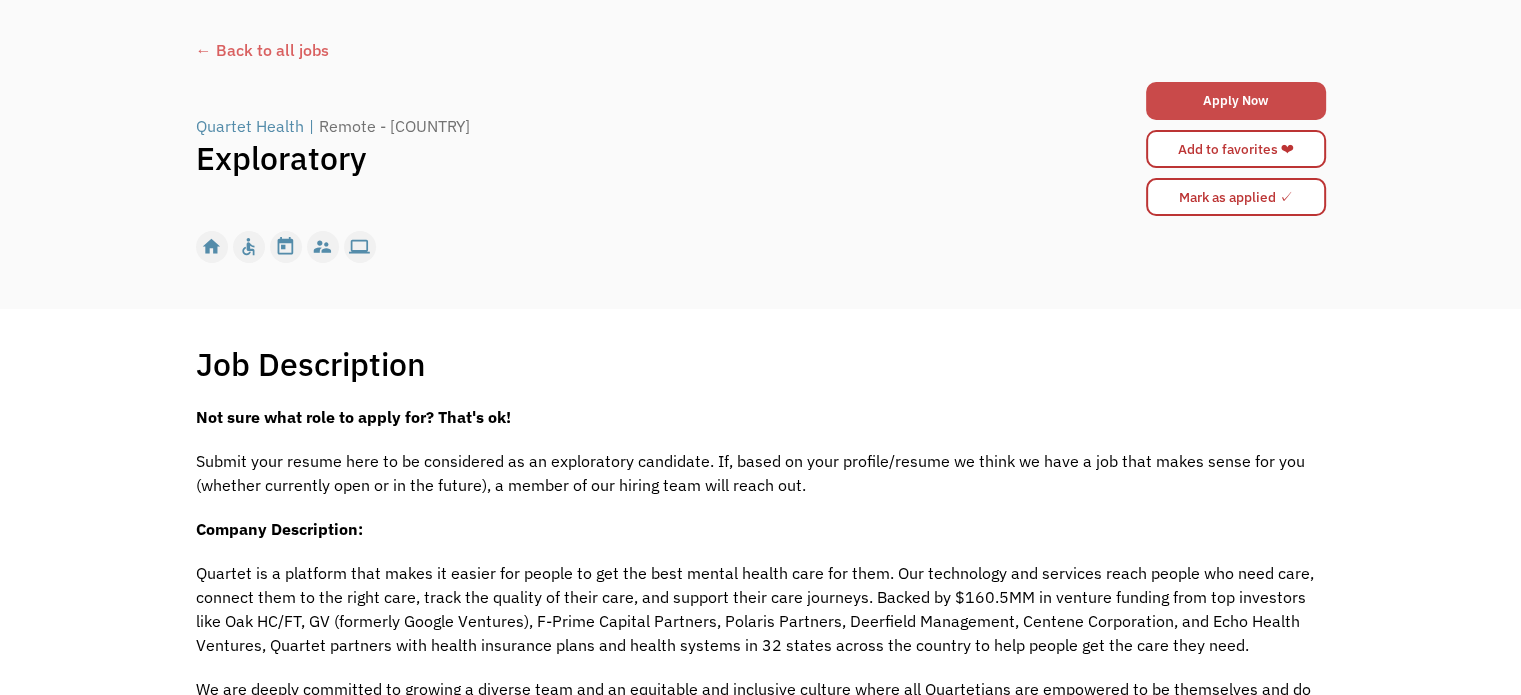 scroll, scrollTop: 88, scrollLeft: 0, axis: vertical 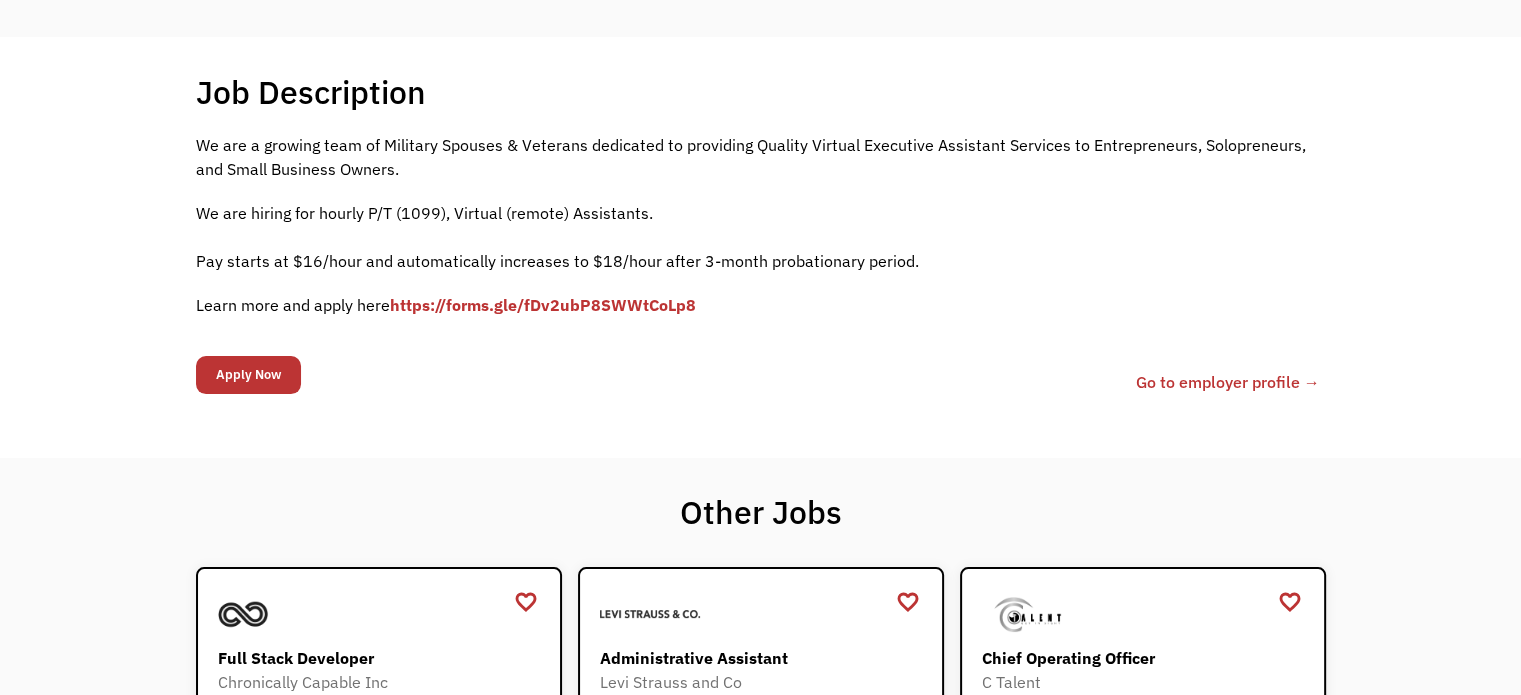 click on "Learn more and apply here  https://forms.gle/fDv2ubP8SWWtCoLp8" at bounding box center [761, 305] 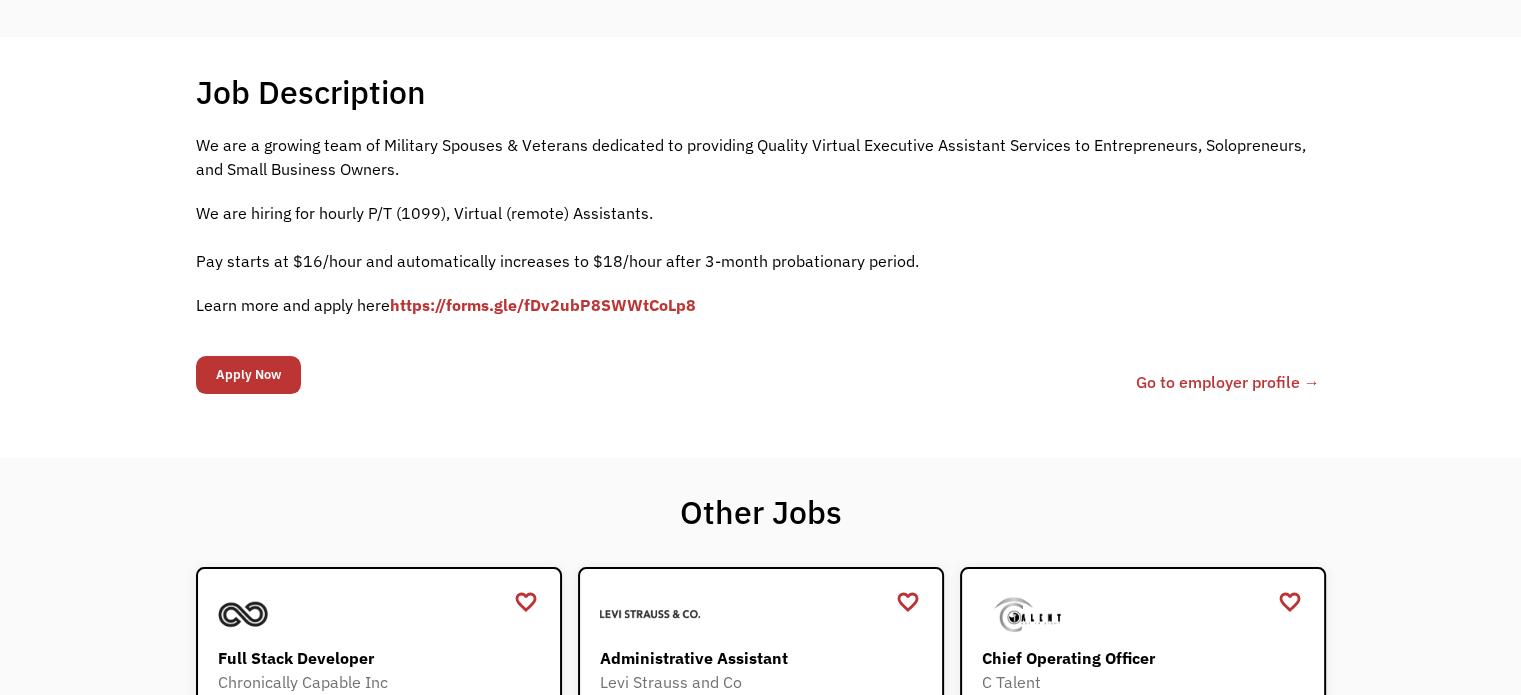 click on "https://forms.gle/fDv2ubP8SWWtCoLp8" at bounding box center (543, 305) 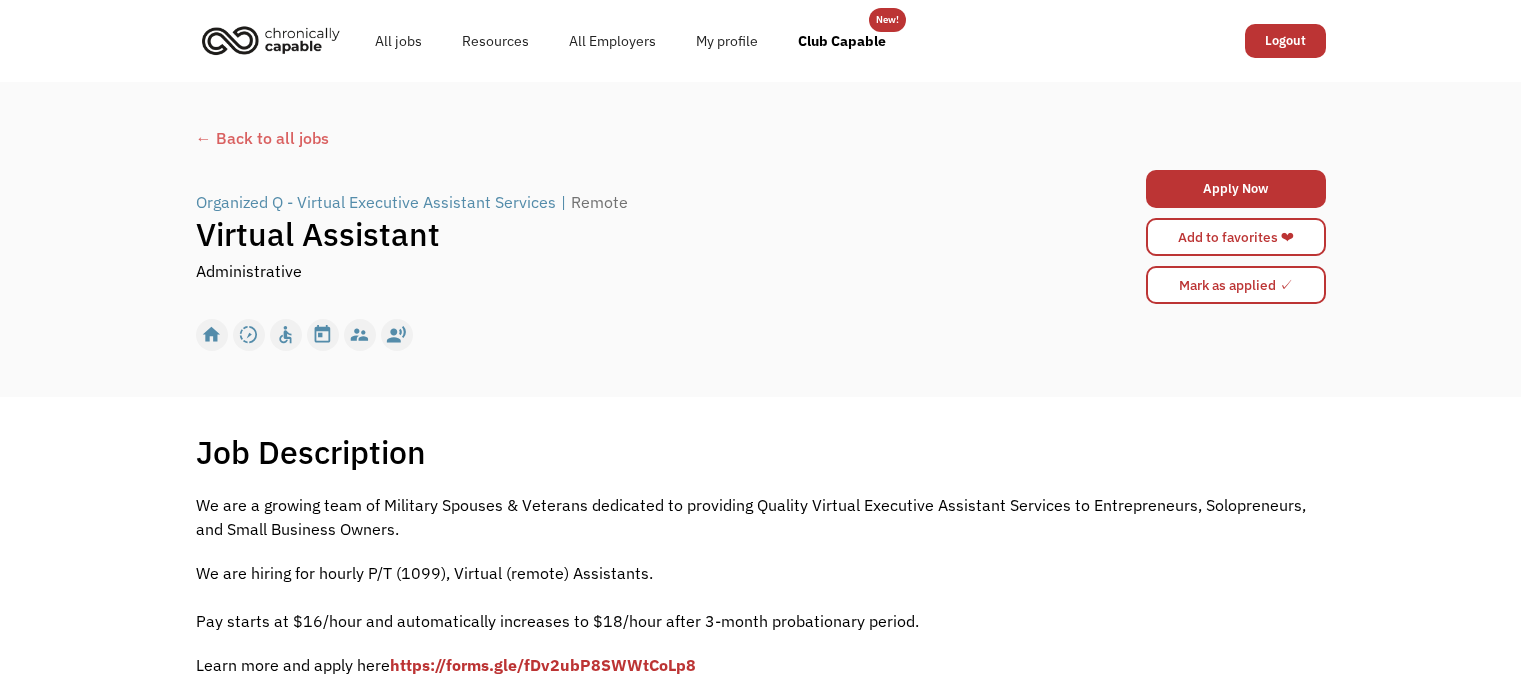 scroll, scrollTop: 0, scrollLeft: 0, axis: both 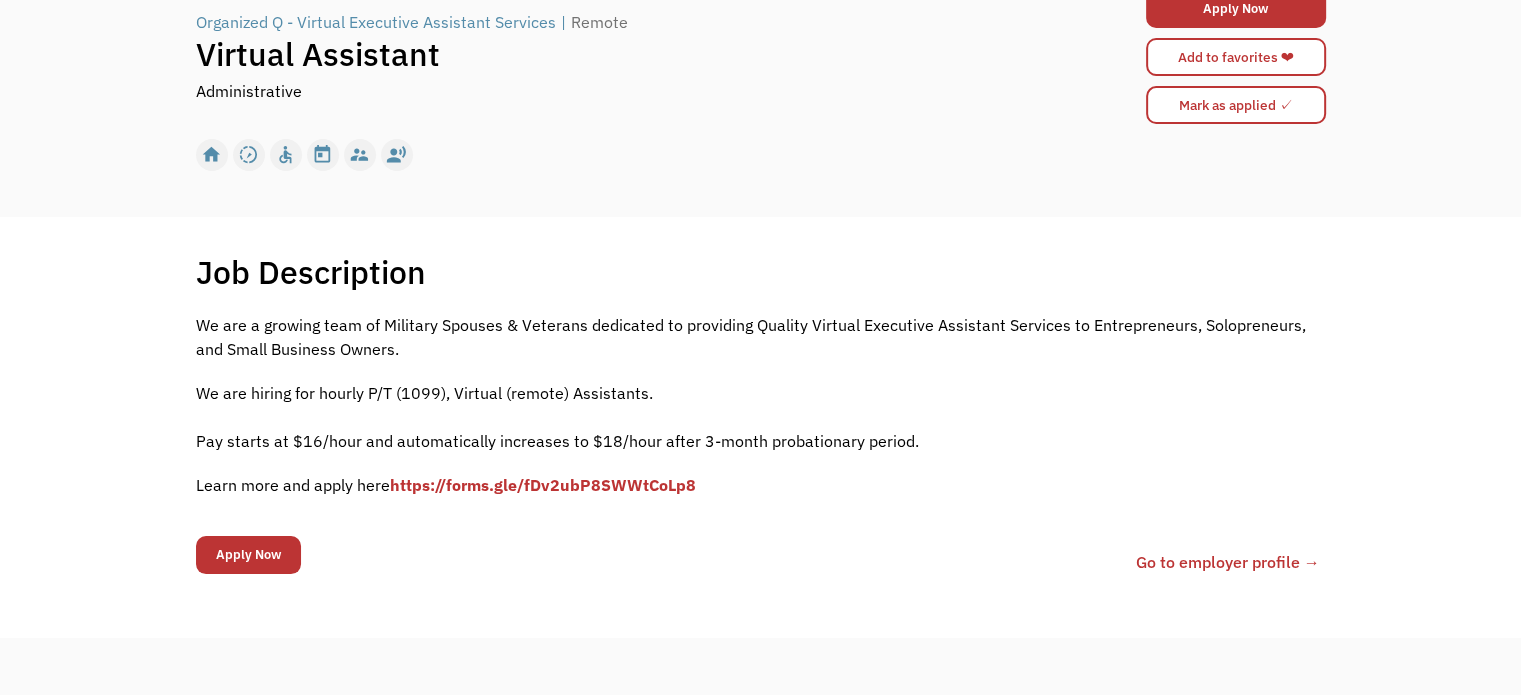 drag, startPoint x: 1535, startPoint y: 167, endPoint x: 1520, endPoint y: 253, distance: 87.29834 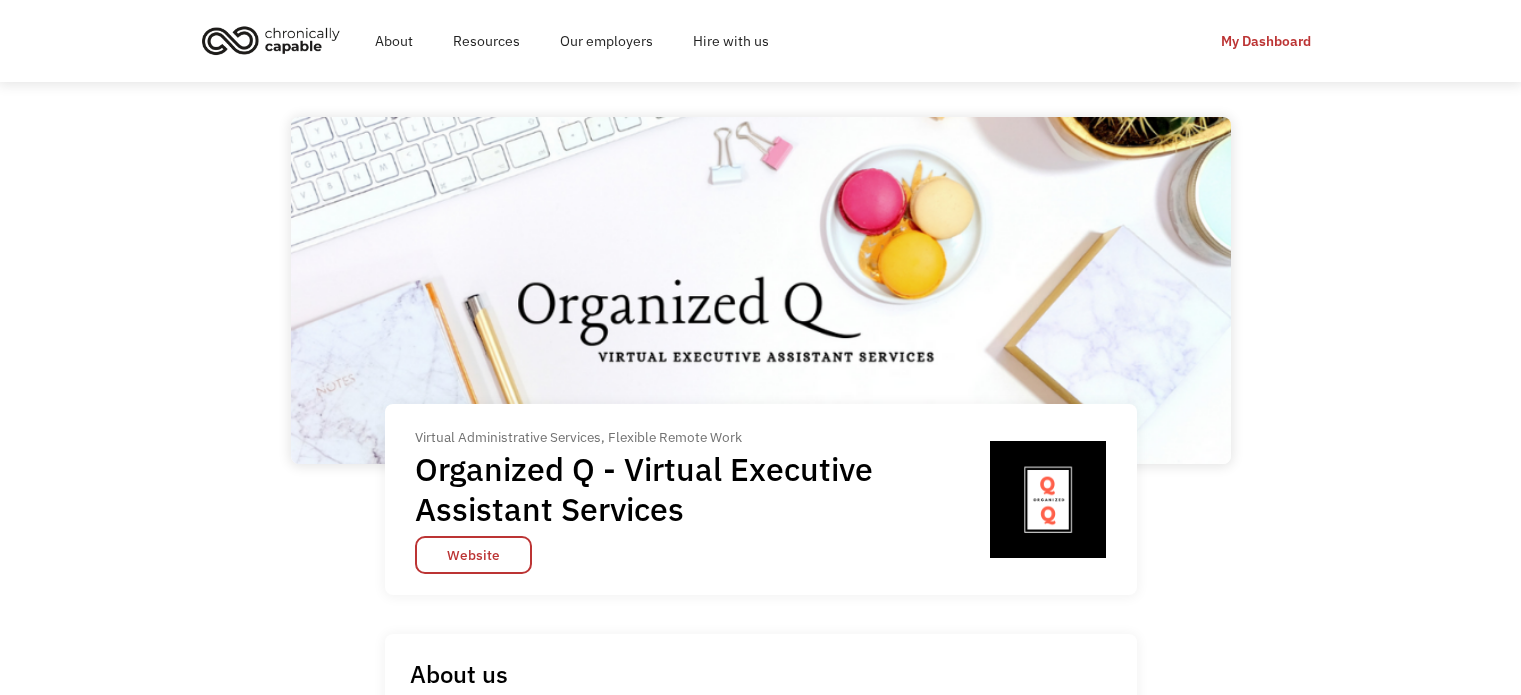 scroll, scrollTop: 0, scrollLeft: 0, axis: both 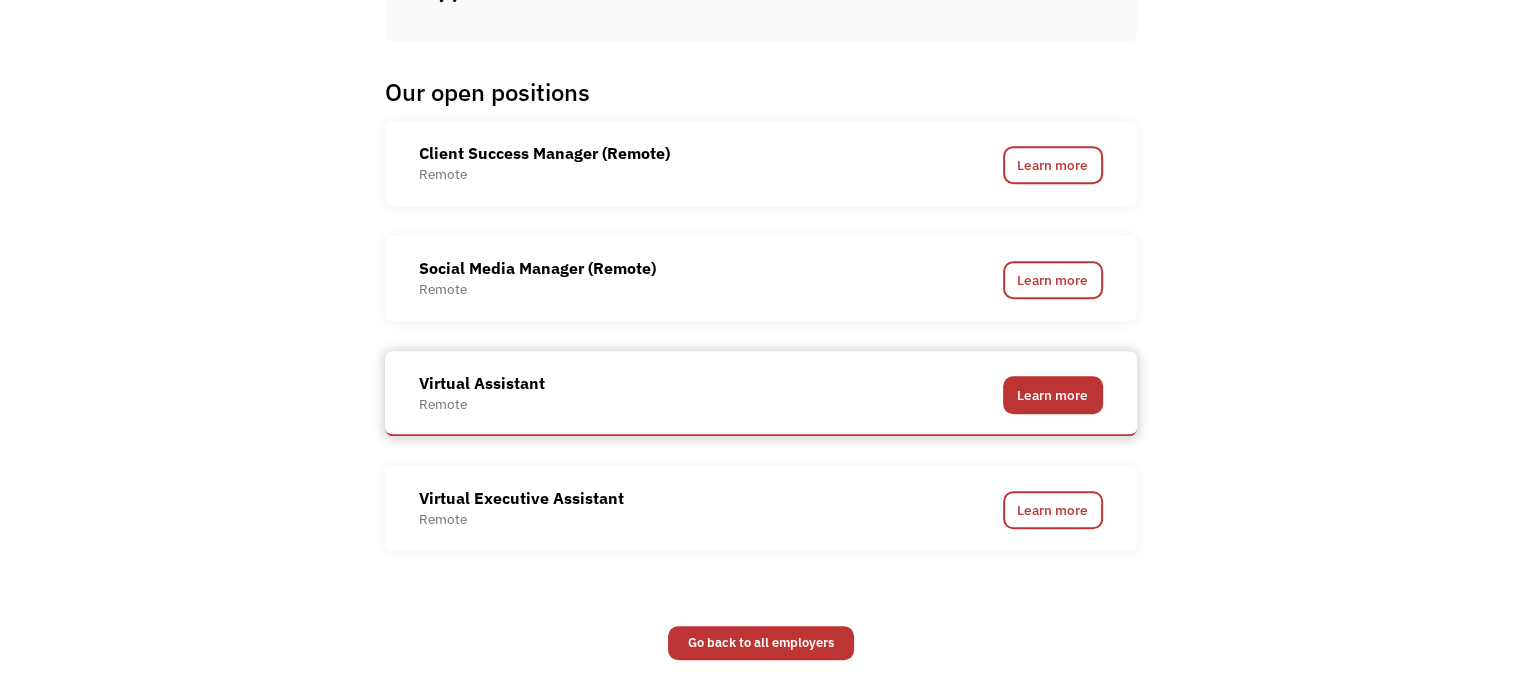 click on "Learn more" at bounding box center [1053, 395] 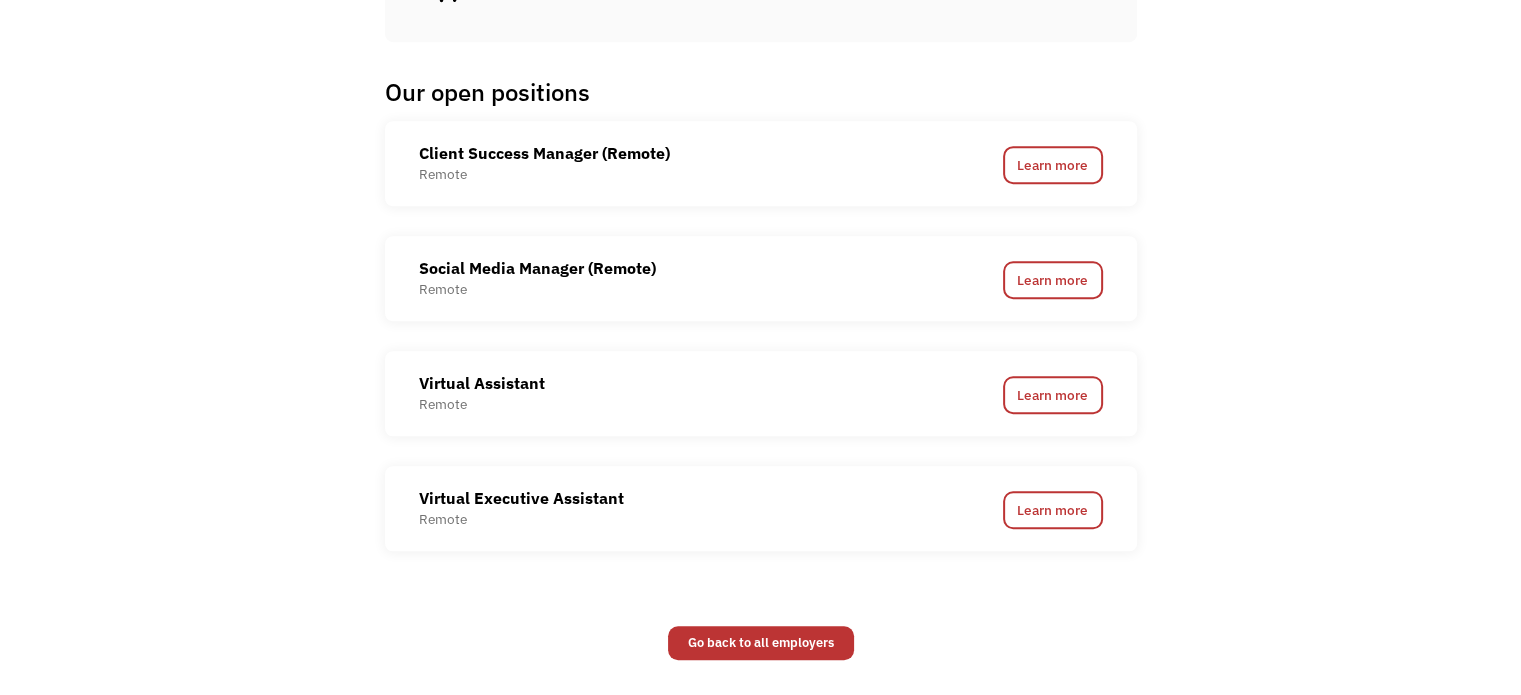 scroll, scrollTop: 632, scrollLeft: 0, axis: vertical 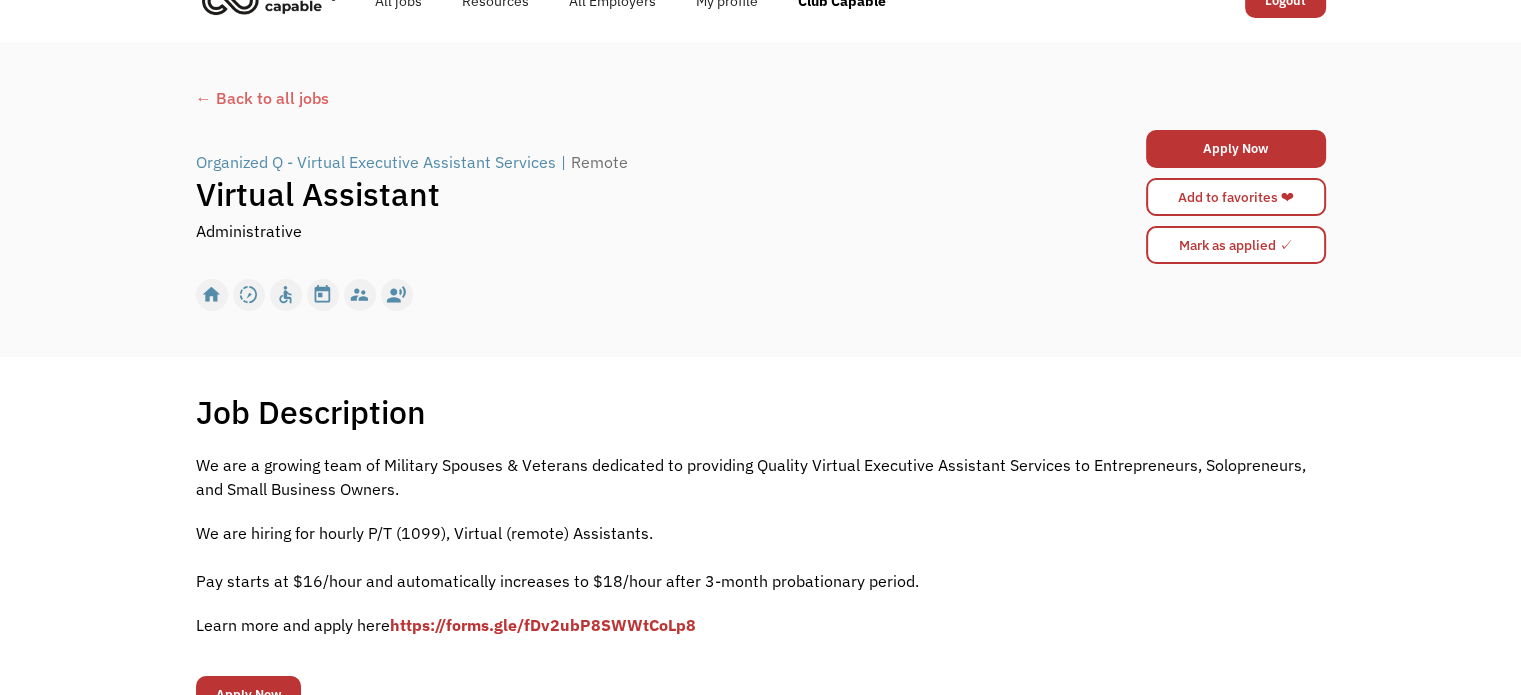 click on "Apply Now 6894fbbcece186752dcefb25 imam.danielle@gmail.com Imam Daniel Sihombing https://linktr.ee/imamshb https://webflow.com/files/5bad090c54fd3cec09571c85/formUploads/4840b4f4-341f-4ec6-8ff6-6e2c547fb1dc.pdf Indonesian, Historian, Translator, Content Writer https://id.linkedin.com/in/imam-sihombing virtual-assistant
Virtual Assistant
https://forms.gle/fDv2ubP8SWWtCoLp8
6169942860b62508734d00fc
Organized Q - Virtual Executive Assistant Services
5ec3453c1ccd6898caedbebf
2077
2992
6894fbbcece186752dcefb25
webflowid Apply Now Sending you to the application page... Oops! Something went wrong while submitting the form. 6894fbbcece186752dcefb25 imam.danielle@gmail.com Imam Daniel Sihombing https://linktr.ee/imamshb https://webflow.com/files/5bad090c54fd3cec09571c85/formUploads/4840b4f4-341f-4ec6-8ff6-6e2c547fb1dc.pdf Indonesian, Historian, Translator, Content Writer https://id.linkedin.com/in/imam-sihombing virtual-assistant
Virtual Assistant
https://forms.gle/fDv2ubP8SWWtCoLp8" at bounding box center (1236, 197) 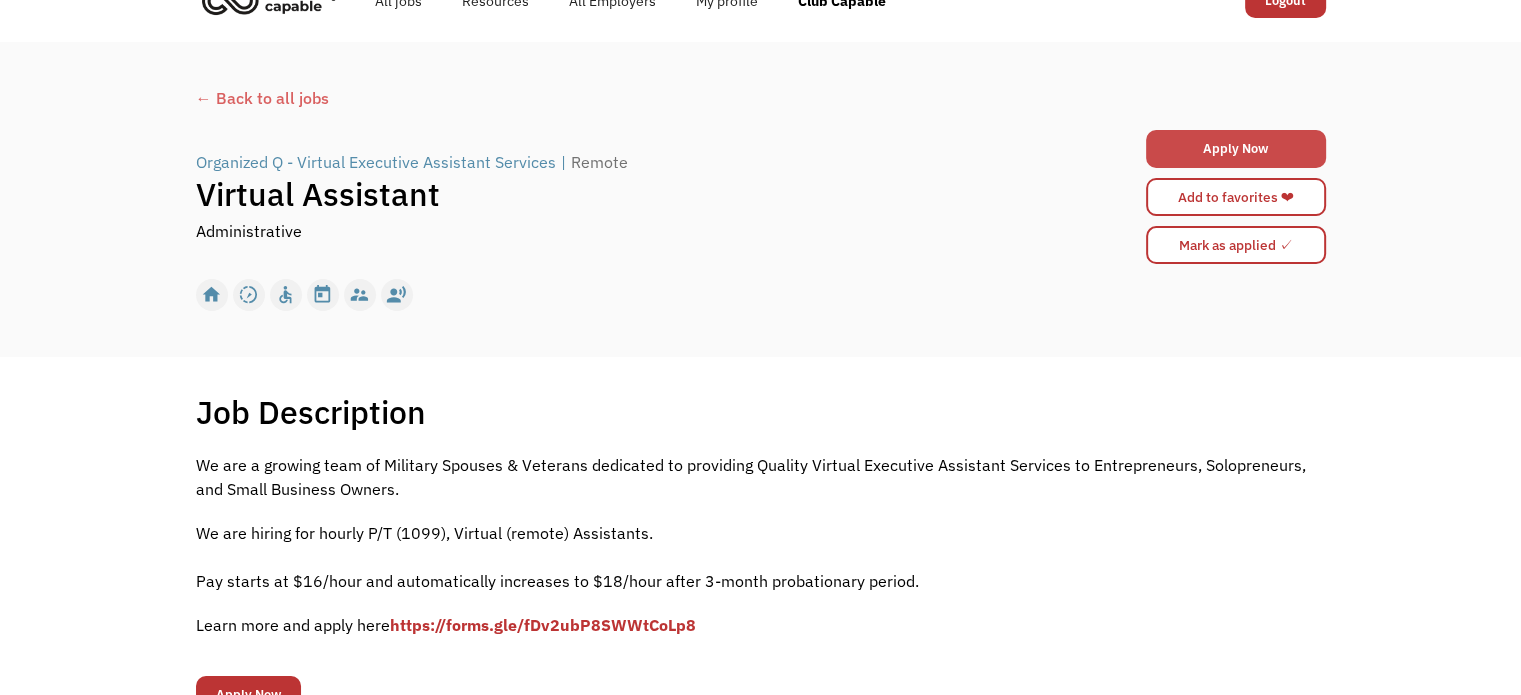 click on "Apply Now" at bounding box center (1236, 149) 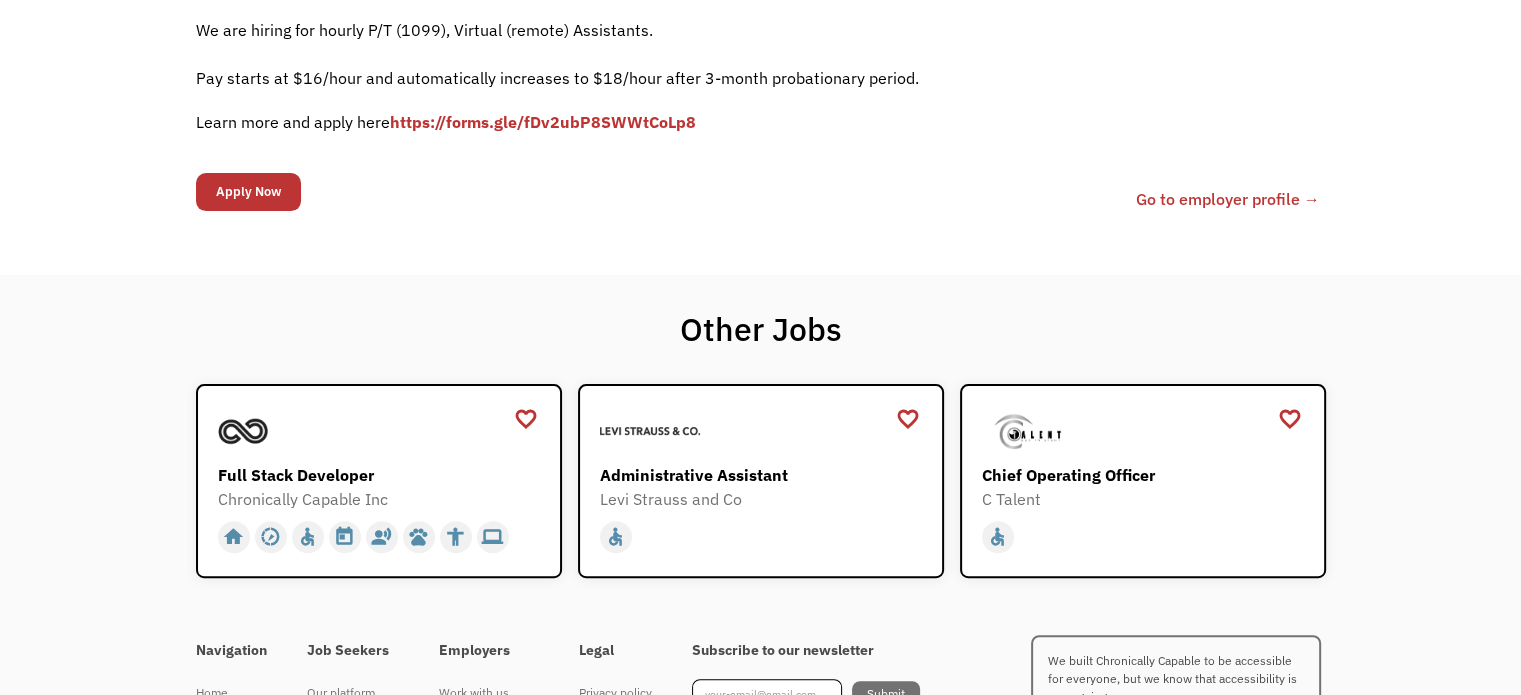scroll, scrollTop: 552, scrollLeft: 0, axis: vertical 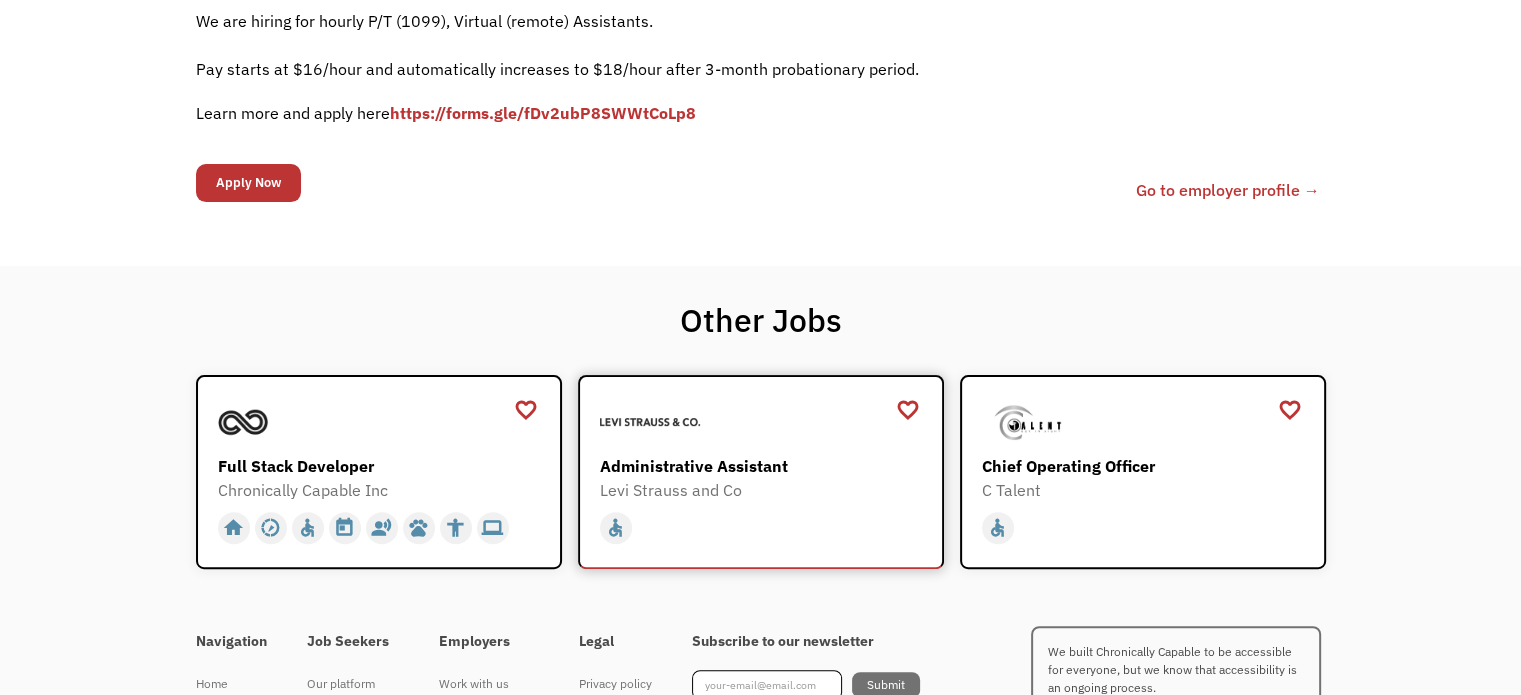 click at bounding box center [763, 422] 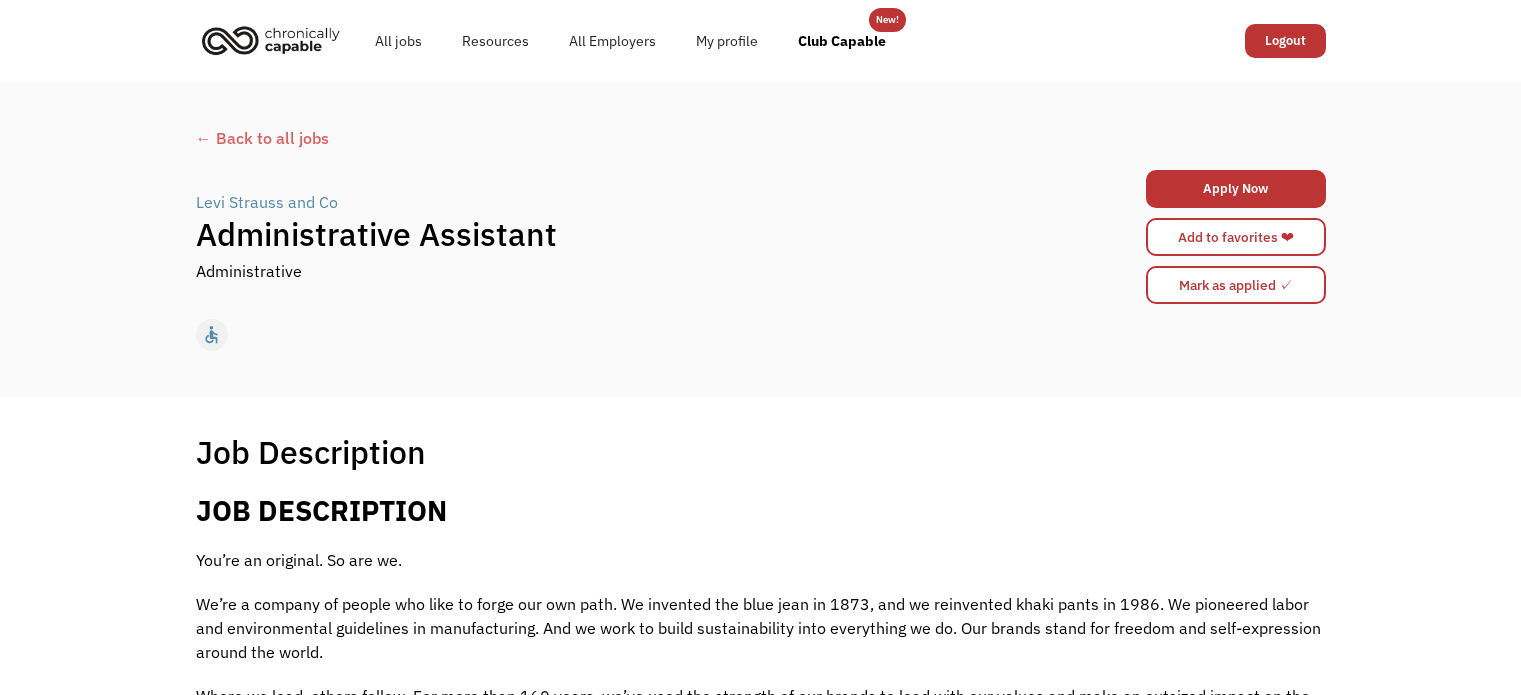 scroll, scrollTop: 0, scrollLeft: 0, axis: both 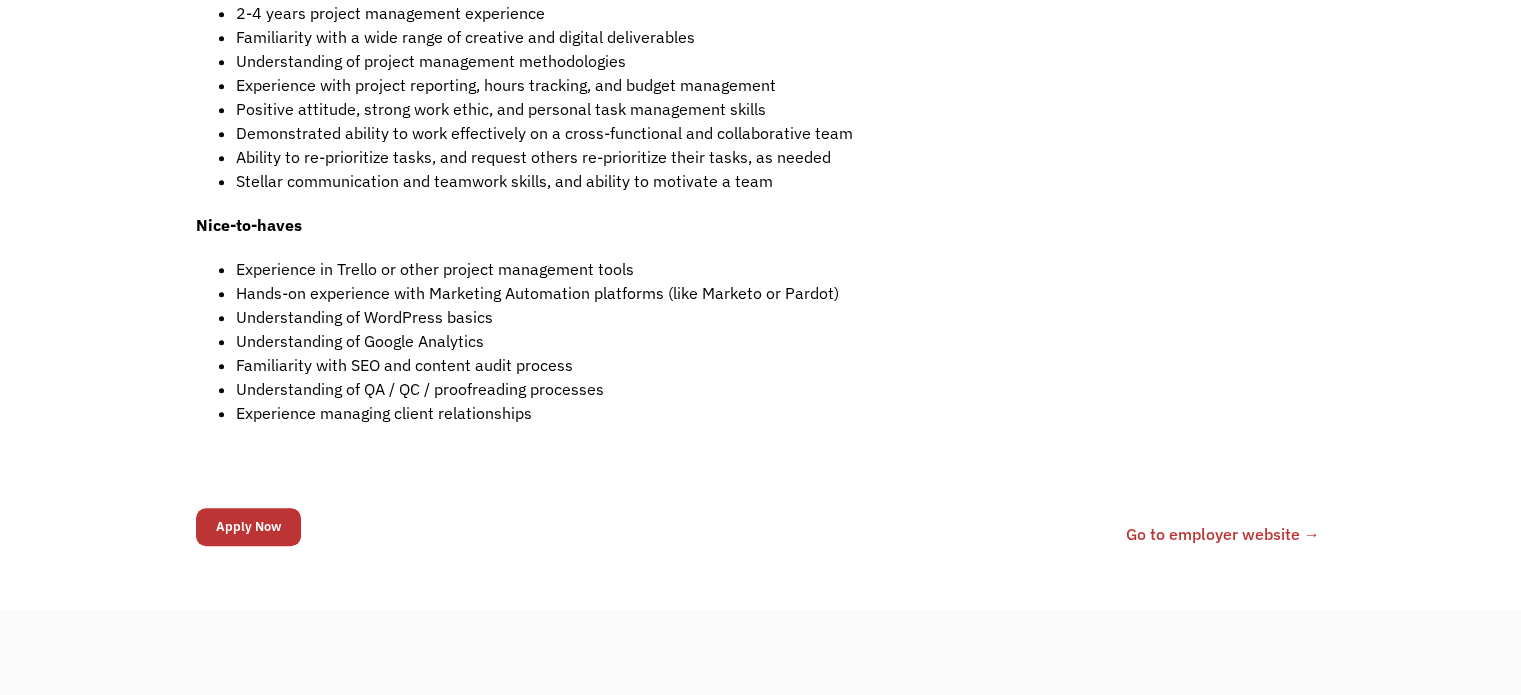 click on "We strongly encourage people of color, lesbian, gay, bisexual, transgender, queer and non-binary people, veterans, parents, and individuals with disabilities to apply. As an equal opportunity employer Walker Sands is committed to diversity, equity, and inclusion  and welcomes everyone to our team.
In your application, please feel free to note which pronouns you use (For example – she/her/hers, he/him/his, they/them/theirs, etc).
If you need reasonable accommodation at any point in the application or interview process, please let us know.
Walker Sands is looking for a detail-oriented project manager to join our team.
The project manager will receive direct support from the group’s senior staff during the scoping phase of the project (development of timeline, estimate, SOW) and then some ongoing supervision through the production phase of the project. But a successful candidate should be detail-oriented, organized and able to work independently when needed.
Requirements" at bounding box center (761, -11) 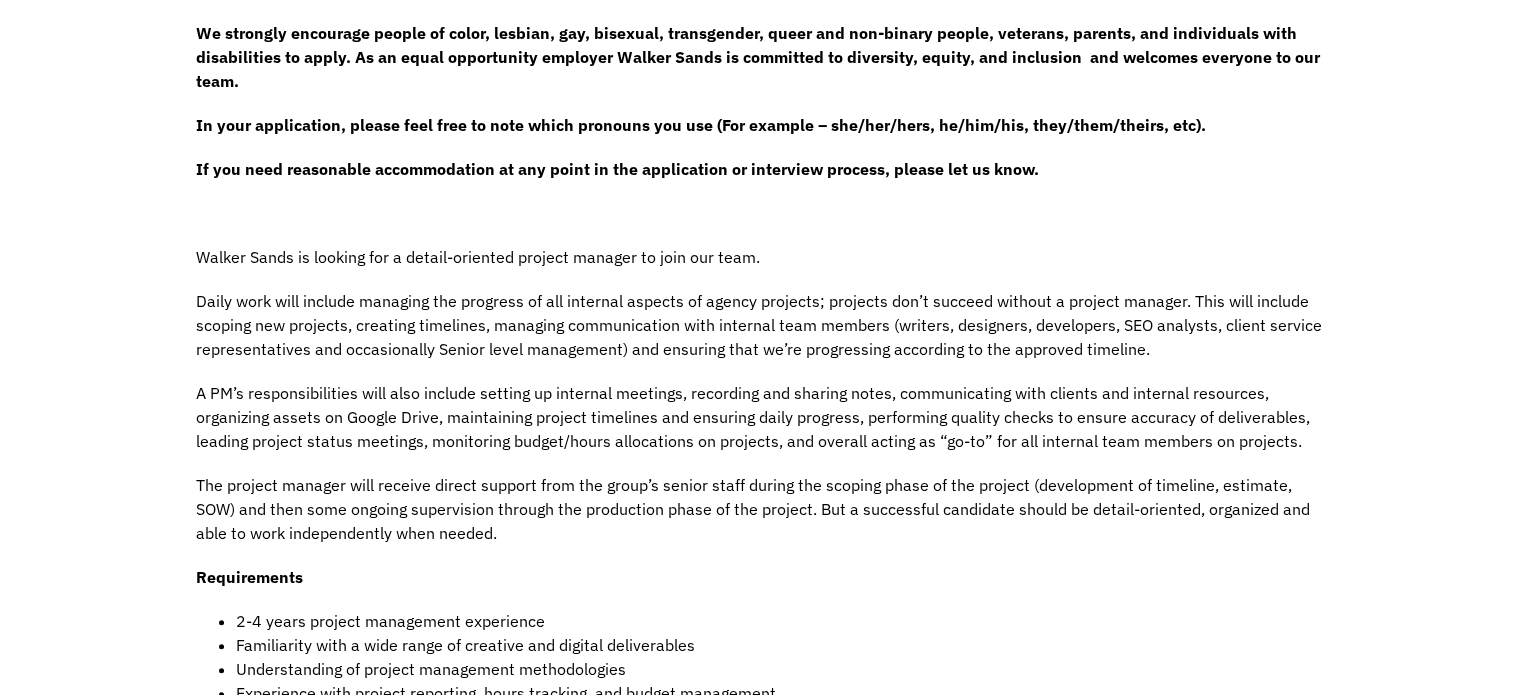 scroll, scrollTop: 0, scrollLeft: 0, axis: both 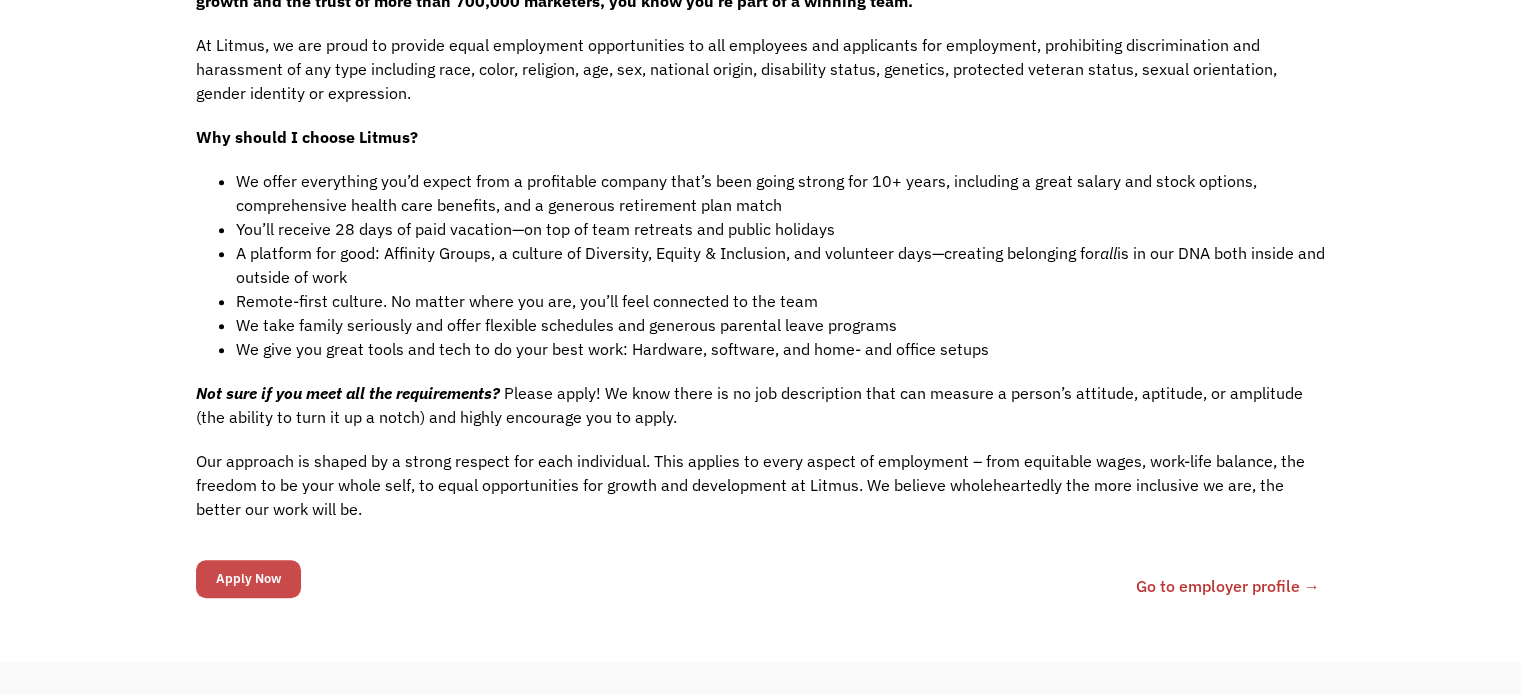 click on "Apply Now" at bounding box center (248, 579) 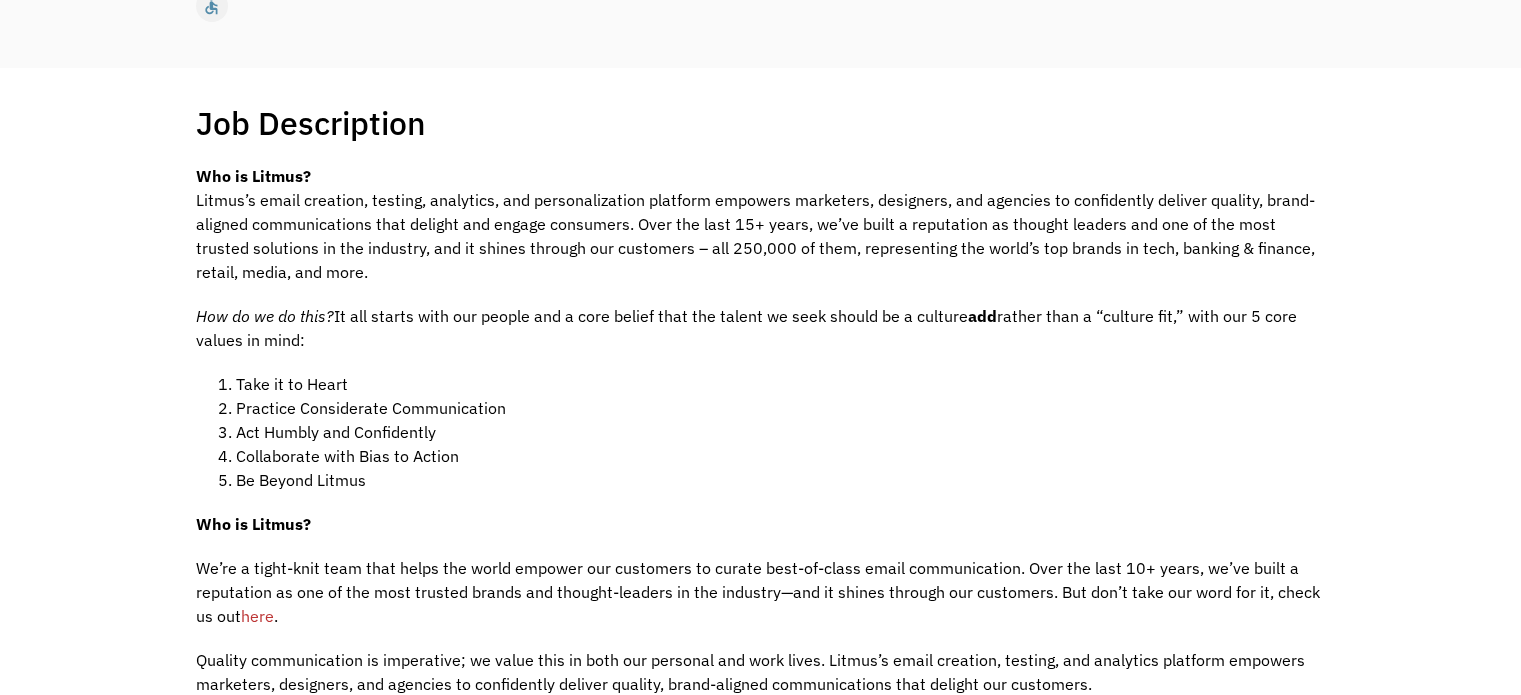 scroll, scrollTop: 0, scrollLeft: 0, axis: both 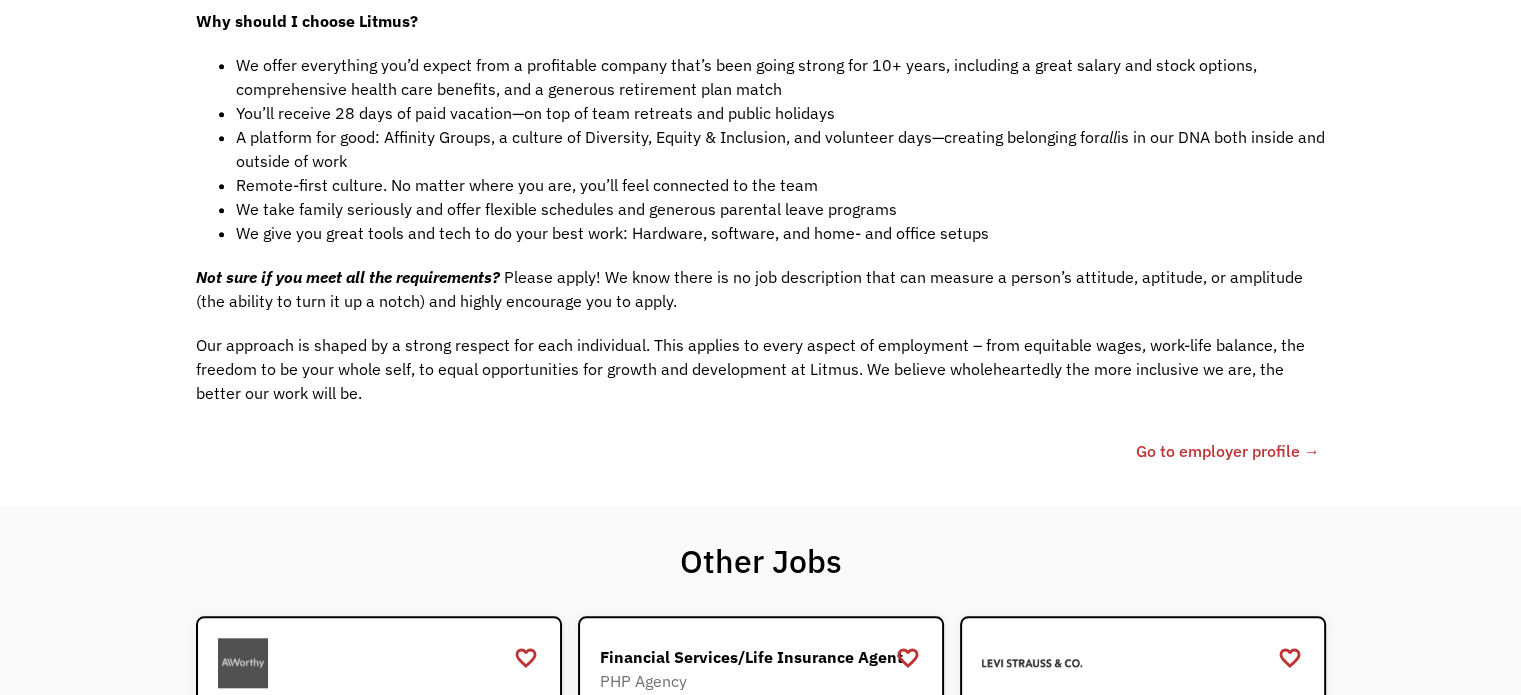 click on "Go to employer profile →" at bounding box center (1228, 451) 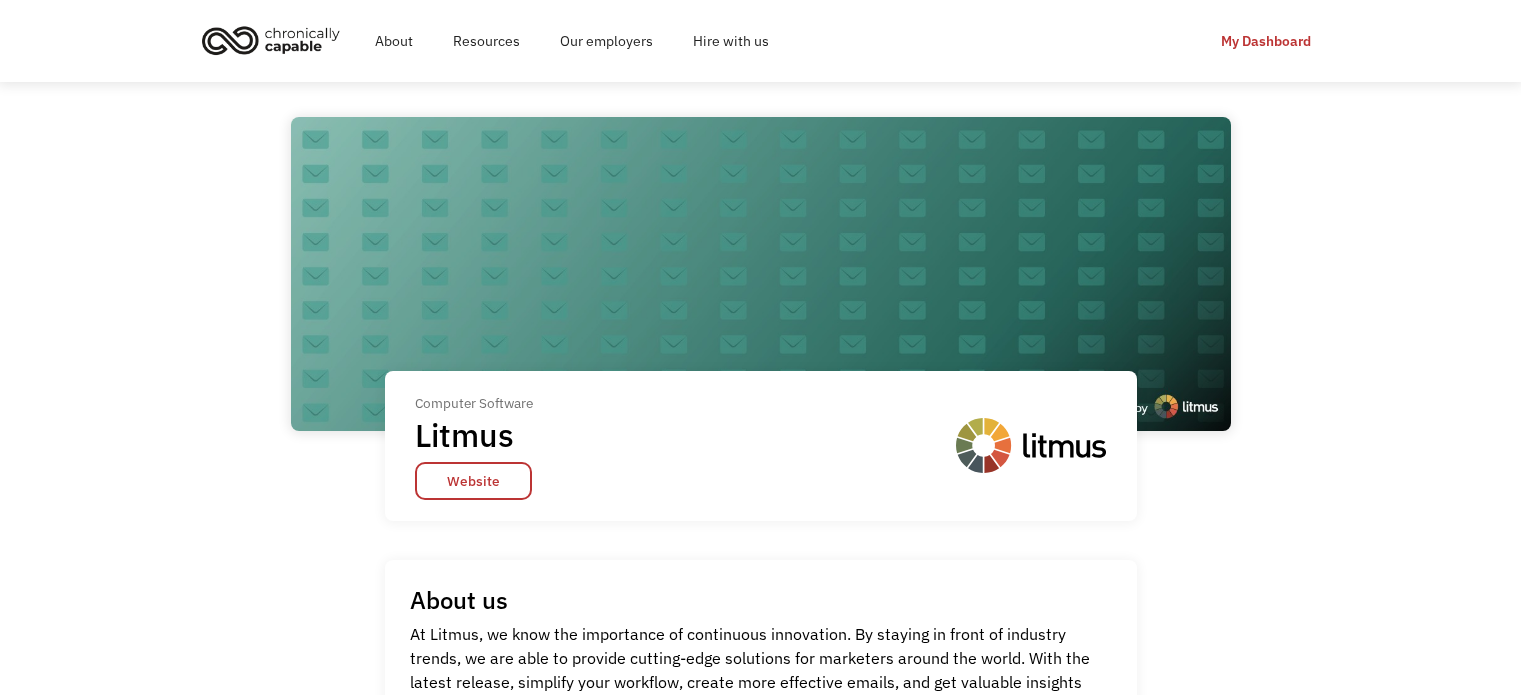 scroll, scrollTop: 0, scrollLeft: 0, axis: both 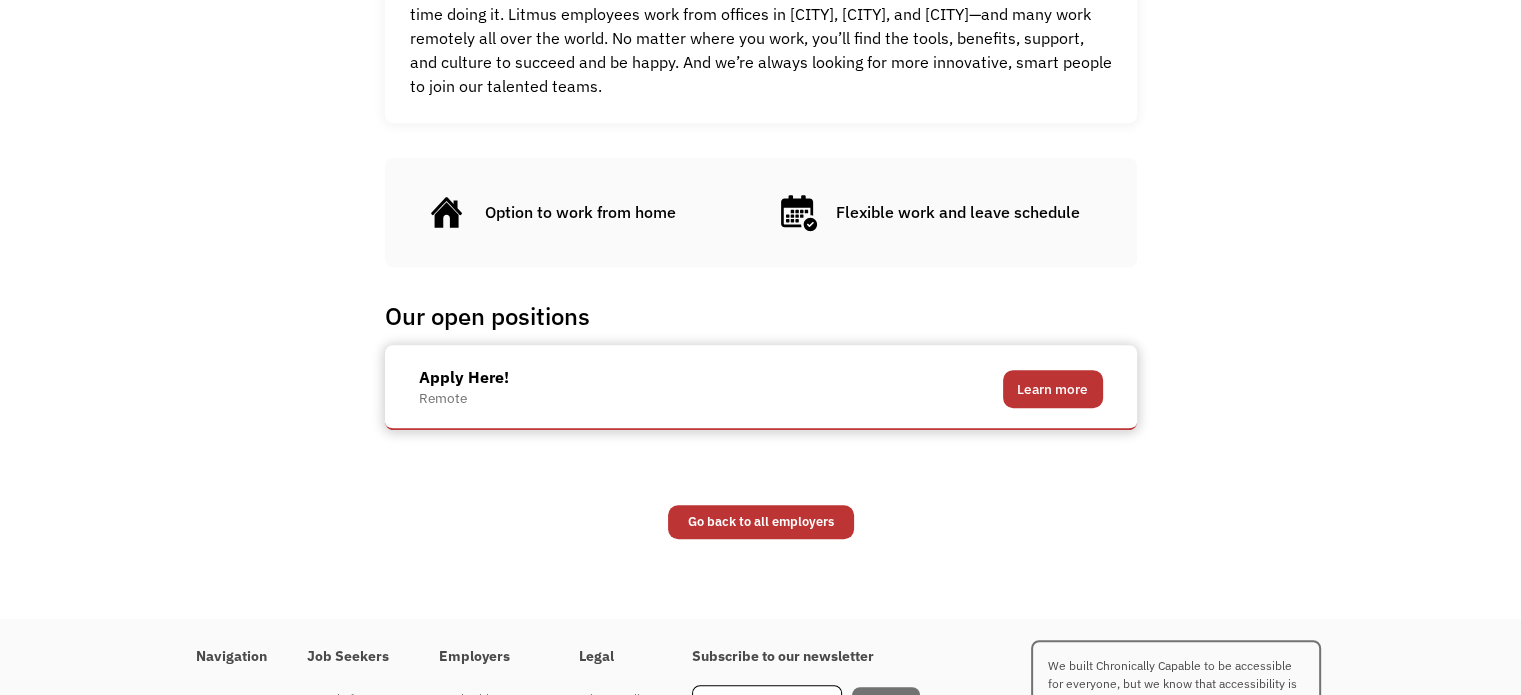 click on "Learn more" at bounding box center [1053, 389] 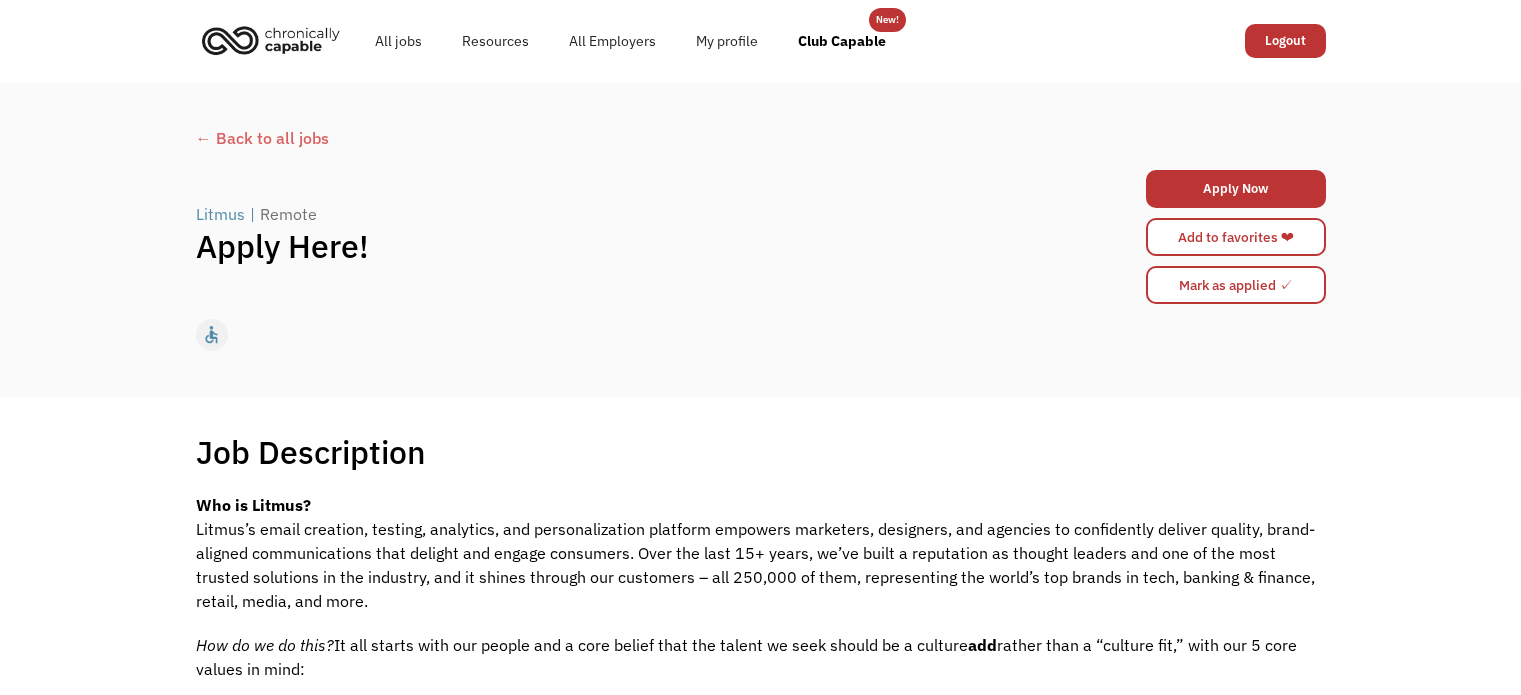 scroll, scrollTop: 0, scrollLeft: 0, axis: both 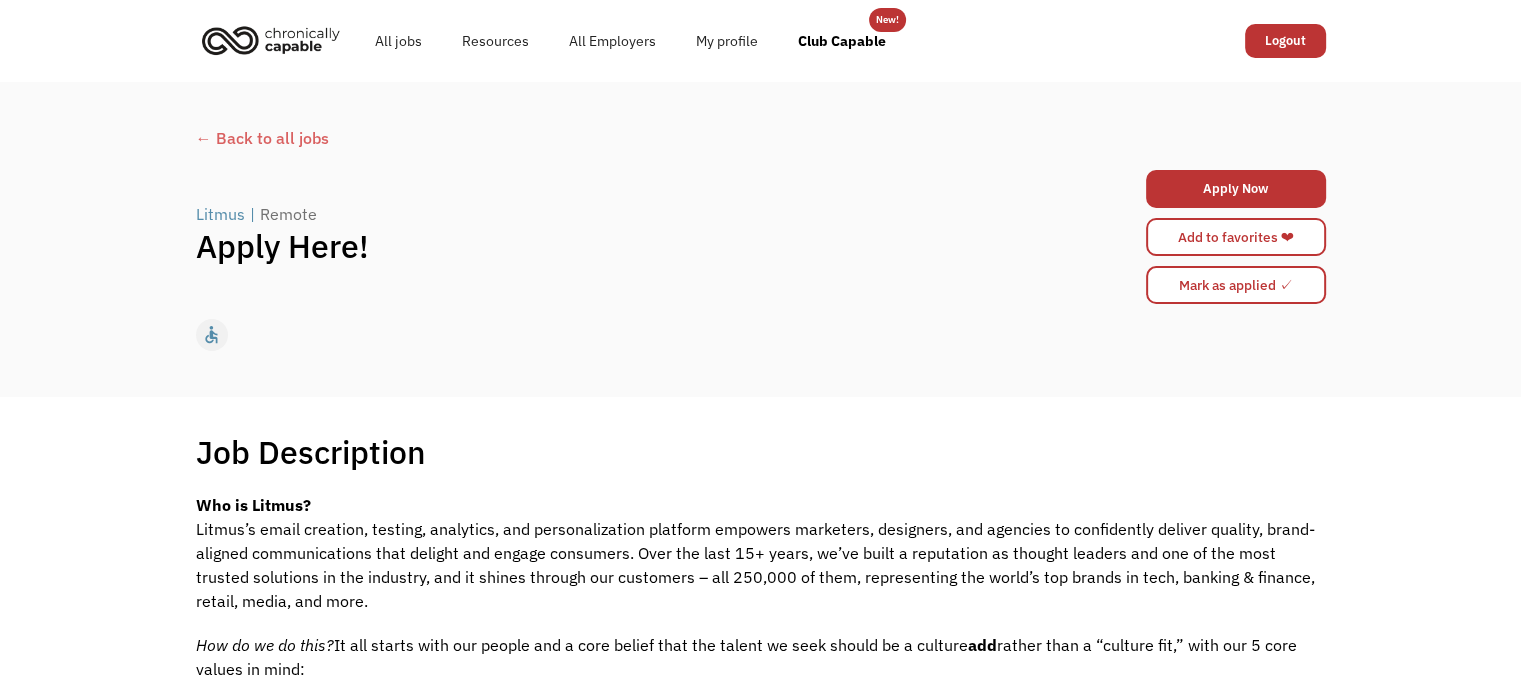 click on "← Back to all jobs Litmus | Remote Apply Here! Apply Now [ID] imam.danielle@example.com Imam [LAST] https://linktr.ee/imamshb https://webflow.com/files/[ID]/[ID].pdf Indonesian, Historian, Translator, Content Writer https://id.linkedin.com/in/imam-[LAST] apply-here-[ID]
Apply Here!
https://www.litmus.com/careers-list/[ID]?gh_jid=[ID]?utm_source=Chronically%20Capable%20Website&utm_medium=Chronically%20Capable&utm_campaign=Chronically%20Capable?utm_source=Chronically%20Capable%20Website&utm_medium=Chronically%20Capable&utm_campaign=Chronically%20Capable
[ID]
Litmus
[ID]
565
642
[ID]
webflowid Apply Now Sending you to the application page... Oops! Something went wrong while submitting the form. [ID] imam.danielle@example.com Imam [LAST] https://linktr.ee/imamshb apply-here-[ID]" at bounding box center (761, 240) 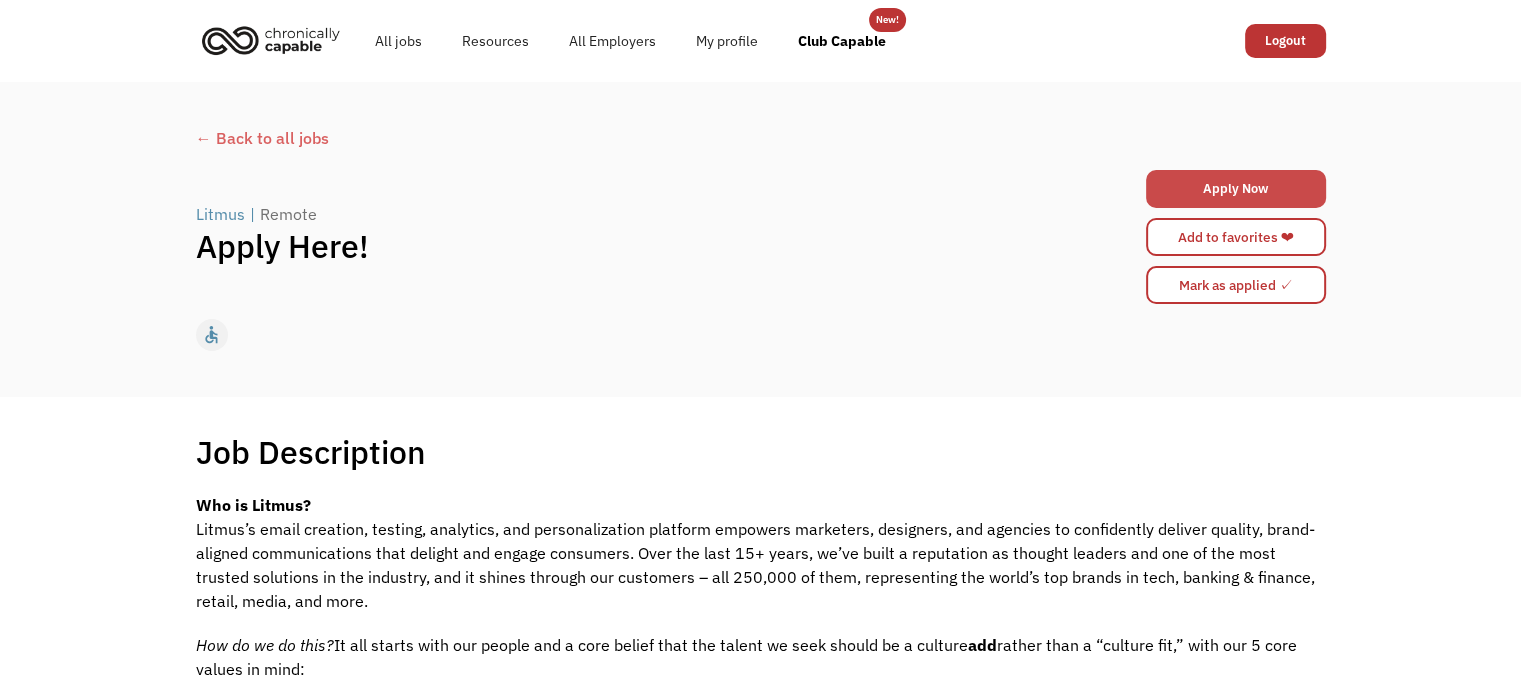click on "Apply Now" at bounding box center [1236, 189] 